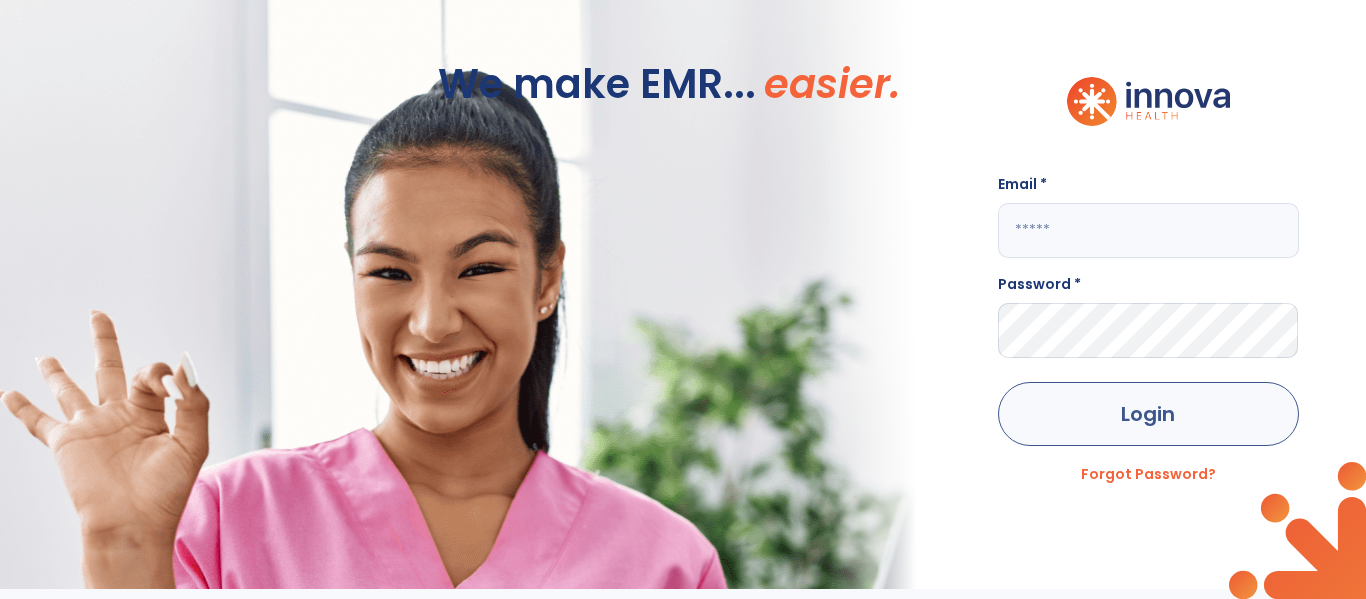 scroll, scrollTop: 0, scrollLeft: 0, axis: both 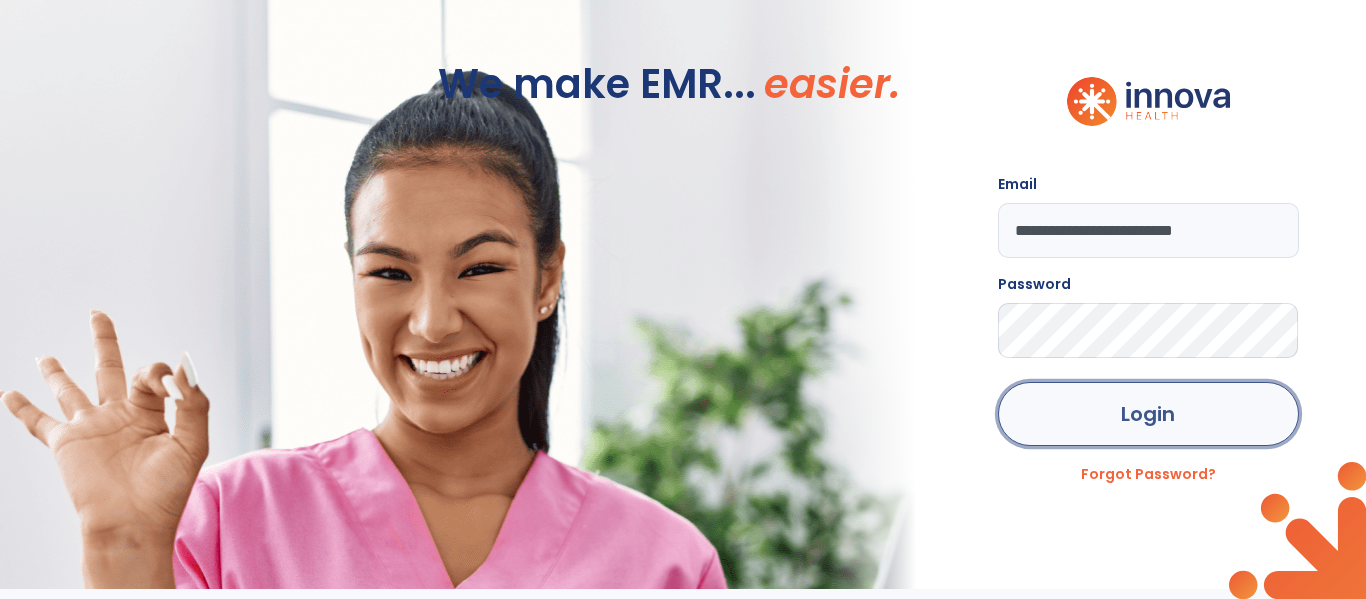 click on "Login" 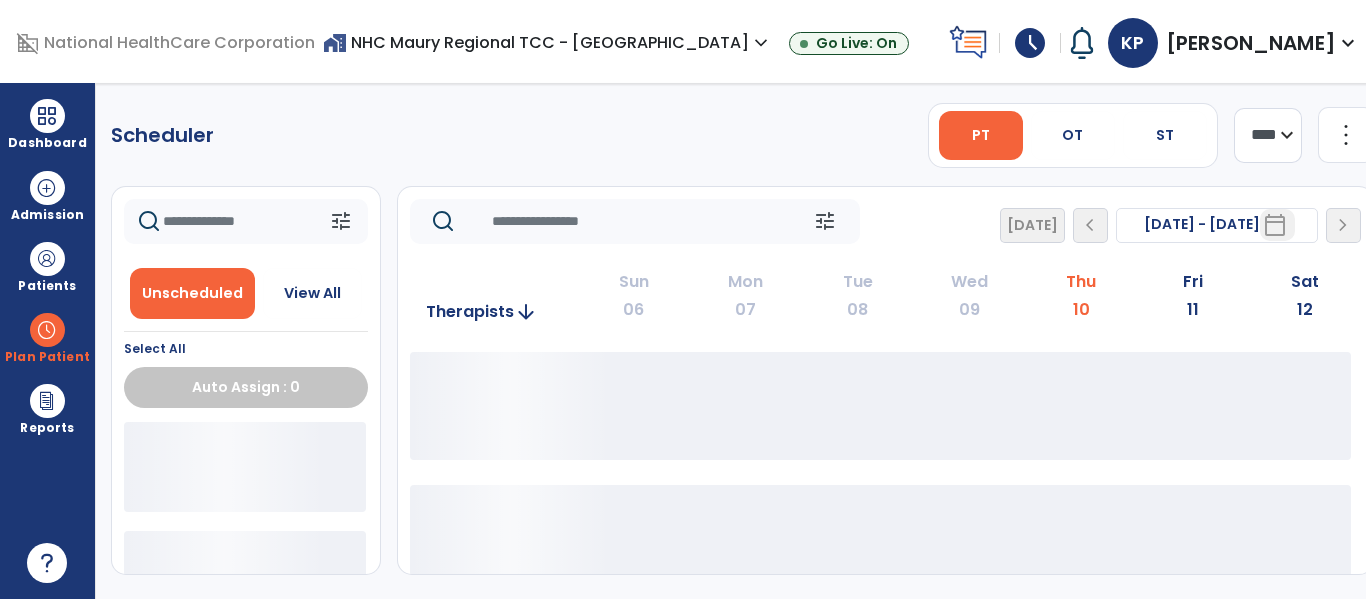 click 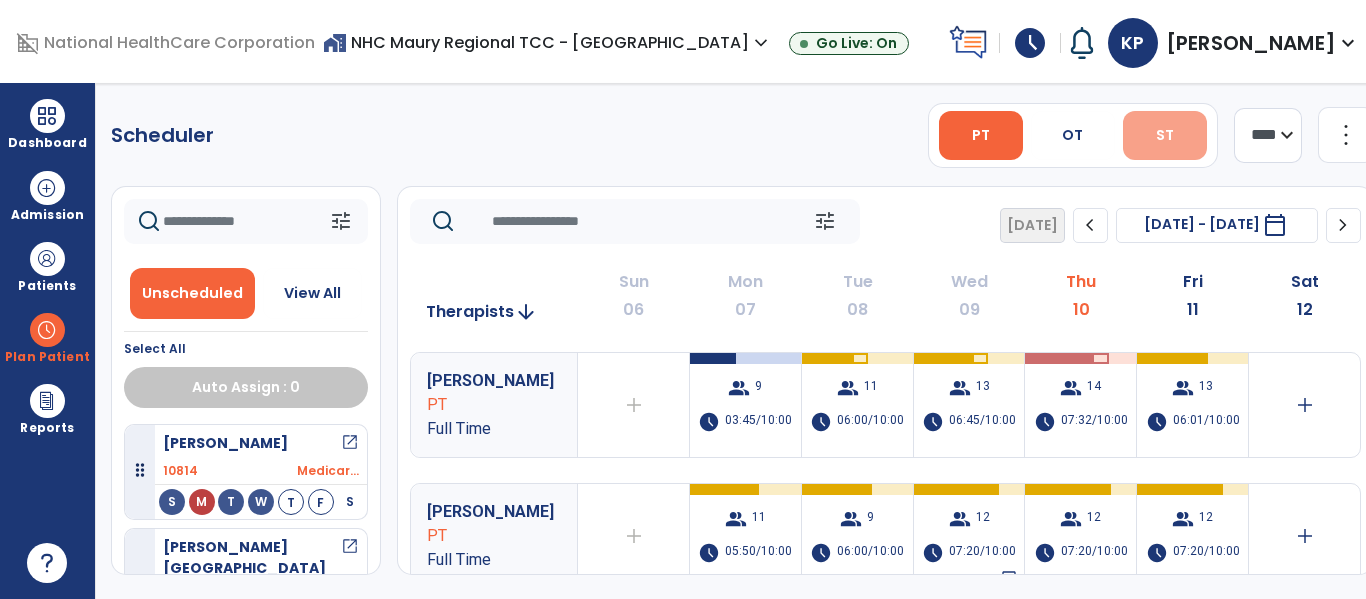 click on "ST" at bounding box center [1165, 135] 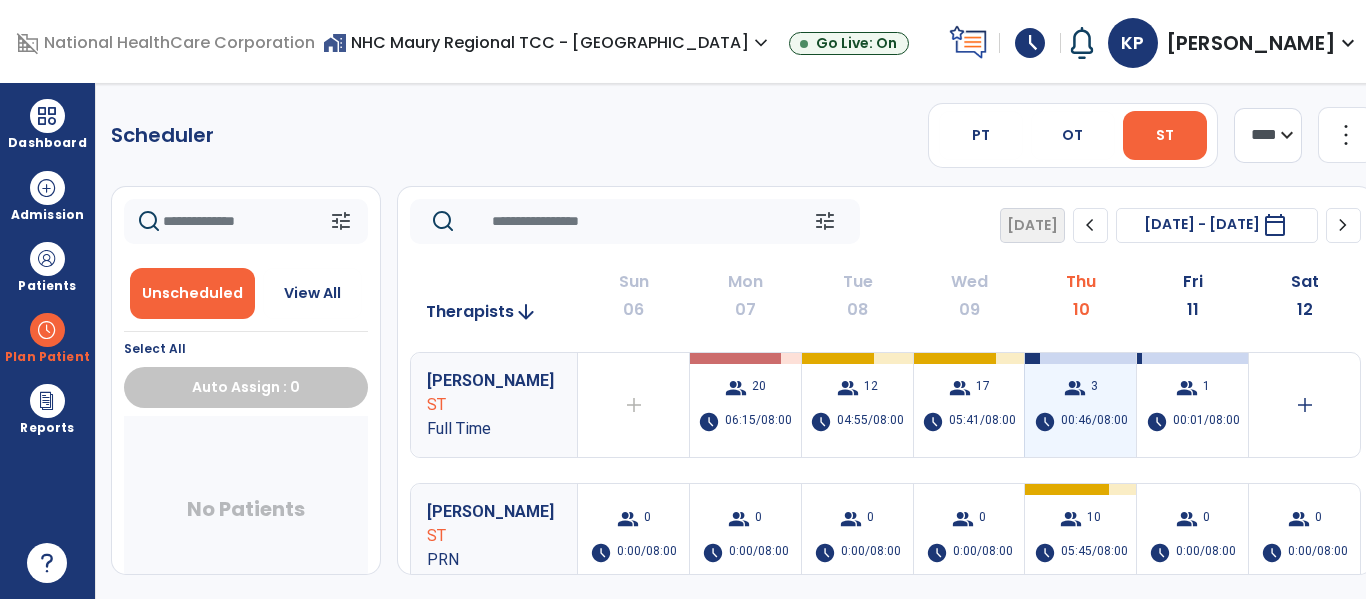 click on "00:46/08:00" at bounding box center [1094, 422] 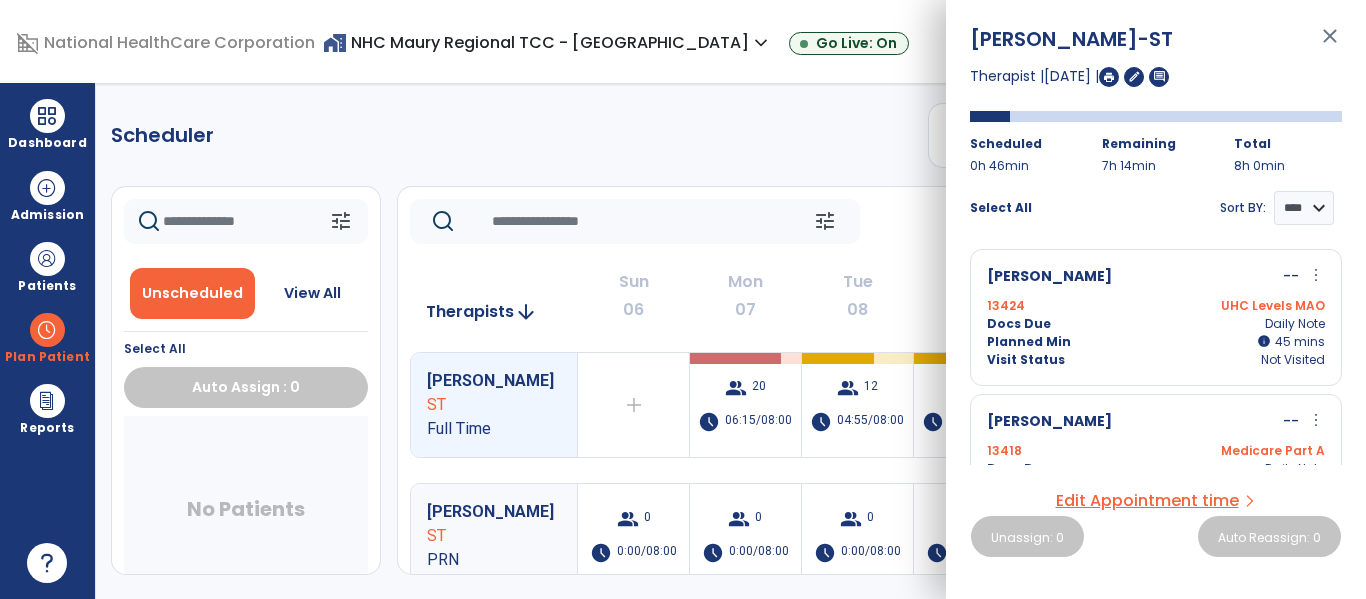 click at bounding box center (1109, 77) 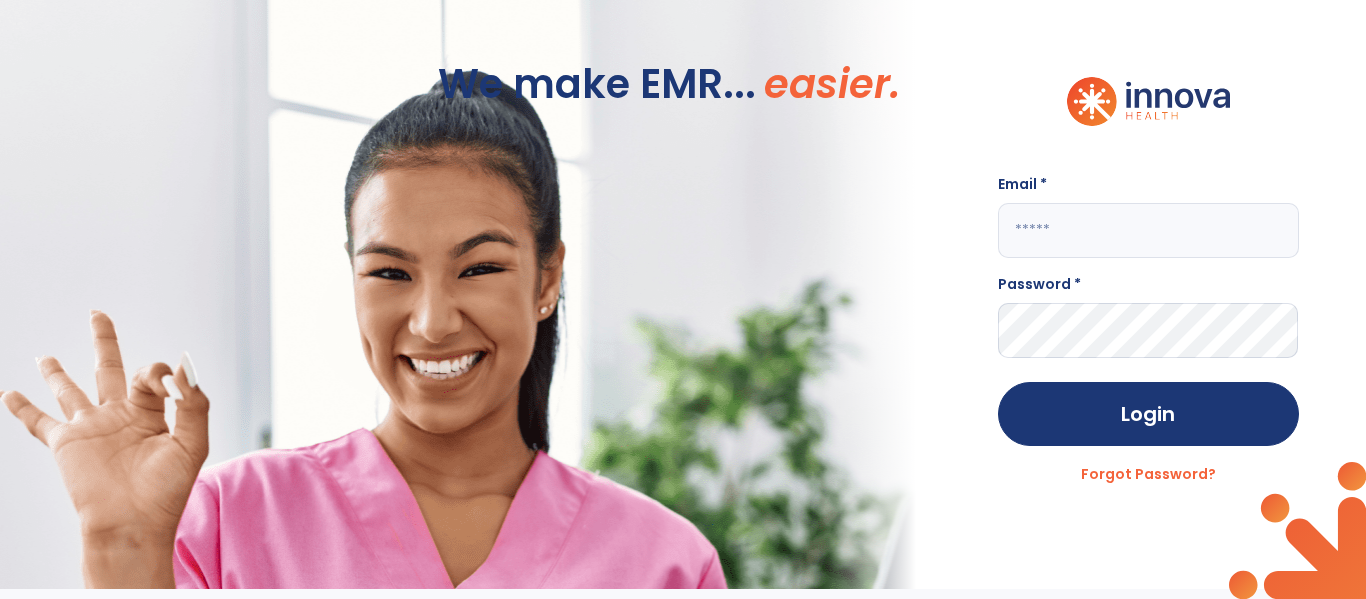 type on "**********" 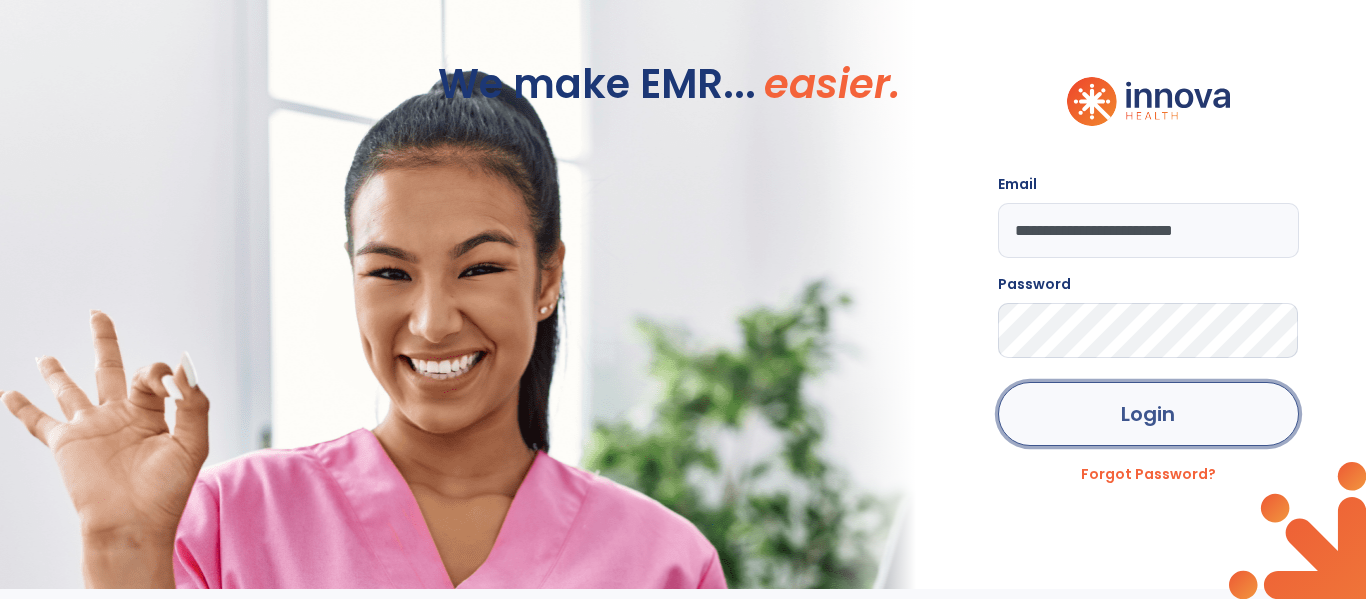 click on "Login" 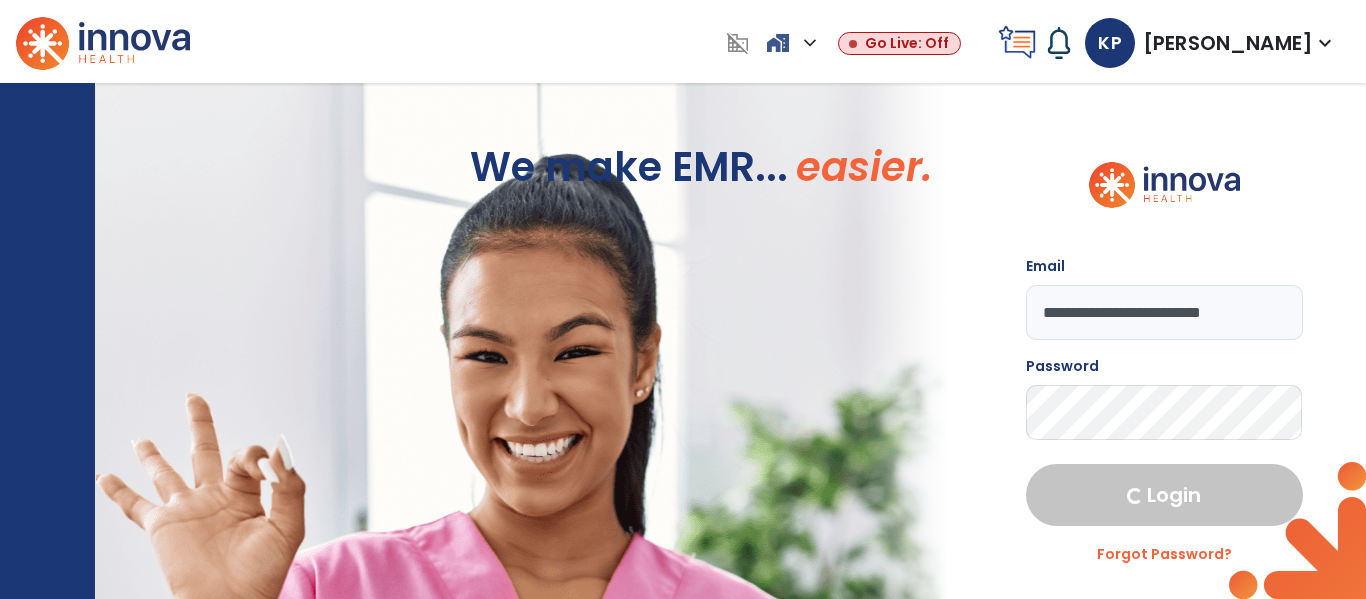 select on "****" 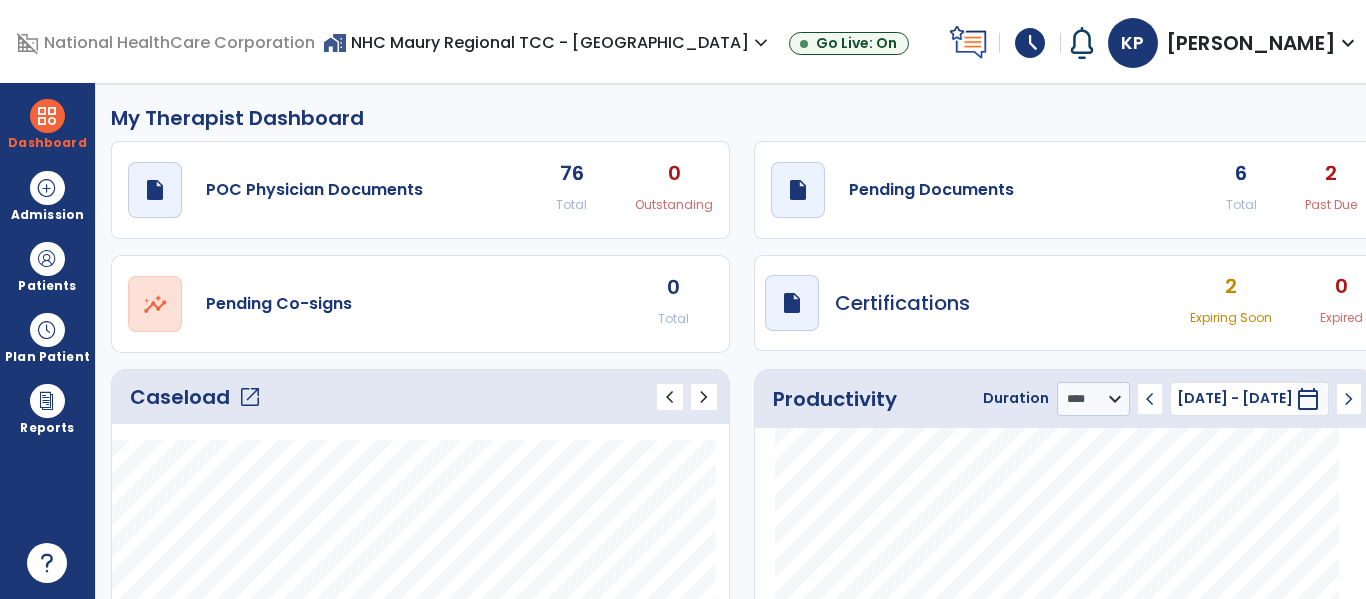 click on "2" at bounding box center [1231, 286] 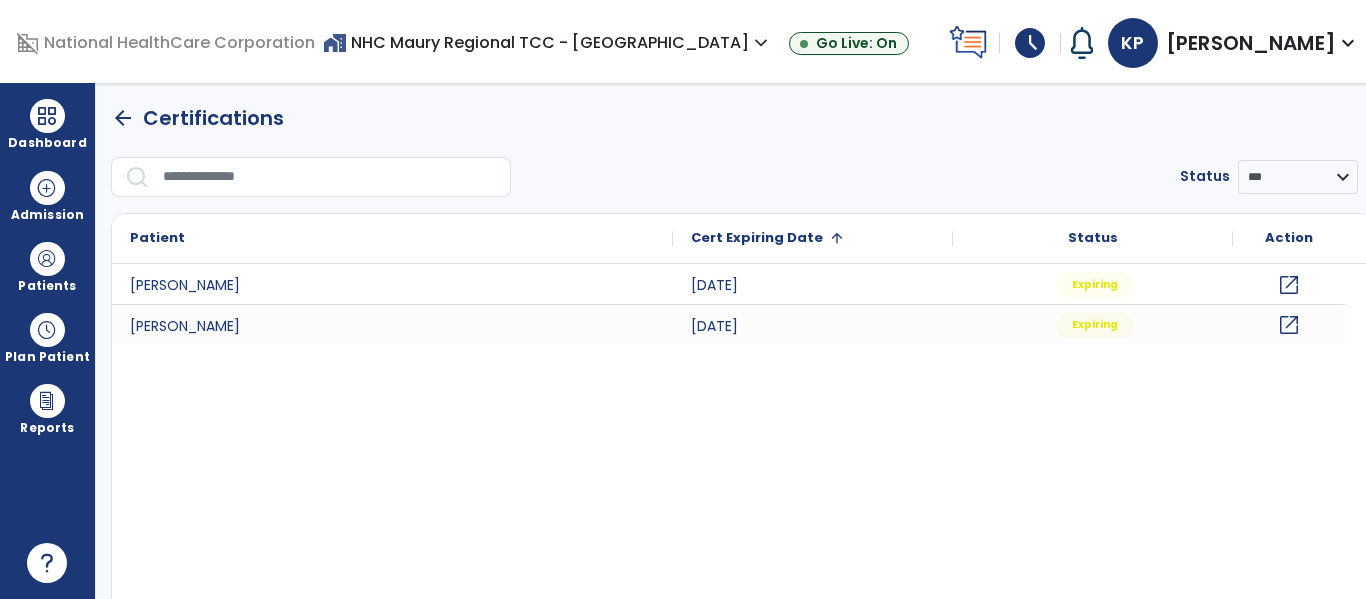 click on "arrow_back" 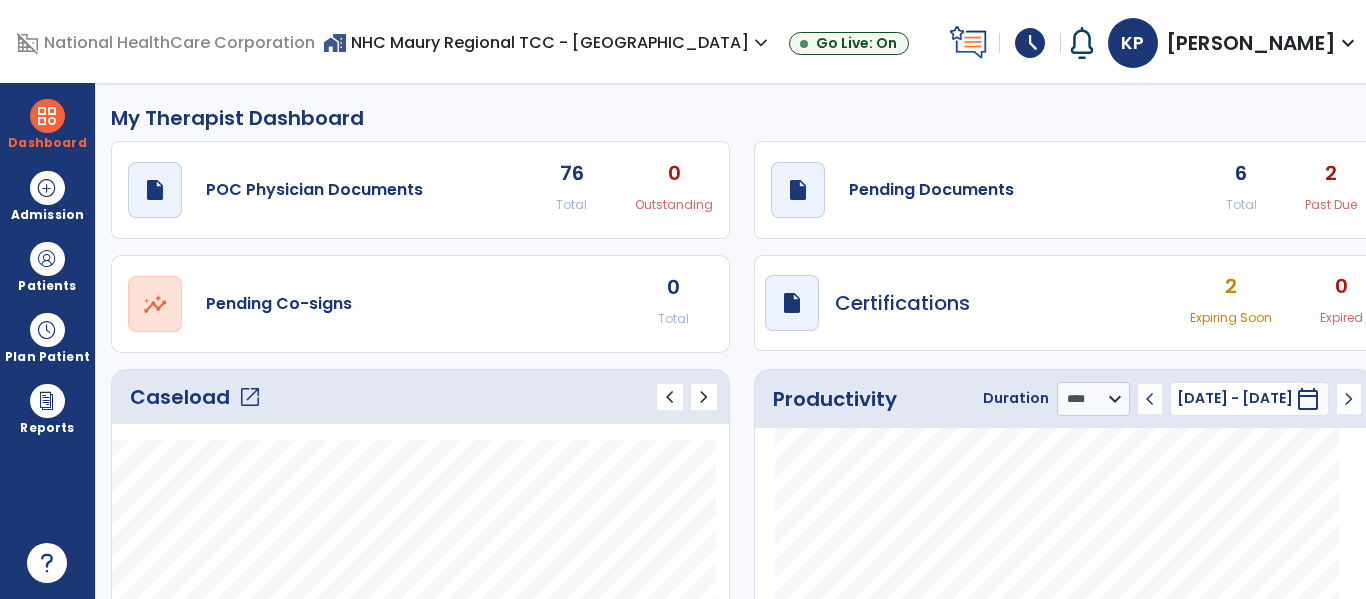 click on "Caseload   open_in_new" 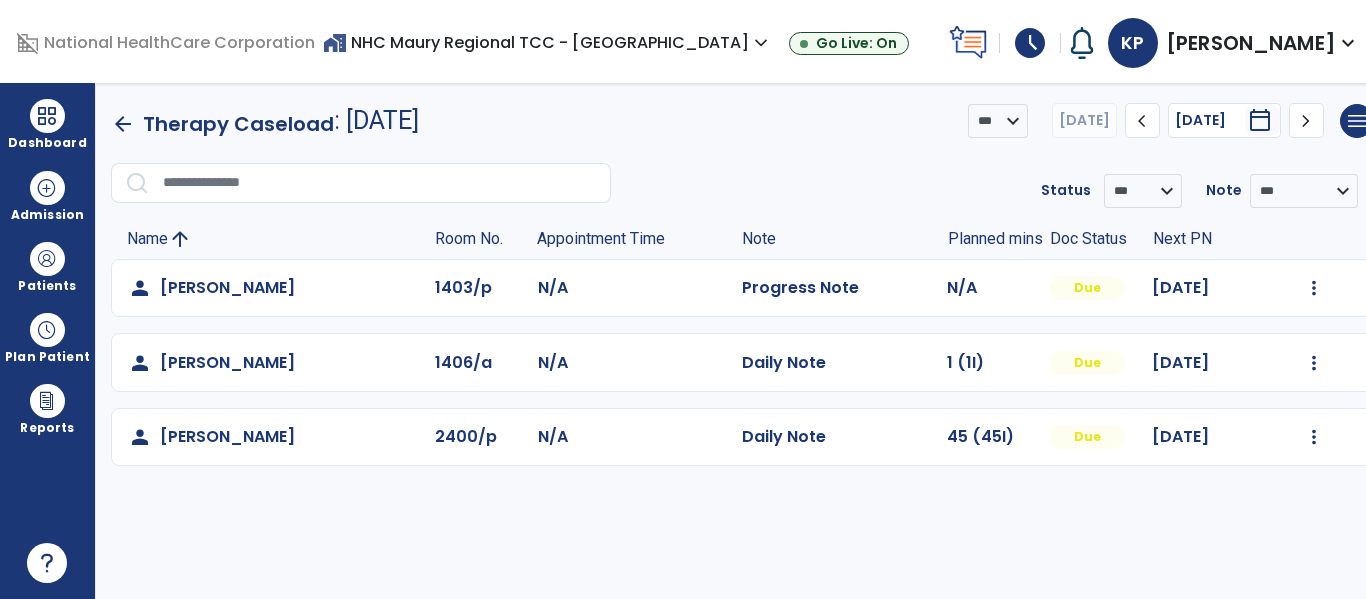 click on "chevron_left" 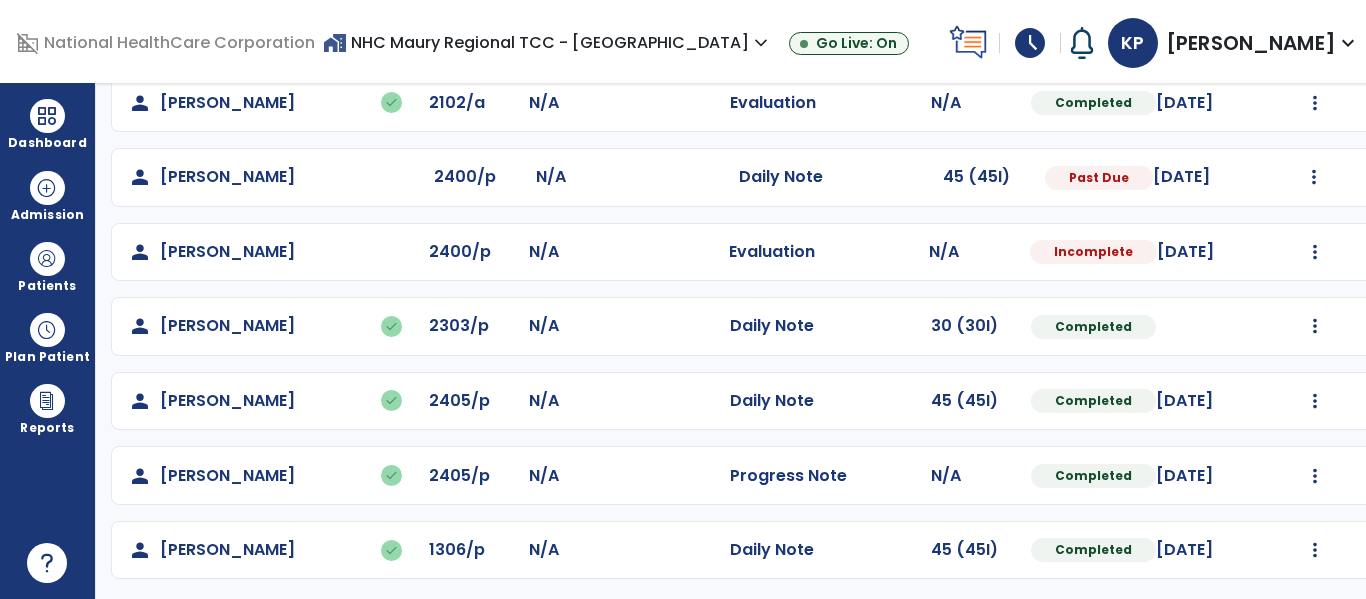 scroll, scrollTop: 935, scrollLeft: 0, axis: vertical 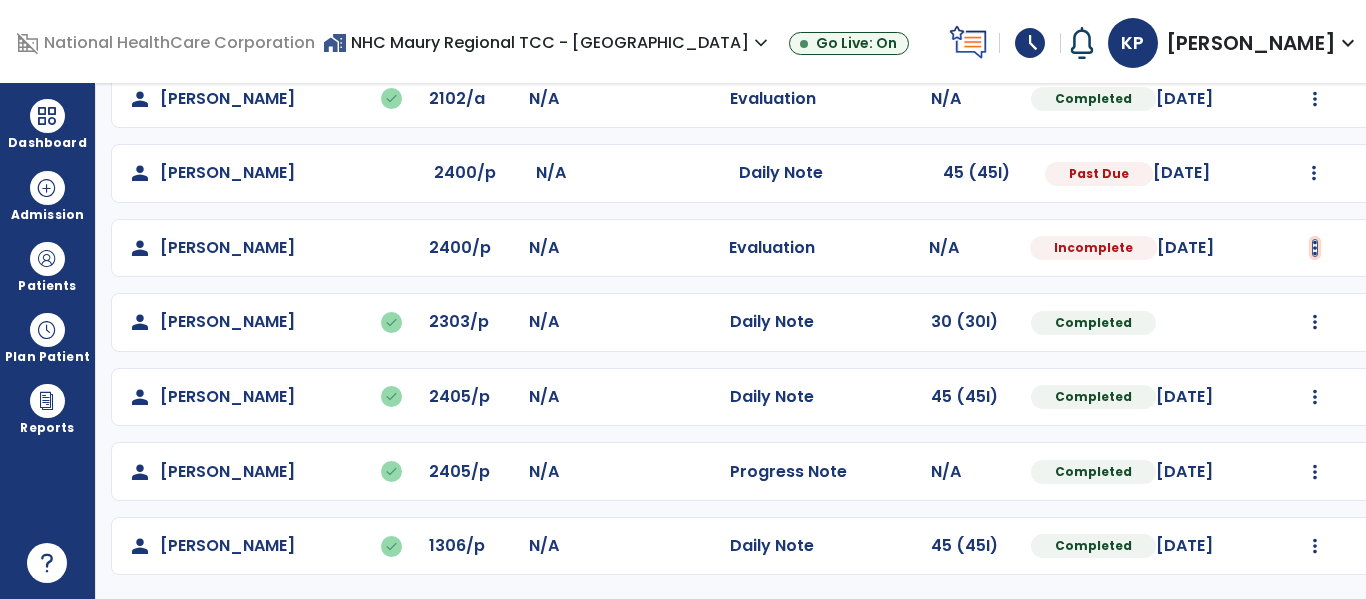 click at bounding box center (1314, -647) 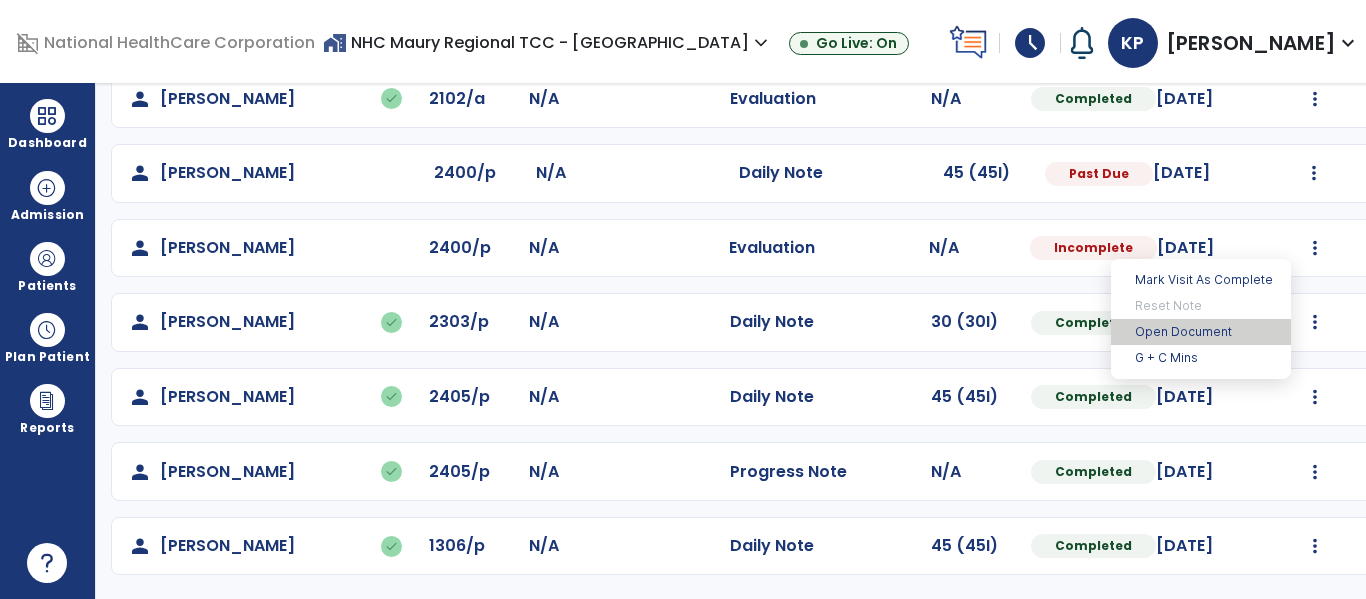 click on "Open Document" at bounding box center (1201, 332) 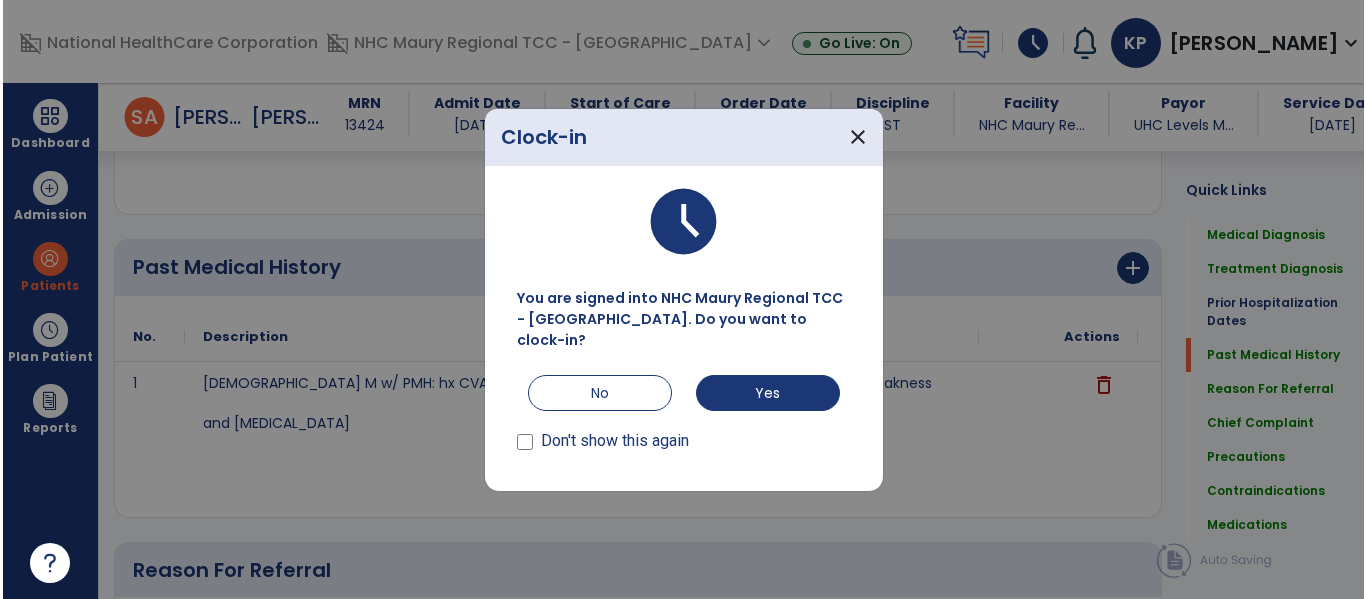 scroll, scrollTop: 895, scrollLeft: 0, axis: vertical 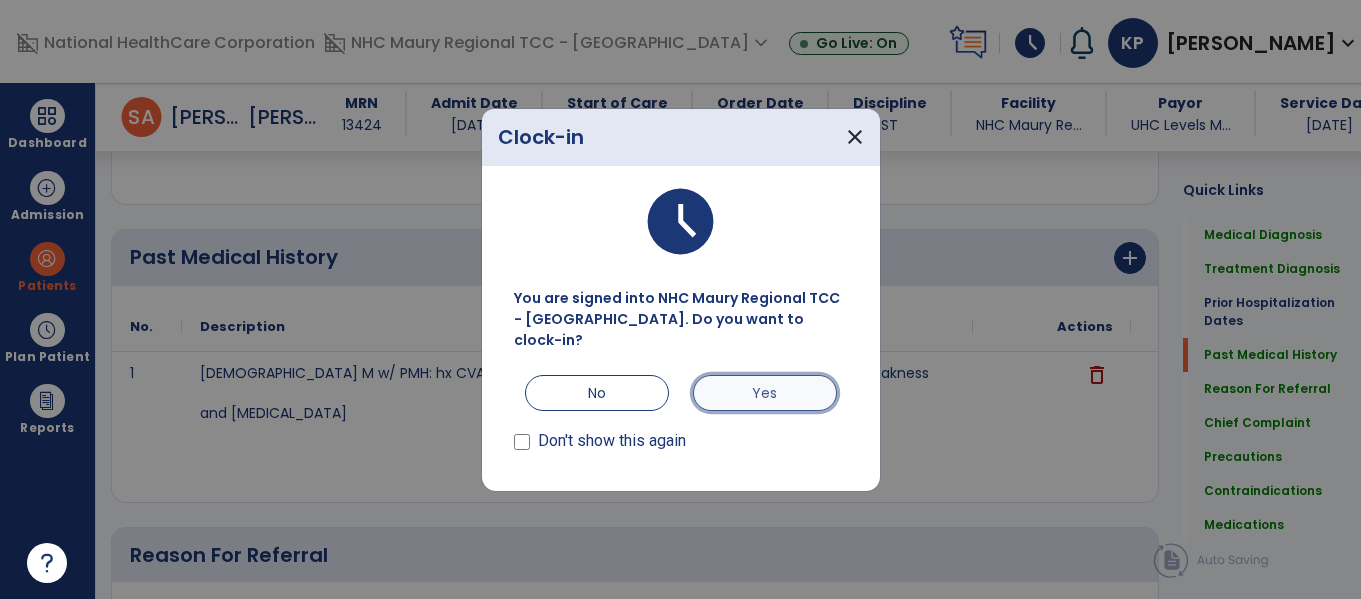 click on "Yes" at bounding box center (765, 393) 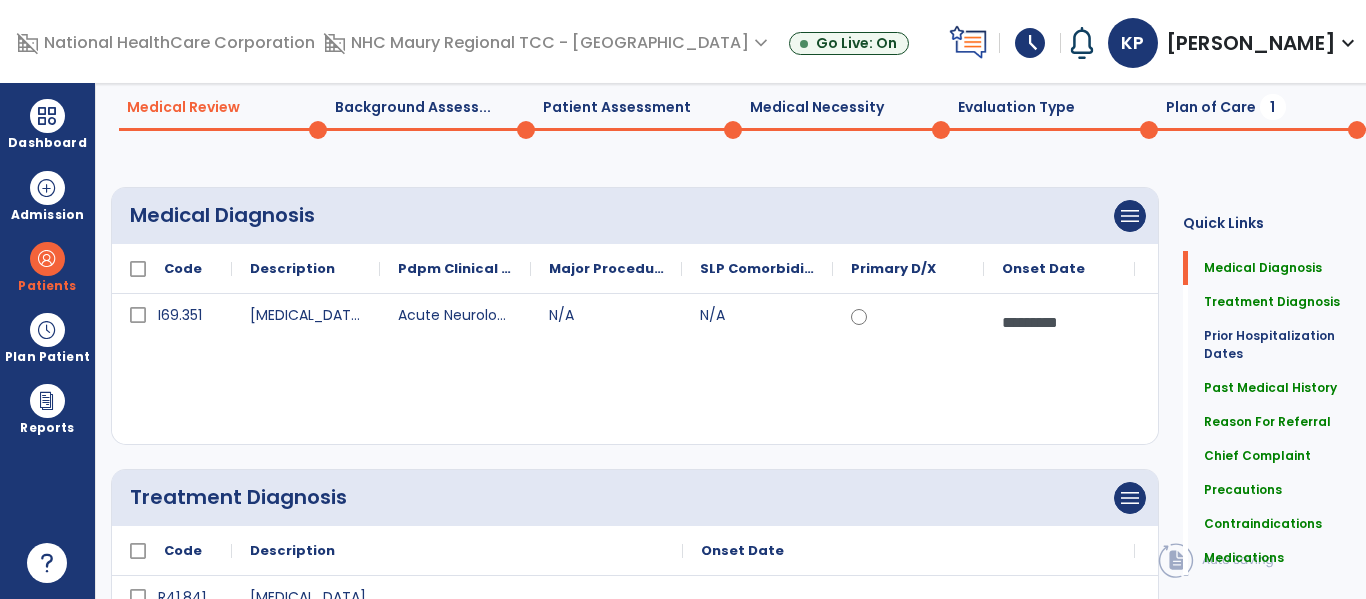 scroll, scrollTop: 0, scrollLeft: 0, axis: both 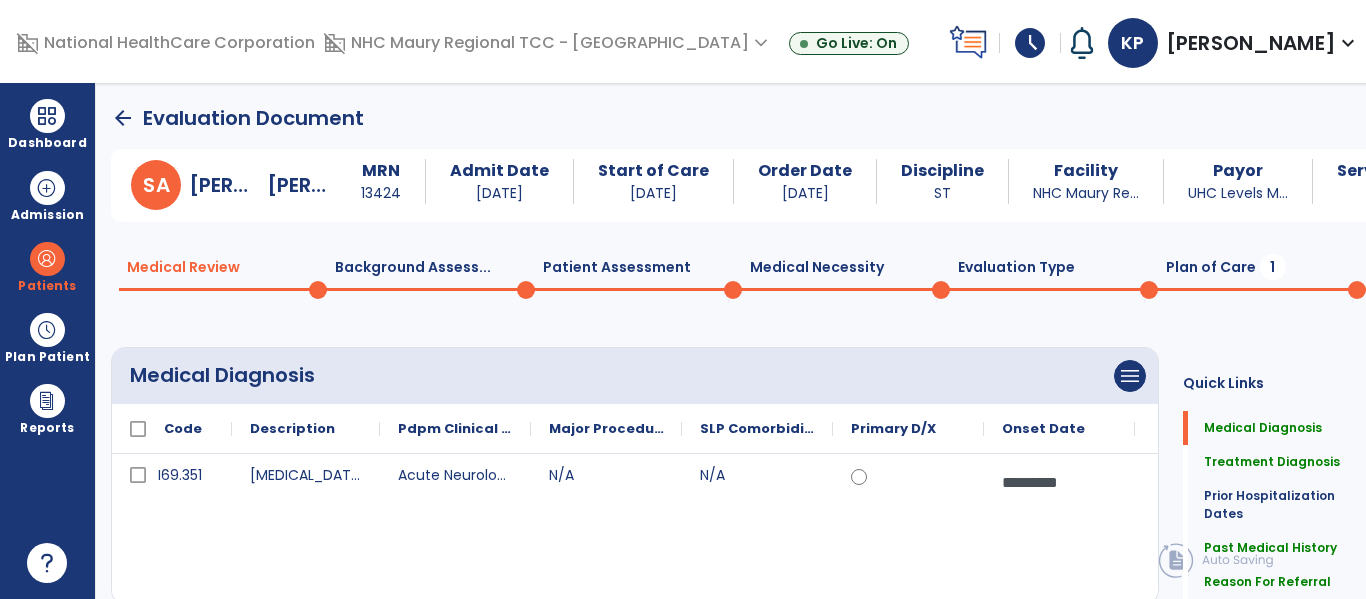 click on "Medical Necessity  0" 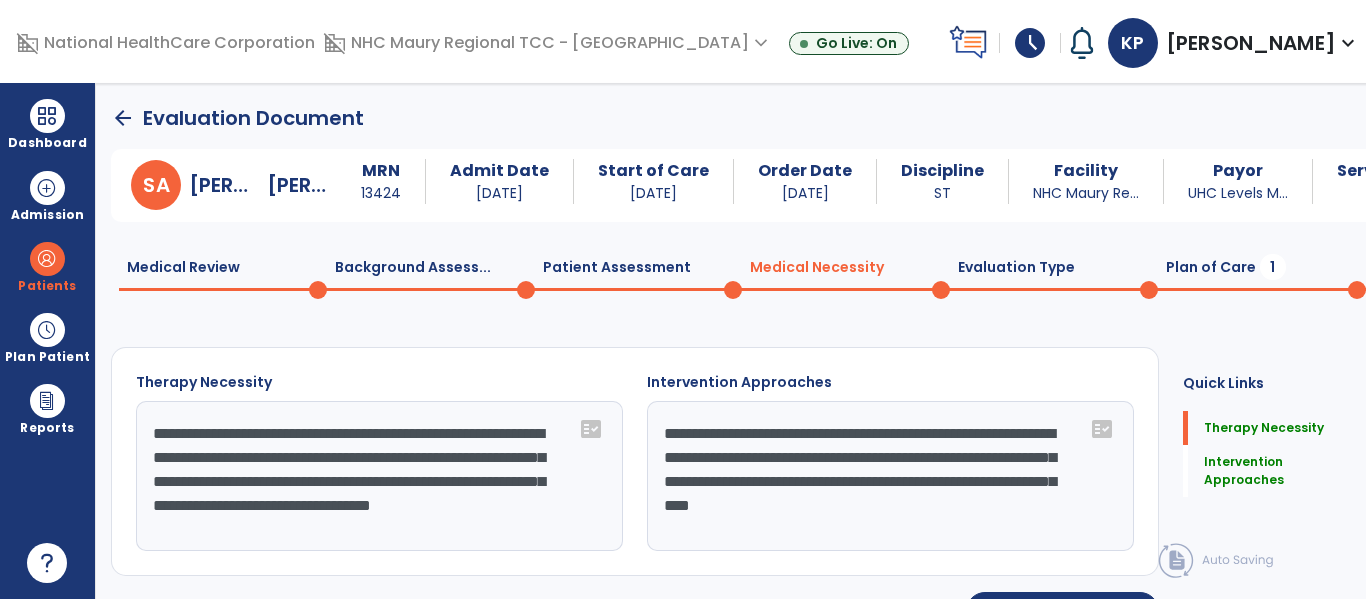 click on "Patient Assessment  0" 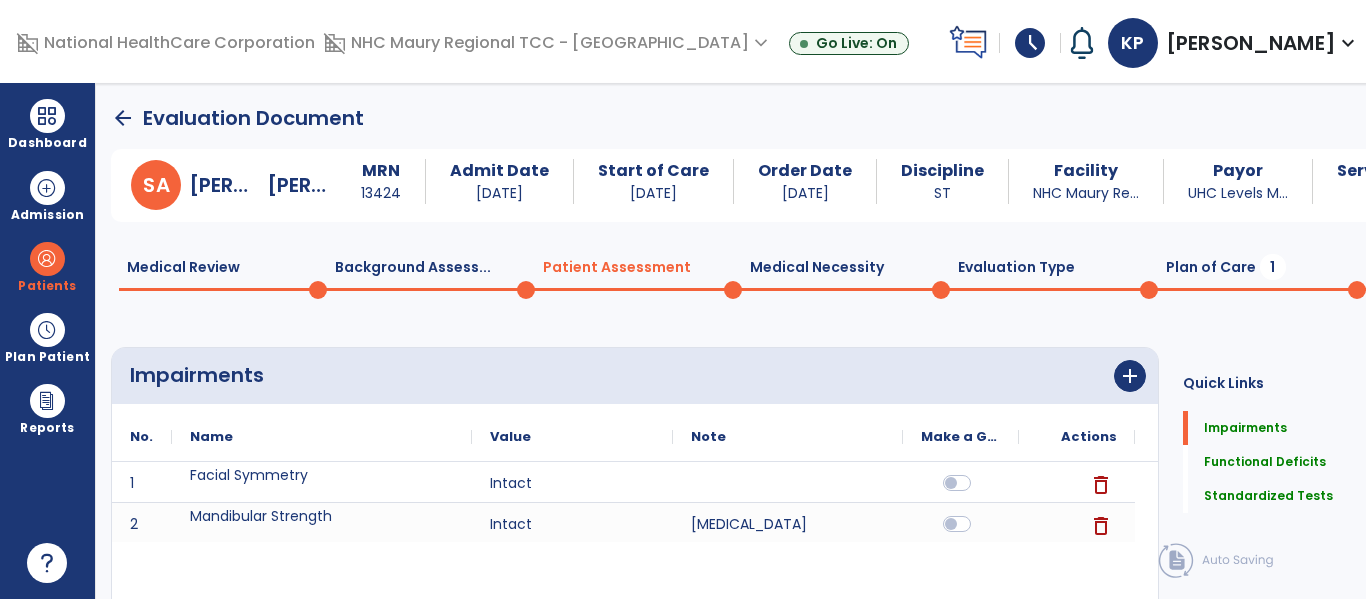 click on "Impairments      add" 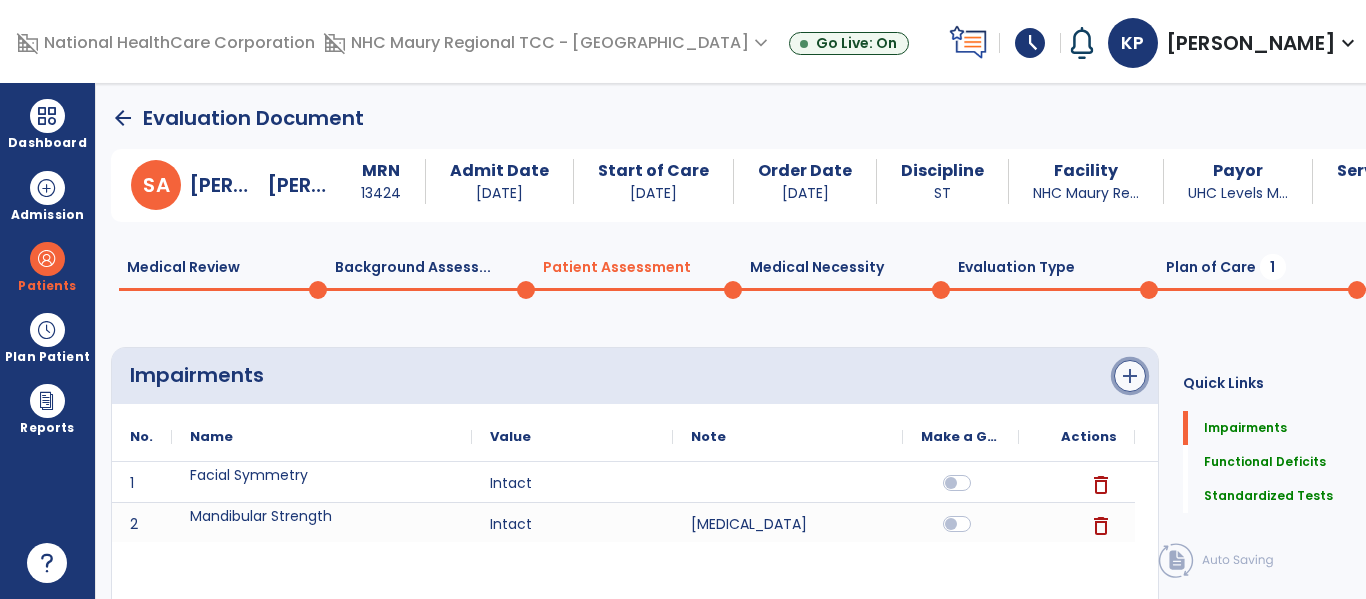 click on "add" 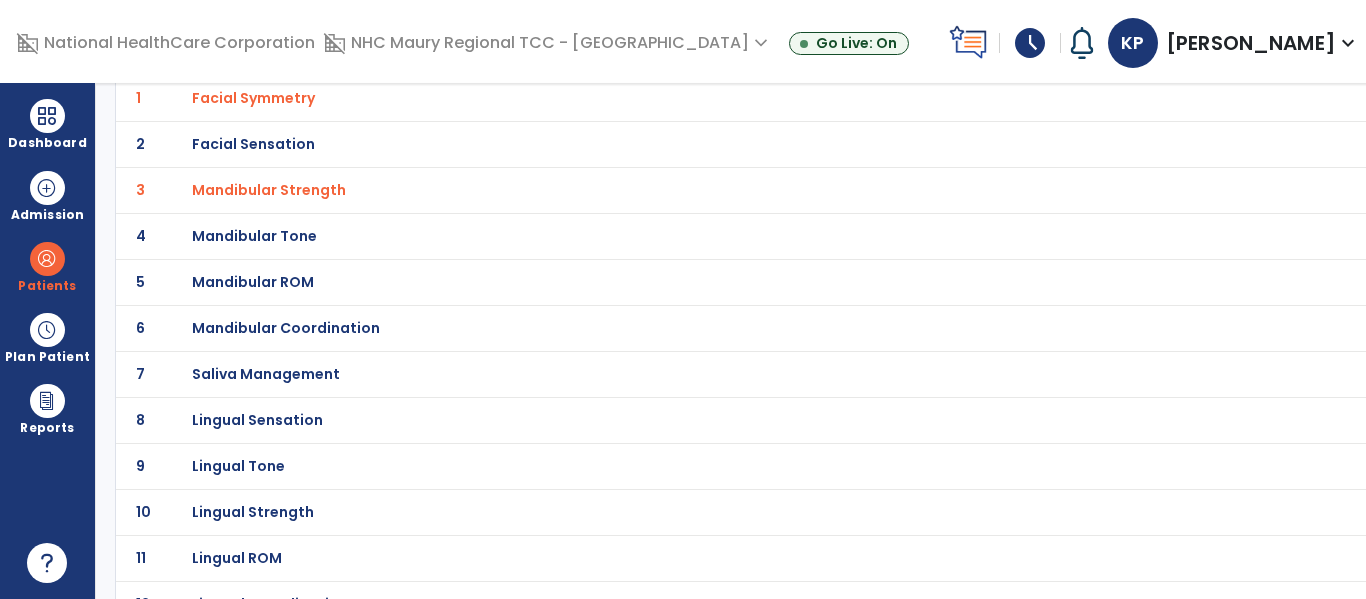 scroll, scrollTop: 247, scrollLeft: 0, axis: vertical 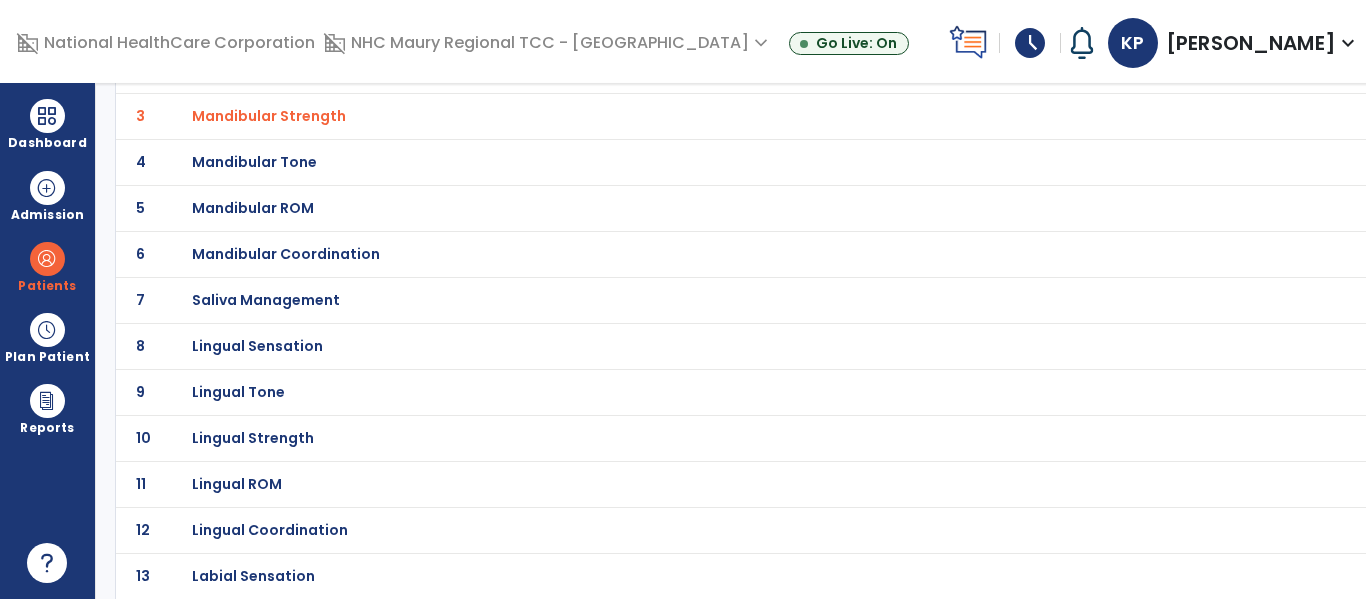 click on "Mandibular Coordination" at bounding box center [698, 24] 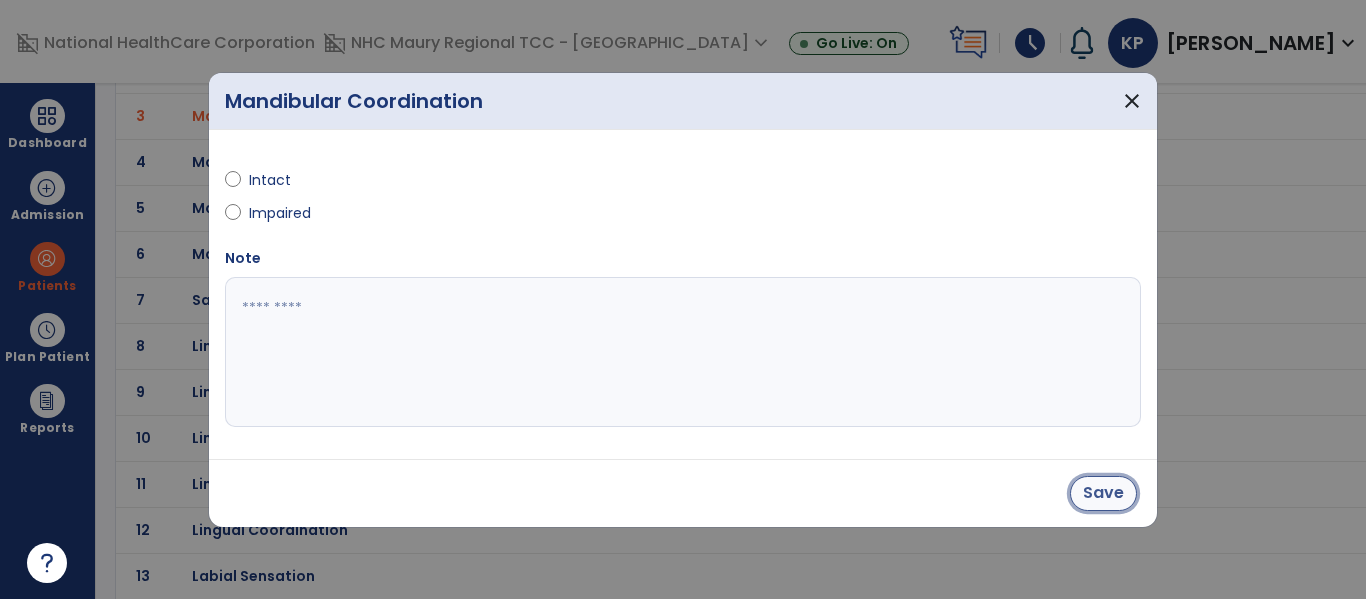 click on "Save" at bounding box center [1103, 493] 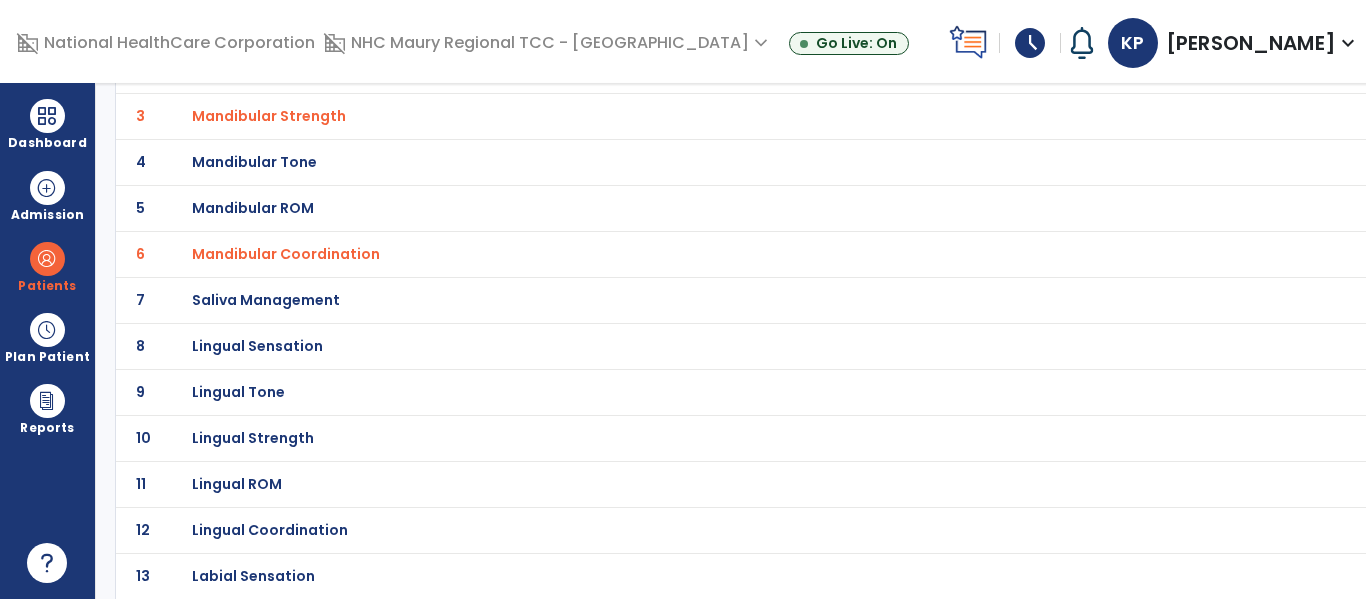 click on "Saliva Management" at bounding box center (253, 24) 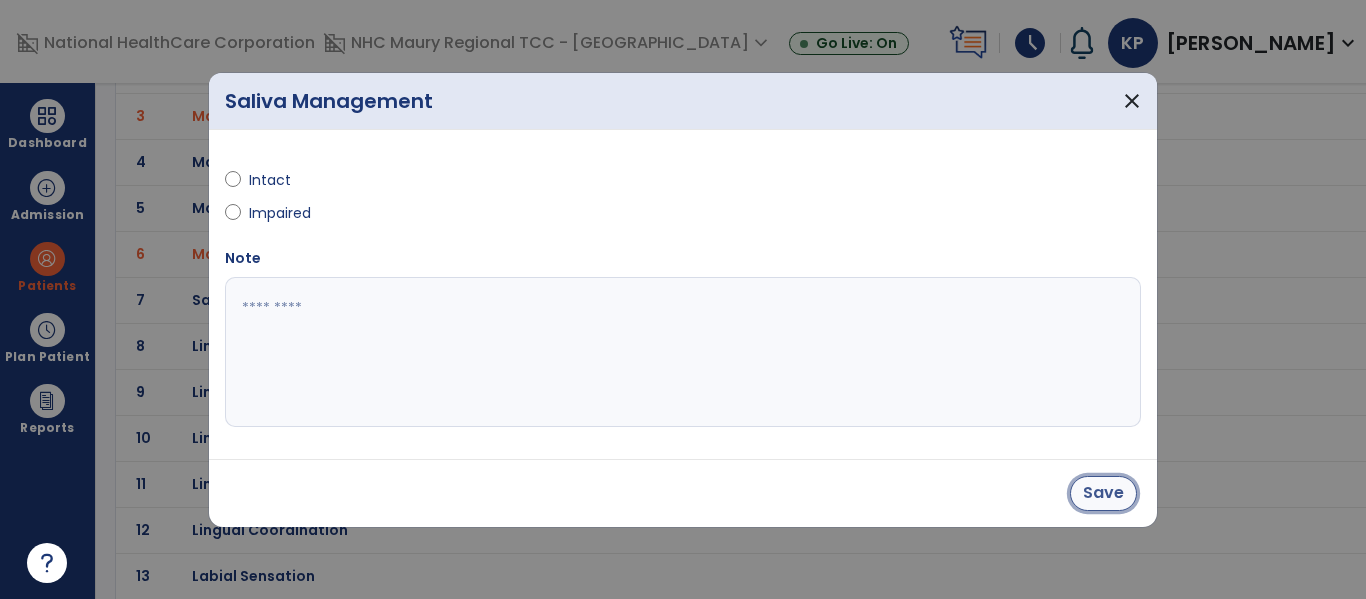 click on "Save" at bounding box center [1103, 493] 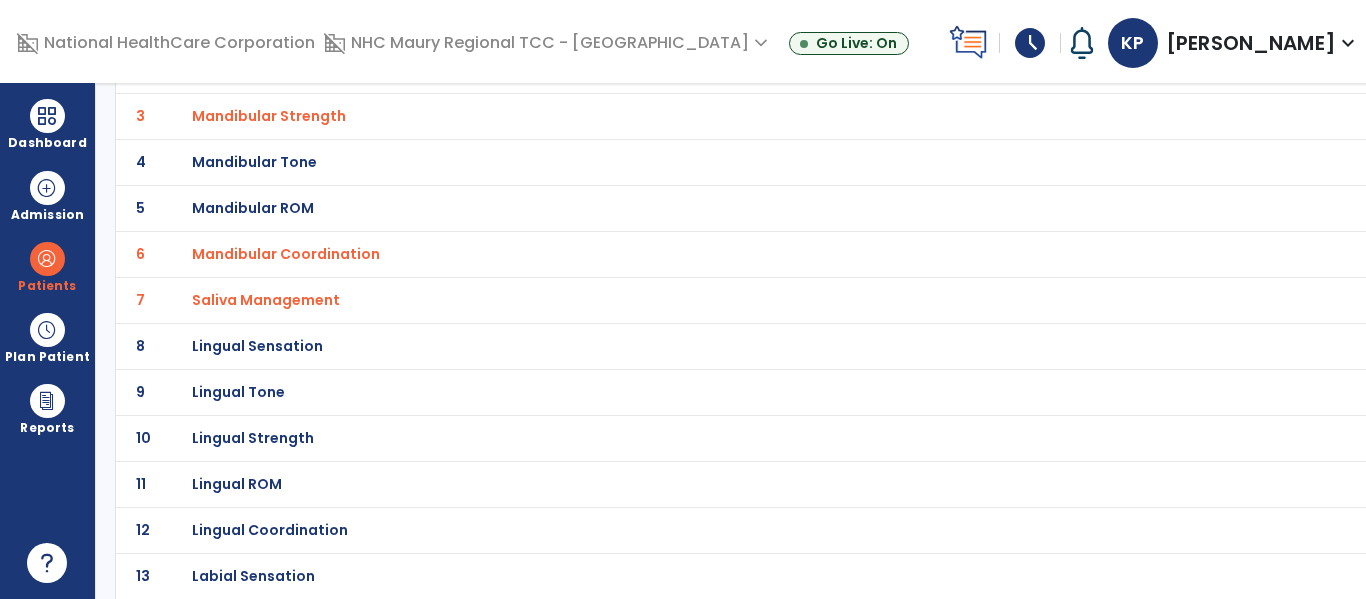 click on "Lingual Strength" at bounding box center (253, 24) 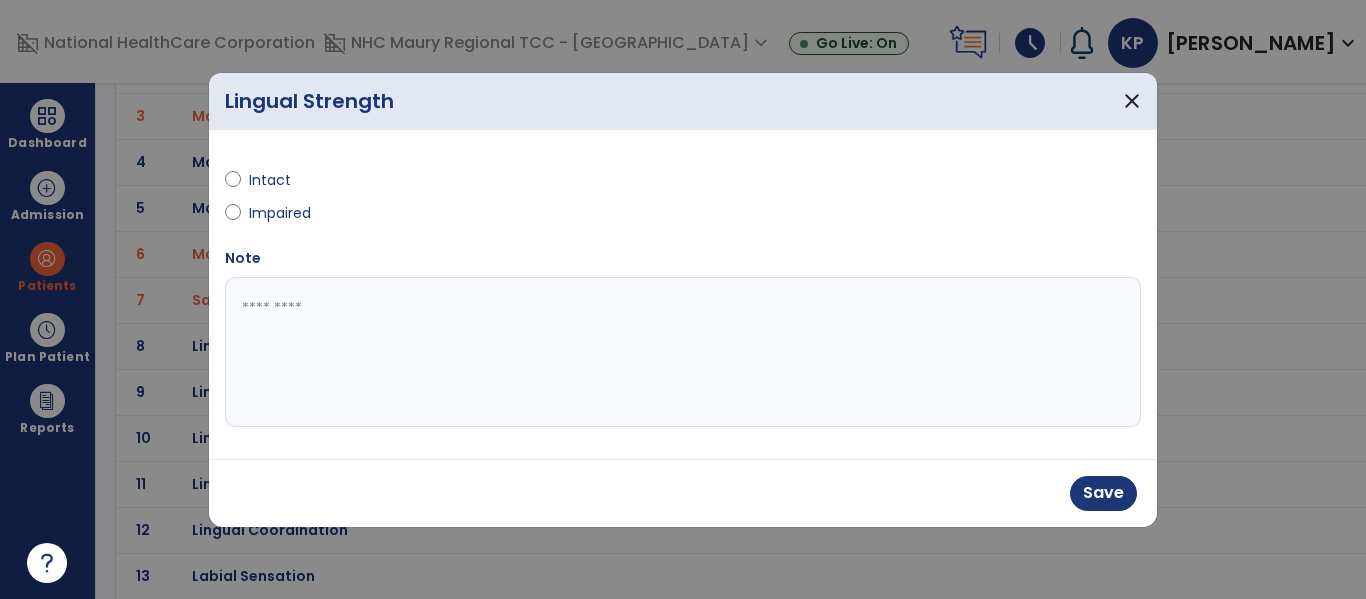 click at bounding box center [683, 352] 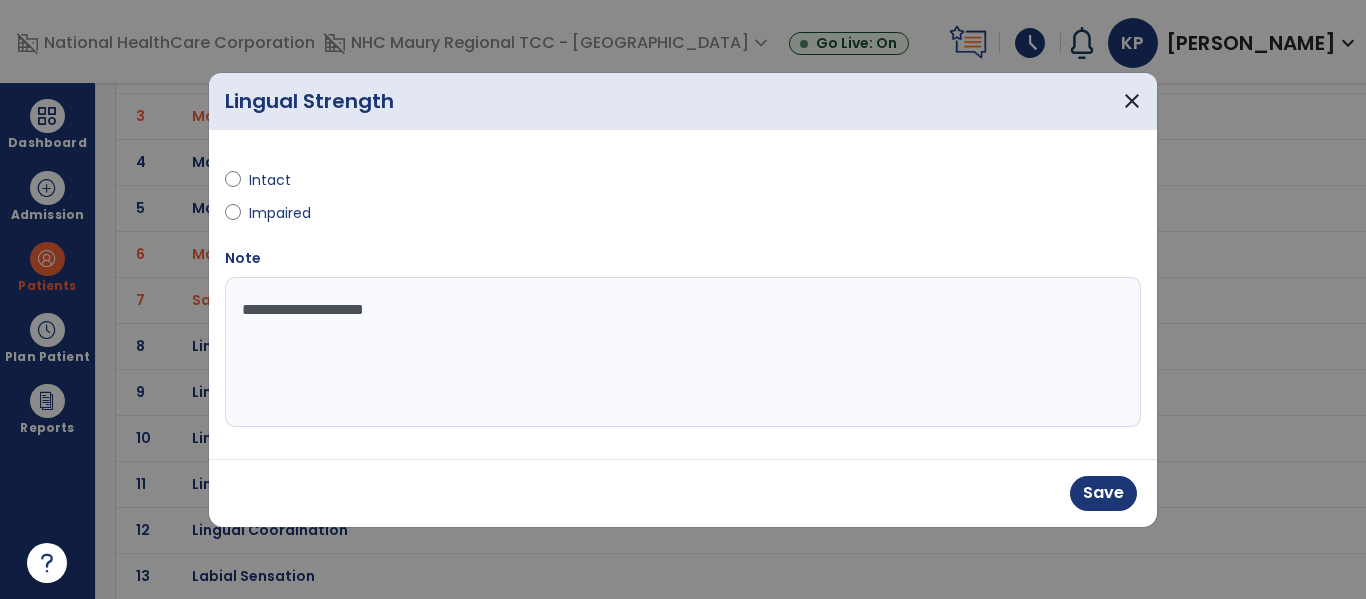 type on "**********" 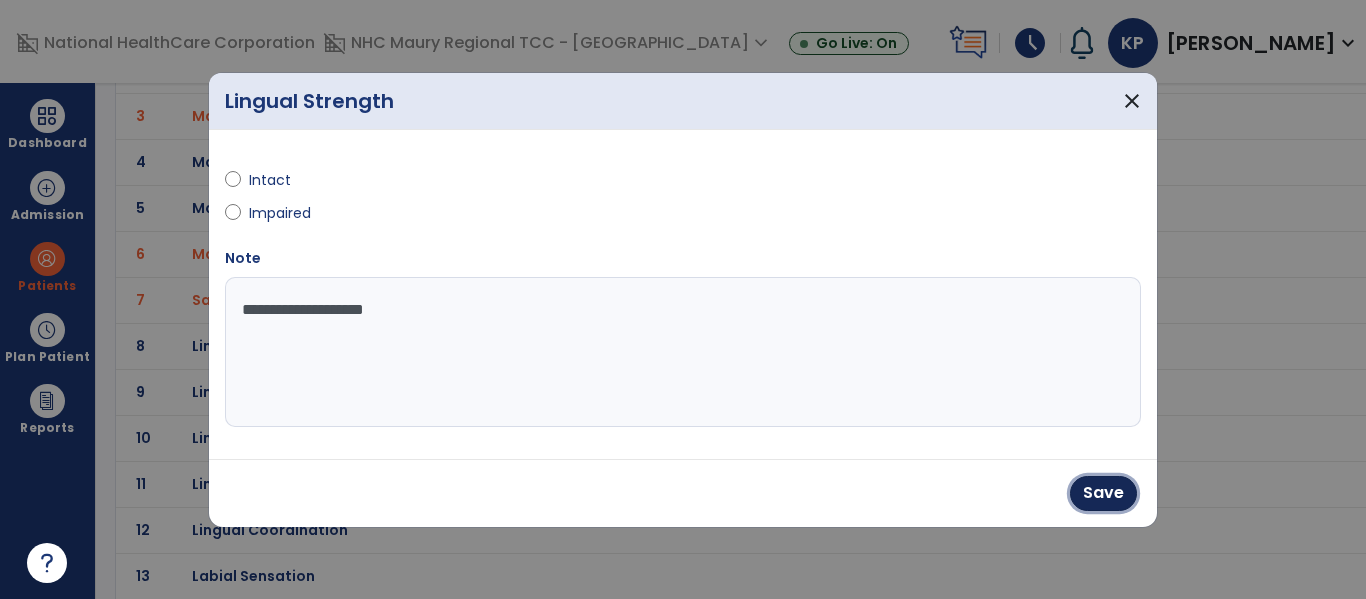 type 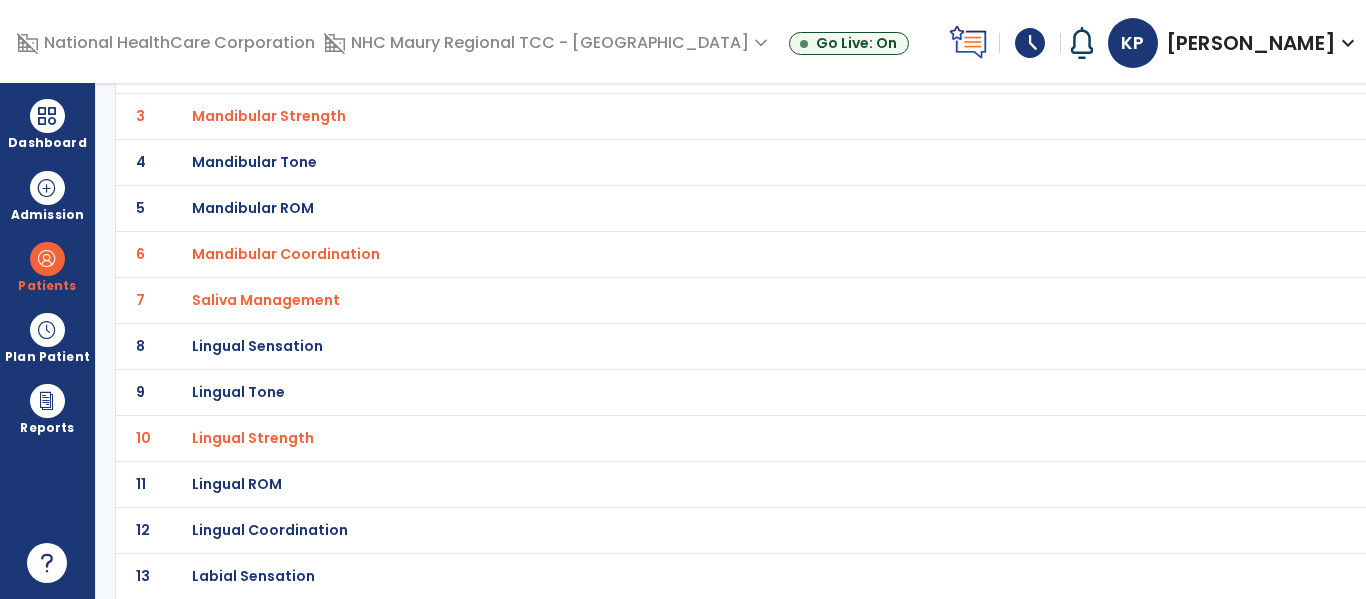 scroll, scrollTop: 432, scrollLeft: 0, axis: vertical 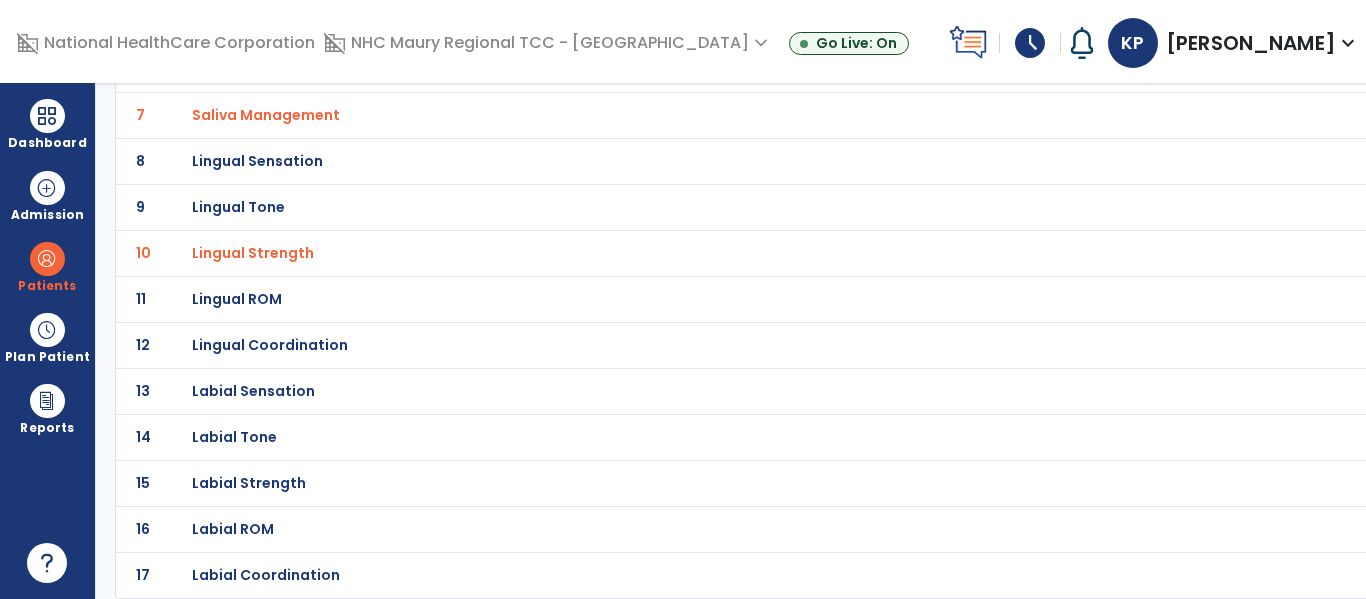 click on "Lingual Coordination" at bounding box center (253, -161) 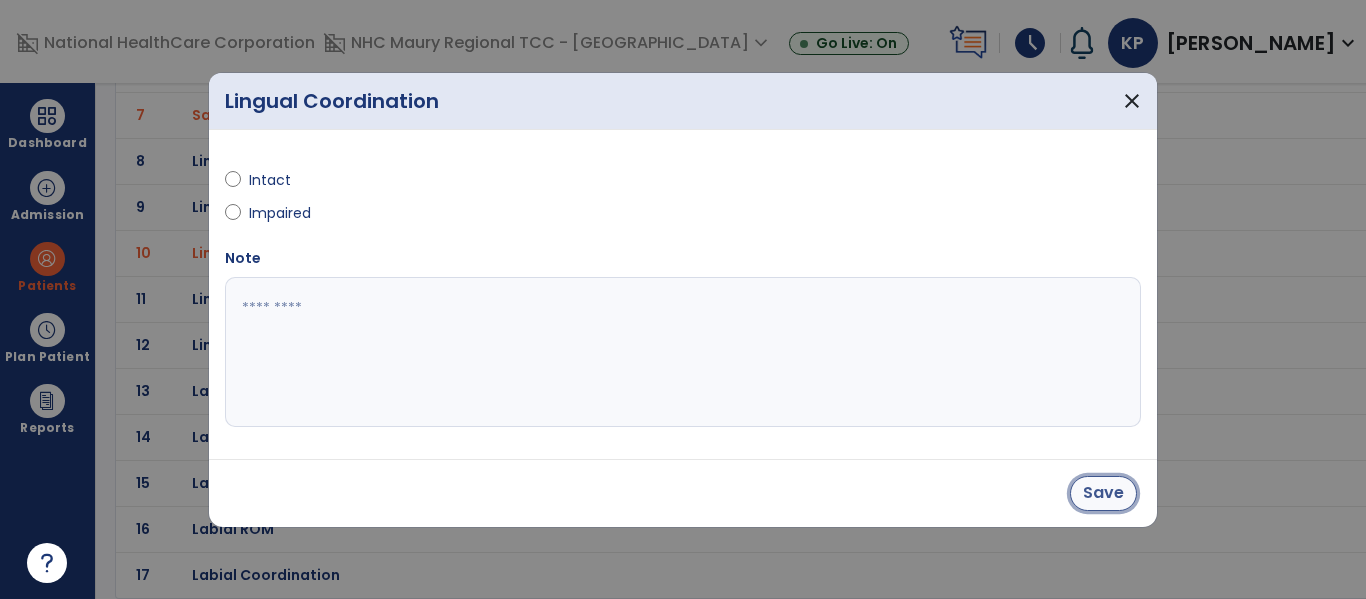 click on "Save" at bounding box center (1103, 493) 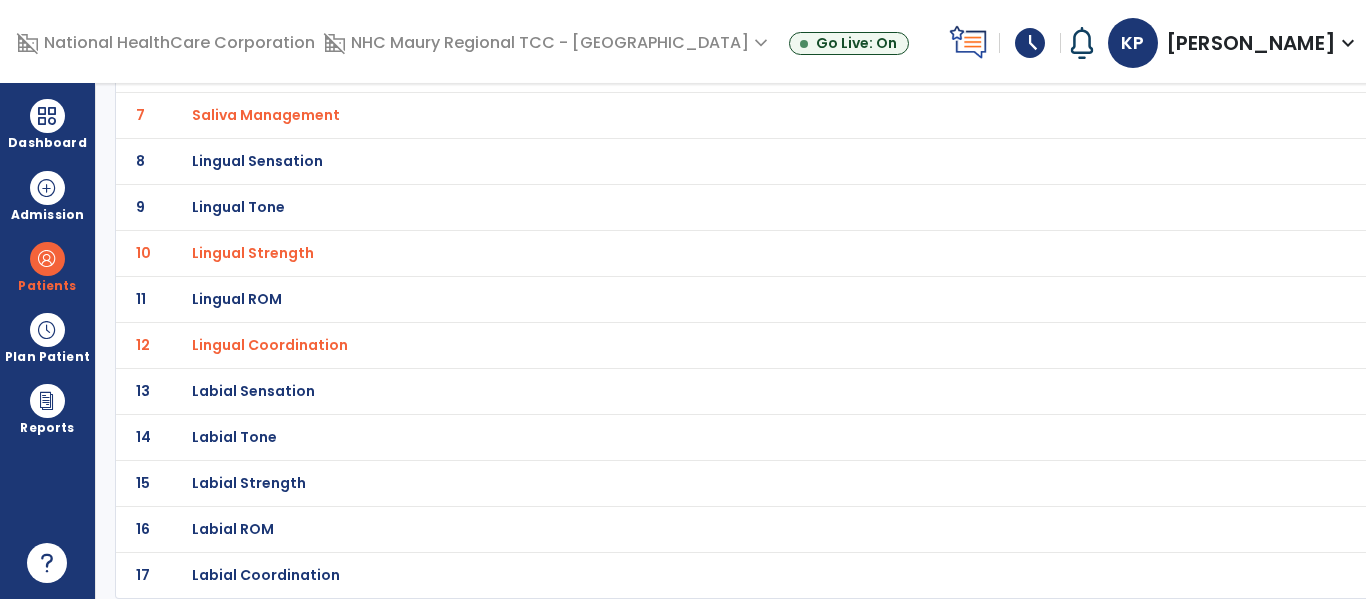 click on "Labial Strength" at bounding box center (253, -161) 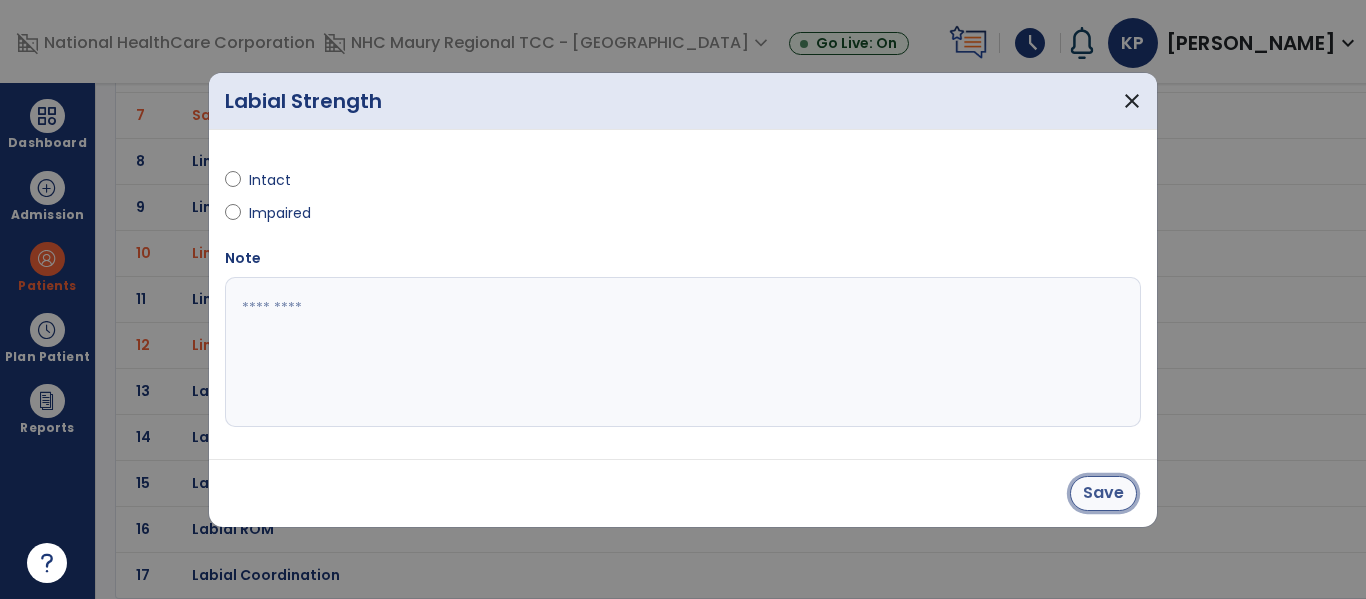 click on "Save" at bounding box center [1103, 493] 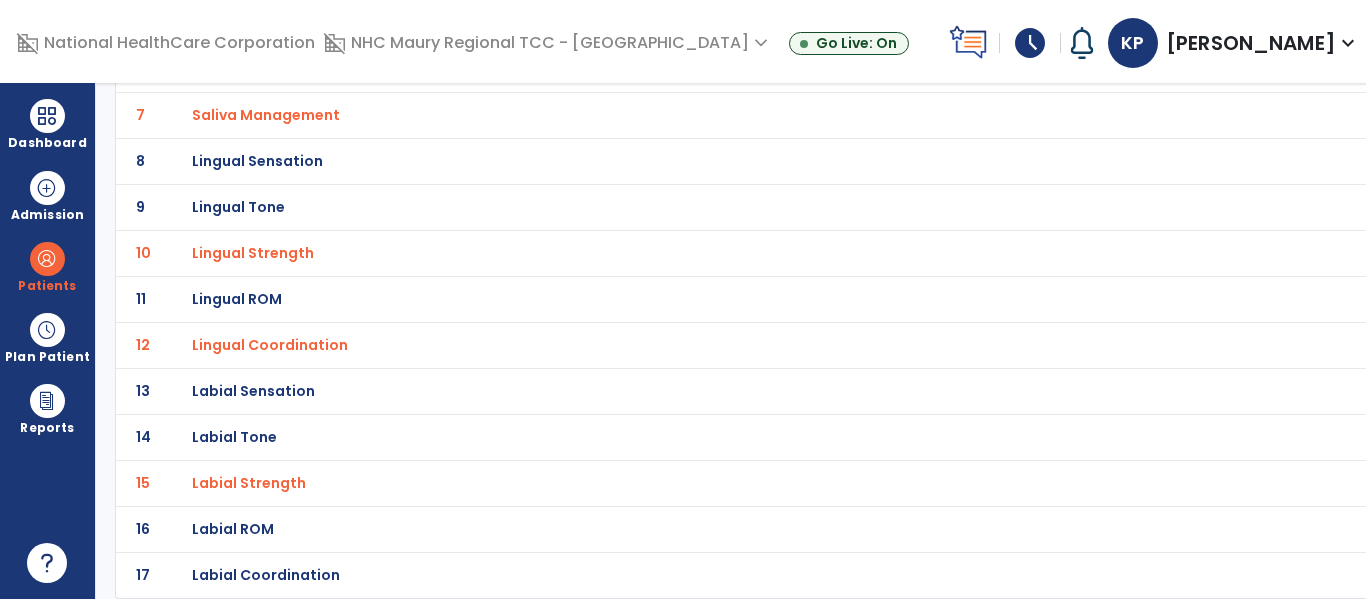 click on "Labial Coordination" at bounding box center [253, -161] 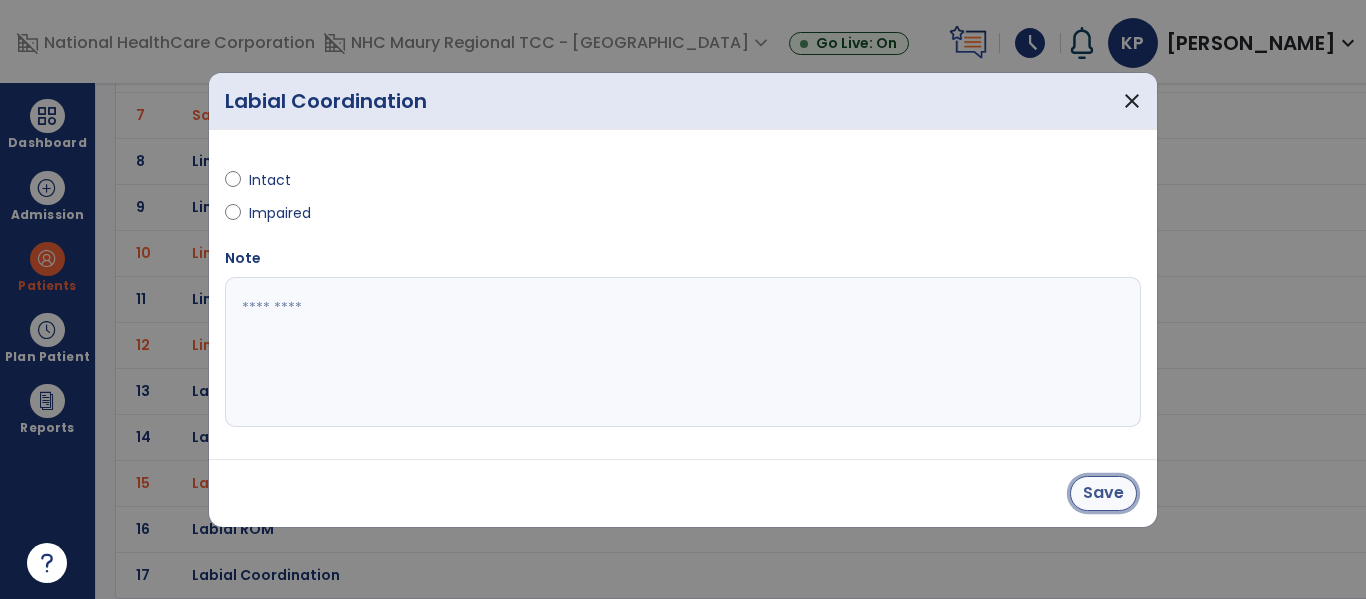click on "Save" at bounding box center (1103, 493) 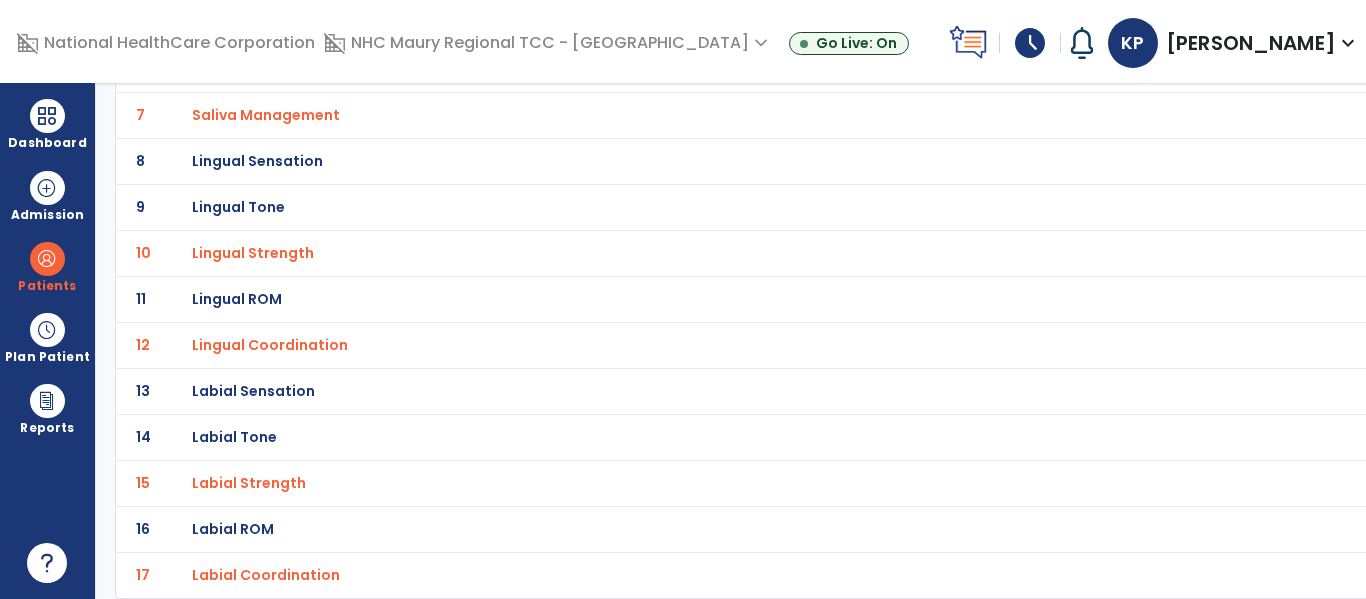 scroll, scrollTop: 0, scrollLeft: 0, axis: both 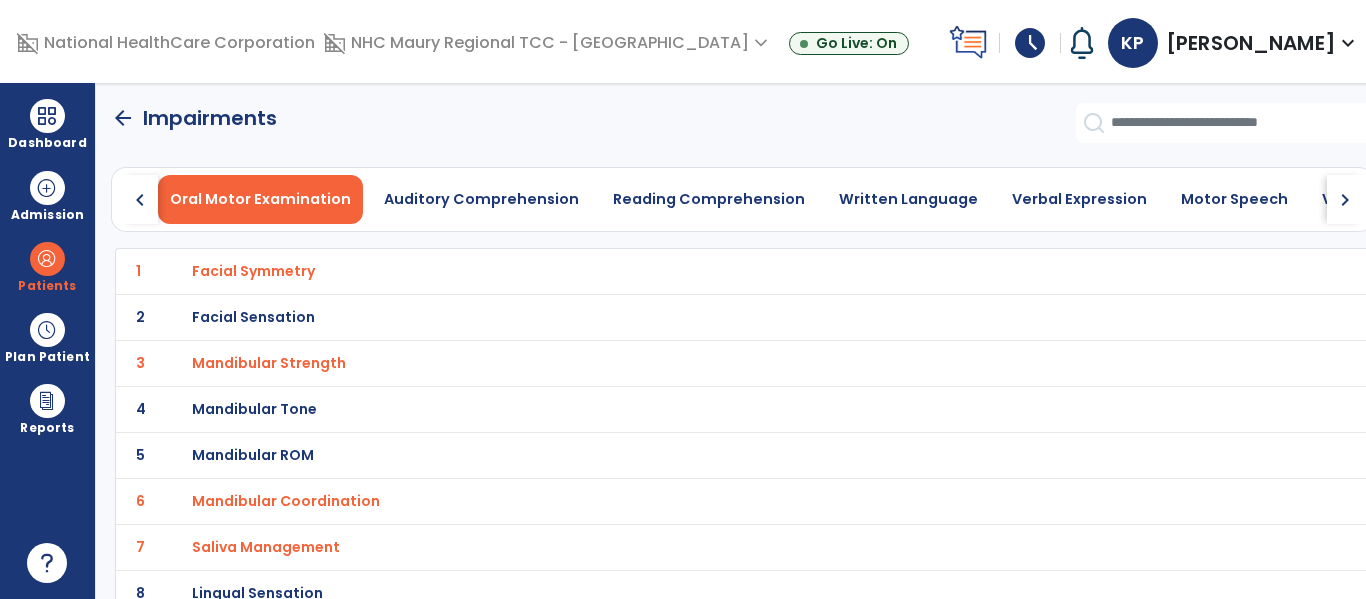 click on "chevron_right" 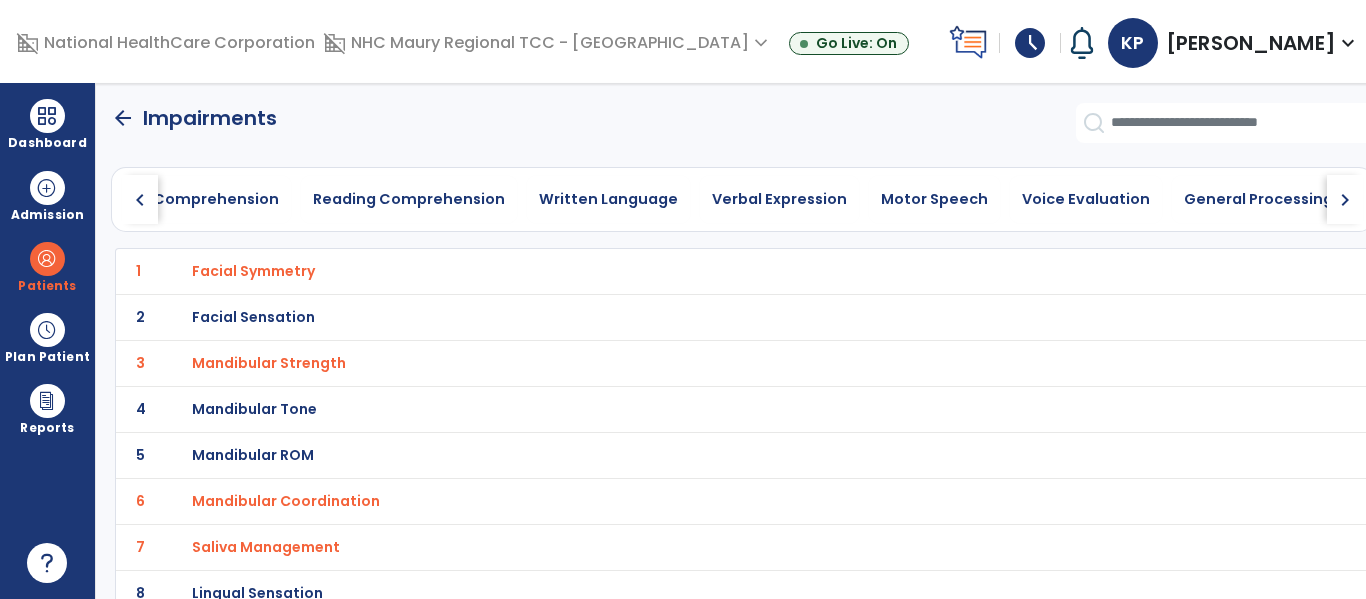 click on "chevron_right" 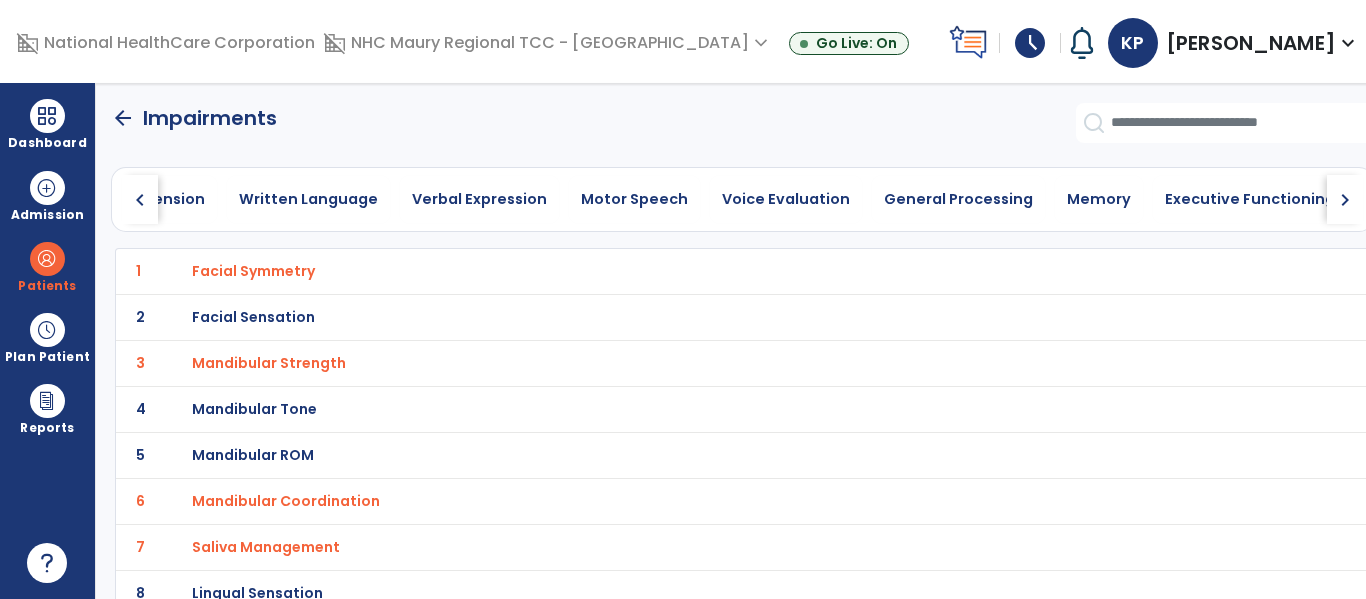 click on "chevron_right" 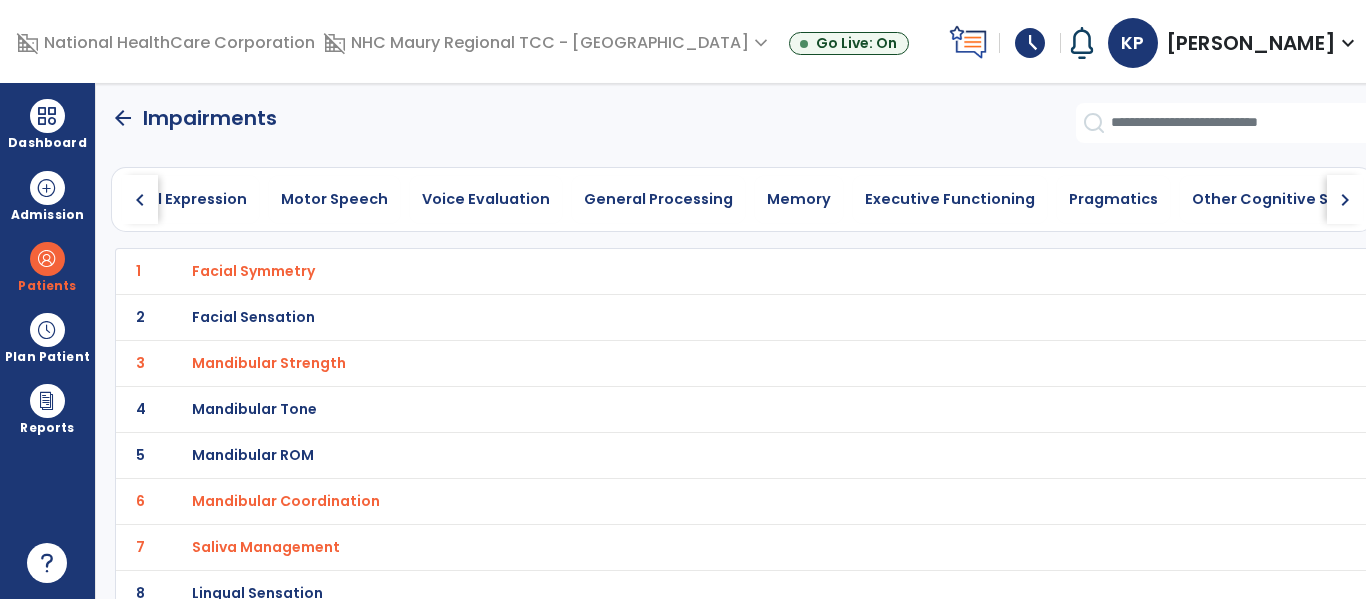 click on "chevron_right" 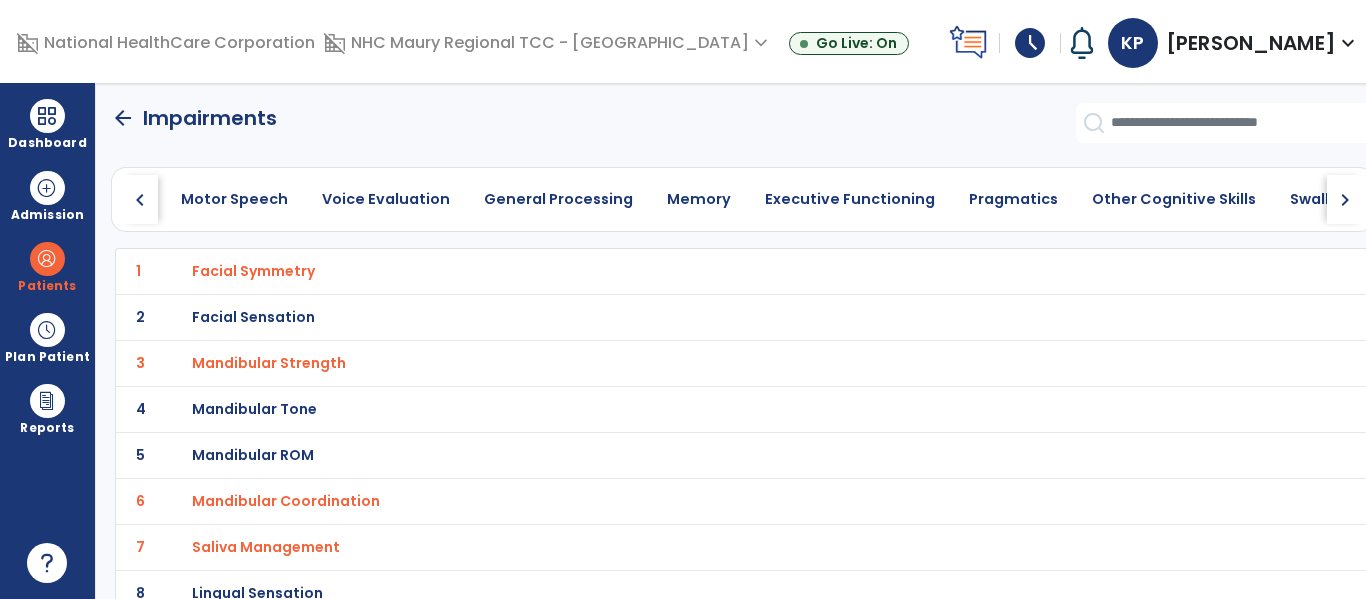 click on "chevron_right" 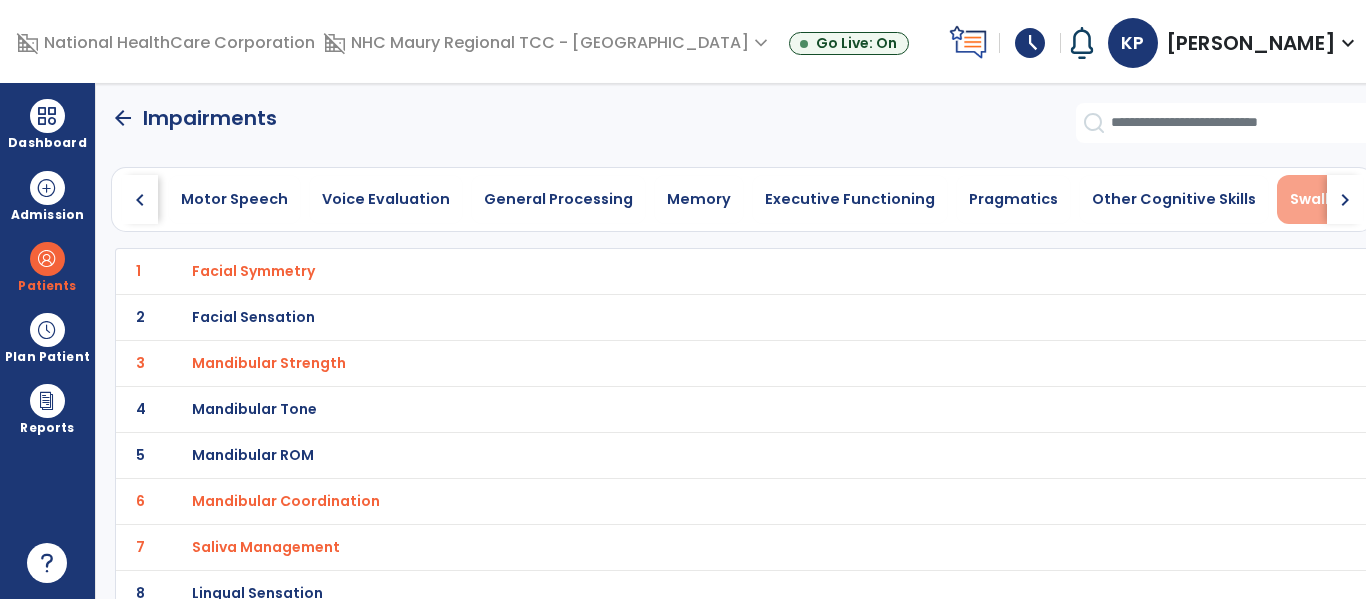 click on "Swallowing" at bounding box center [1332, 199] 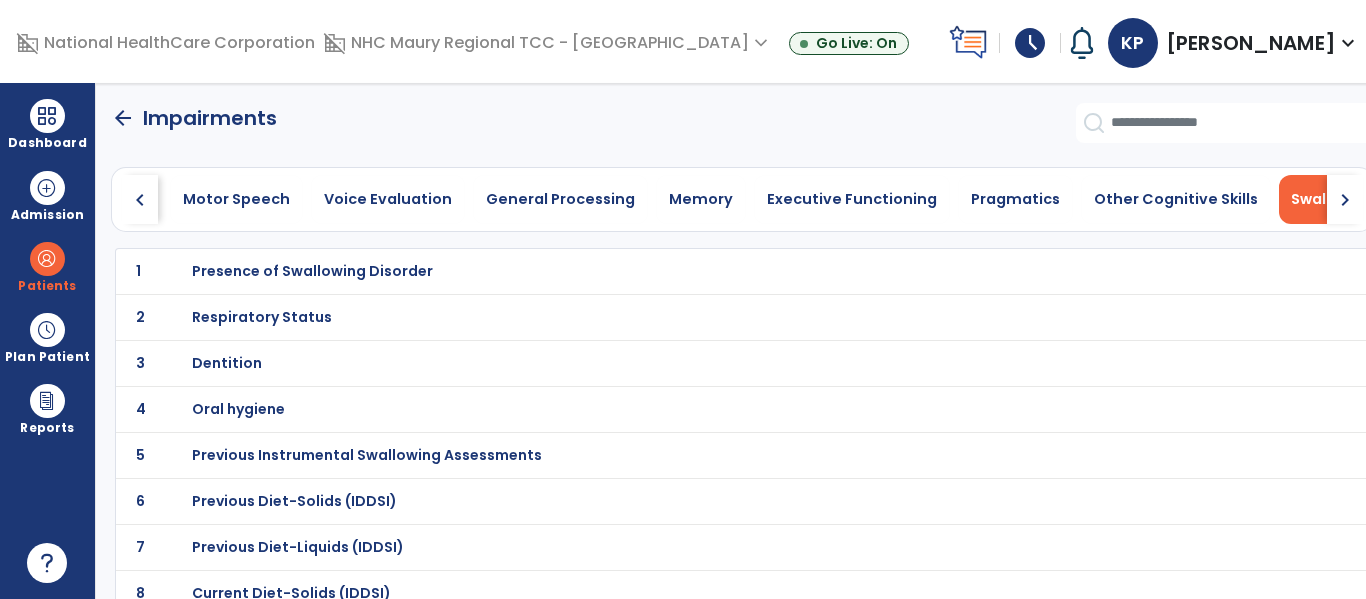 scroll, scrollTop: 0, scrollLeft: 998, axis: horizontal 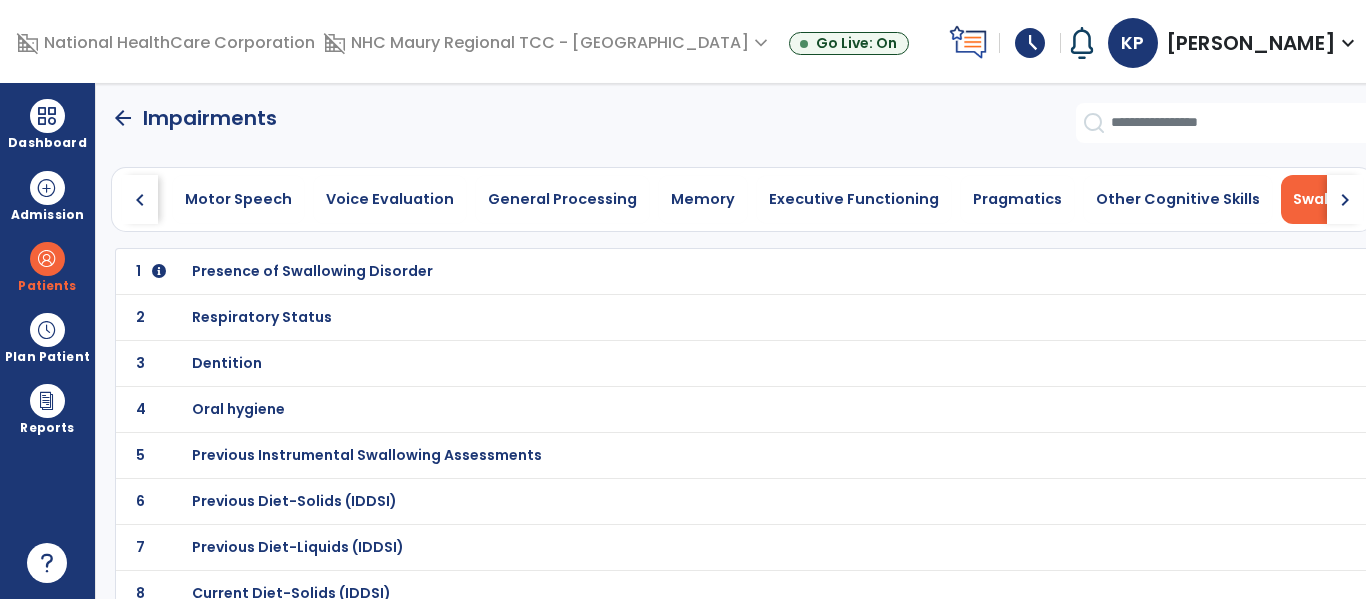 click on "1 Presence of Swallowing Disorder" 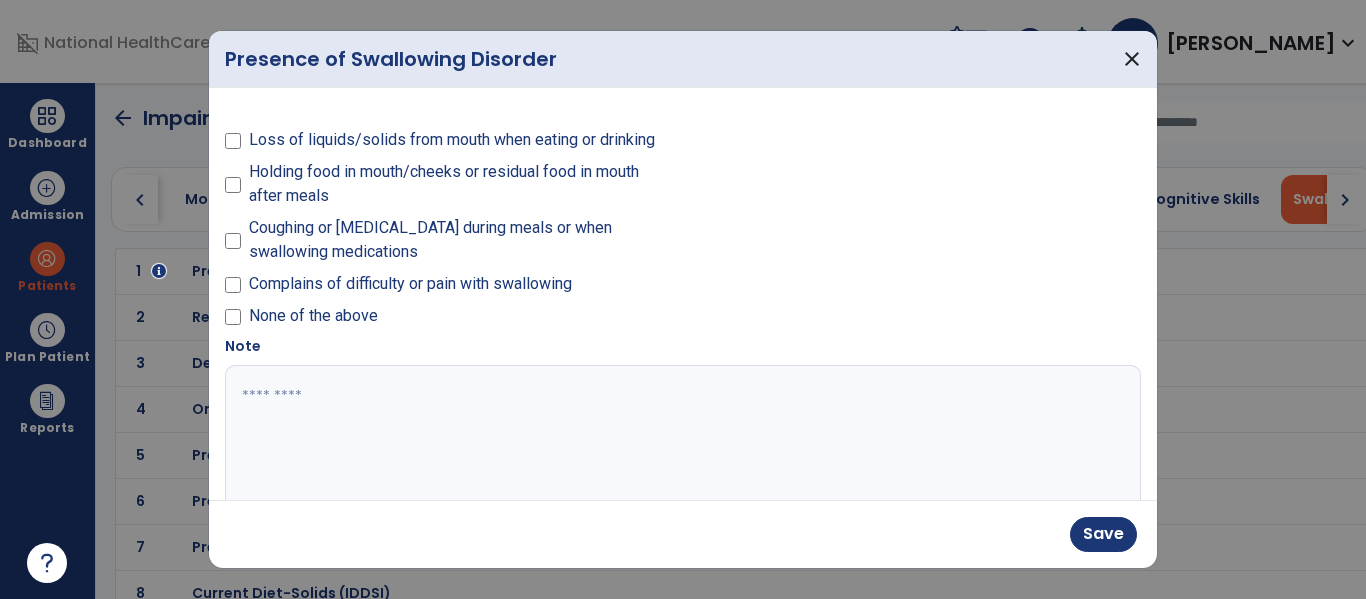 click at bounding box center (680, 440) 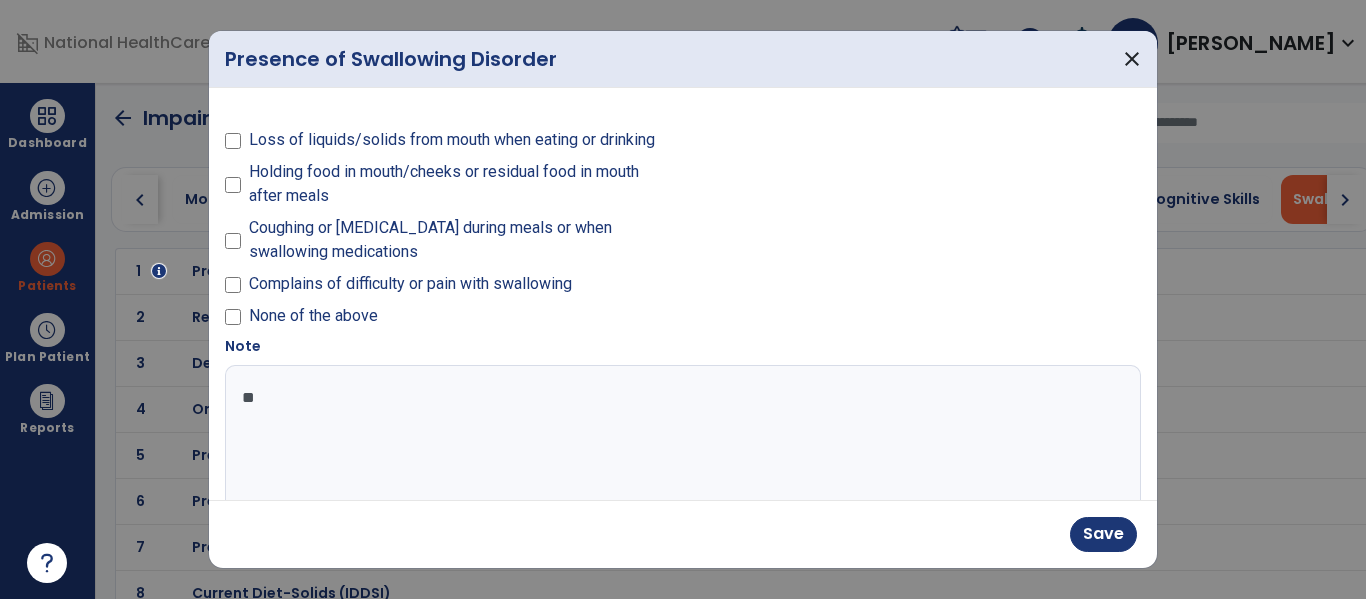 type on "*" 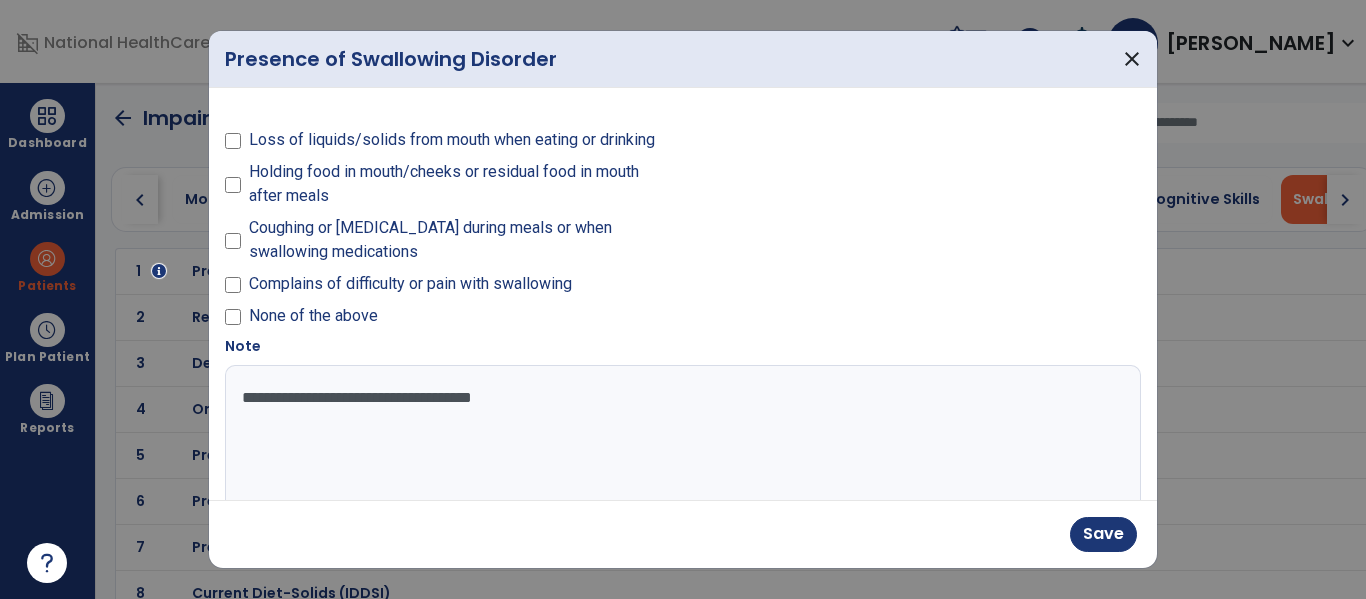 paste on "**********" 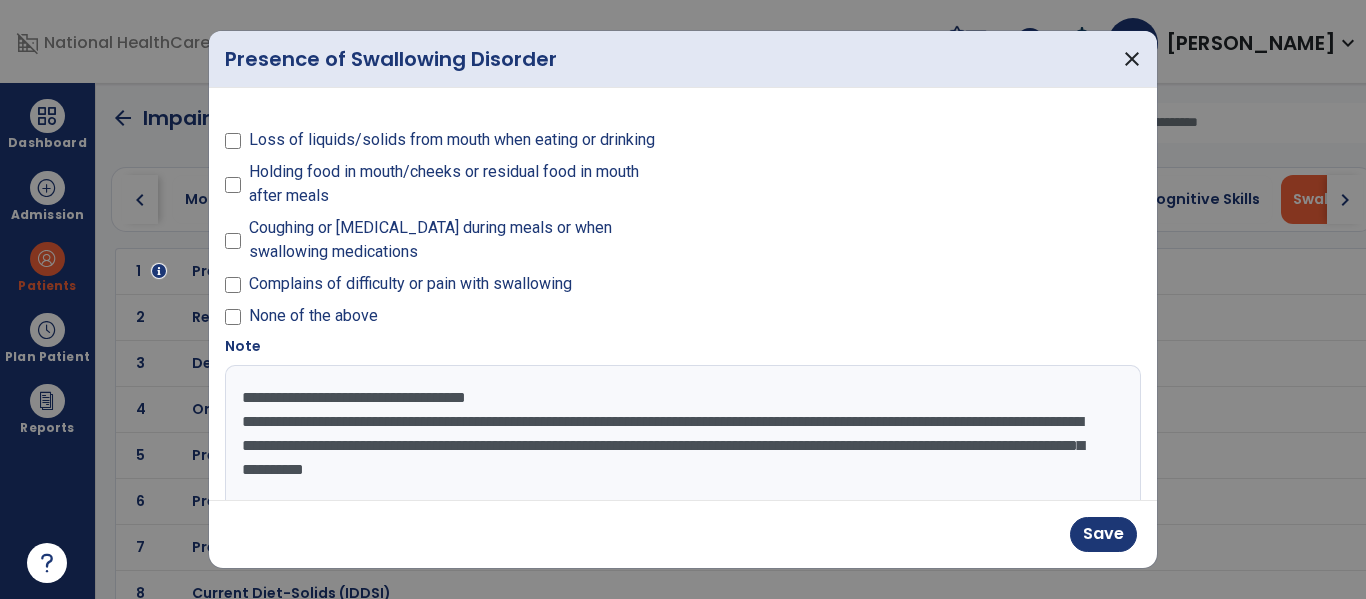 click on "**********" at bounding box center (680, 440) 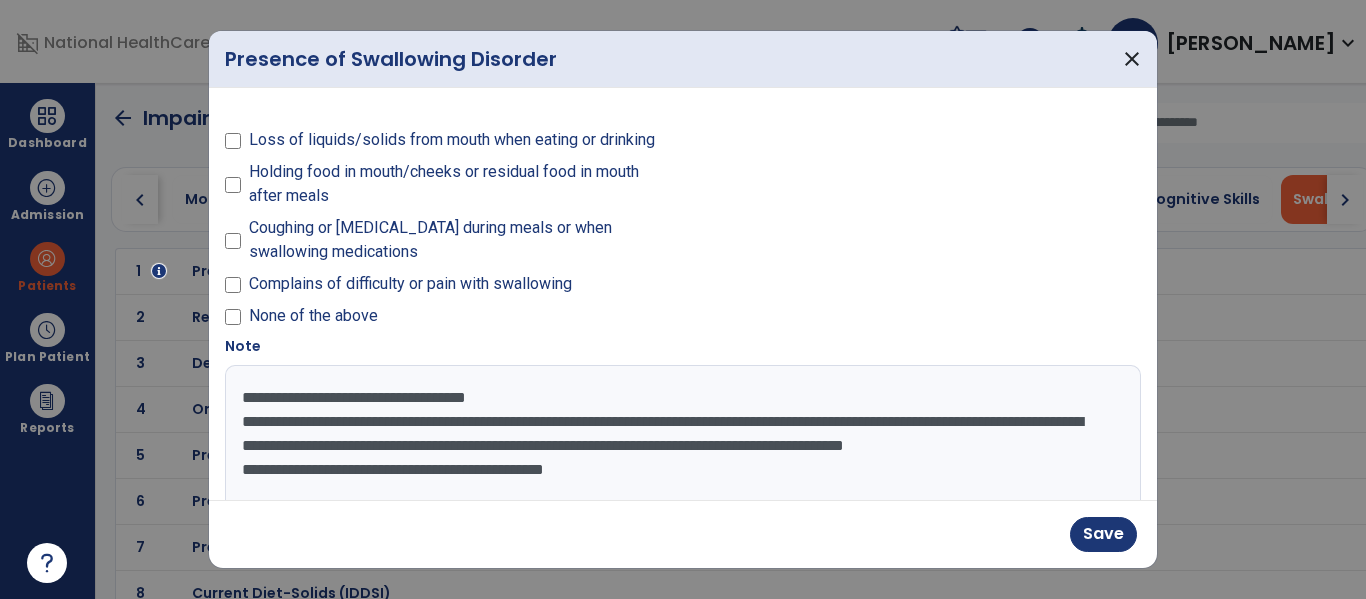 scroll, scrollTop: 5, scrollLeft: 0, axis: vertical 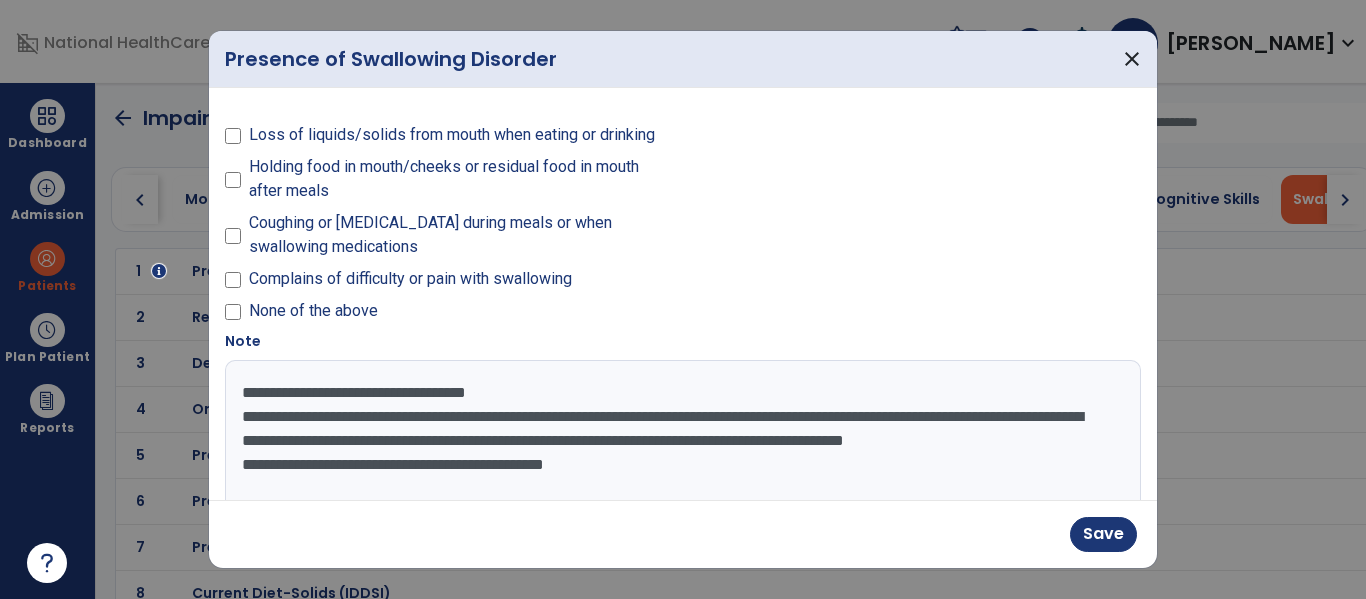 click on "**********" at bounding box center (680, 435) 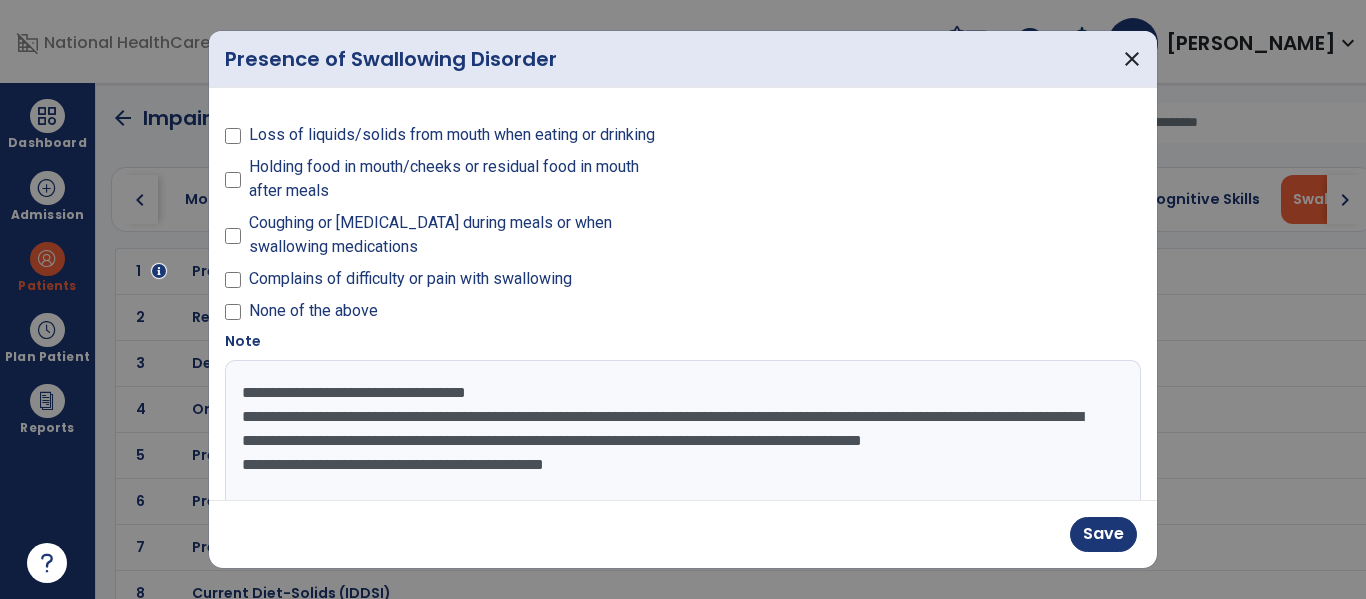 drag, startPoint x: 343, startPoint y: 436, endPoint x: 315, endPoint y: 437, distance: 28.01785 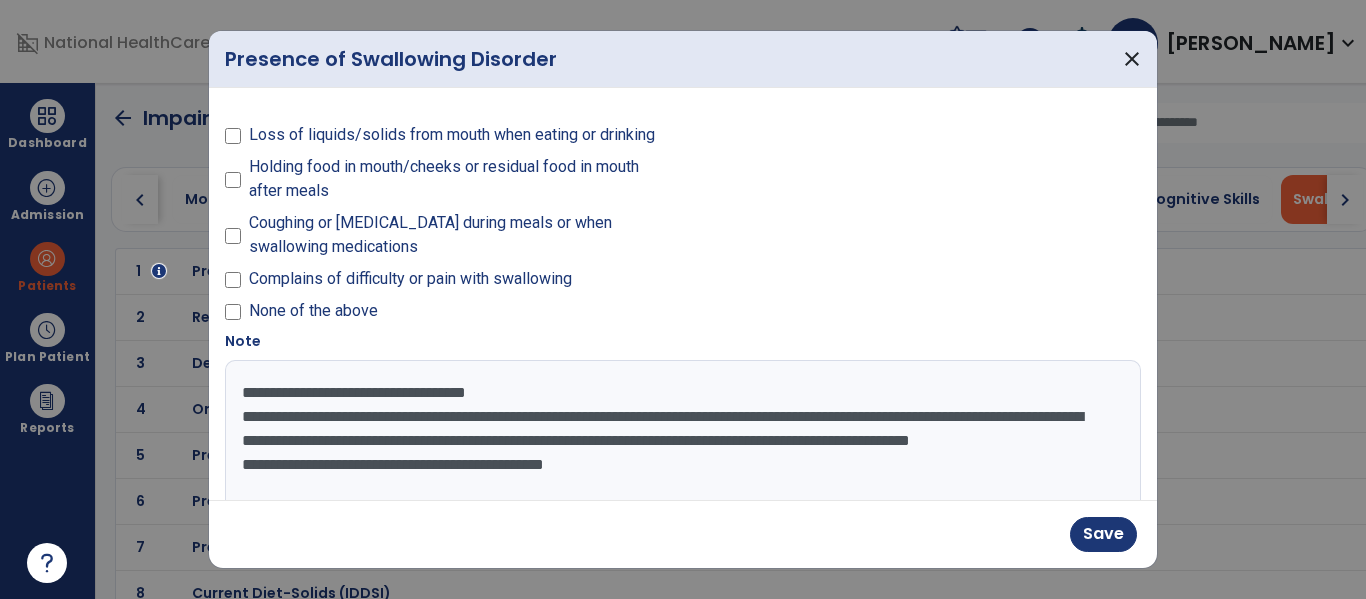 click on "**********" at bounding box center [680, 435] 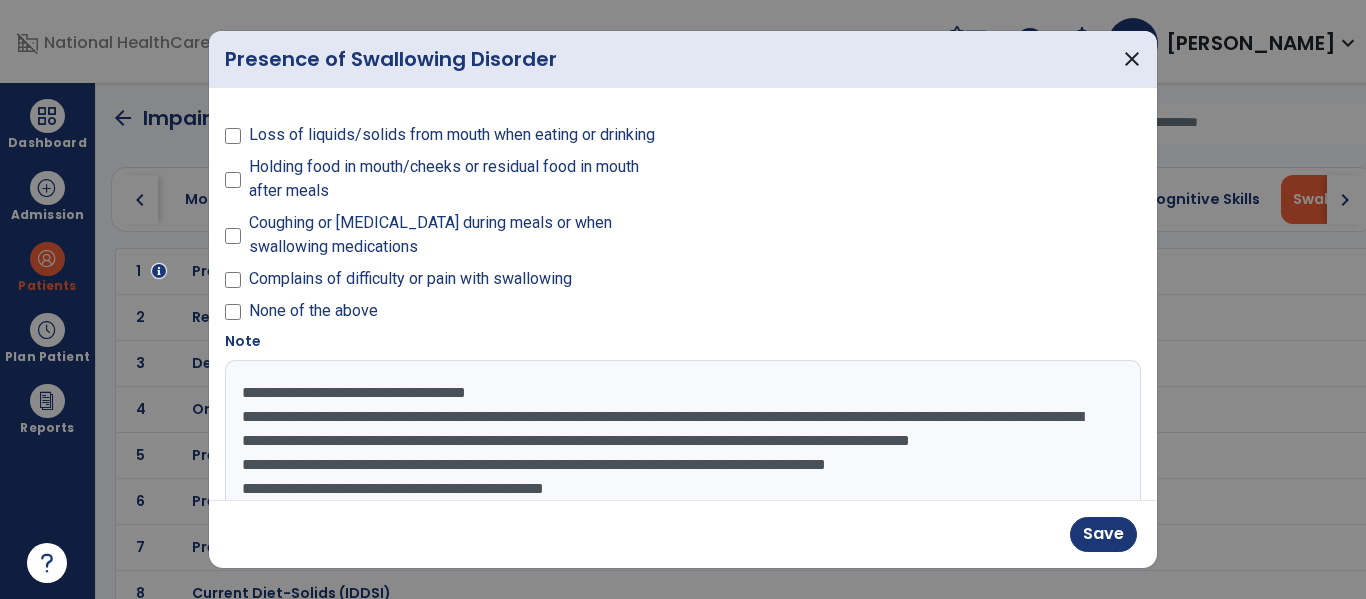 click on "**********" at bounding box center [680, 435] 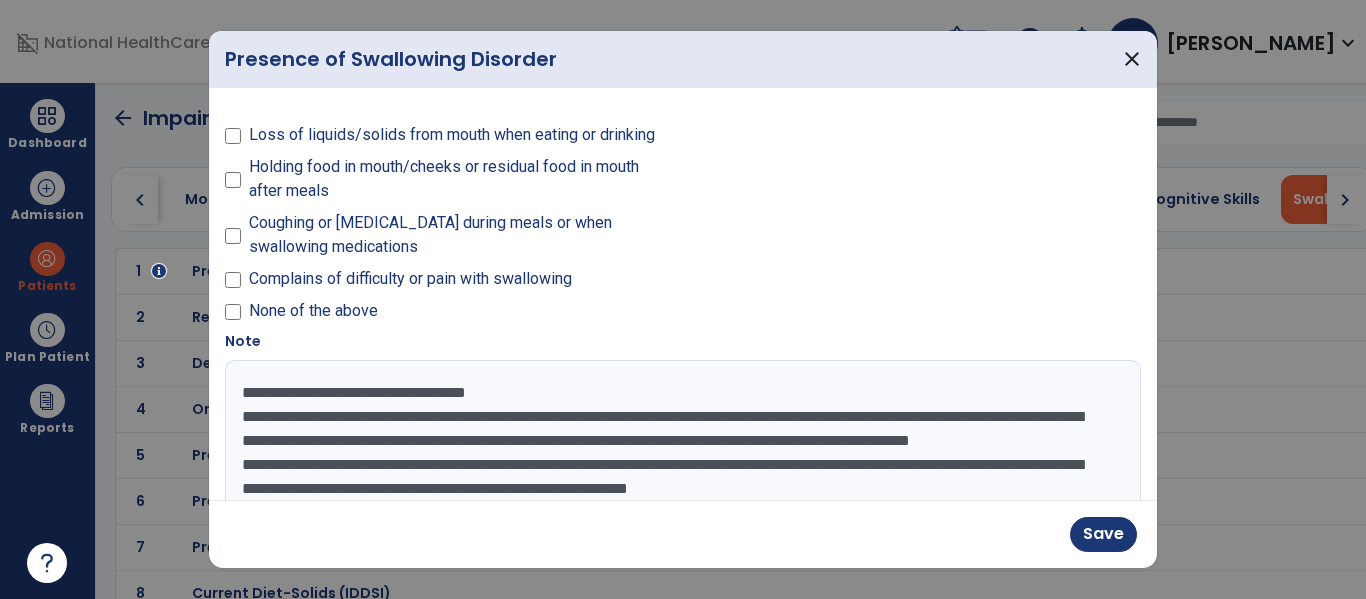 scroll, scrollTop: 15, scrollLeft: 0, axis: vertical 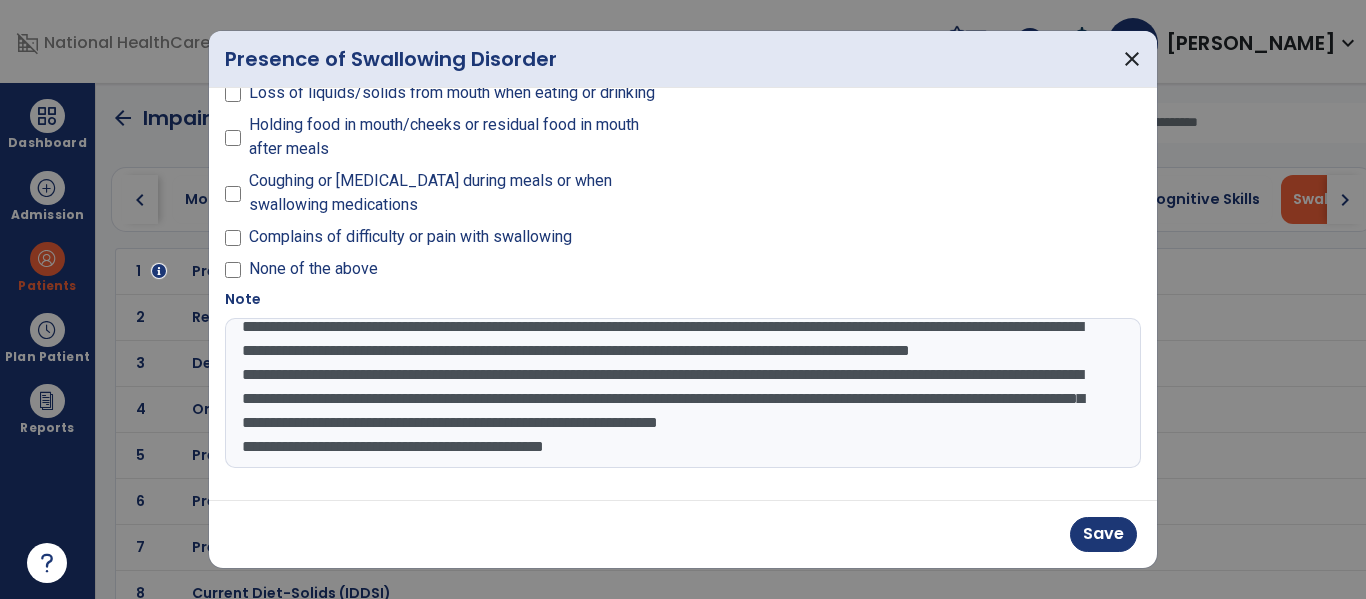 drag, startPoint x: 372, startPoint y: 440, endPoint x: 495, endPoint y: 646, distance: 239.92708 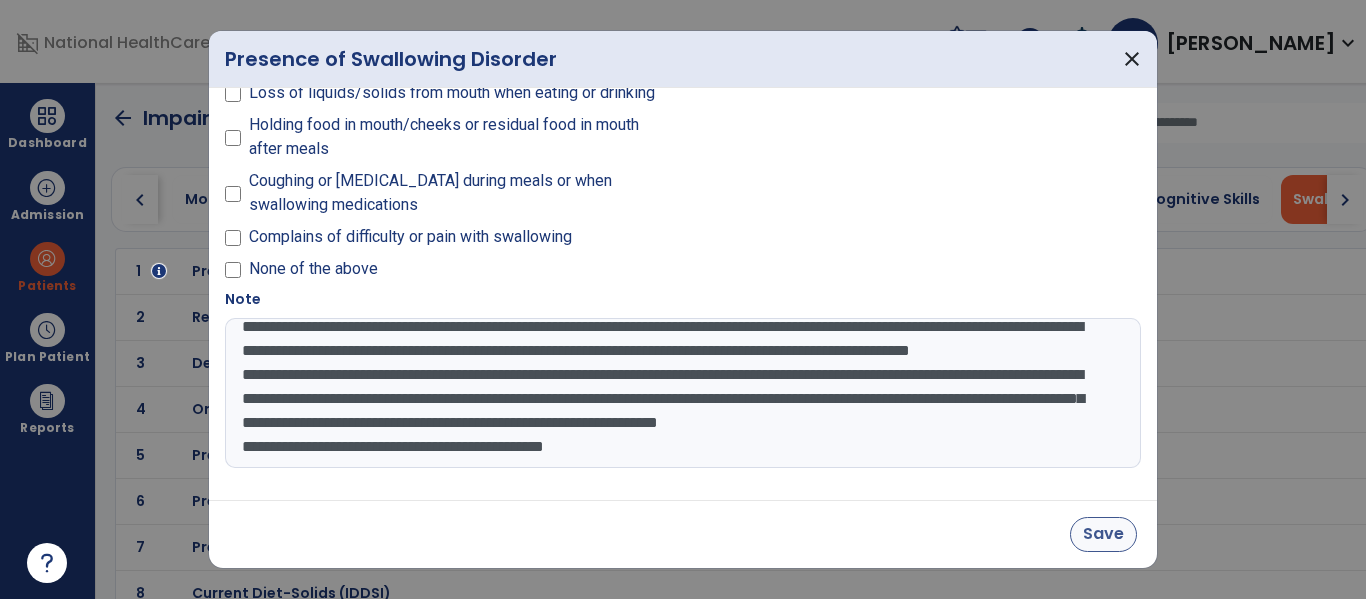 drag, startPoint x: 1087, startPoint y: 515, endPoint x: 1111, endPoint y: 528, distance: 27.294687 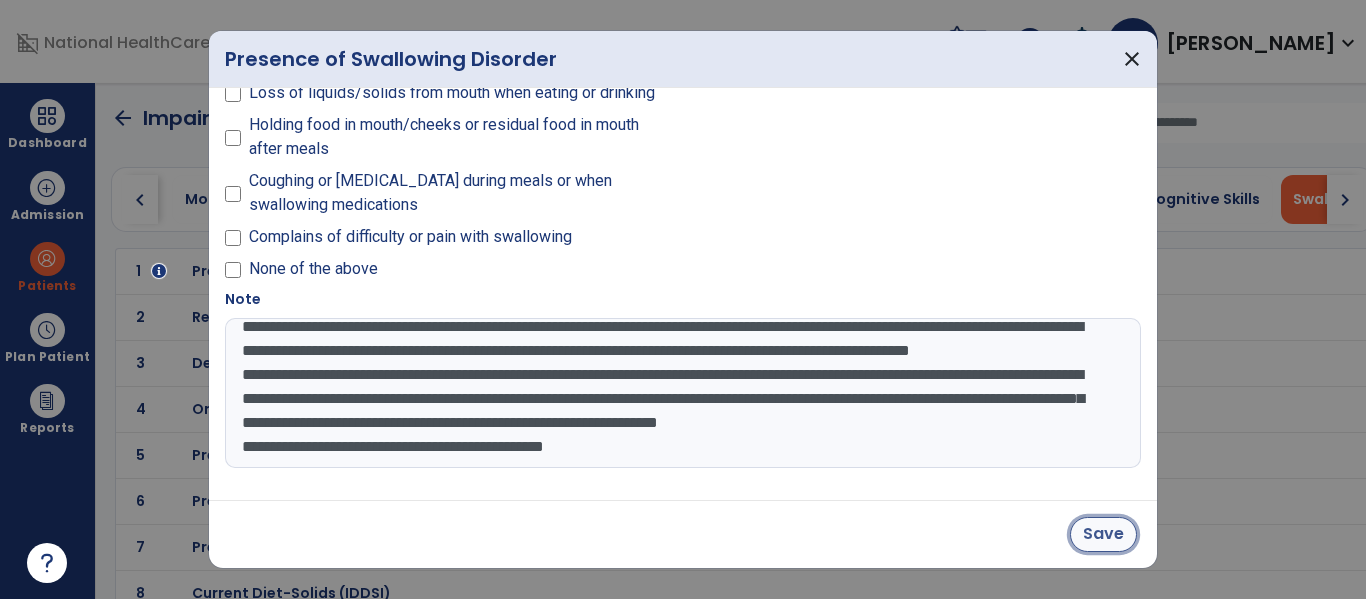 click on "Save" at bounding box center (1103, 534) 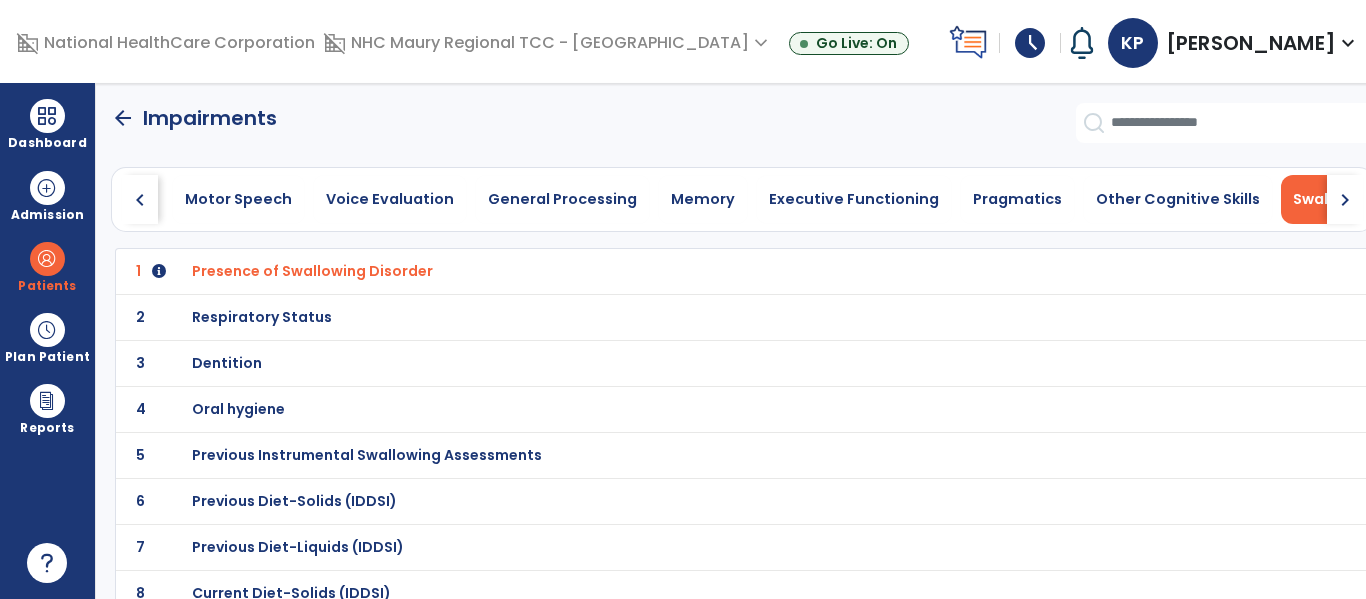 click on "1 Presence of Swallowing Disorder" 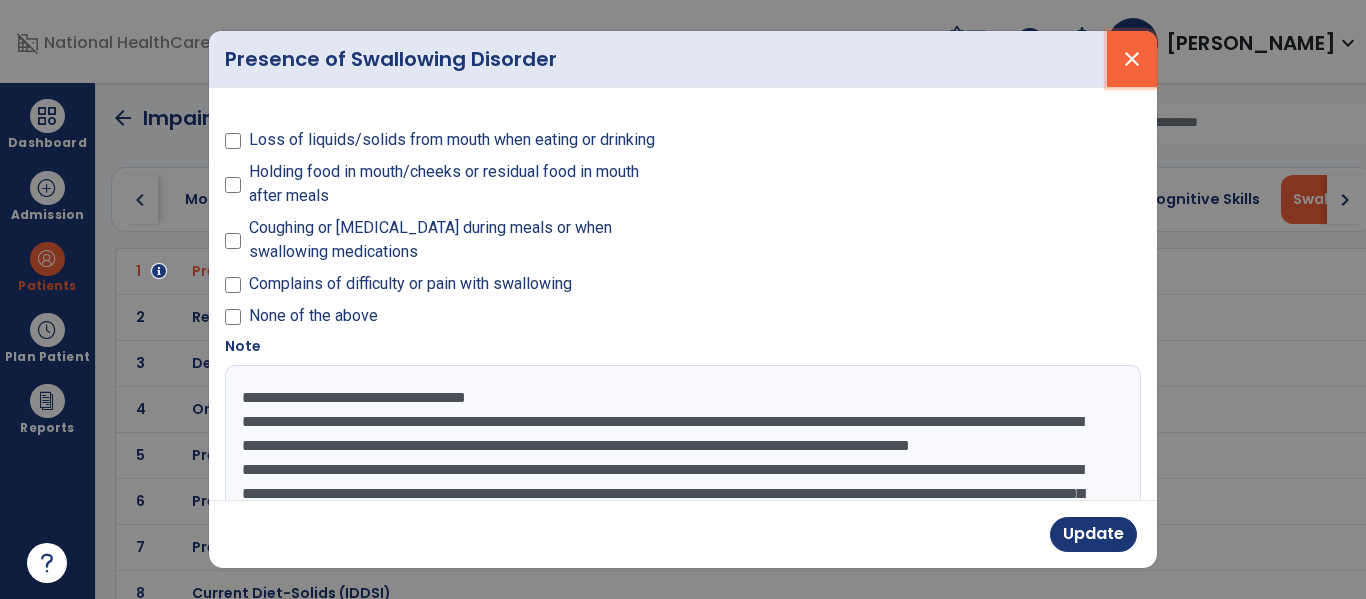 click on "close" at bounding box center (1132, 59) 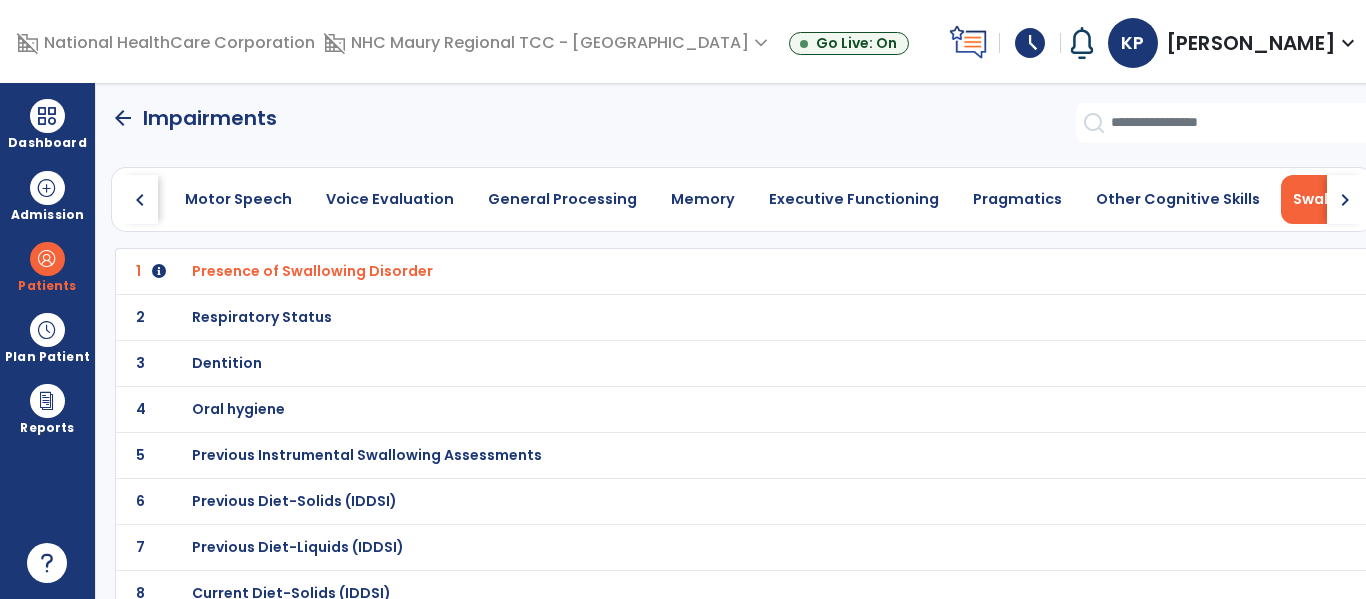 click on "Respiratory Status" at bounding box center [312, 271] 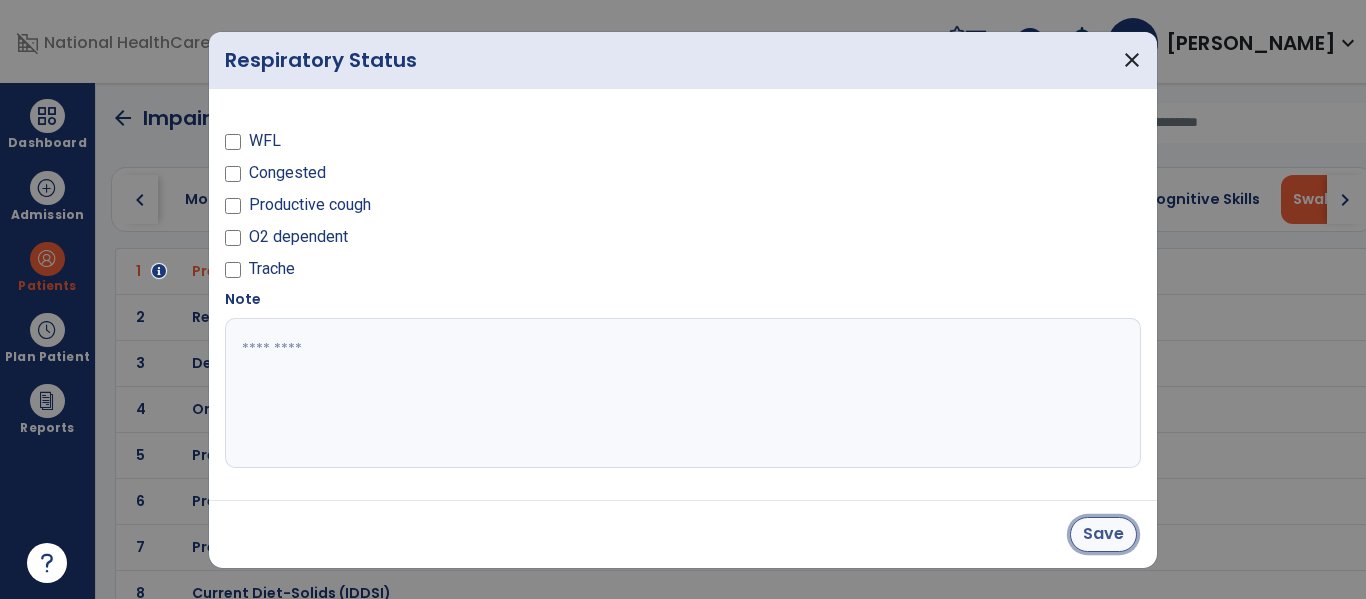 click on "Save" at bounding box center (1103, 534) 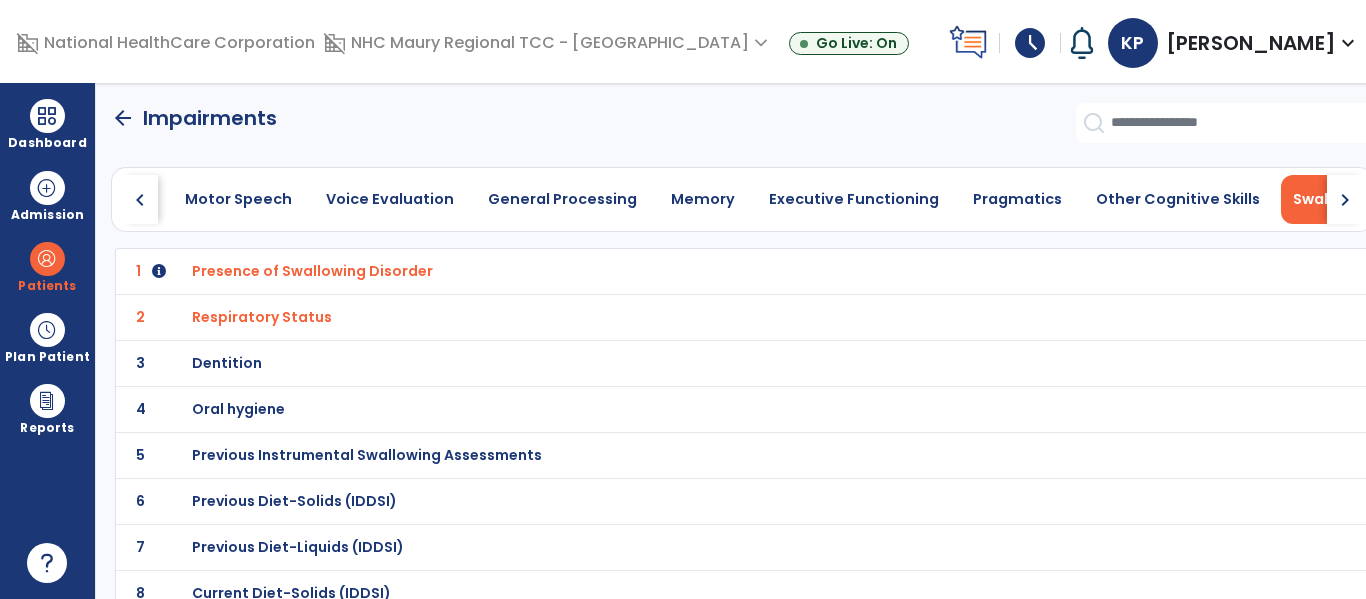 click on "Dentition" at bounding box center [312, 271] 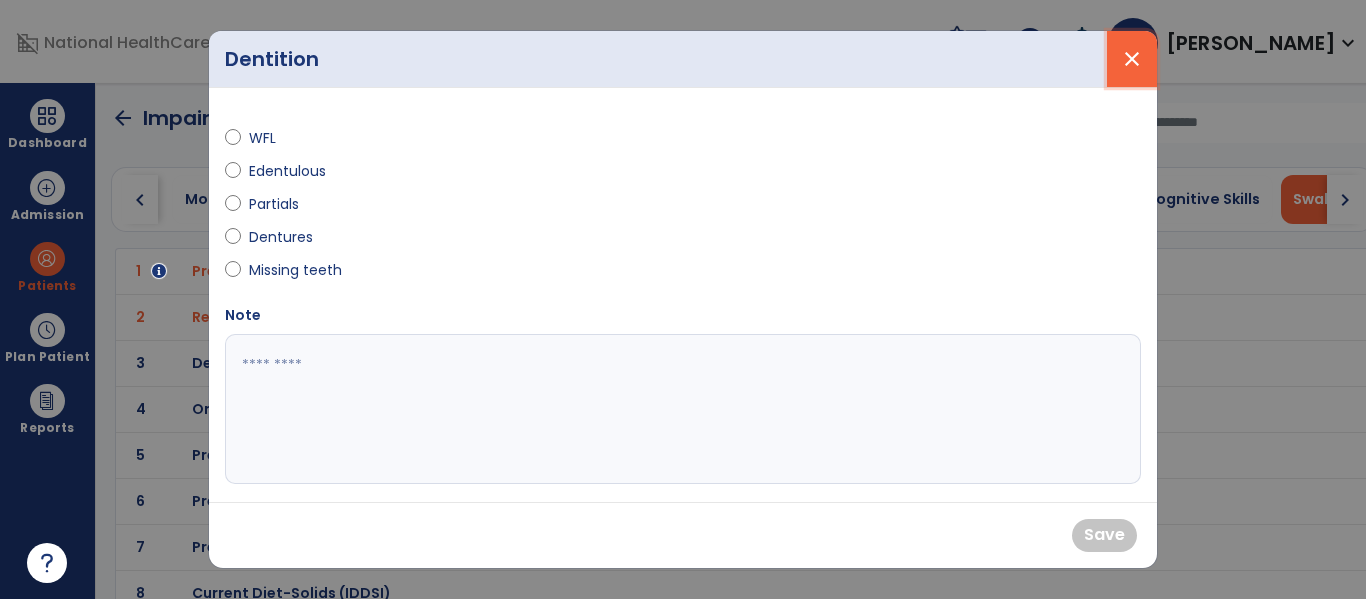 click on "close" at bounding box center [1132, 59] 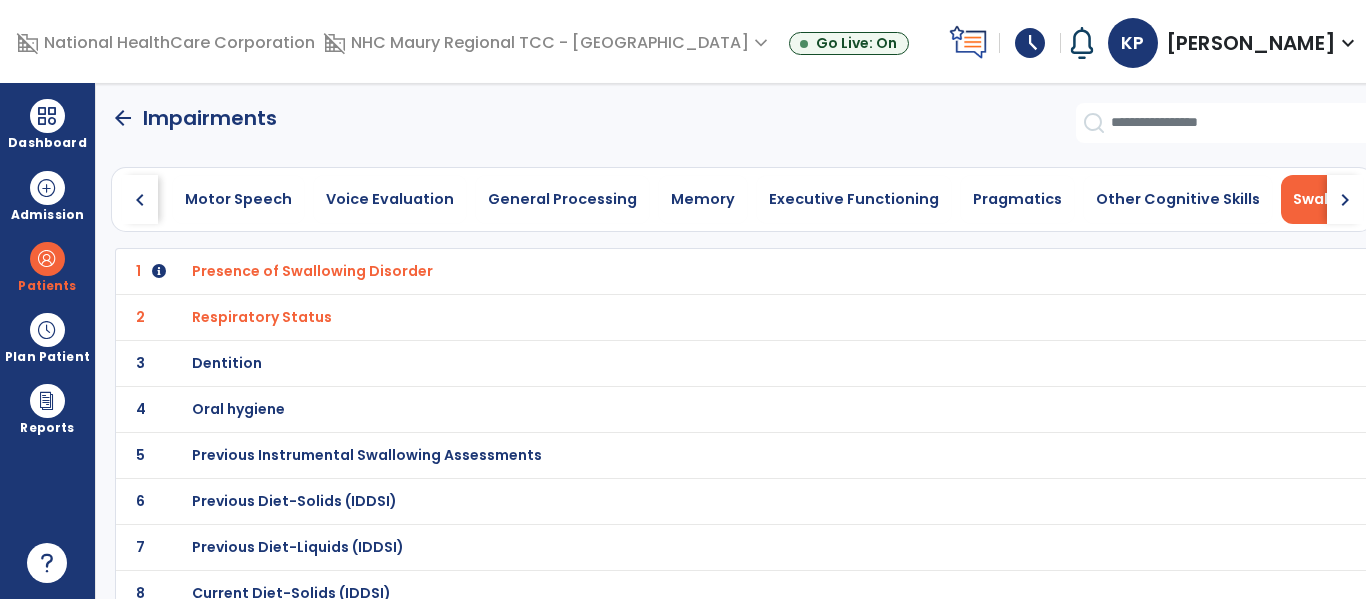 click on "Oral hygiene" at bounding box center [312, 271] 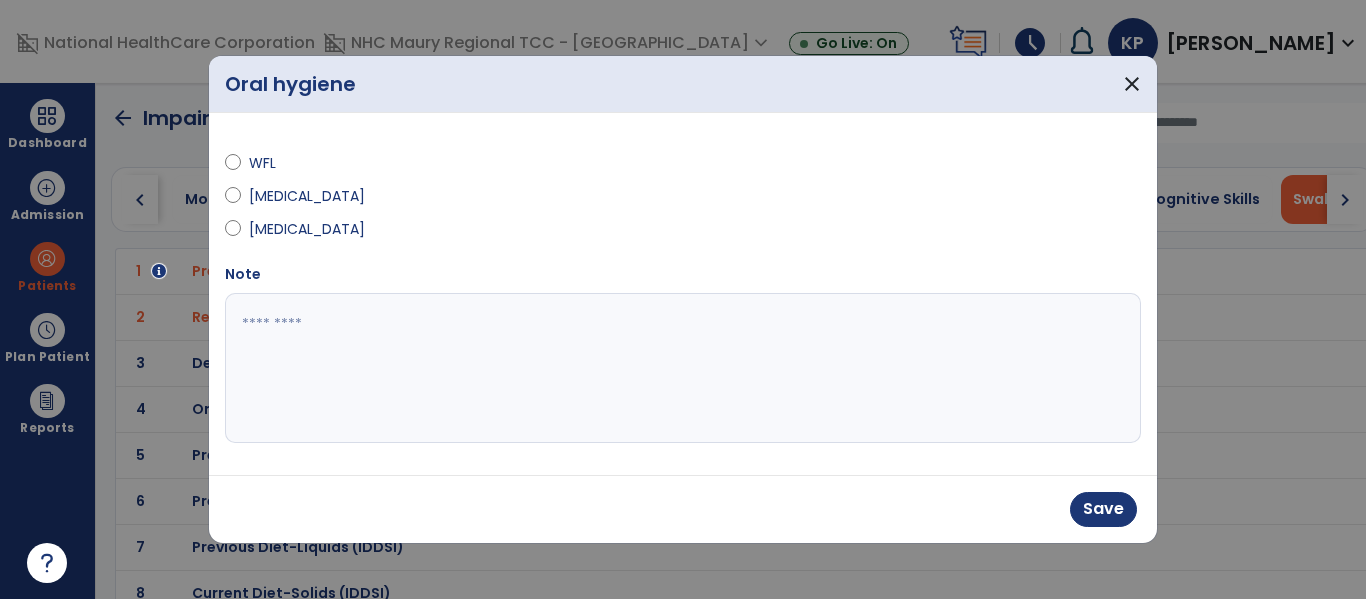 click at bounding box center [683, 368] 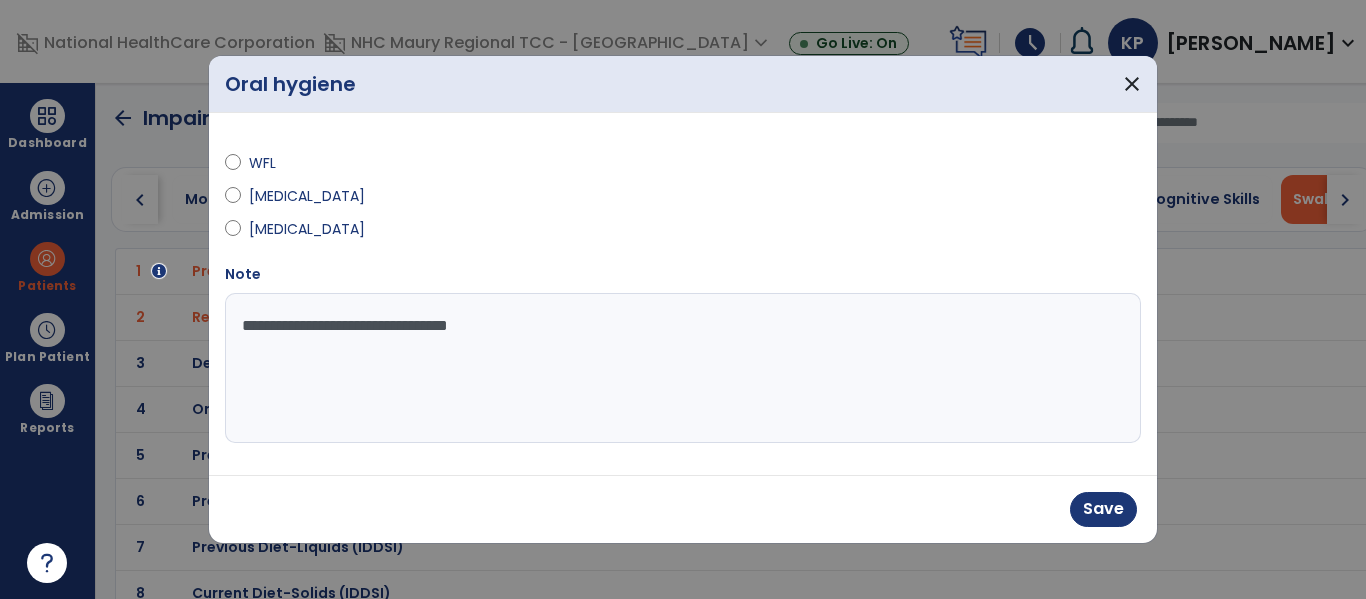 type on "**********" 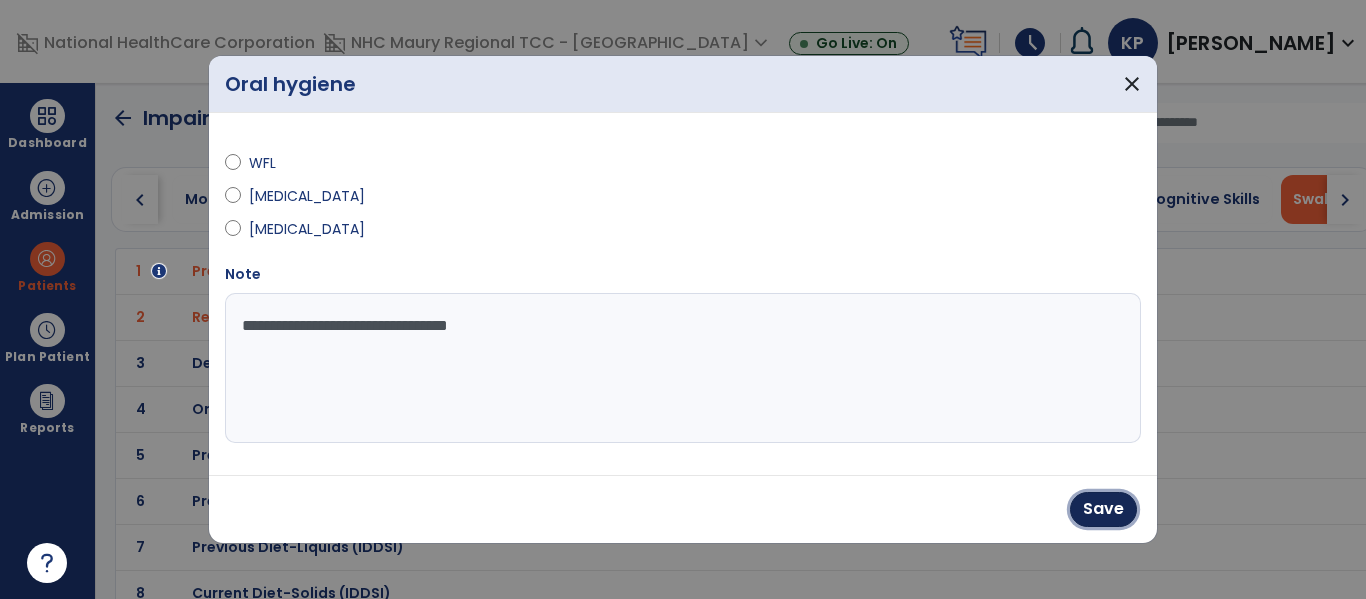 type 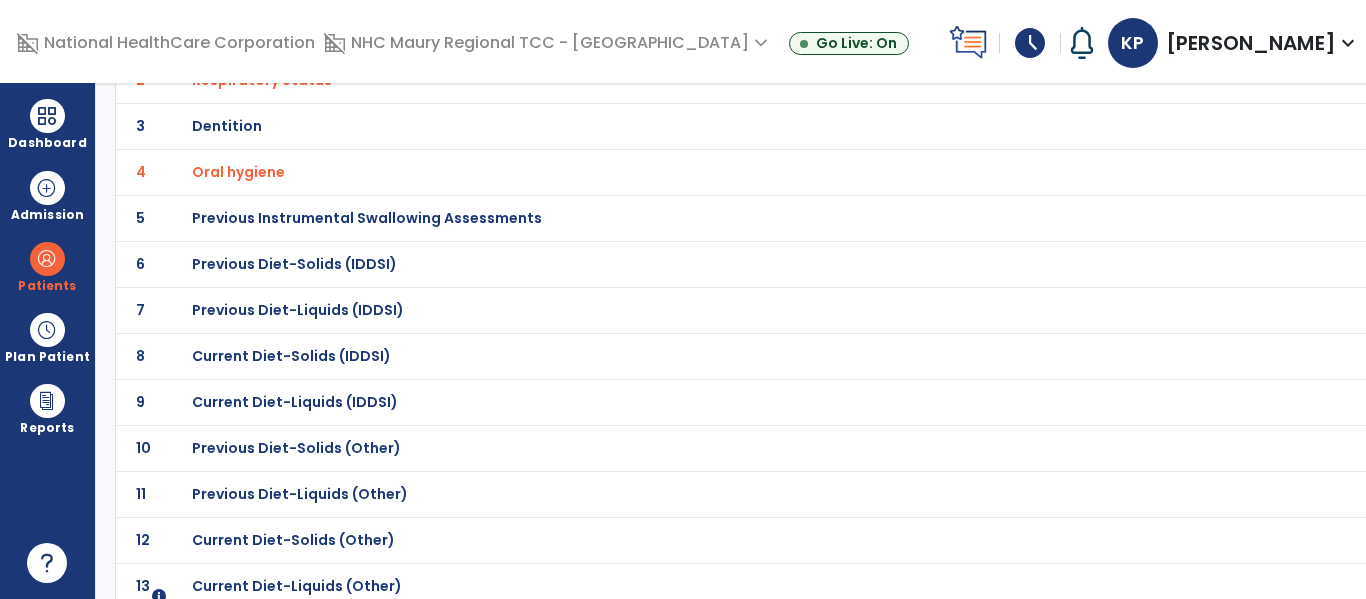 scroll, scrollTop: 282, scrollLeft: 0, axis: vertical 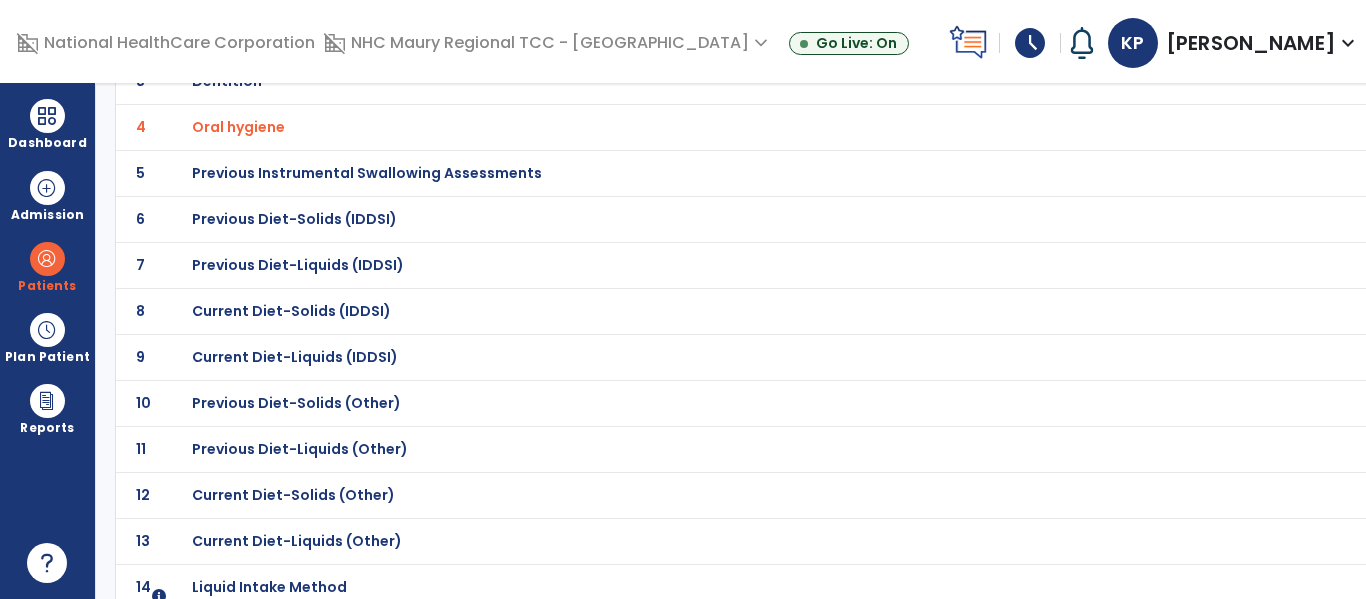click on "Previous Instrumental Swallowing Assessments" at bounding box center [312, -11] 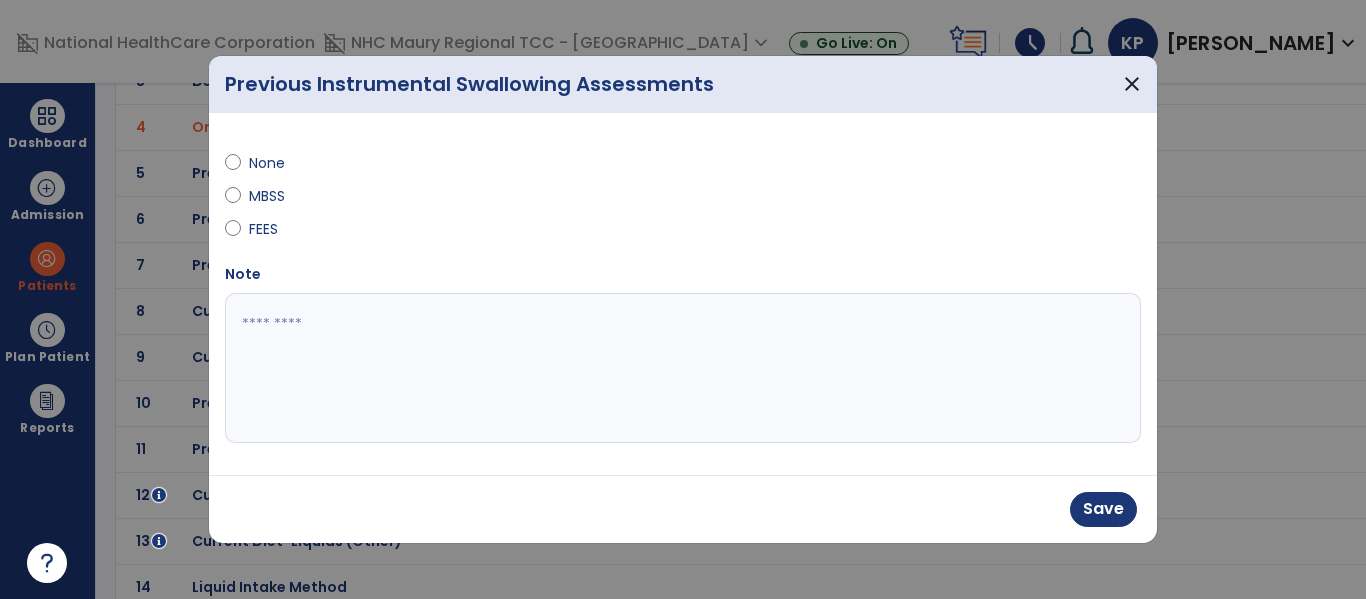 click at bounding box center [683, 368] 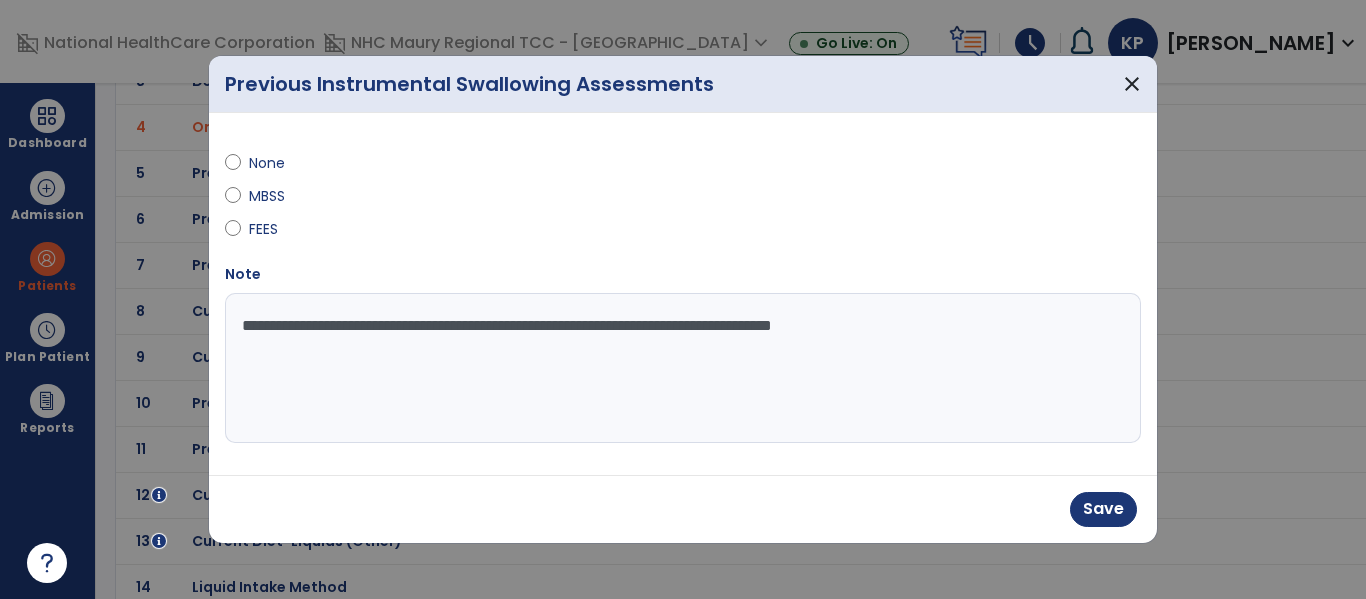 type on "**********" 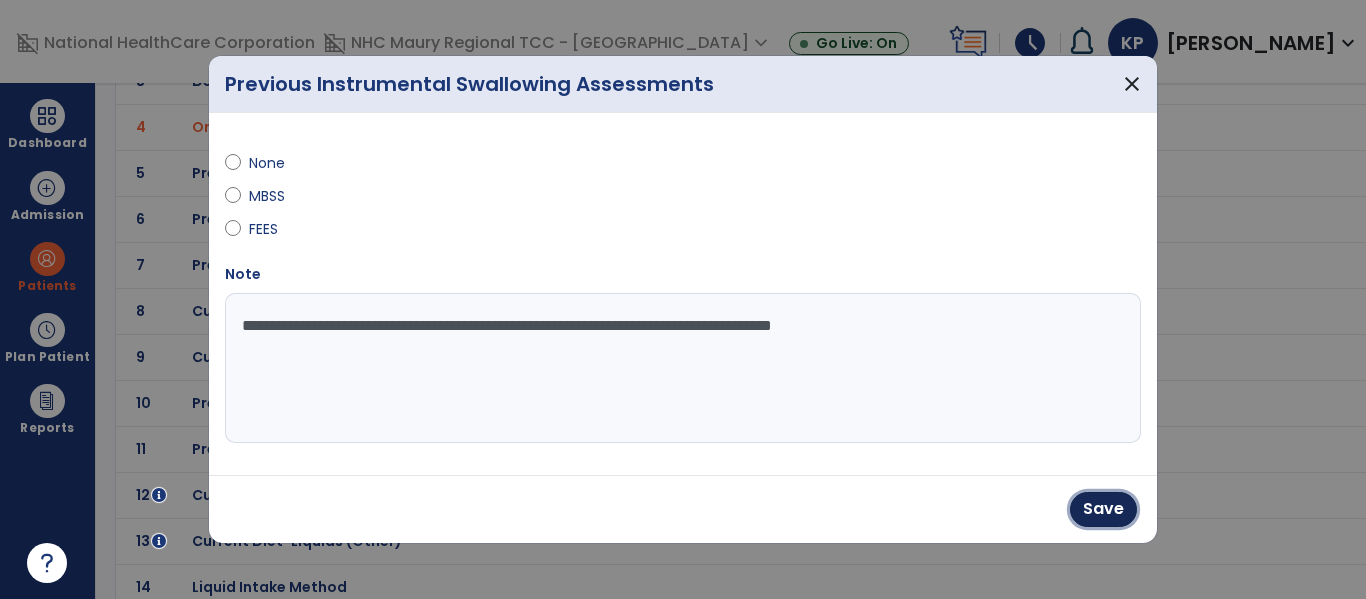 type 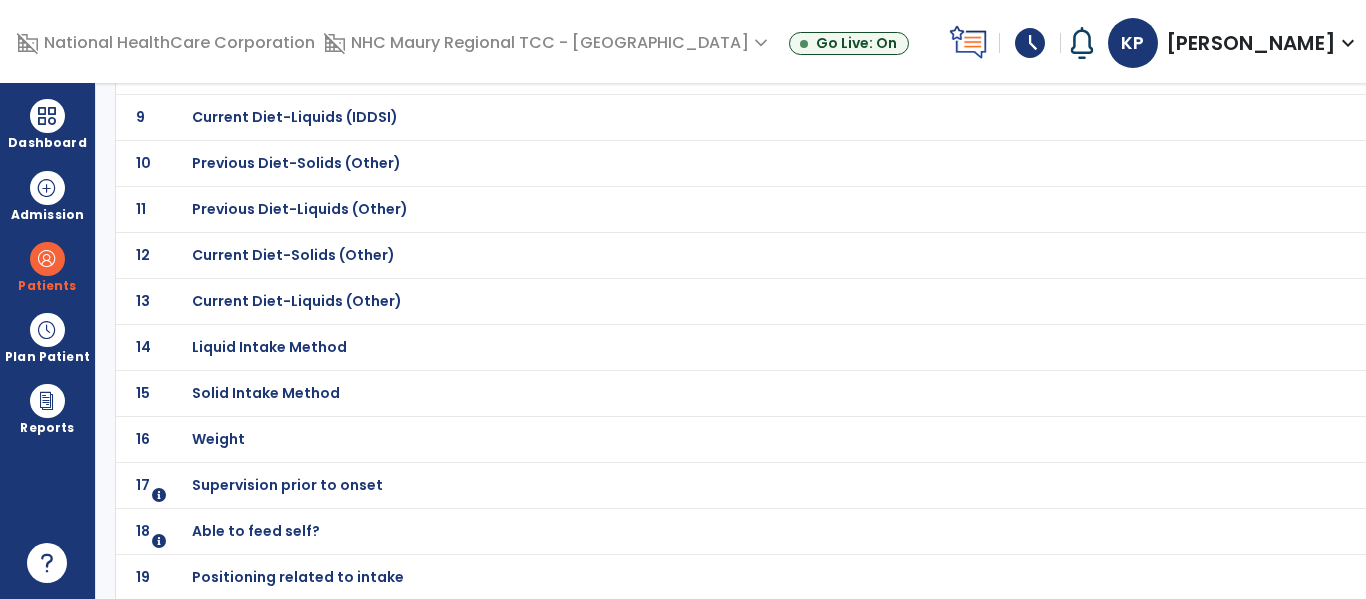 scroll, scrollTop: 524, scrollLeft: 0, axis: vertical 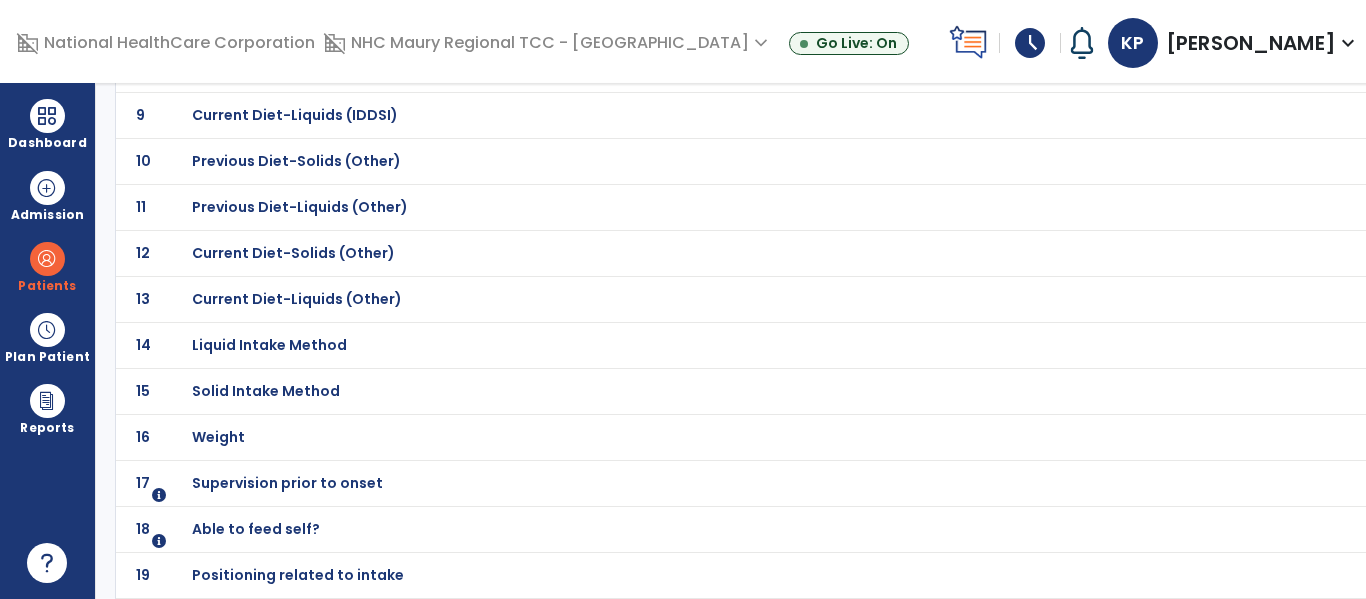 click on "Previous Diet-Solids (Other)" at bounding box center [312, -253] 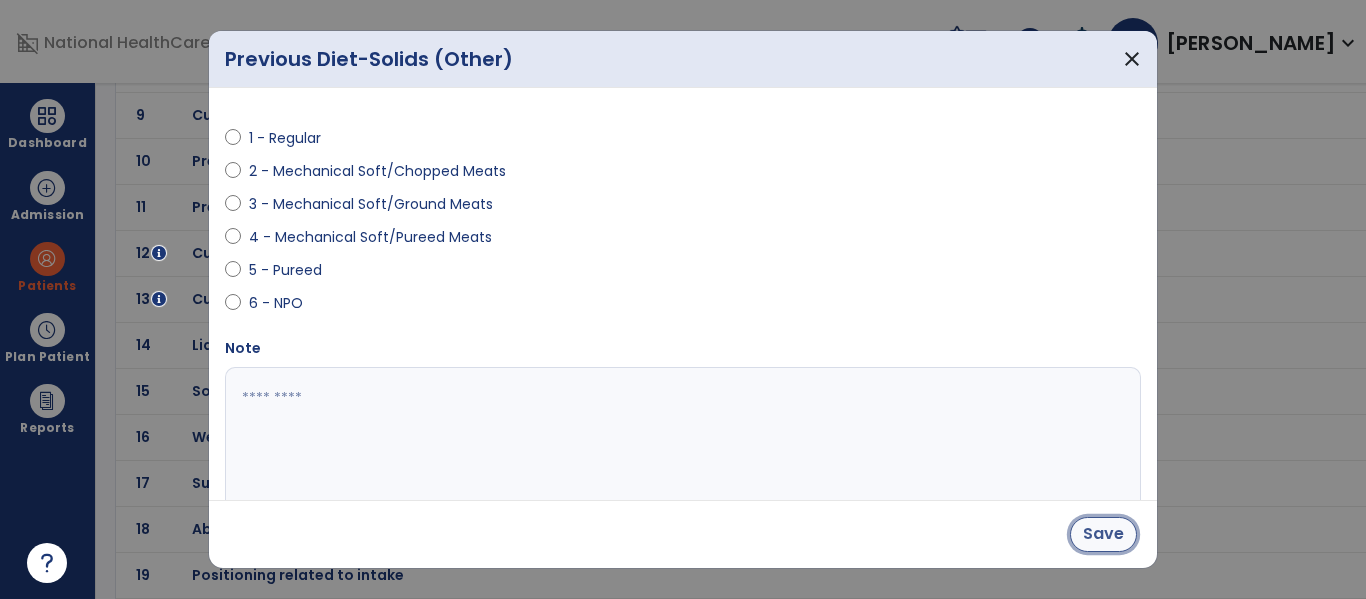 click on "Save" at bounding box center (1103, 534) 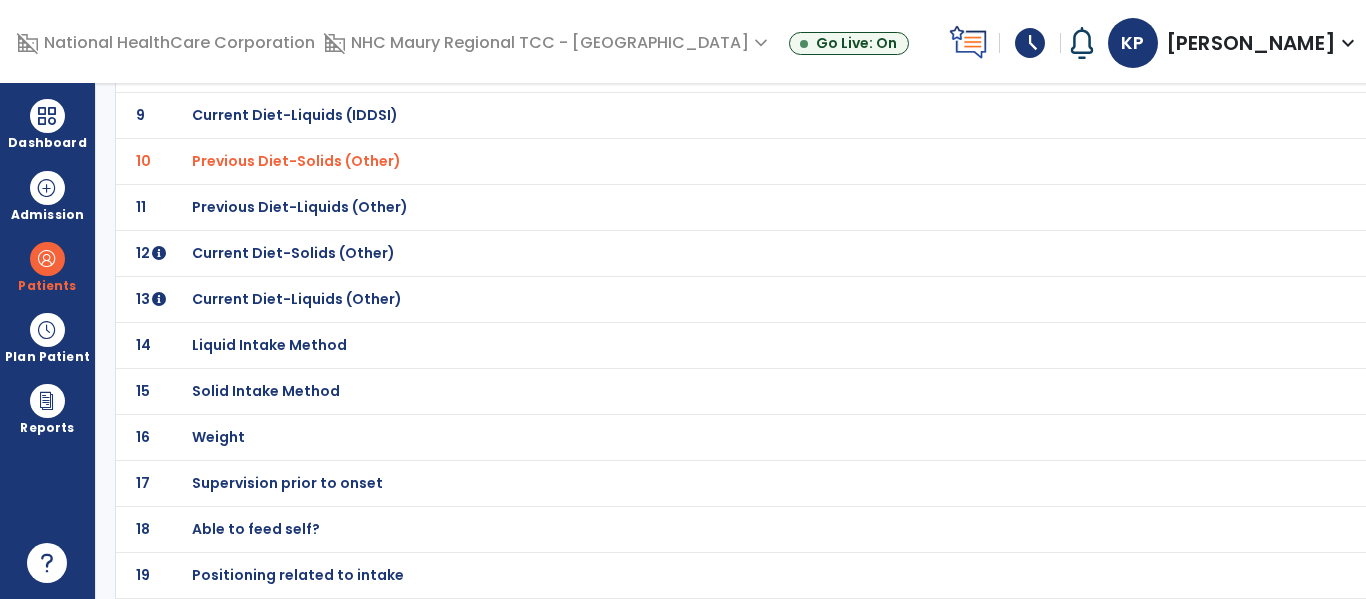 click on "Previous Diet-Liquids (Other)" at bounding box center (312, -253) 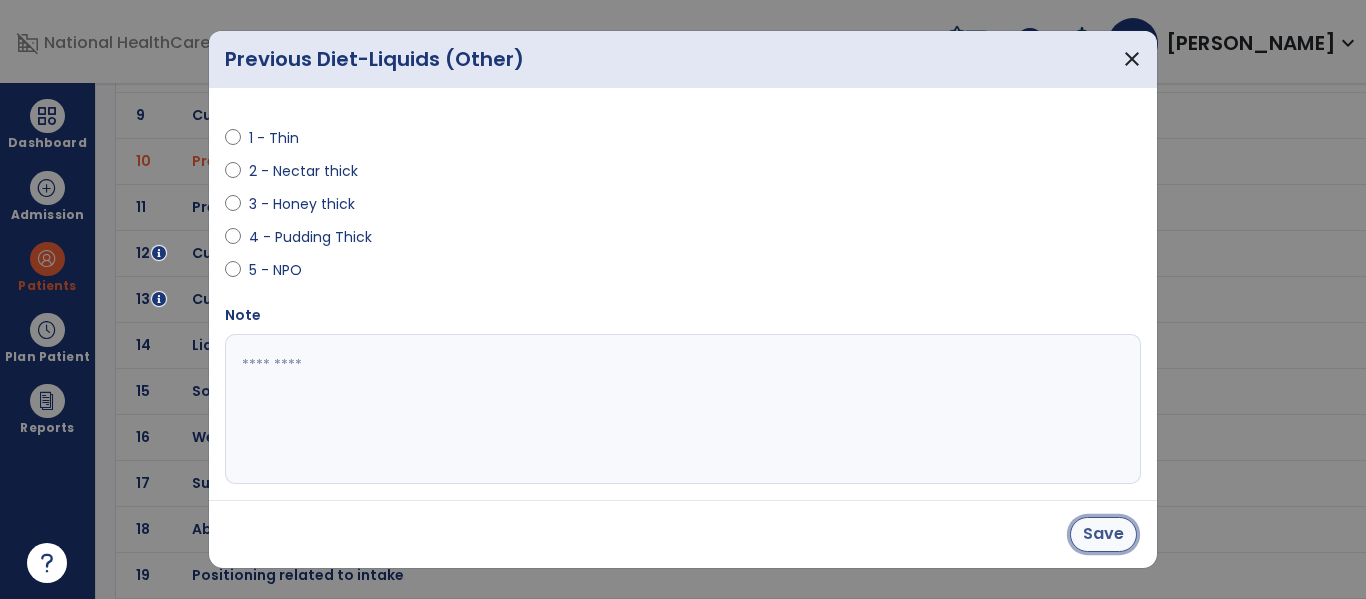 click on "Save" at bounding box center [1103, 534] 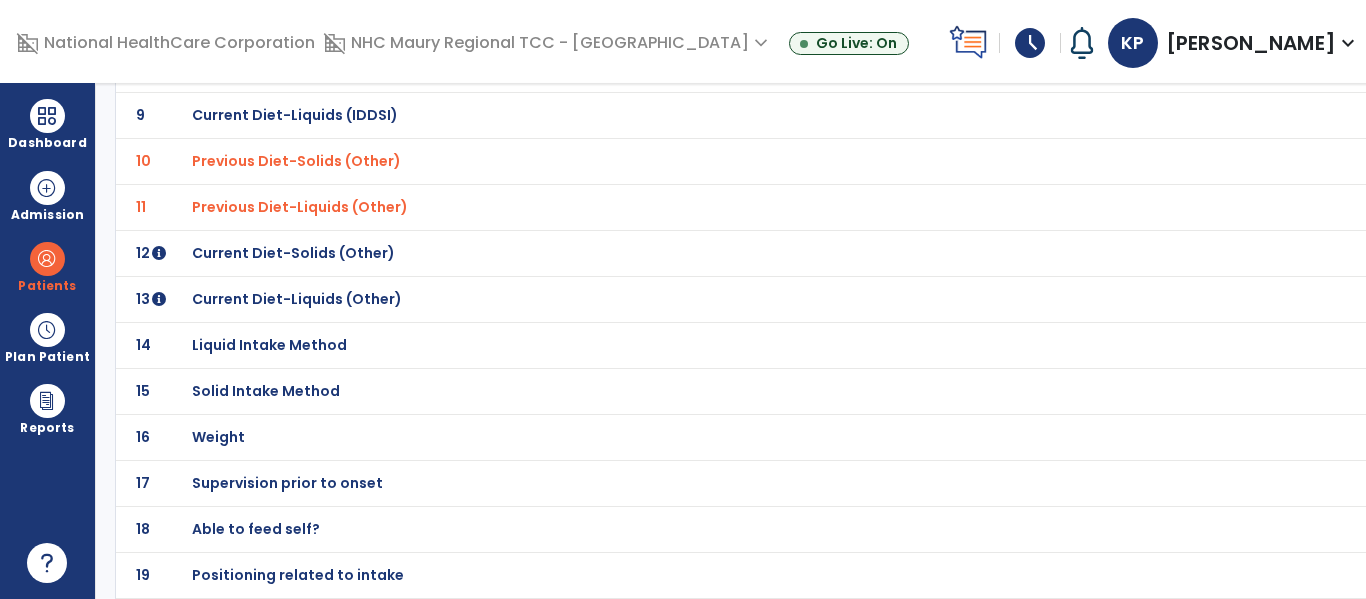 click on "Current Diet-Solids (Other)" at bounding box center (312, -253) 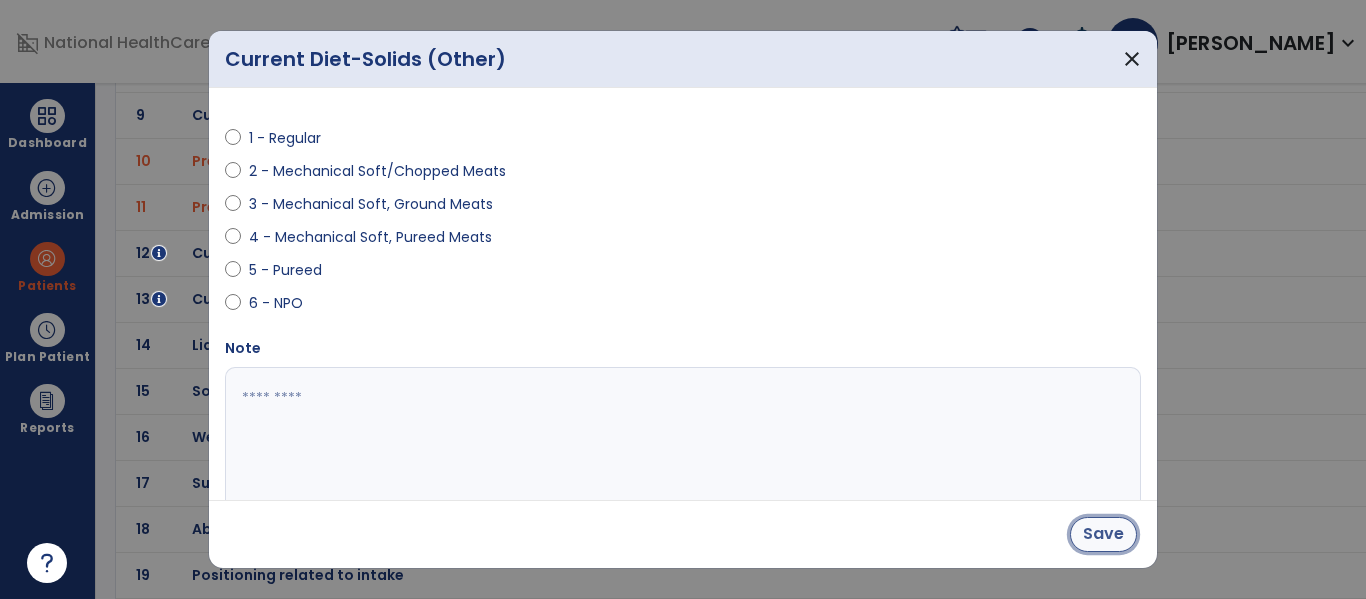 click on "Save" at bounding box center [1103, 534] 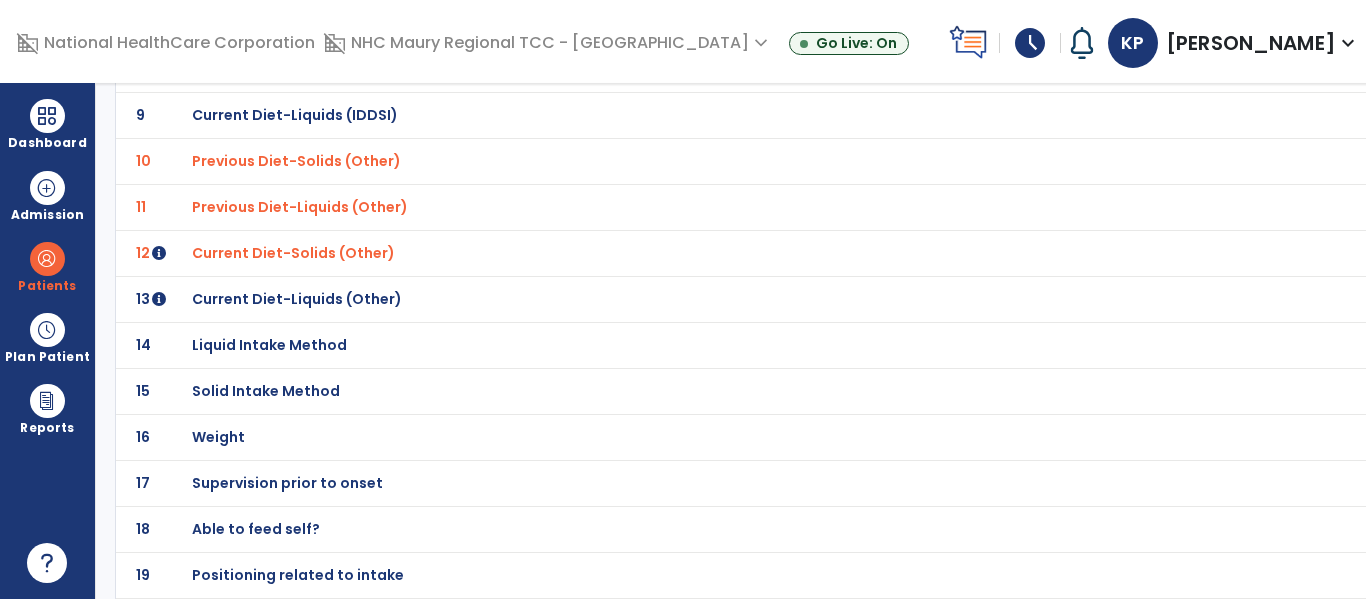 click on "Current Diet-Liquids (Other)" at bounding box center [312, -253] 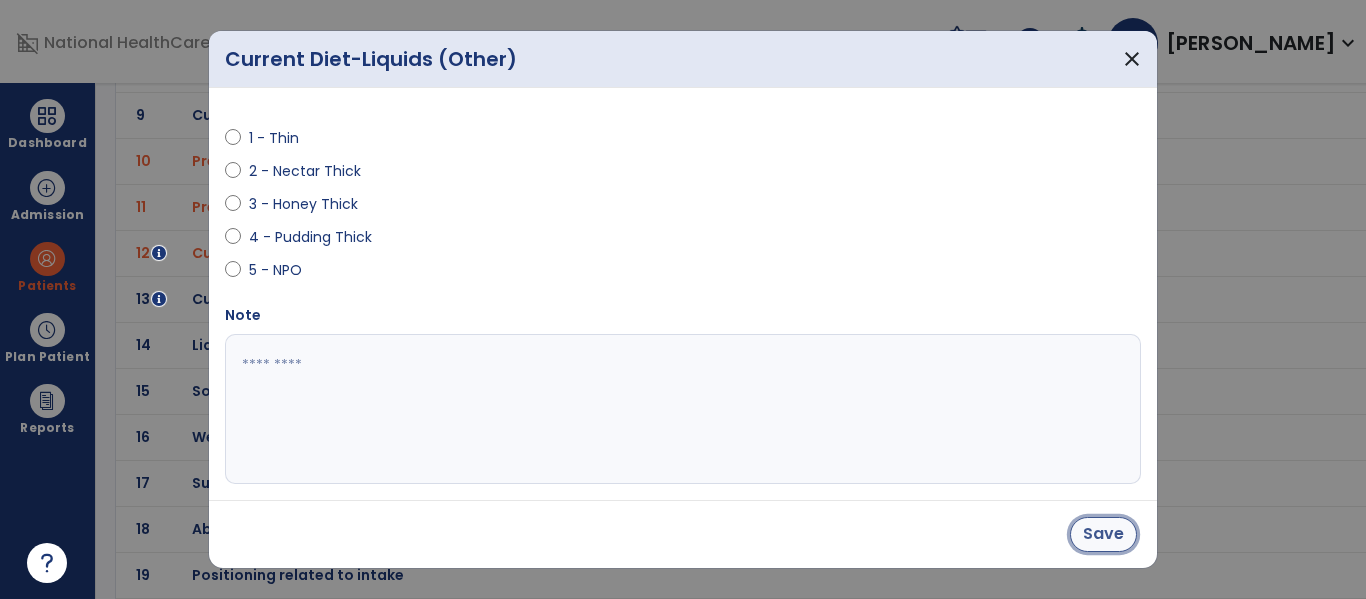 click on "Save" at bounding box center (1103, 534) 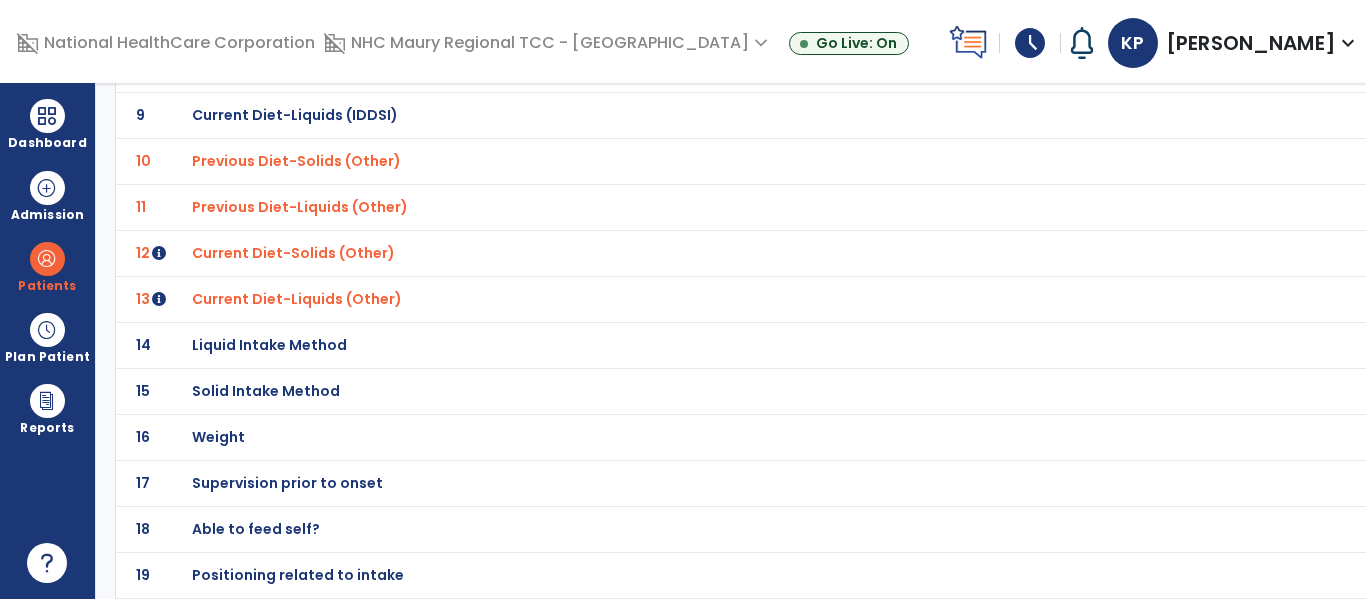click on "Liquid Intake Method" at bounding box center [312, -253] 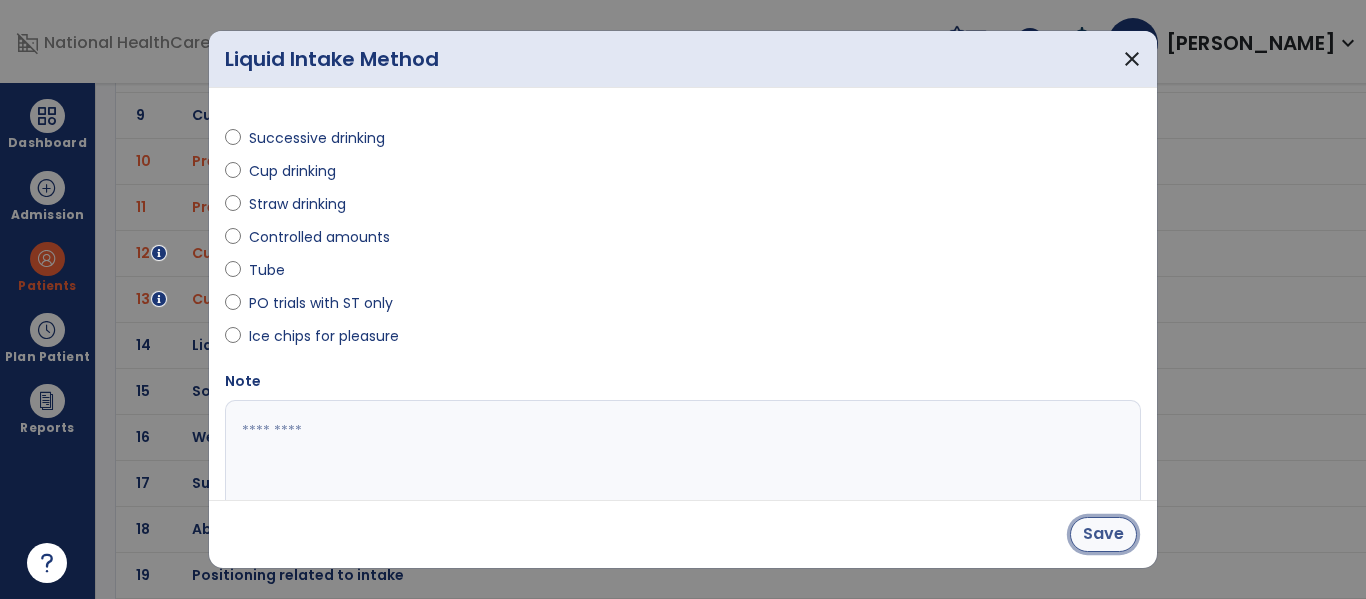 click on "Save" at bounding box center (1103, 534) 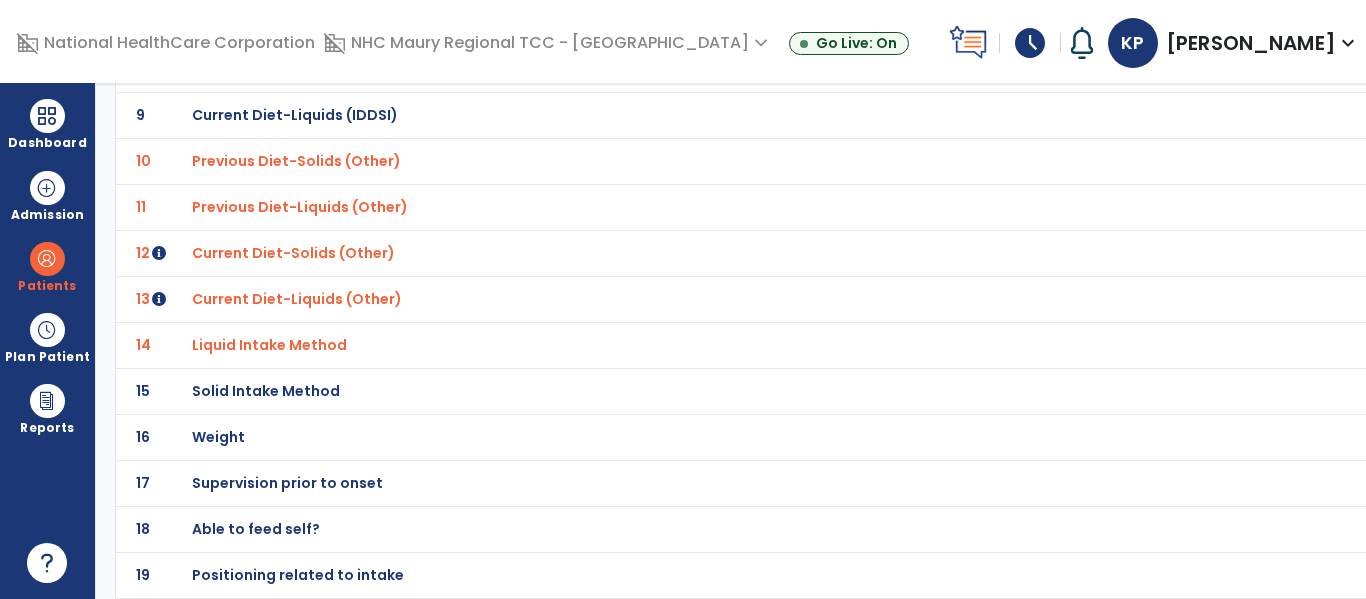 click on "Weight" at bounding box center (698, -253) 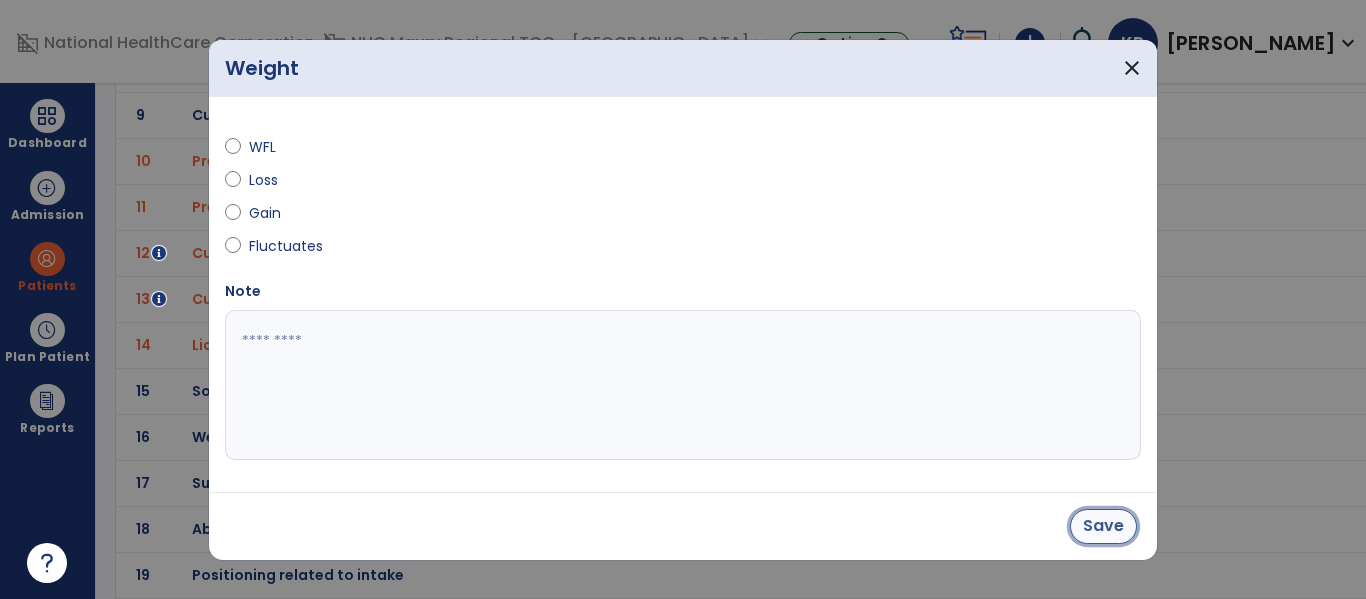 click on "Save" at bounding box center (1103, 526) 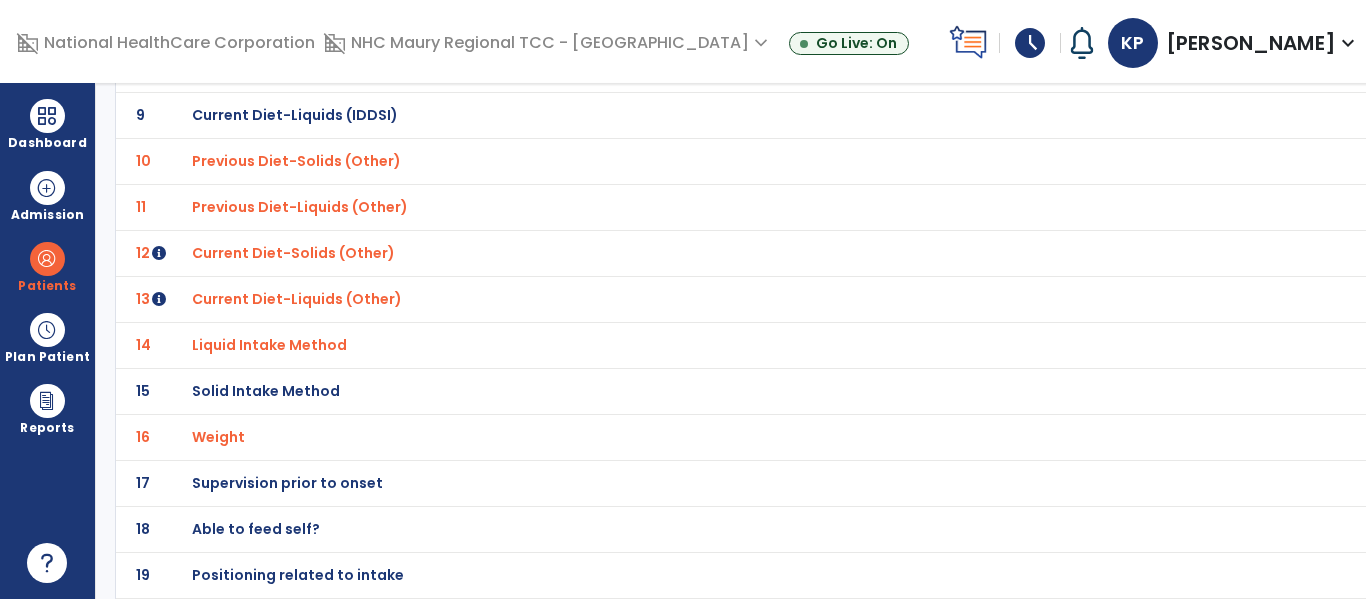 click on "Supervision prior to onset" at bounding box center [312, -253] 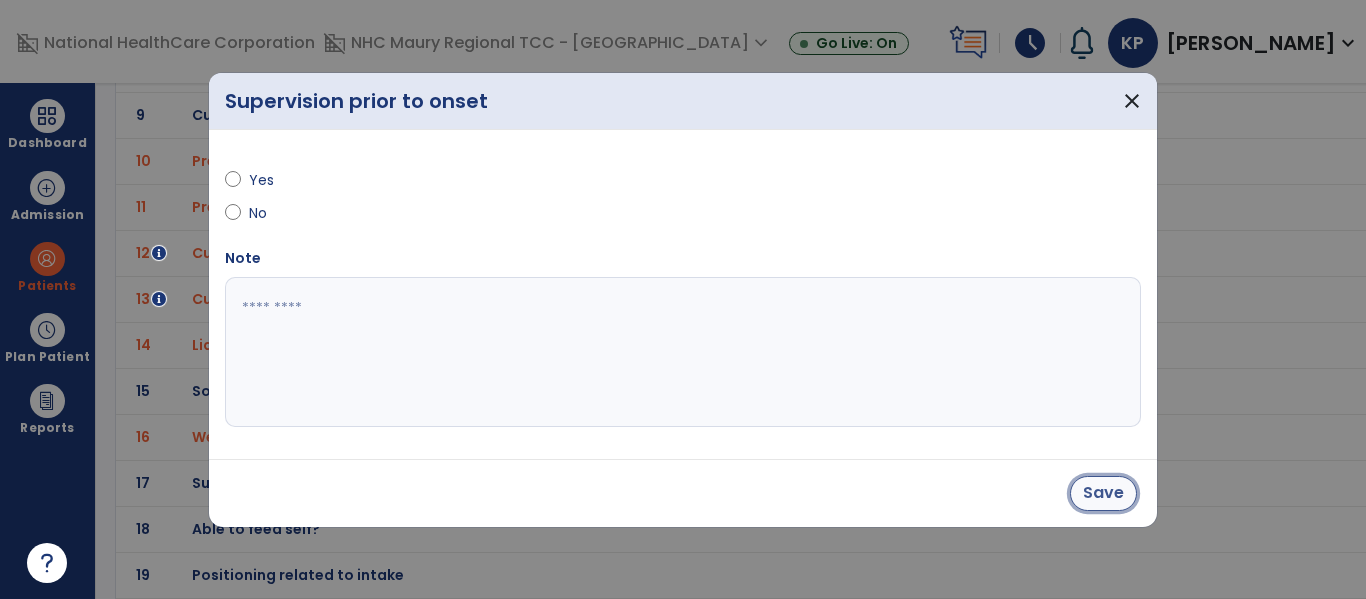 click on "Save" at bounding box center (1103, 493) 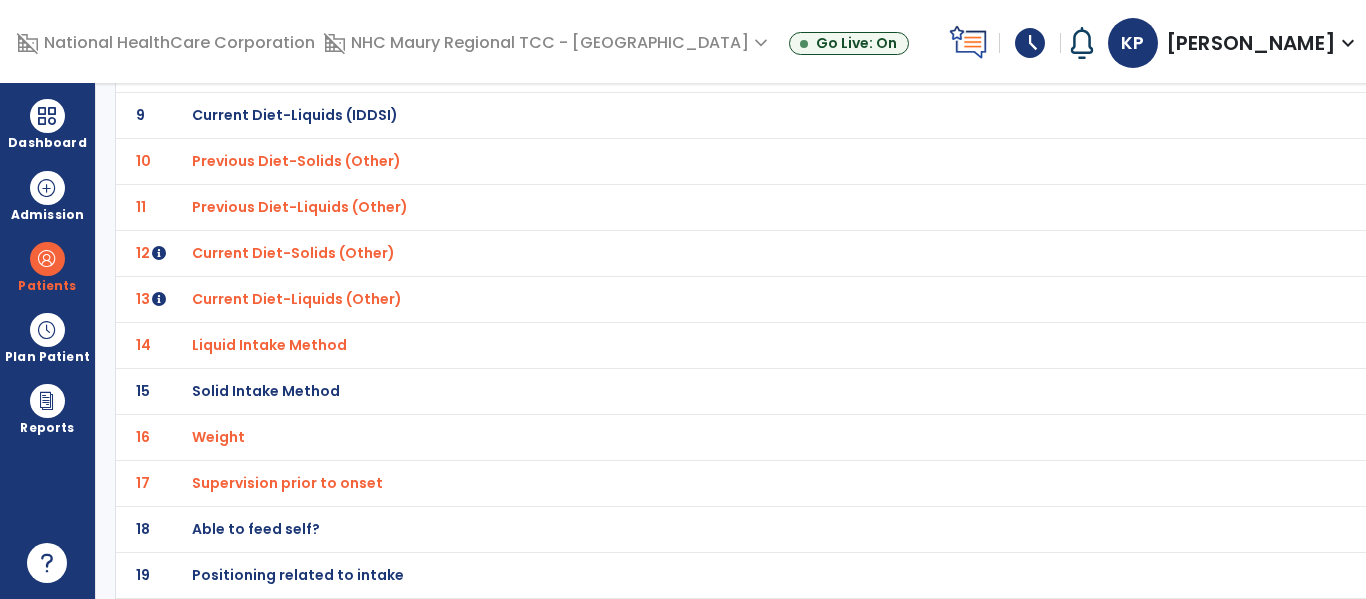 click on "Able to feed self?" at bounding box center (312, -253) 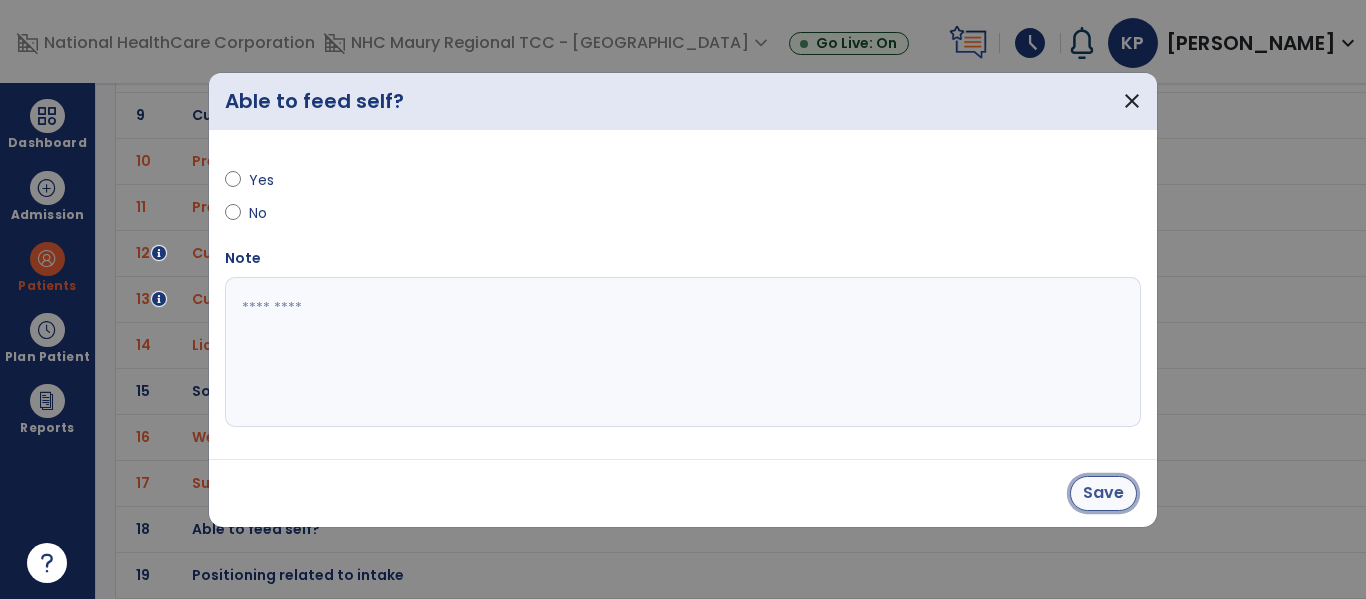 click on "Save" at bounding box center (1103, 493) 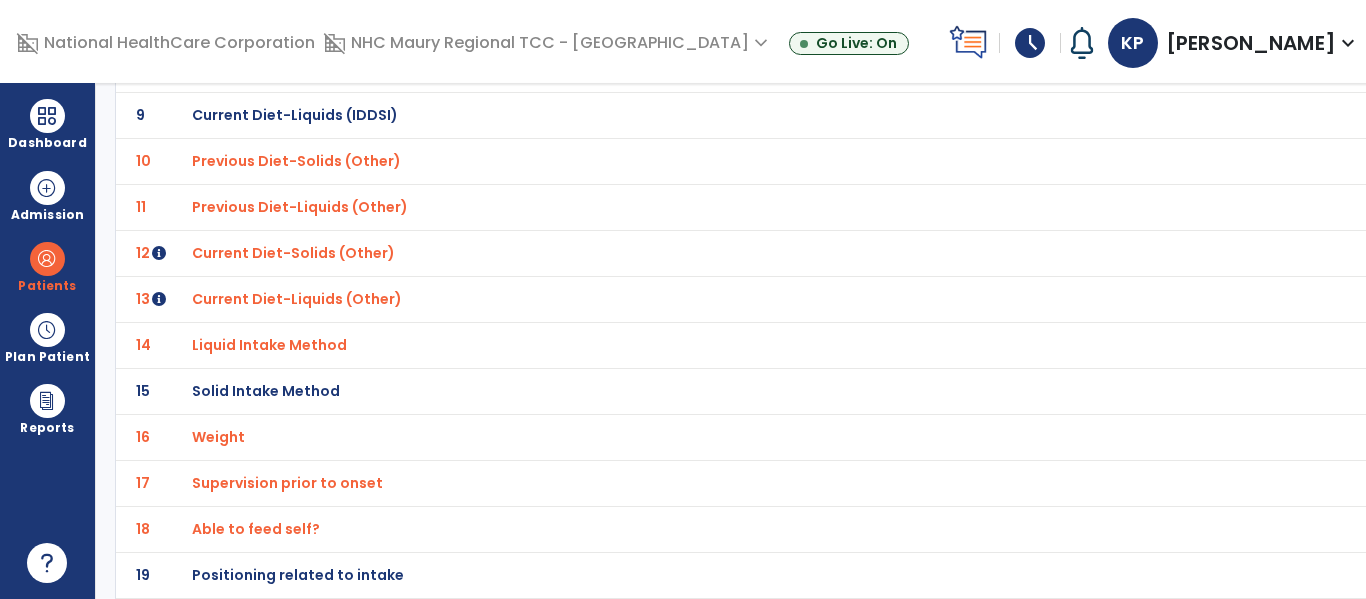 click on "Positioning related to intake" at bounding box center (312, -253) 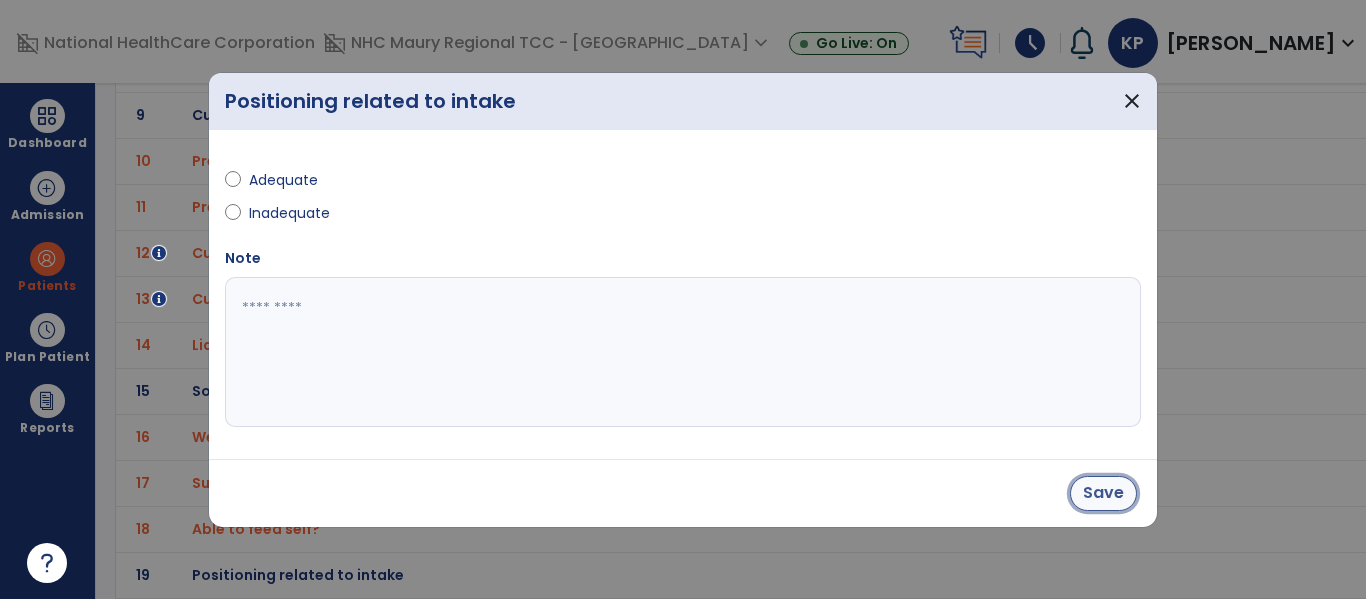click on "Save" at bounding box center [1103, 493] 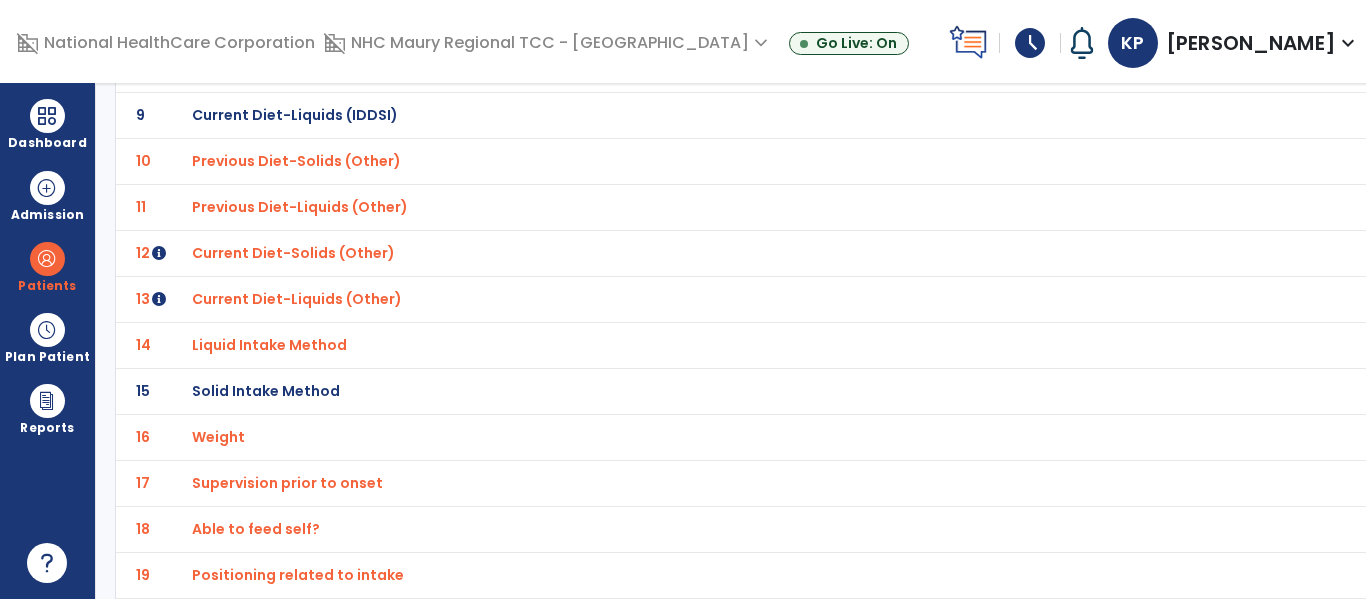 scroll, scrollTop: 570, scrollLeft: 0, axis: vertical 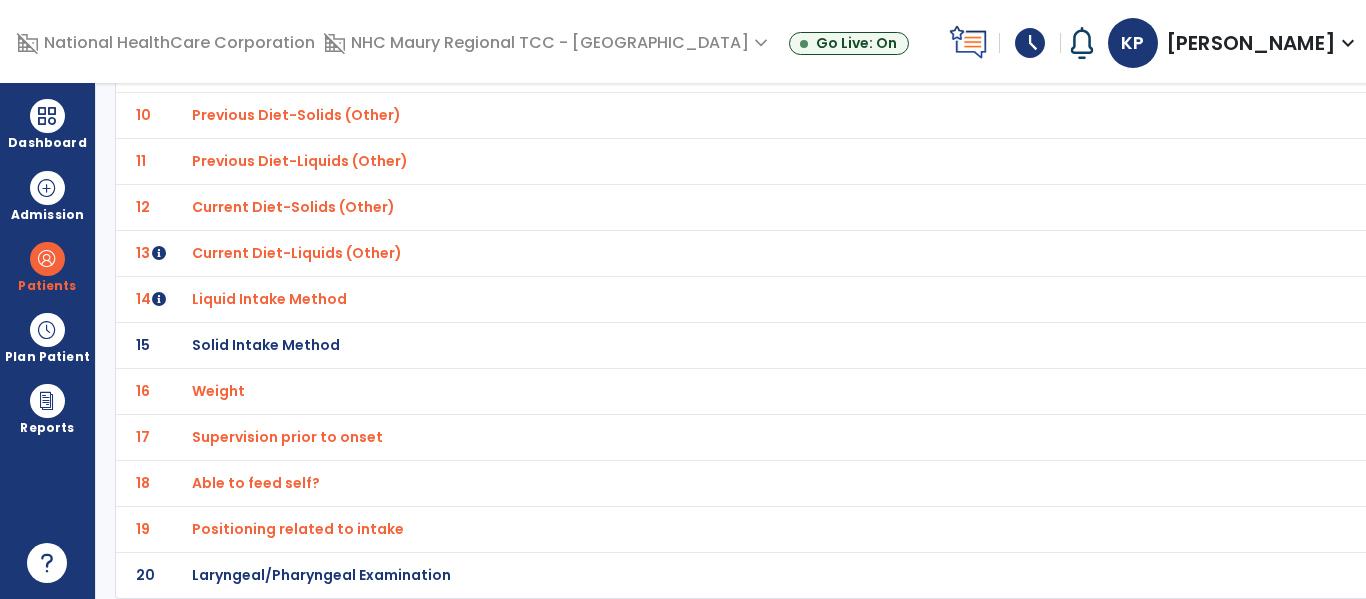 click on "Laryngeal/Pharyngeal Examination" at bounding box center (312, -299) 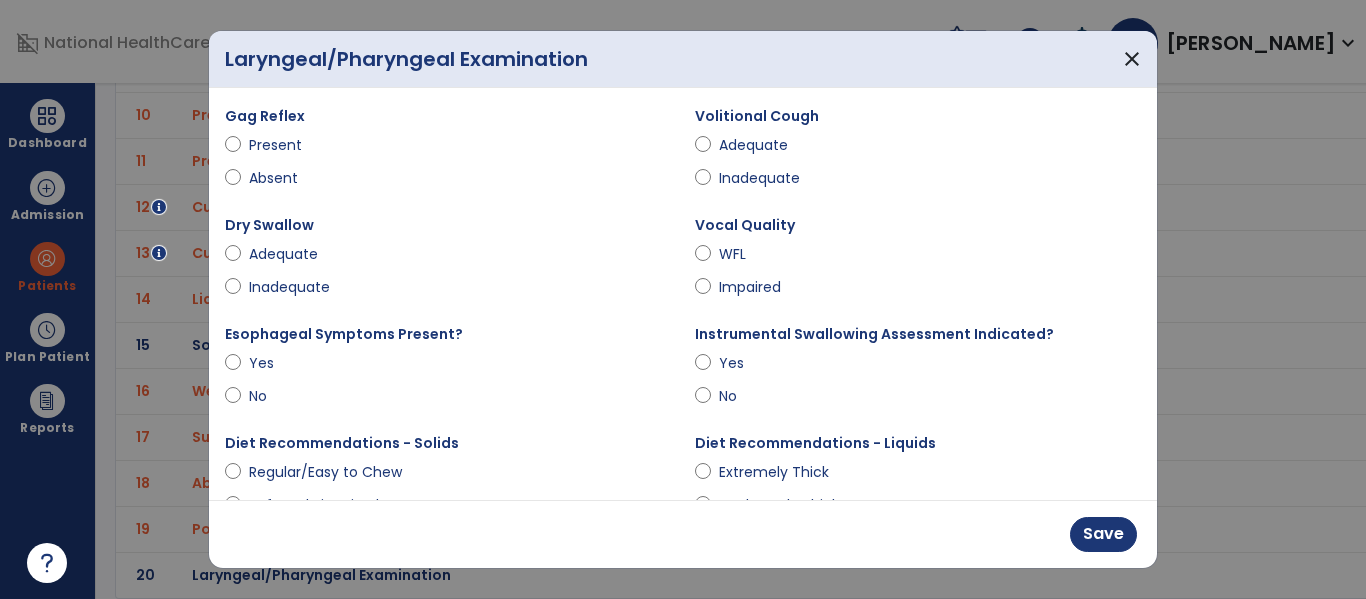 click on "Gag Reflex Present Absent Volitional Cough Adequate Inadequate Dry Swallow Adequate Inadequate Vocal Quality WFL Impaired Esophageal Symptoms Present? Yes No Instrumental Swallowing Assessment Indicated? Yes No Diet Recommendations - Solids Regular/Easy to Chew Soft and Bite Sized Minced & Moist Pureed Liquidized Diet Recommendations - Liquids Extremely Thick Moderately Thick Mildly Thick Slightly Thick Thin Solid Textures Tested     Regular/Easy to Chew      Soft & Bite Sized      Minced & Moist      Pureed      Liquidized  Liquid Textures Tested     Extremely Thick      Moderately Thick      Mildly Thick      Slightly Thick      Thin  Oral/Pharyngeal Performance     WFl      Anterior spillage      Inadequate rotary chew pattern      Incomplete bolus formation      Orally defensive      Oral residue      Piecemeal Swallow      Pocketing bilaterally      Pocketing on left      Pocketing on right      [MEDICAL_DATA]      Suspected premature spillage" at bounding box center (683, 294) 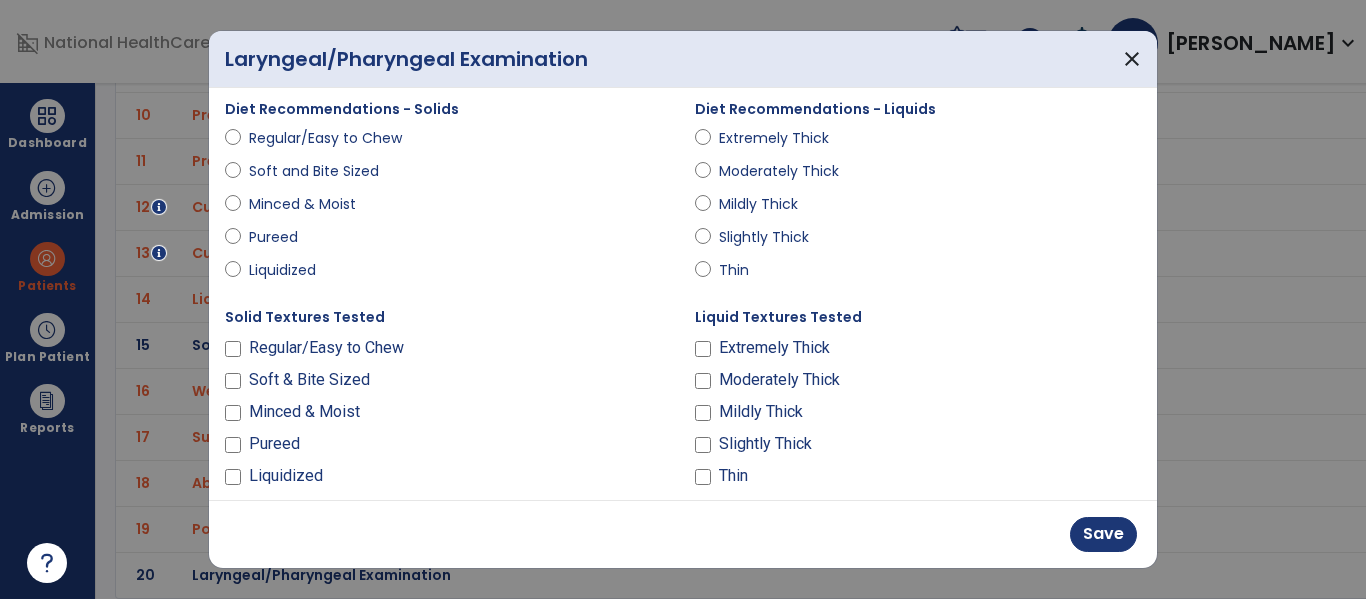 scroll, scrollTop: 304, scrollLeft: 0, axis: vertical 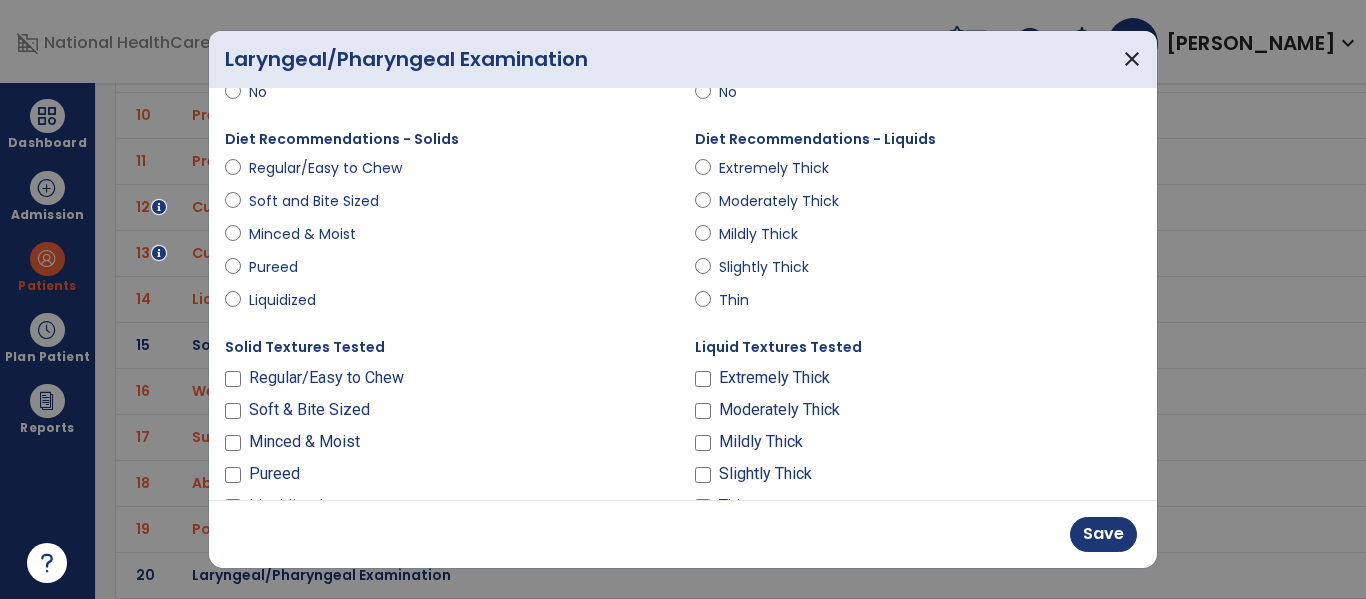 click on "Diet Recommendations - Solids Regular/Easy to Chew Soft and Bite Sized Minced & Moist Pureed Liquidized" at bounding box center (448, 231) 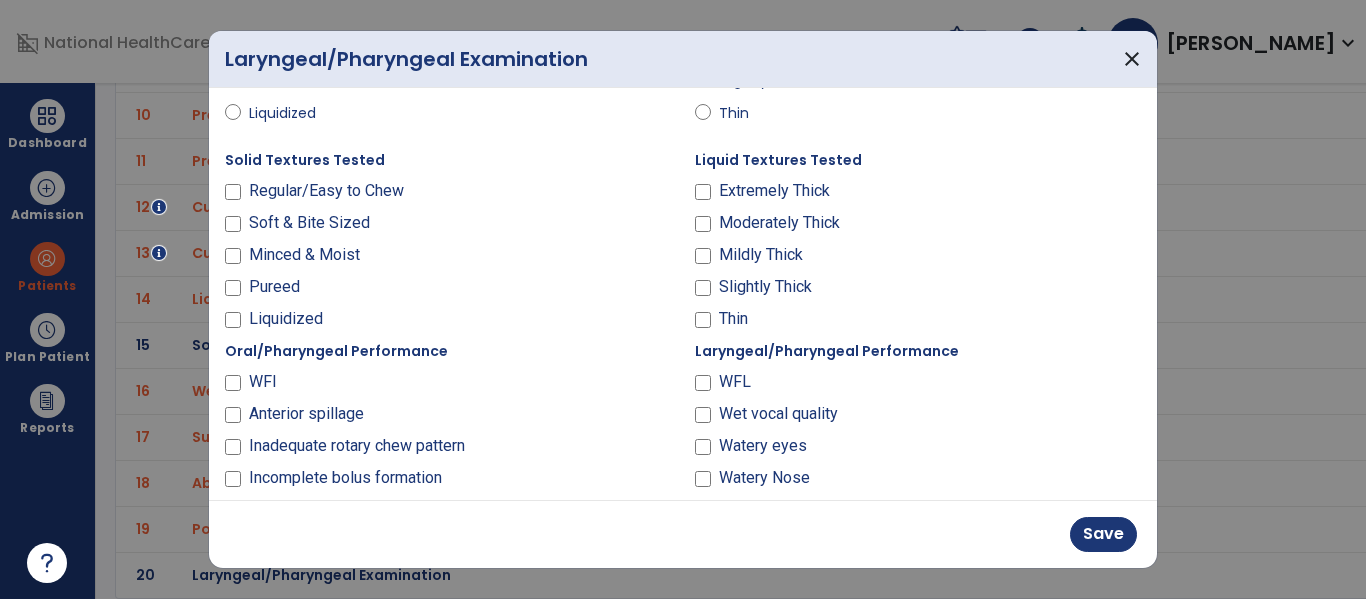 scroll, scrollTop: 480, scrollLeft: 0, axis: vertical 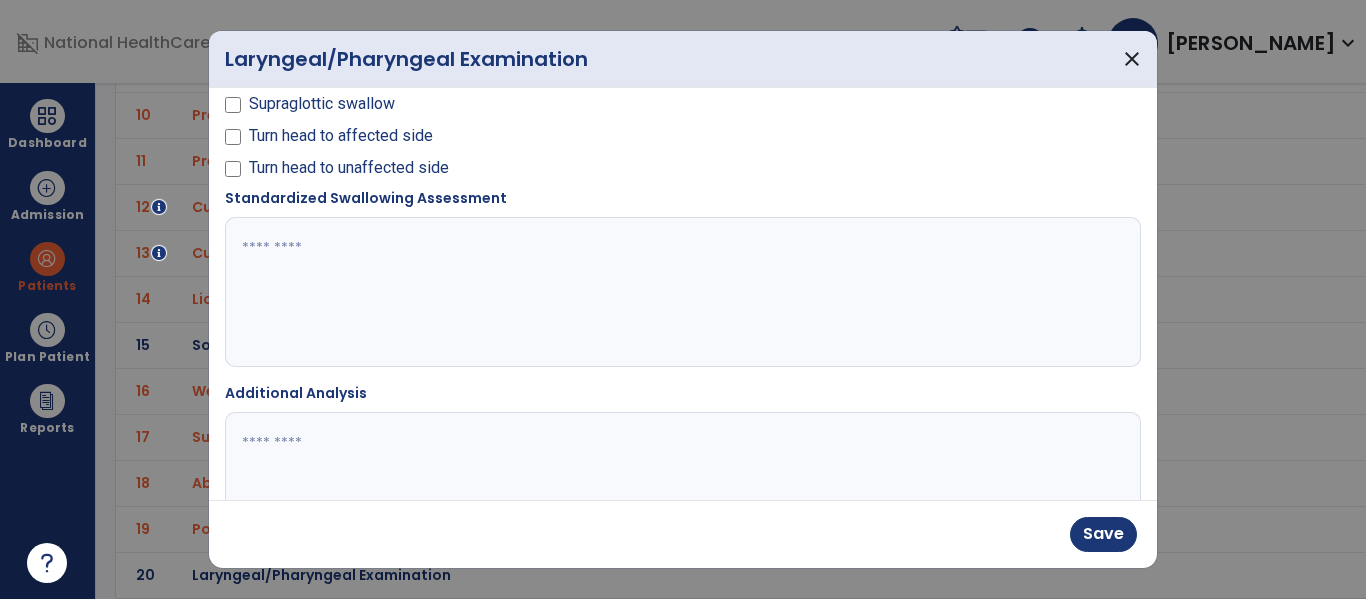 click at bounding box center (680, 292) 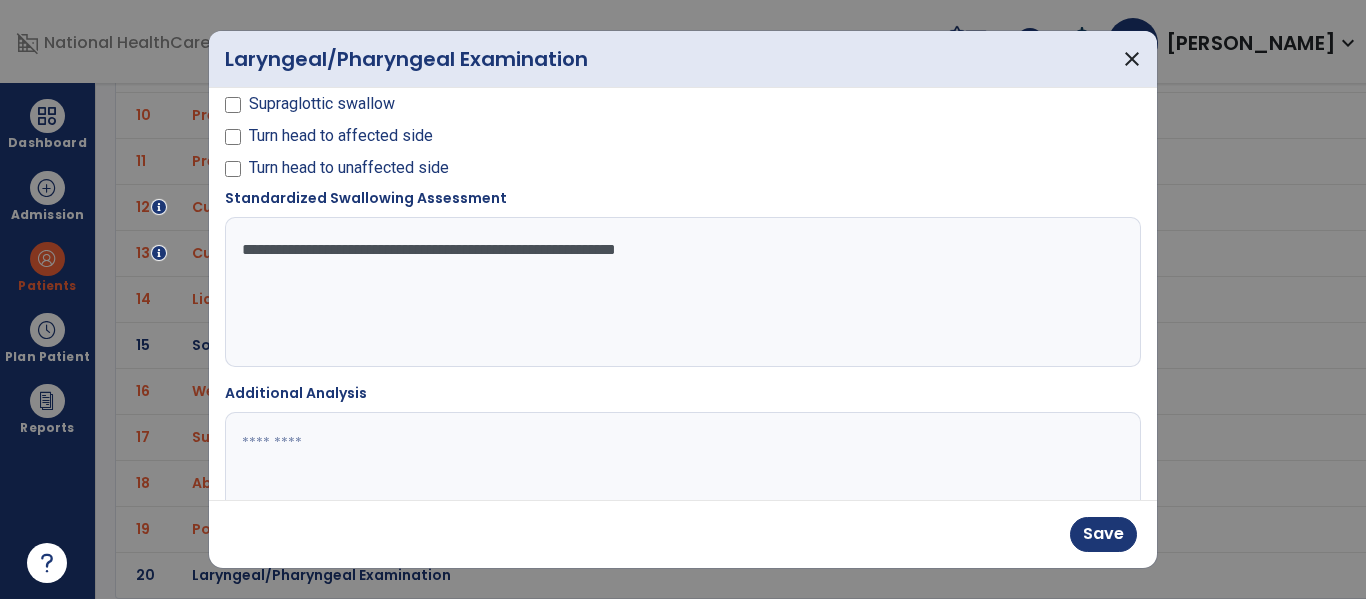 click at bounding box center (680, 487) 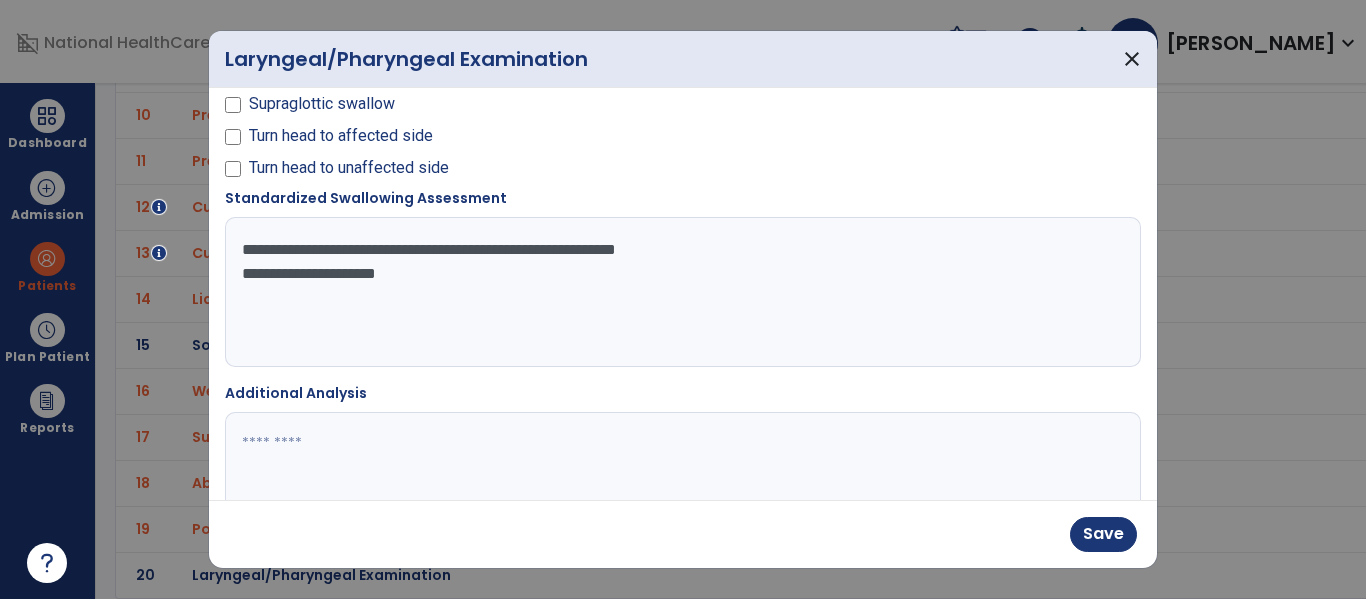 type on "**********" 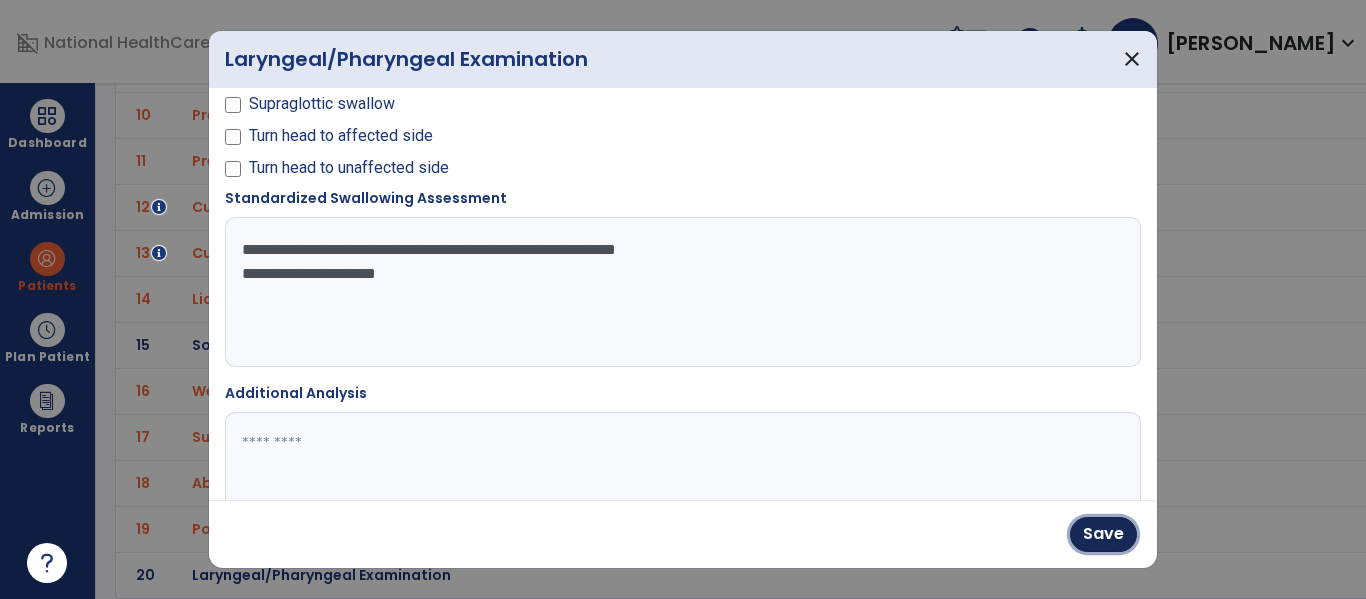 type 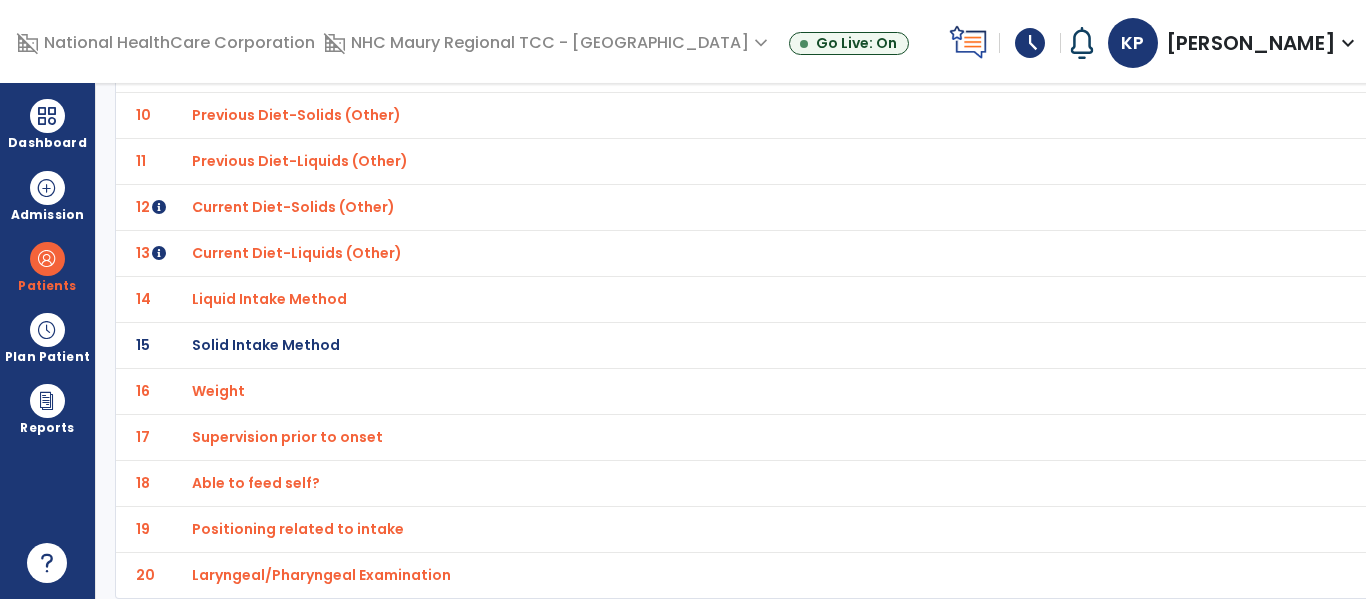scroll, scrollTop: 0, scrollLeft: 0, axis: both 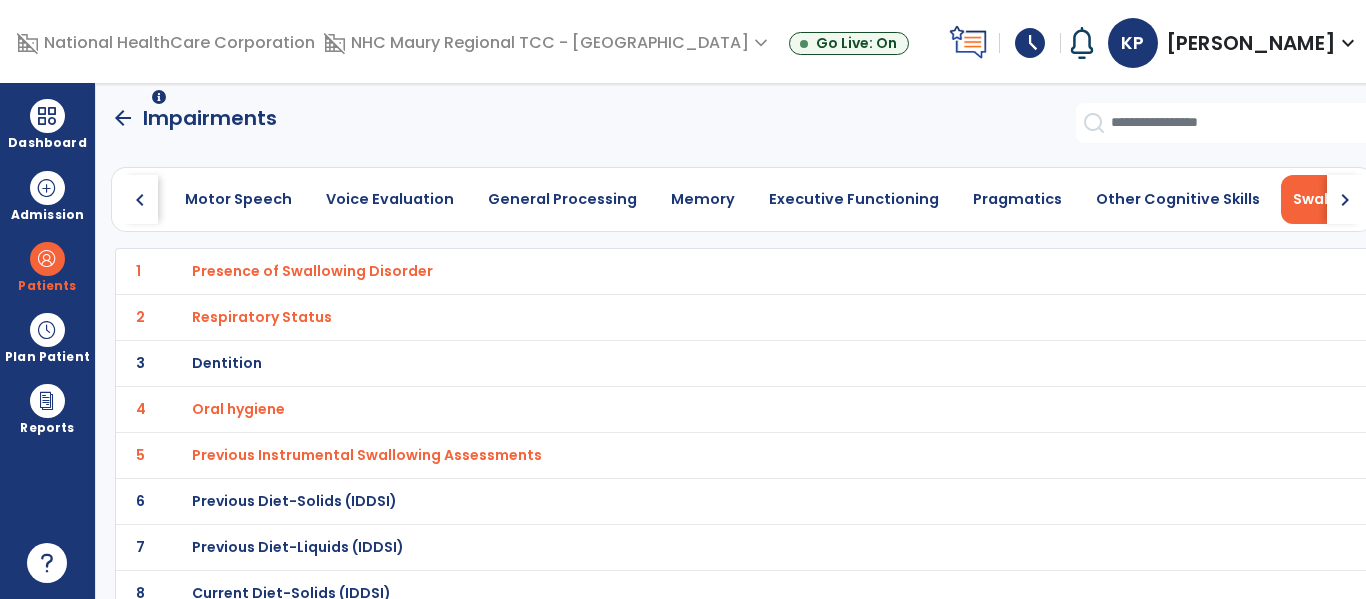 click on "chevron_left" 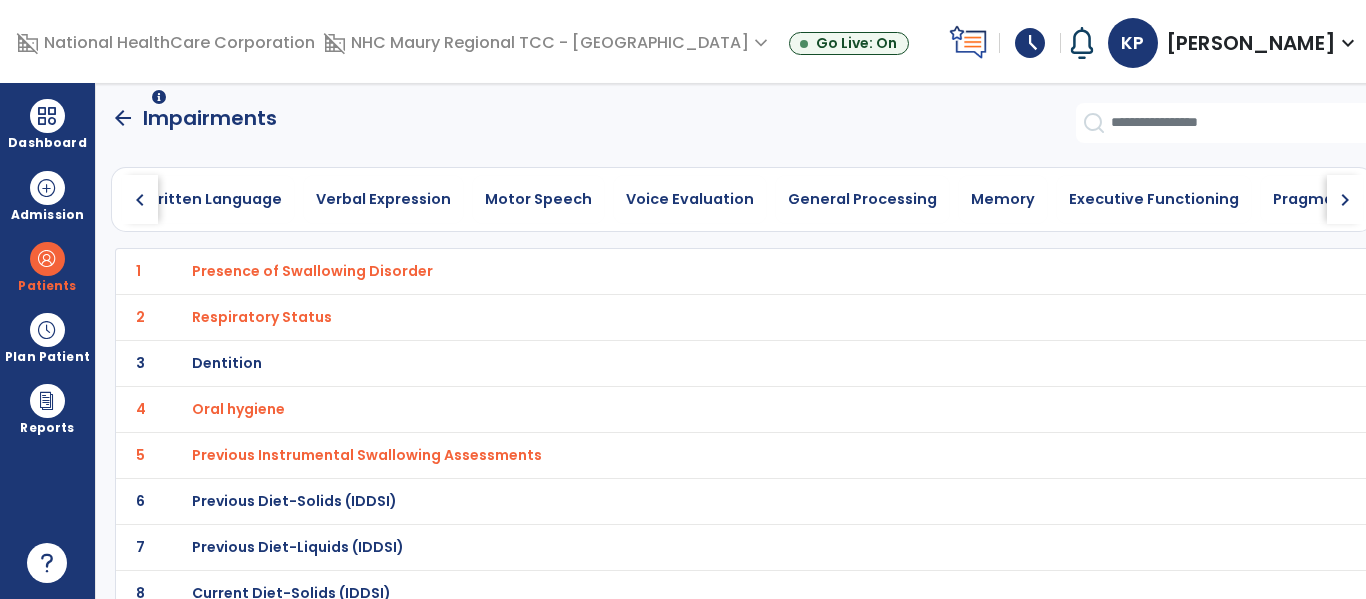 click on "chevron_left" 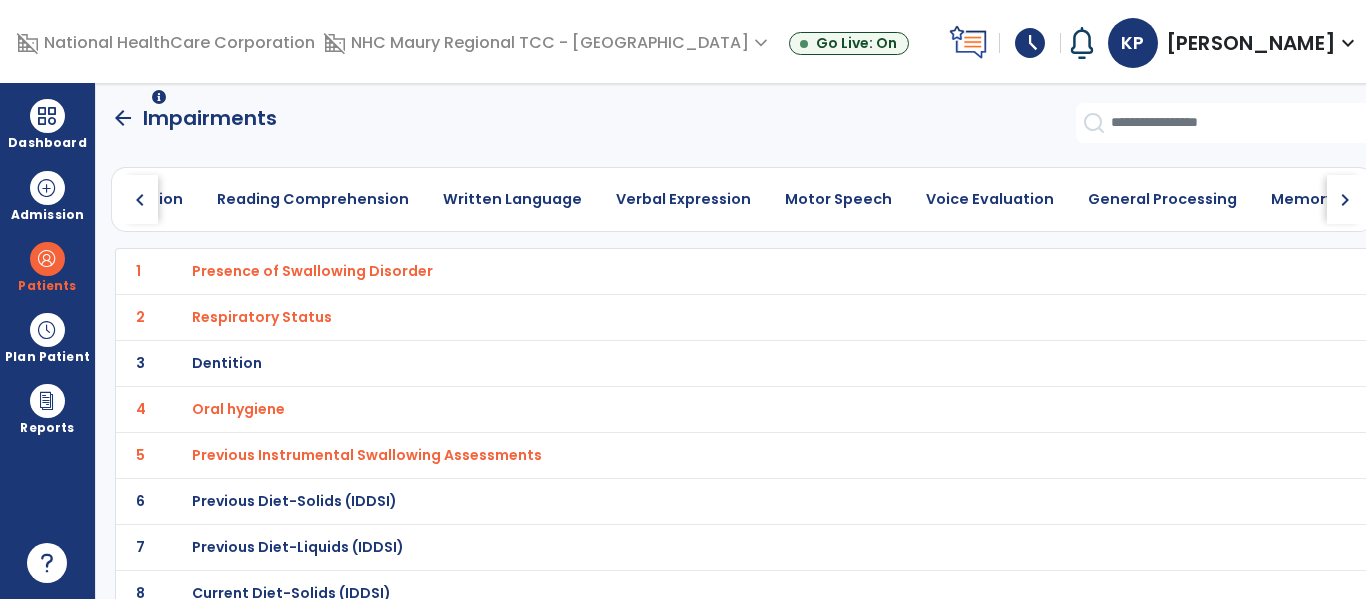 click on "chevron_left" 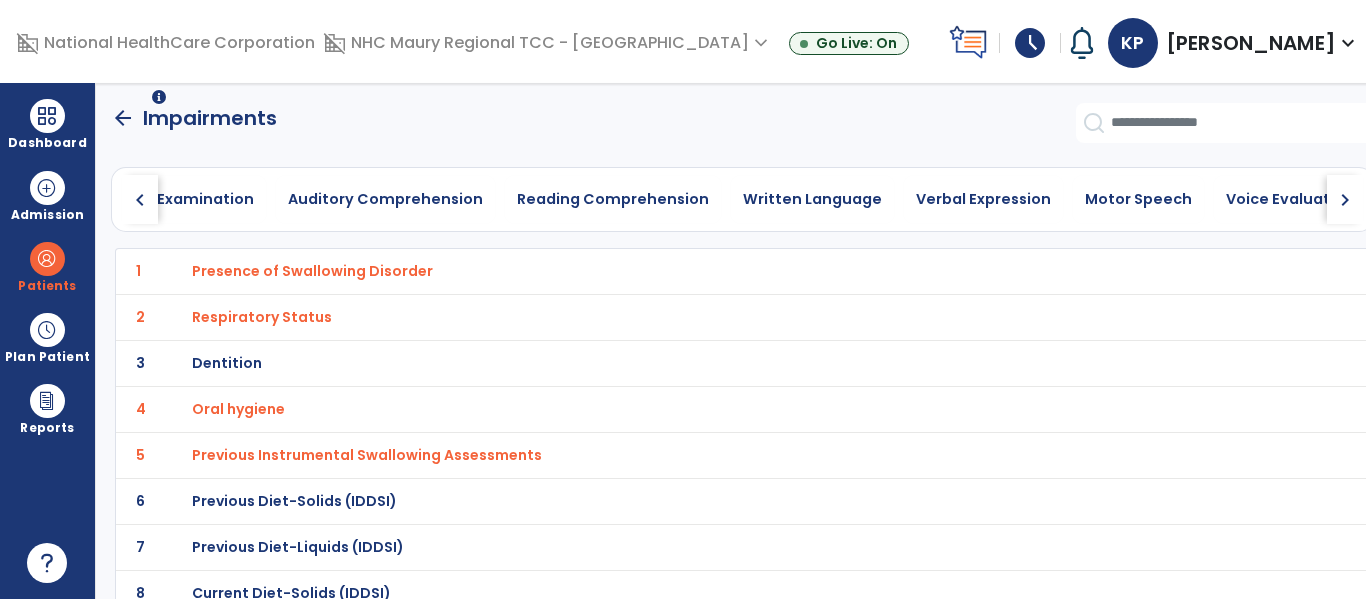 click on "chevron_left" 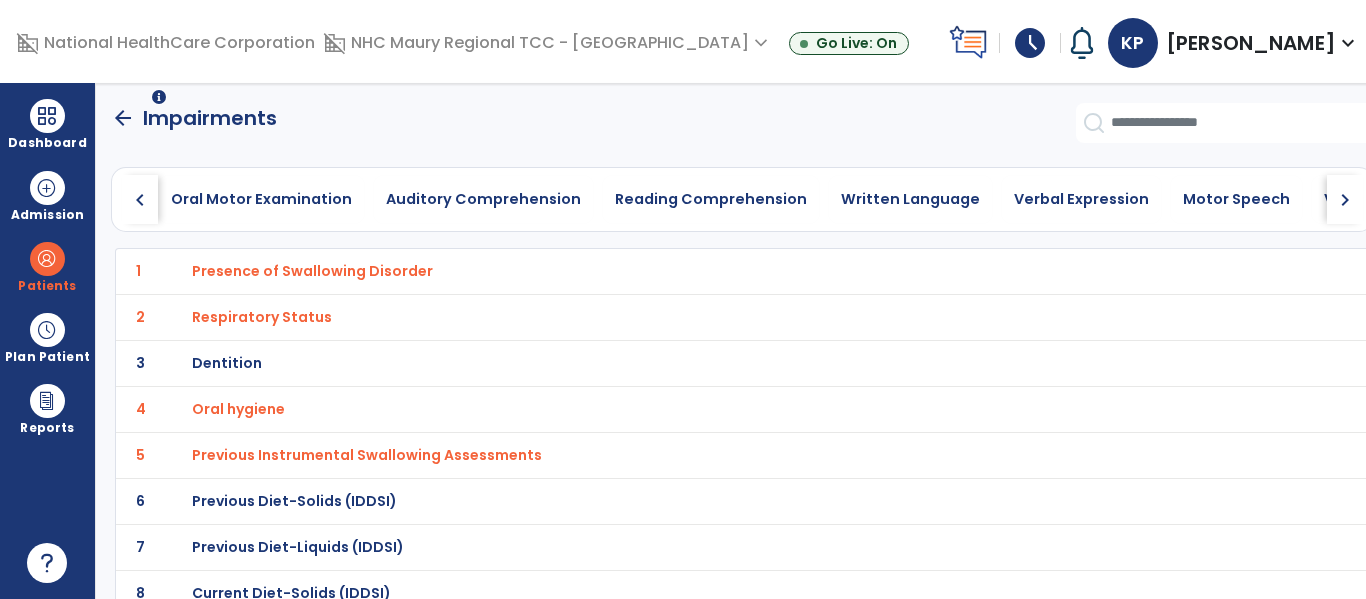 click on "chevron_left" 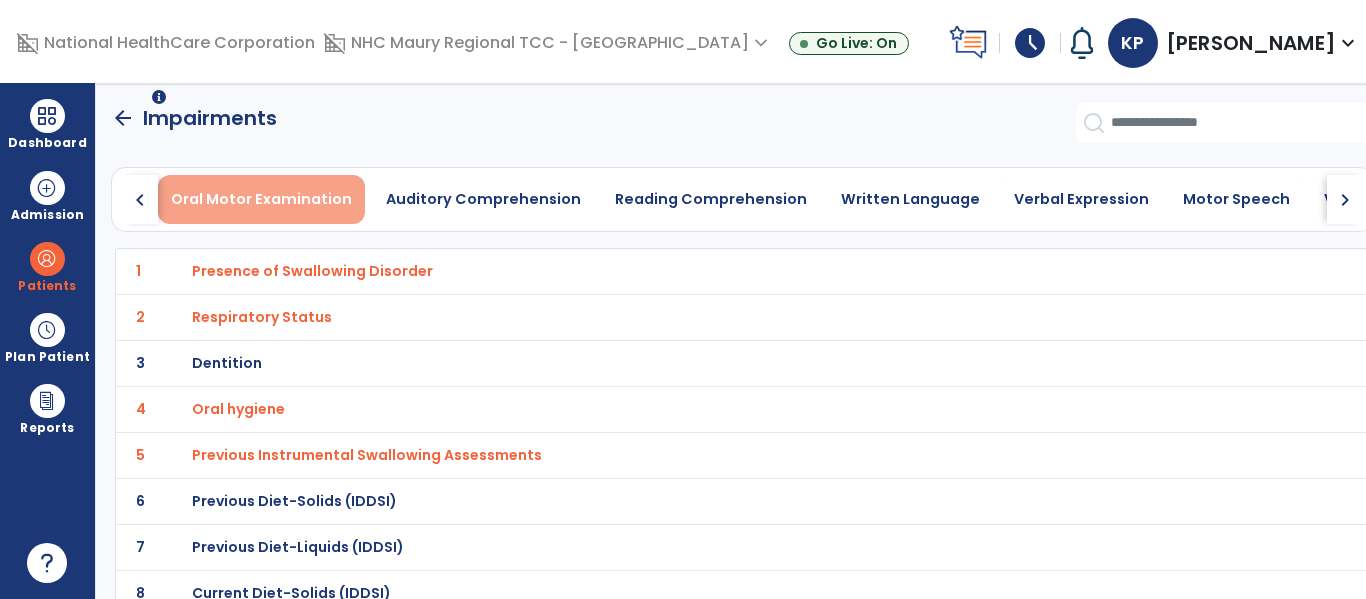 drag, startPoint x: 147, startPoint y: 198, endPoint x: 241, endPoint y: 192, distance: 94.19129 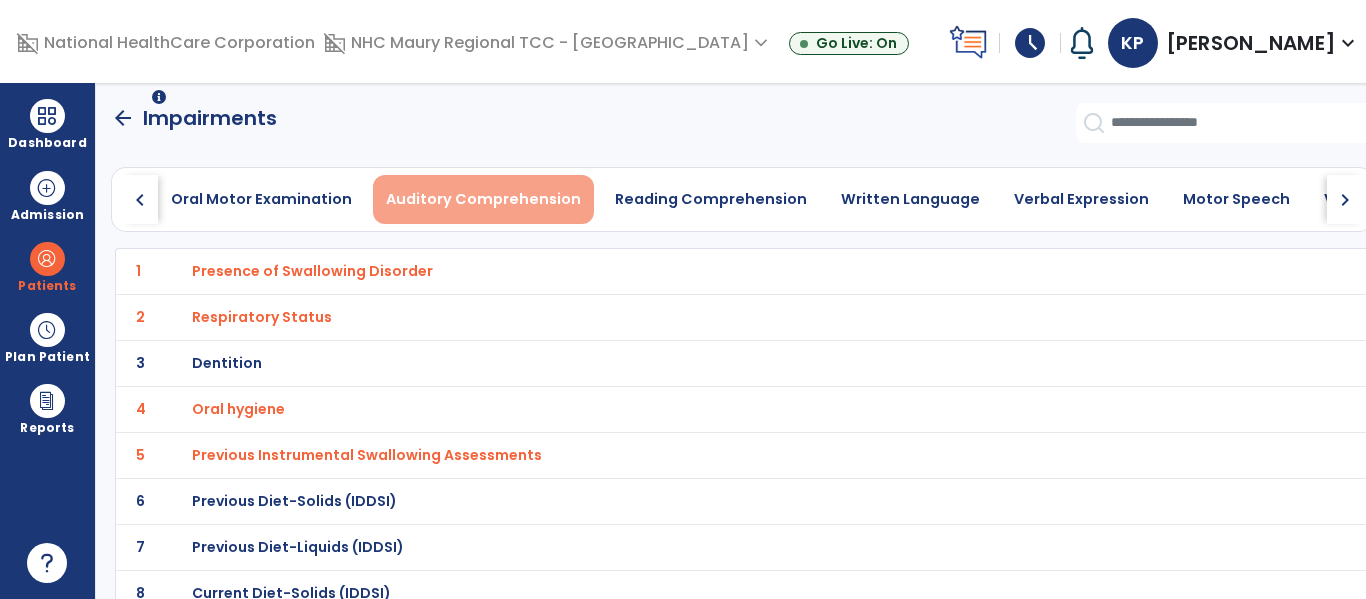 click on "Auditory Comprehension" at bounding box center (483, 199) 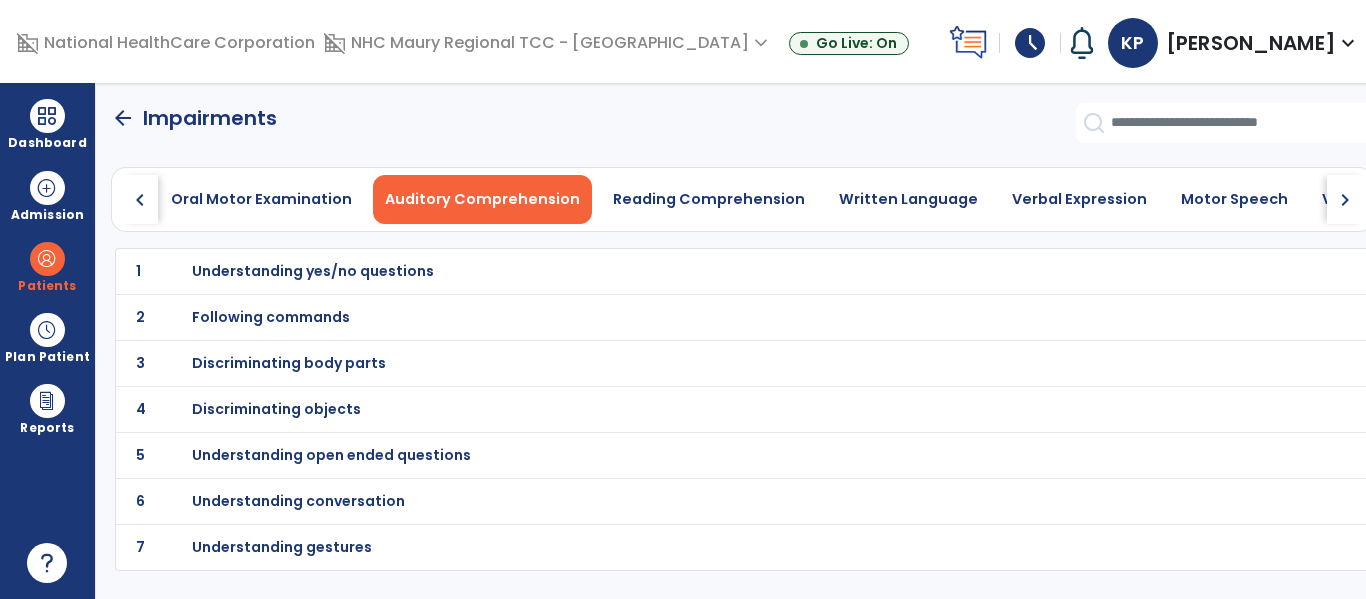 click on "Understanding yes/no questions" at bounding box center [313, 271] 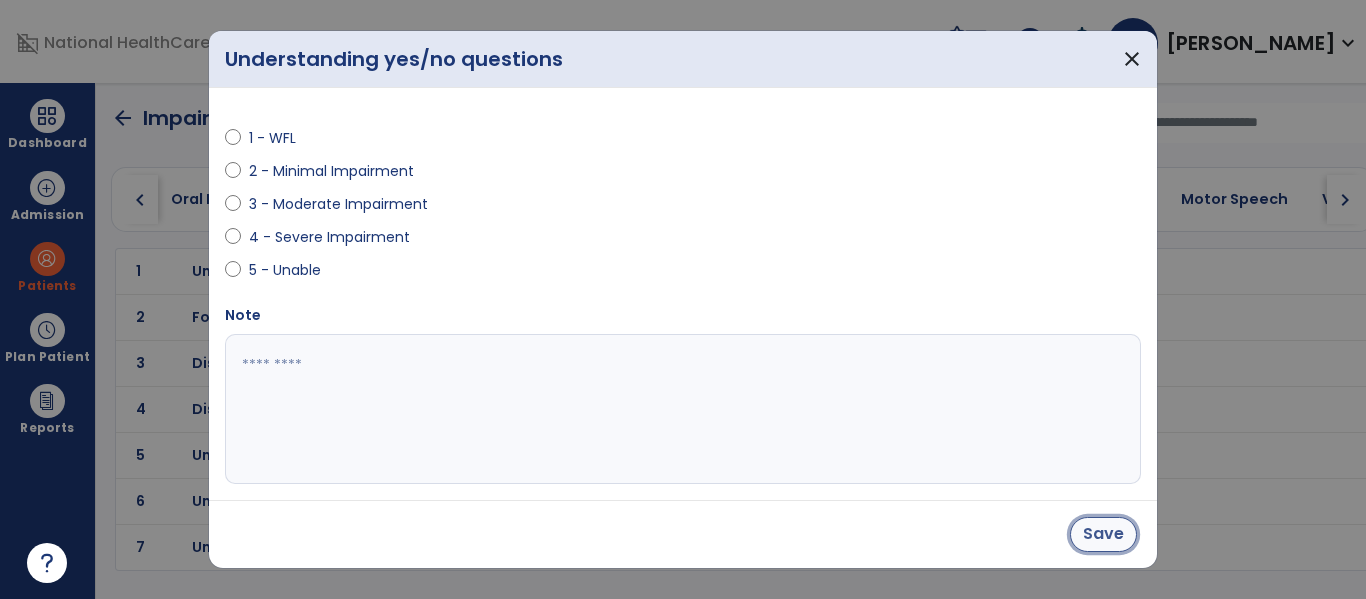 click on "Save" at bounding box center (1103, 534) 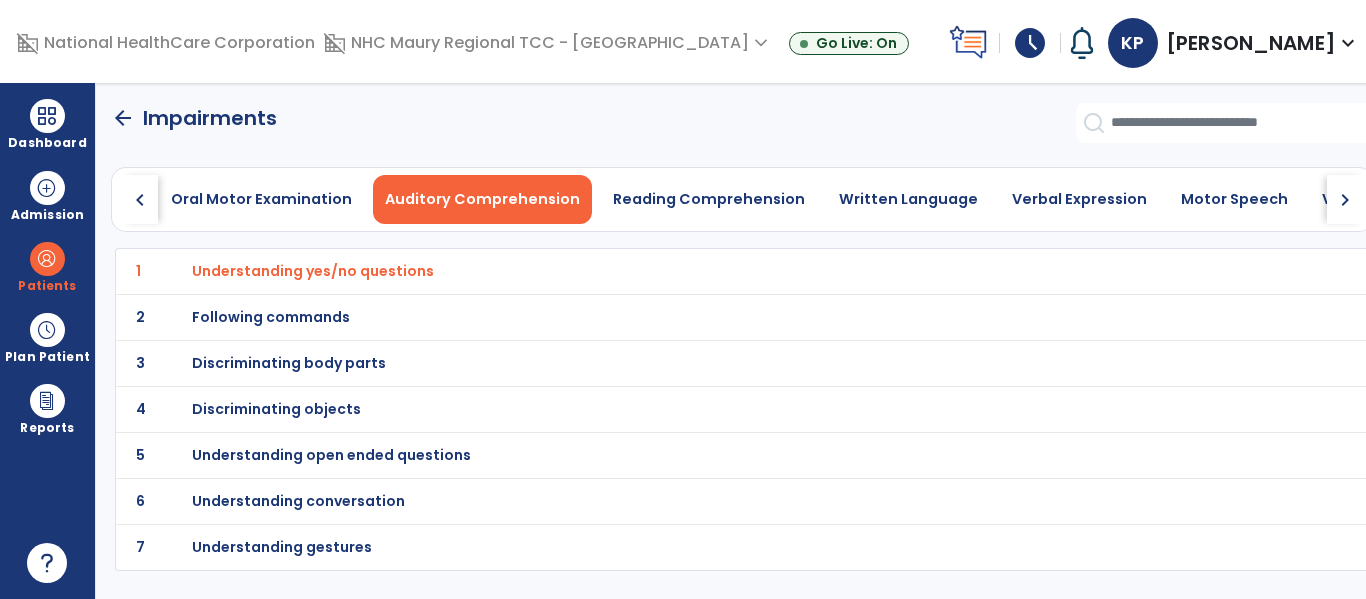 click on "Following commands" at bounding box center [313, 271] 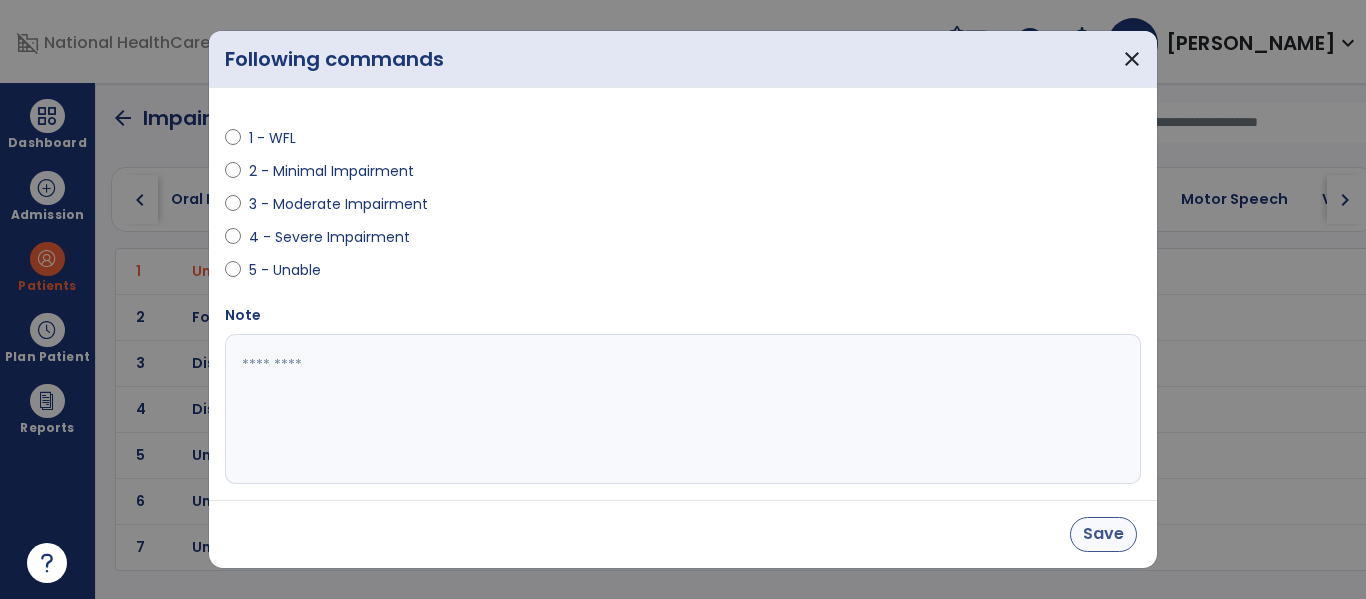 drag, startPoint x: 1142, startPoint y: 547, endPoint x: 1097, endPoint y: 528, distance: 48.8467 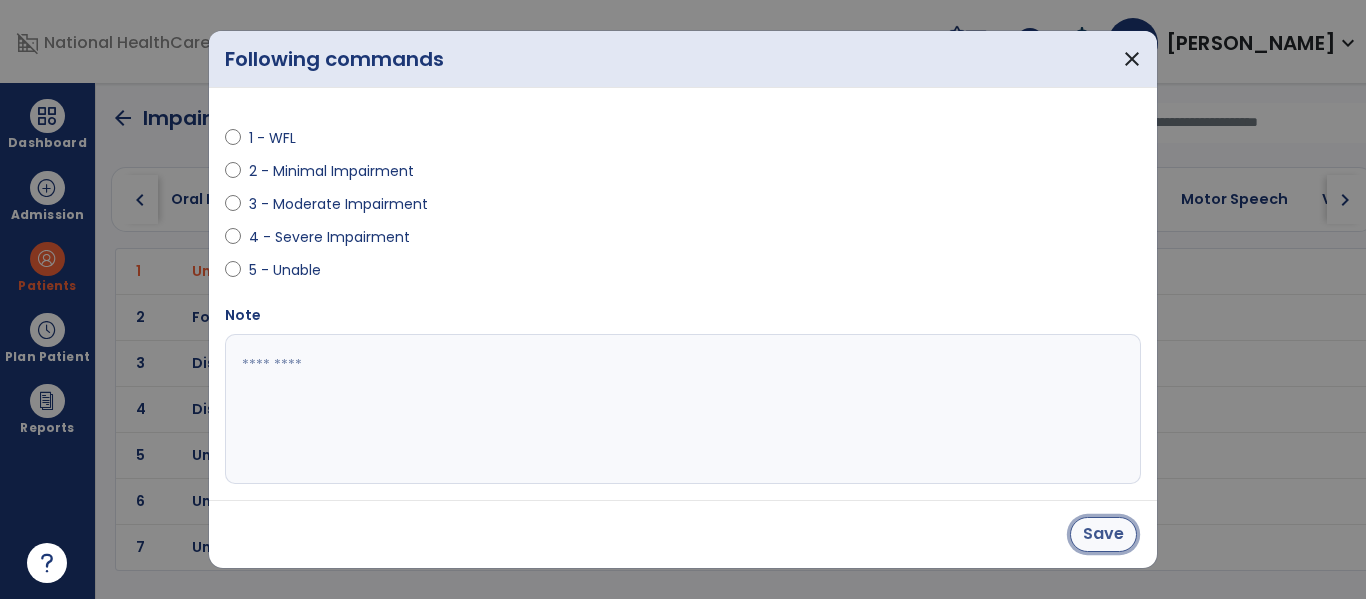 click on "Save" at bounding box center (1103, 534) 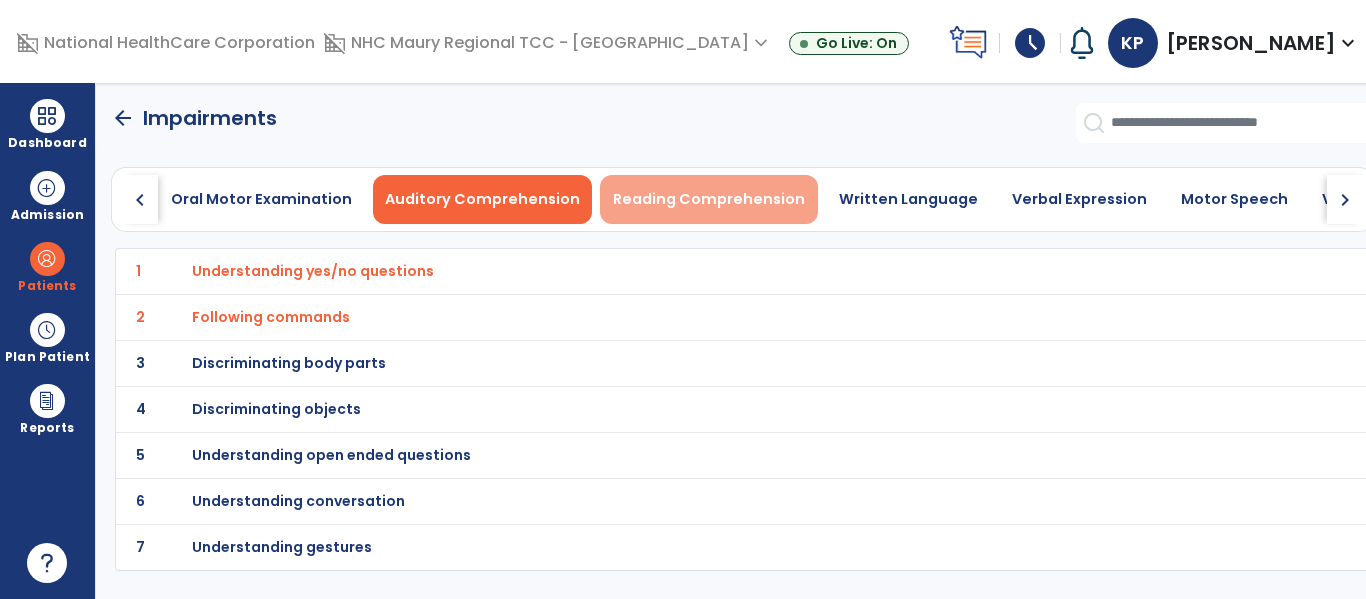 click on "Reading Comprehension" at bounding box center (709, 199) 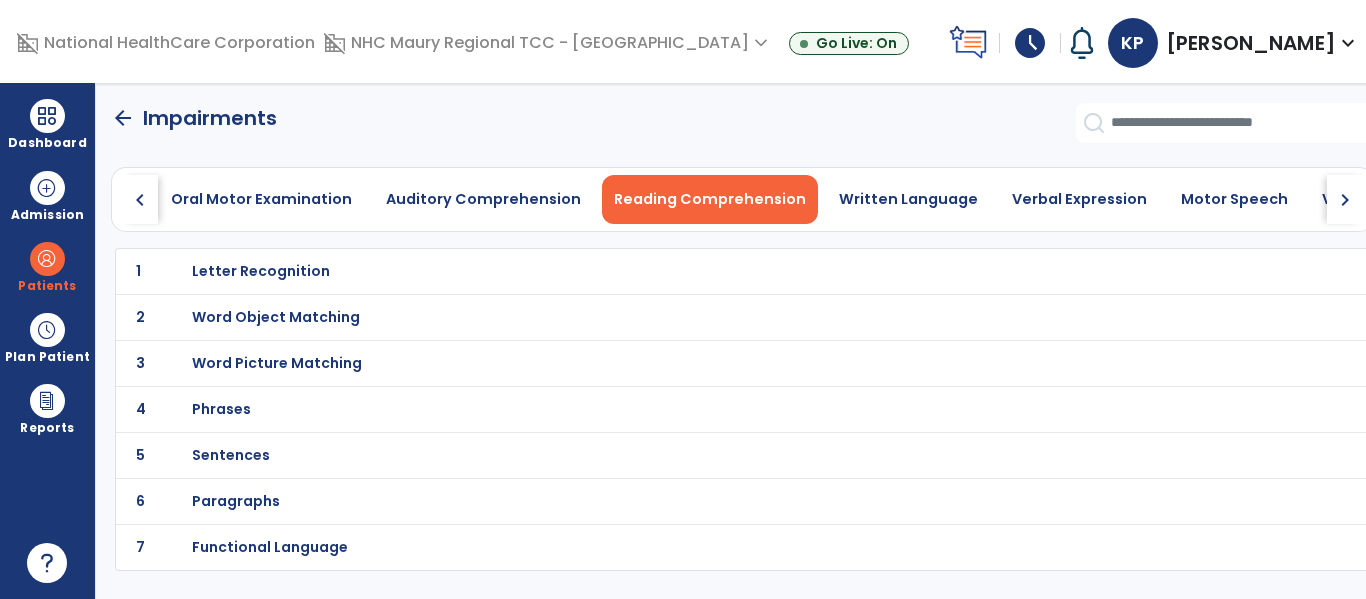 click on "5 Sentences" 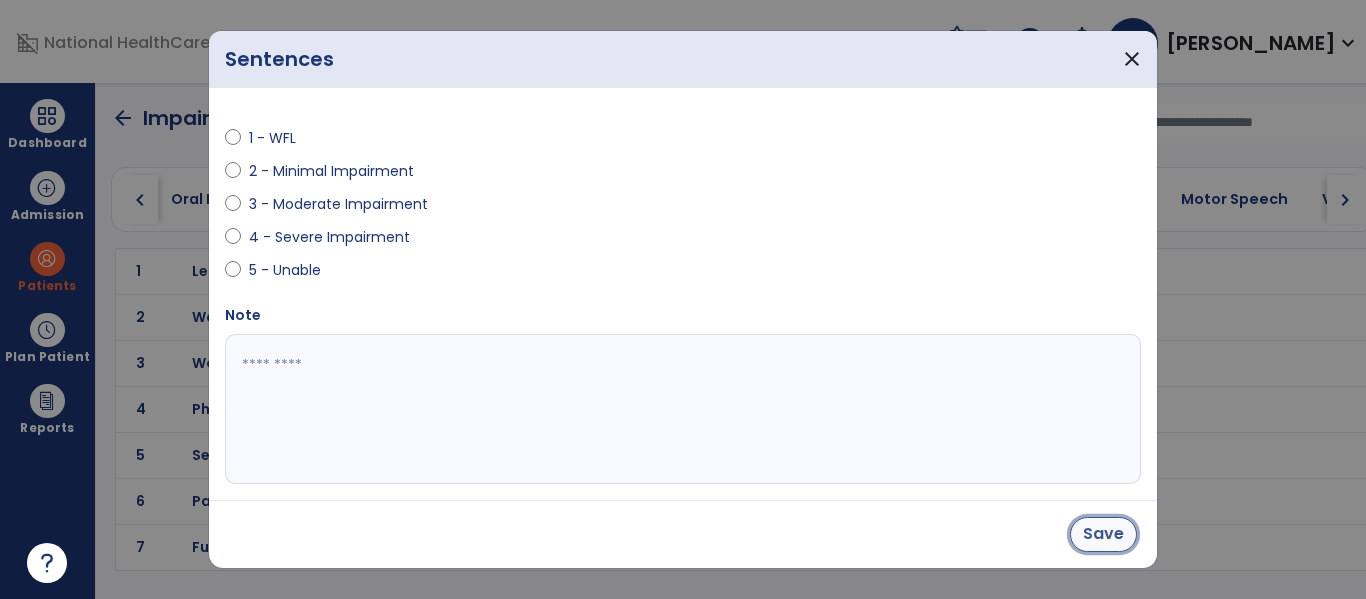 click on "Save" at bounding box center [1103, 534] 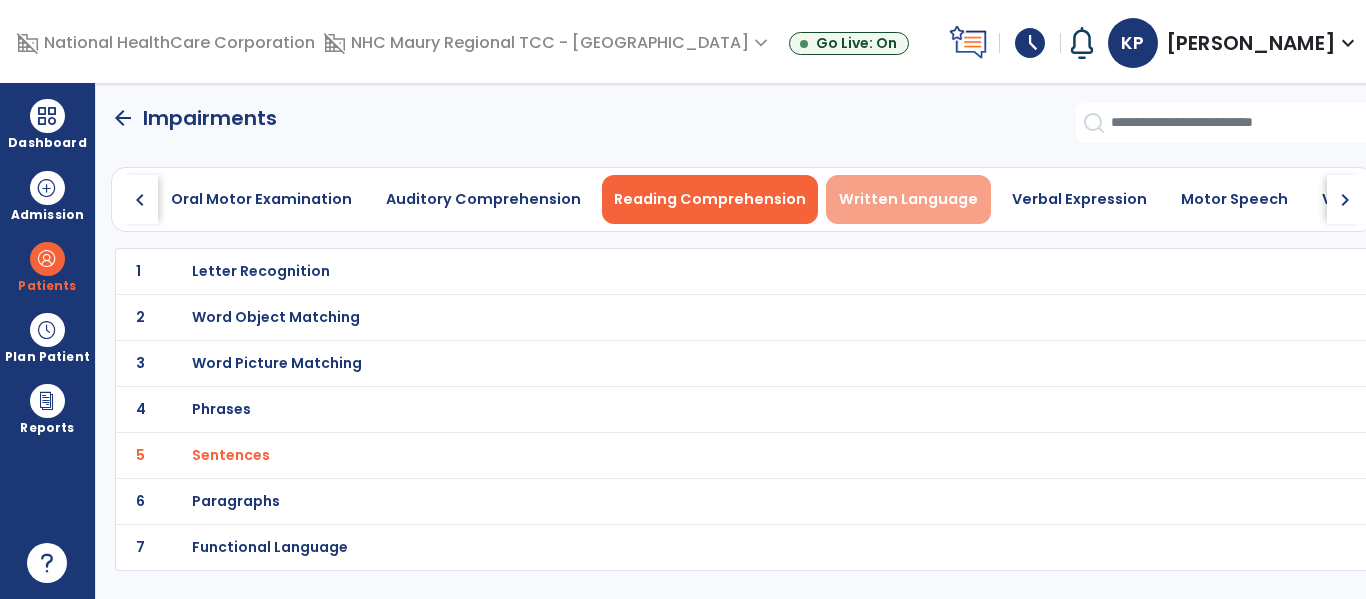 click on "Written Language" at bounding box center (908, 199) 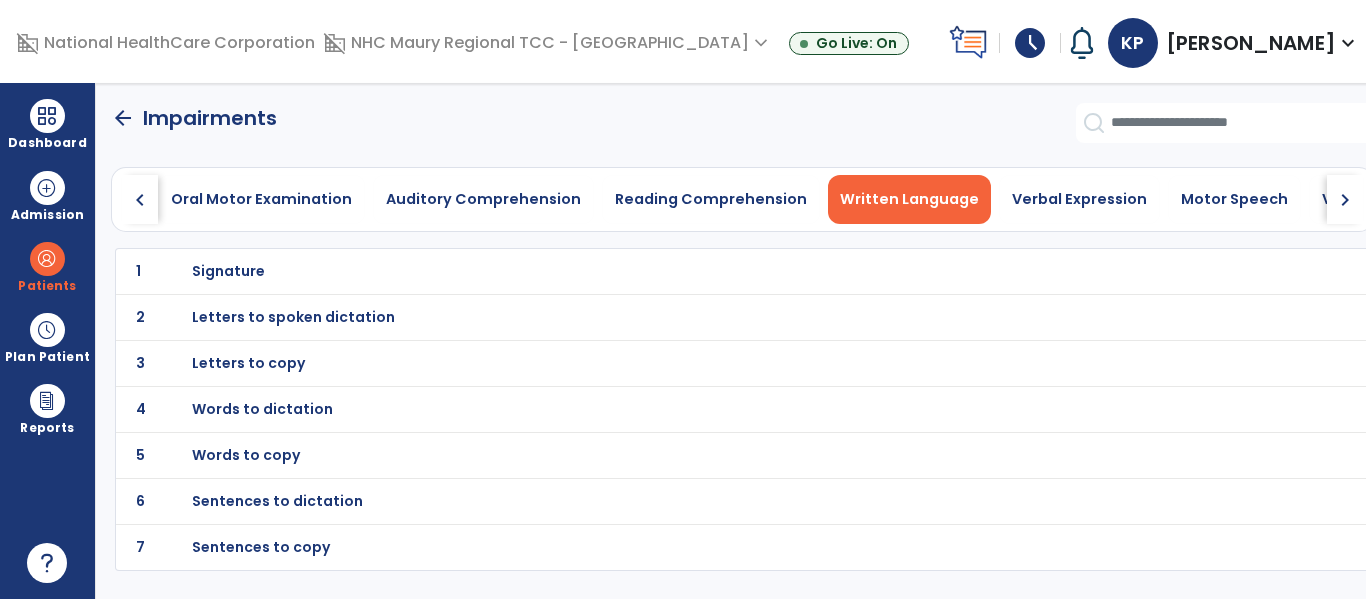 click on "Sentences to dictation" at bounding box center [228, 271] 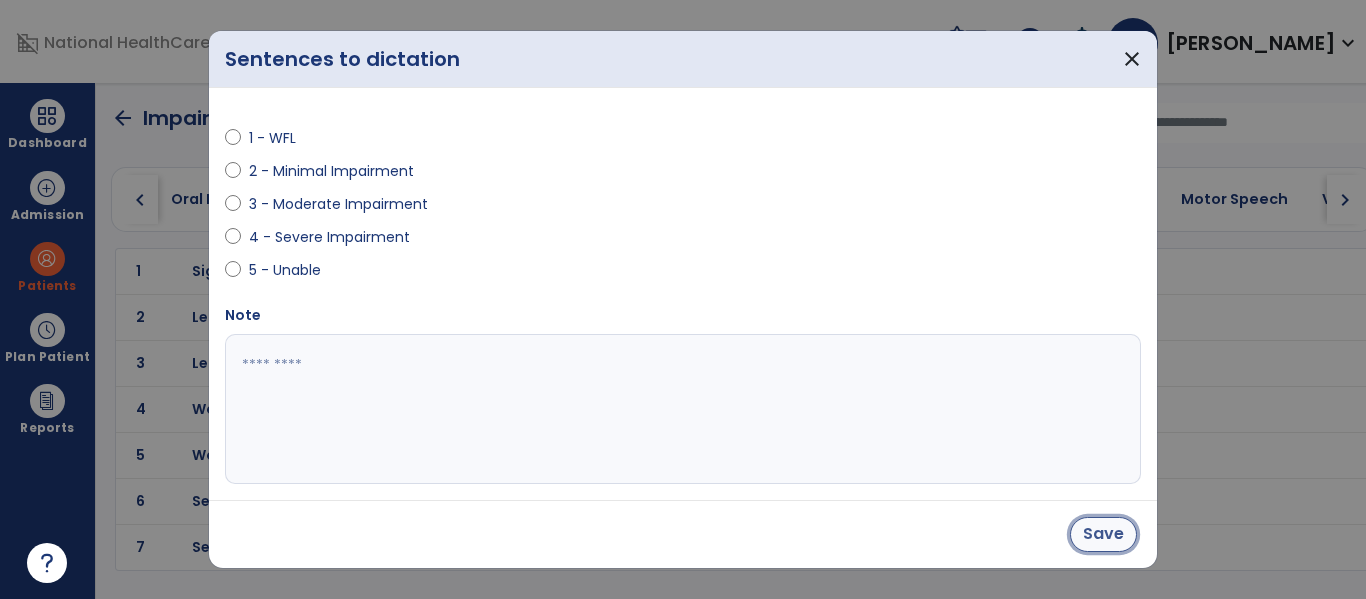 click on "Save" at bounding box center (1103, 534) 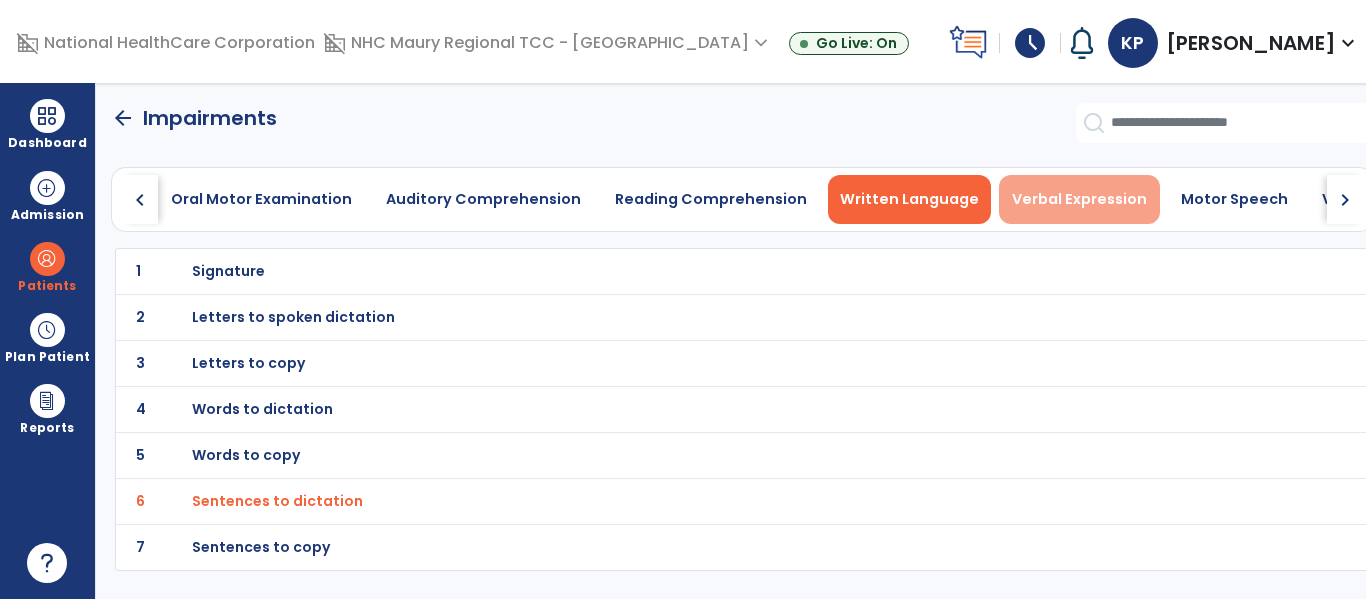 click on "Verbal Expression" at bounding box center [1079, 199] 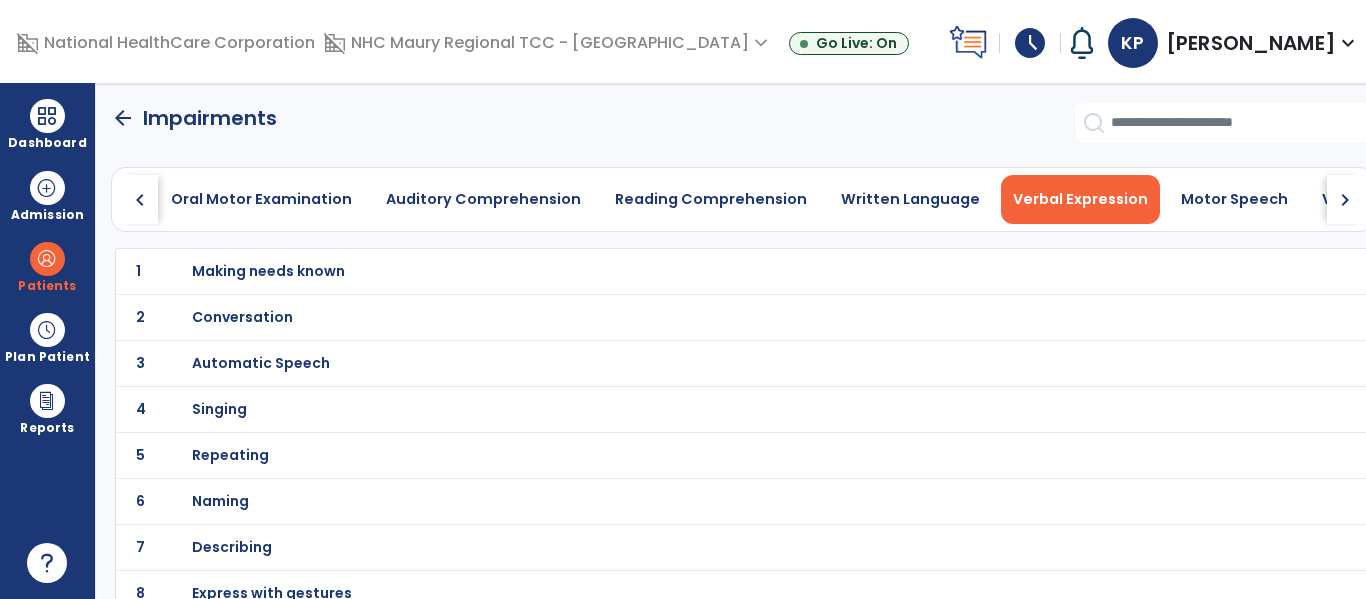 click on "Naming" at bounding box center [268, 271] 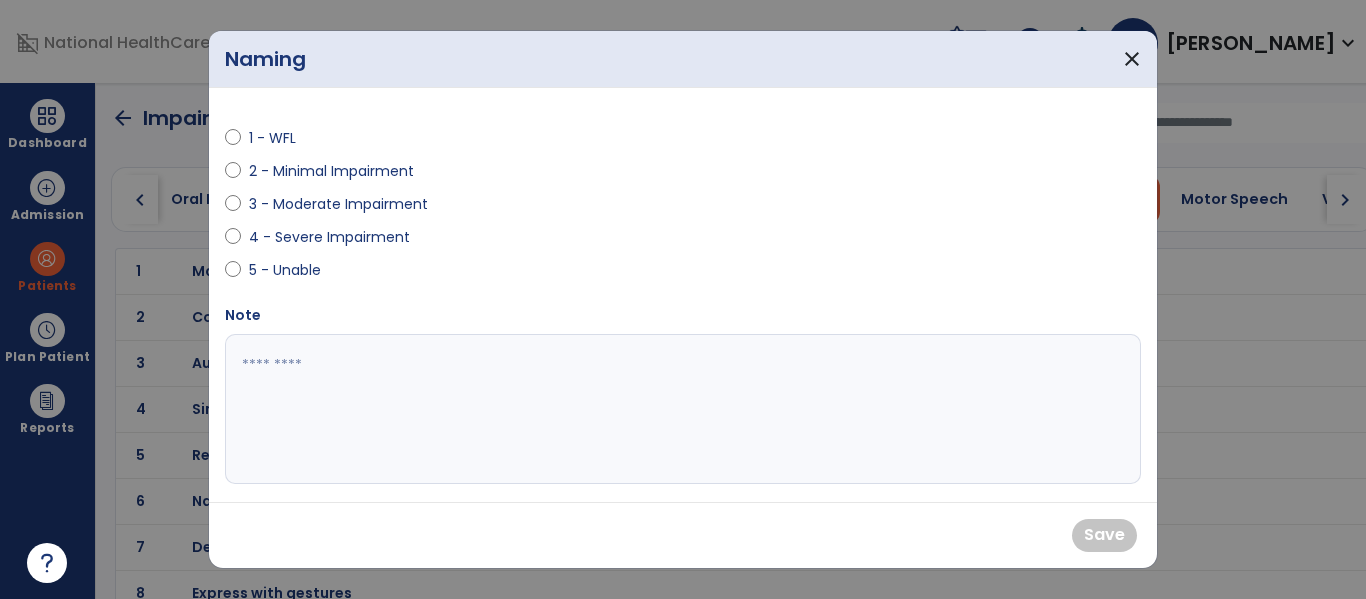 click on "1 - WFL 2 - Minimal Impairment 3 - Moderate Impairment 4 - Severe Impairment 5 - Unable" at bounding box center [448, 204] 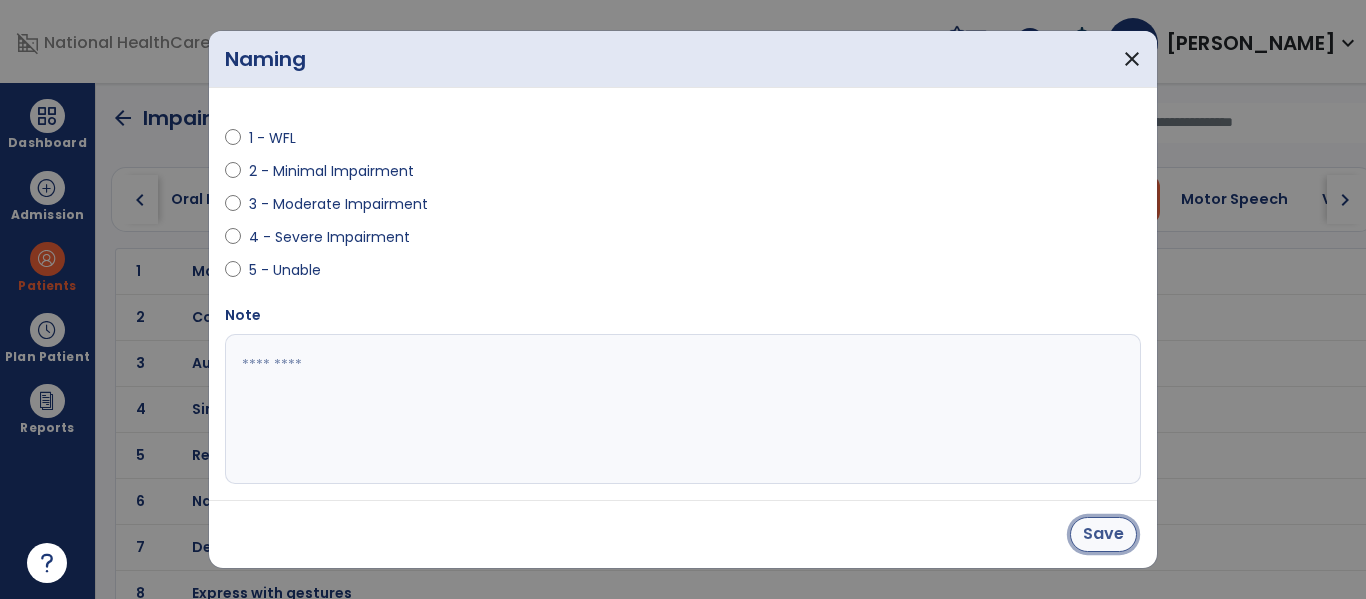 click on "Save" at bounding box center [1103, 534] 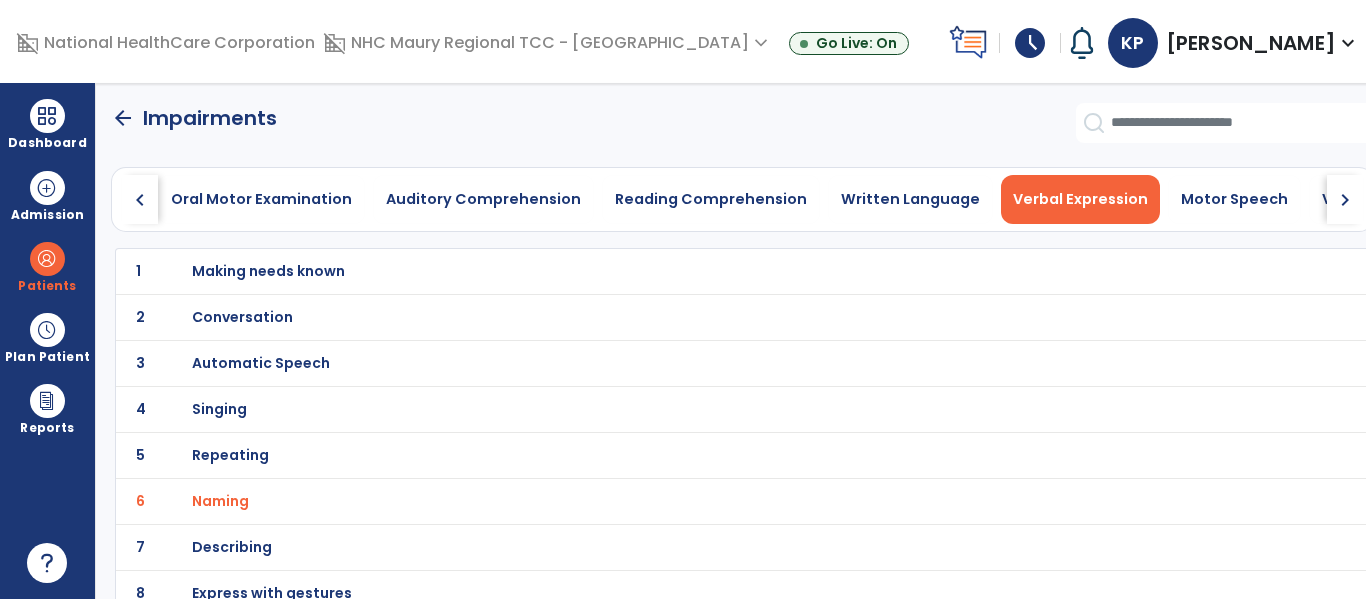 click on "1 Making needs known" 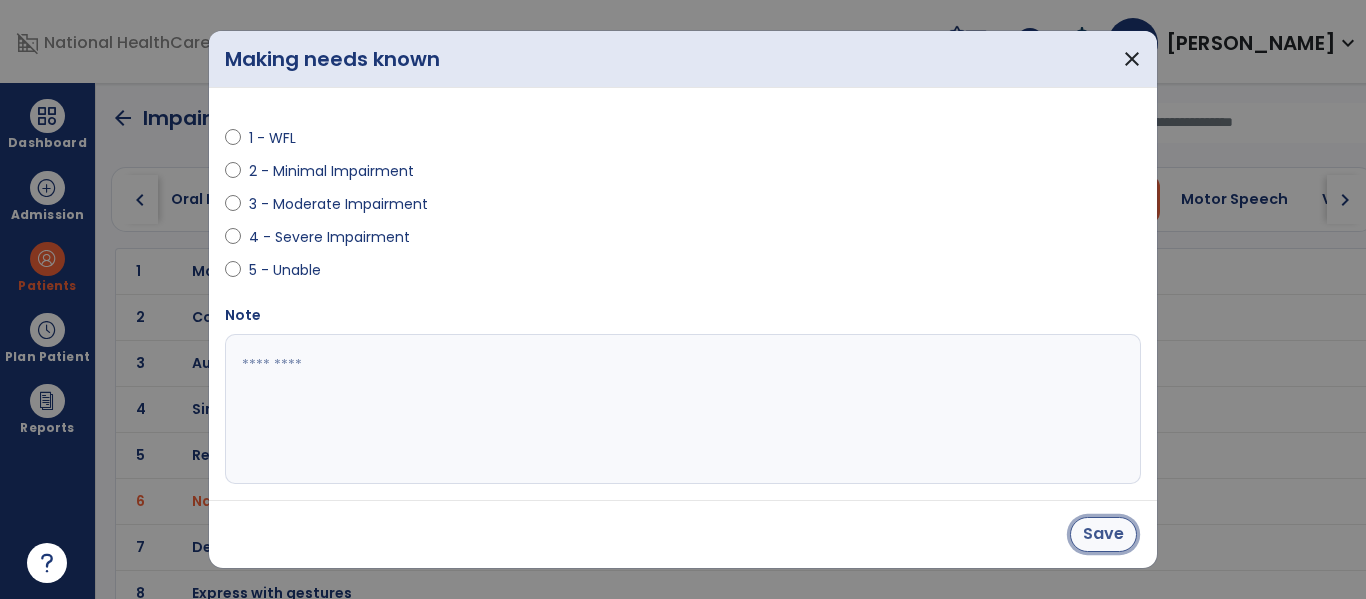 click on "Save" at bounding box center [1103, 534] 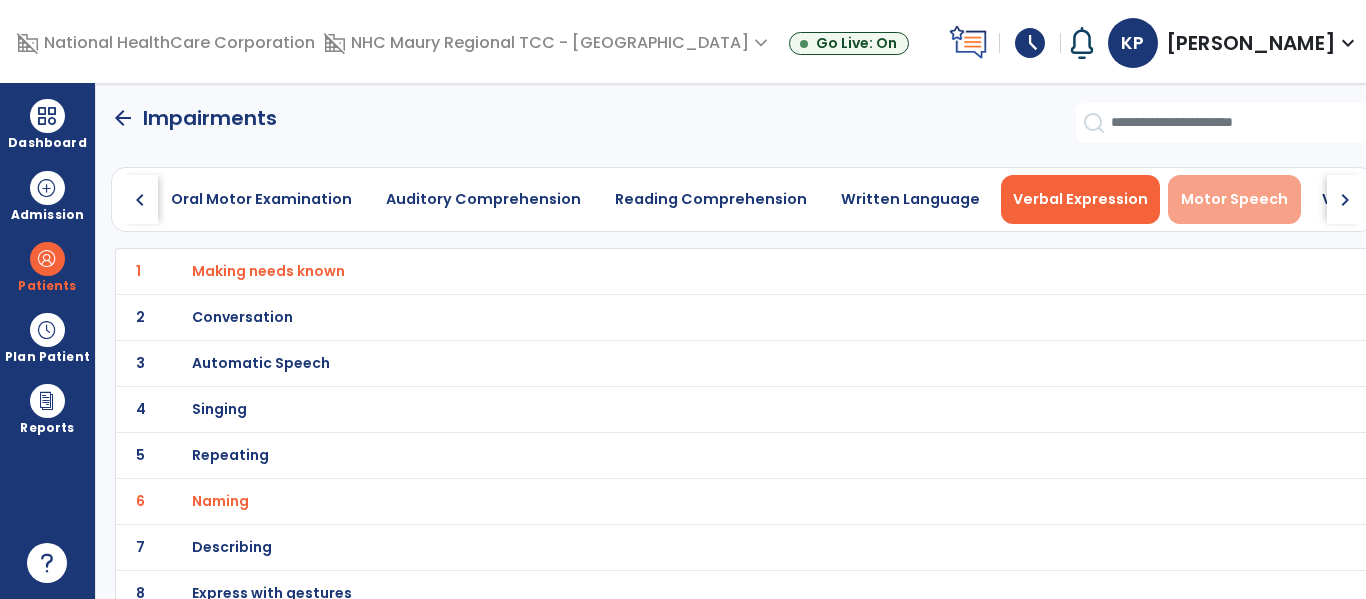 click on "Motor Speech" at bounding box center [1234, 199] 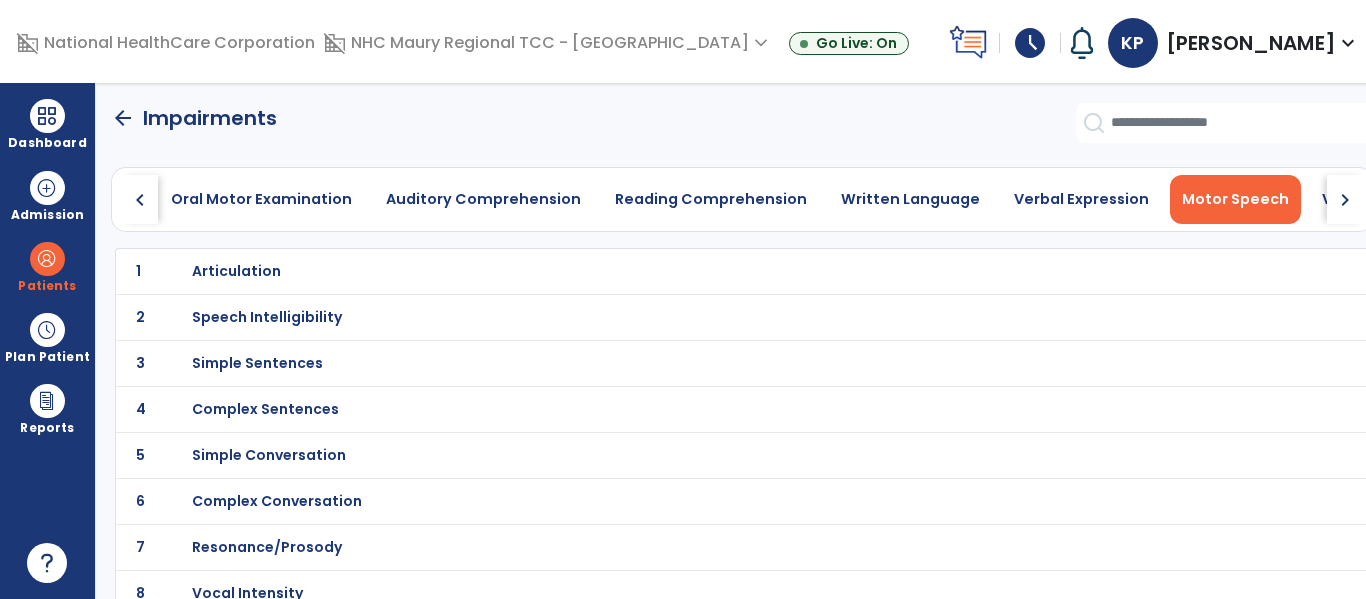 click on "chevron_right" 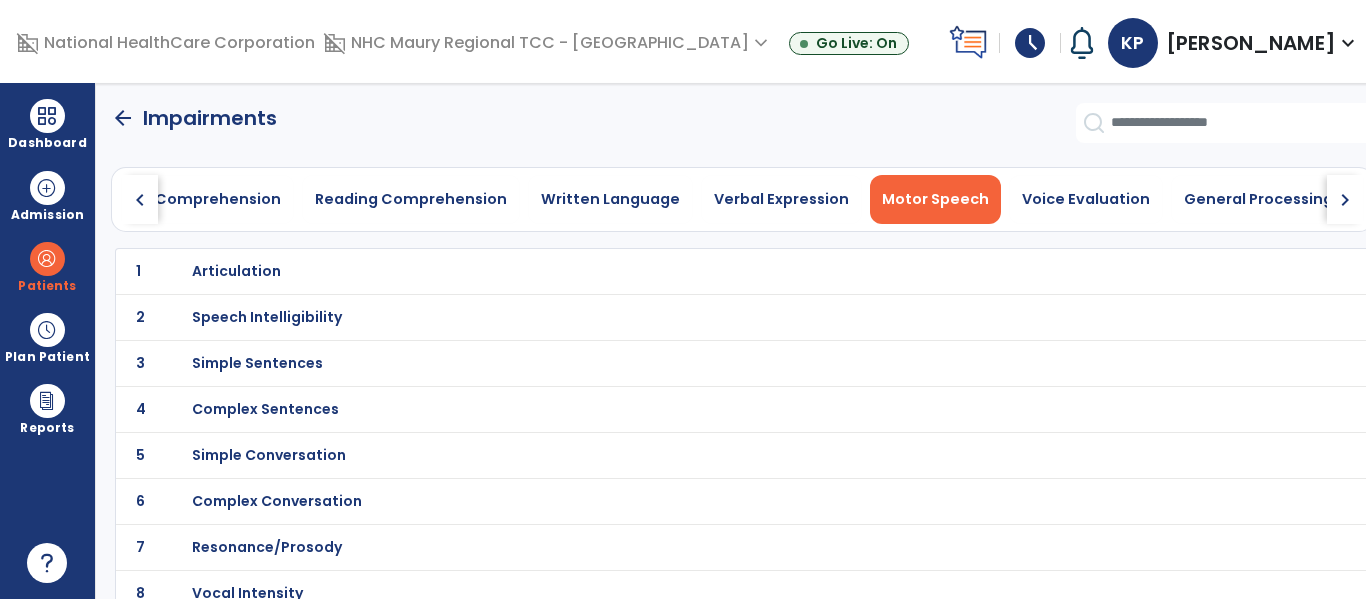 click on "chevron_right" 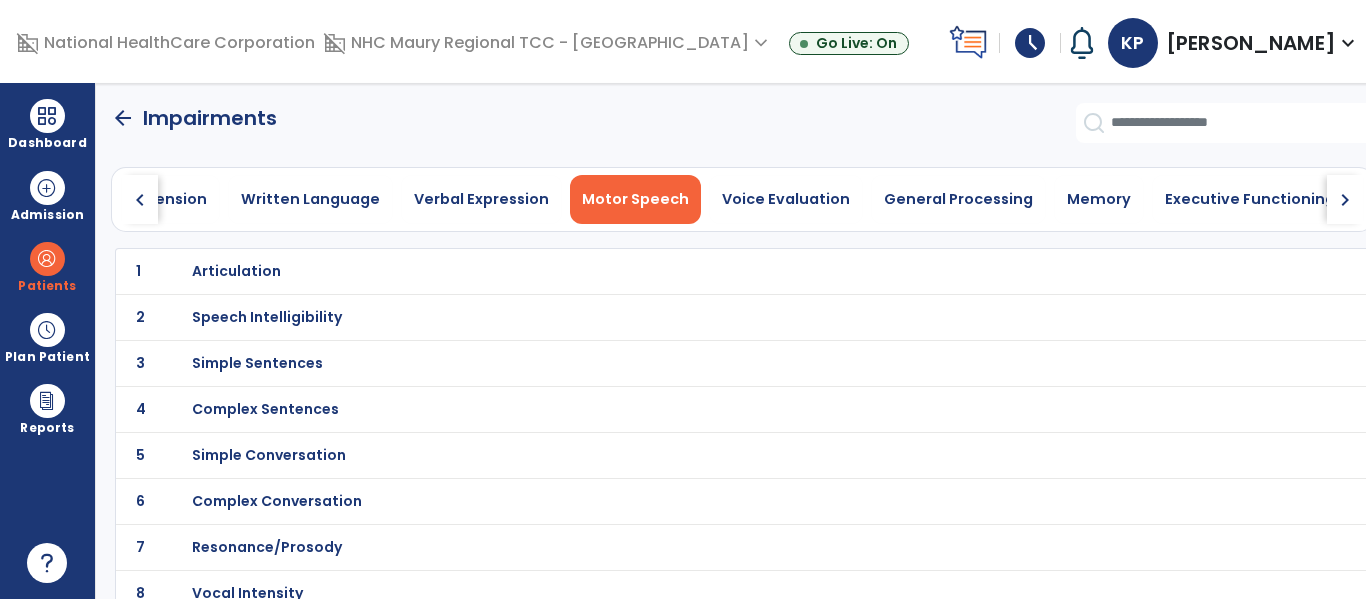 click on "chevron_right" 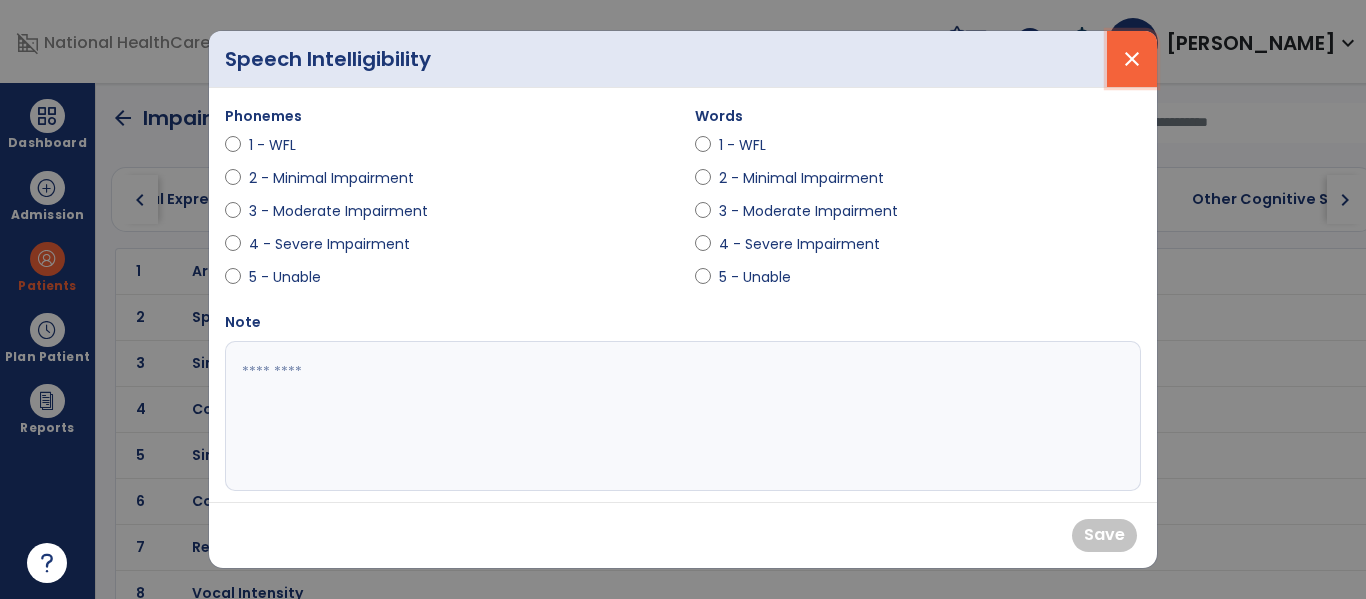 click on "close" at bounding box center [1132, 59] 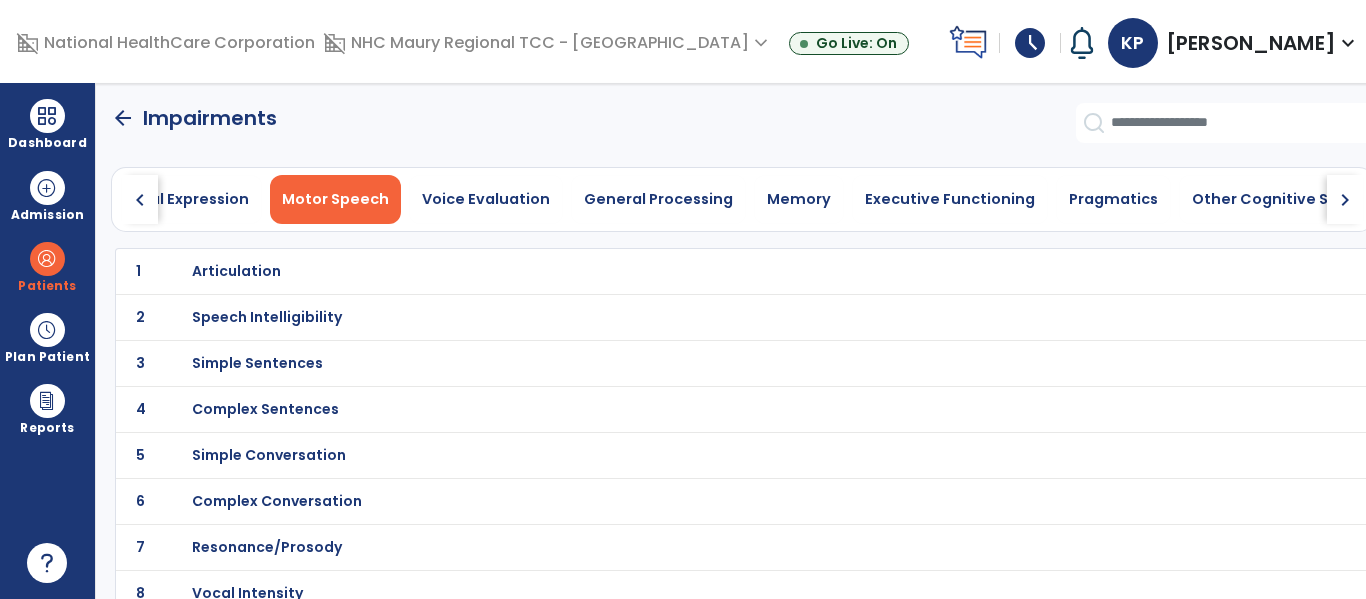 click on "Simple Conversation" at bounding box center [236, 271] 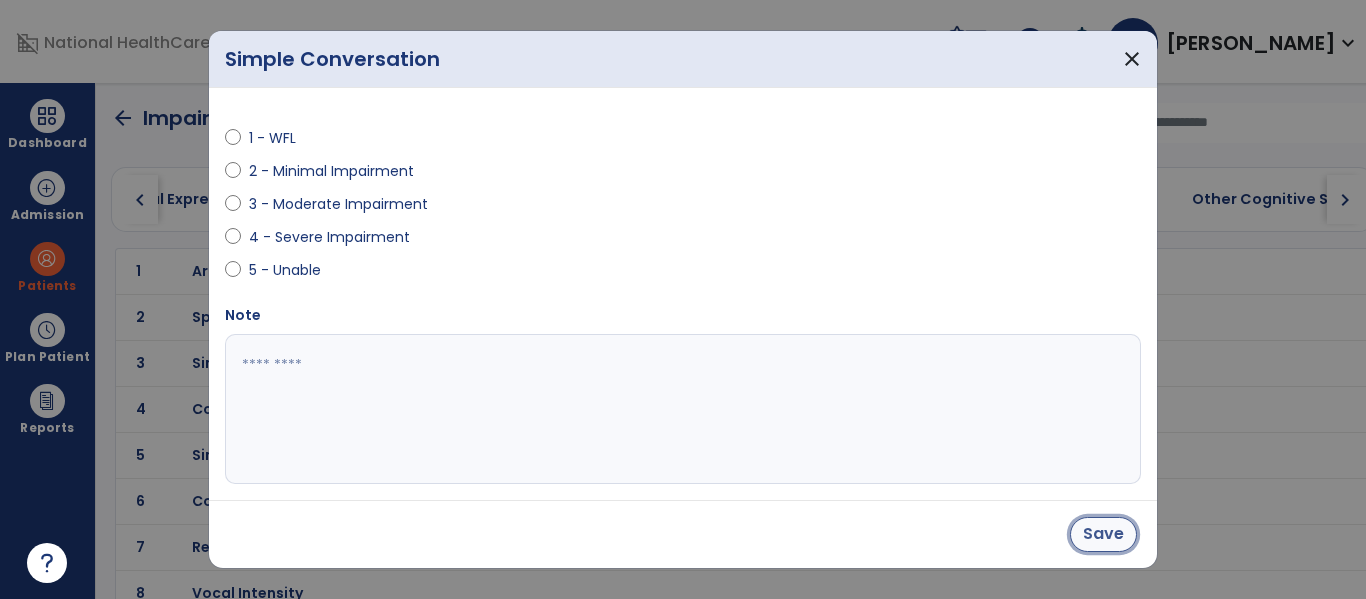 click on "Save" at bounding box center (1103, 534) 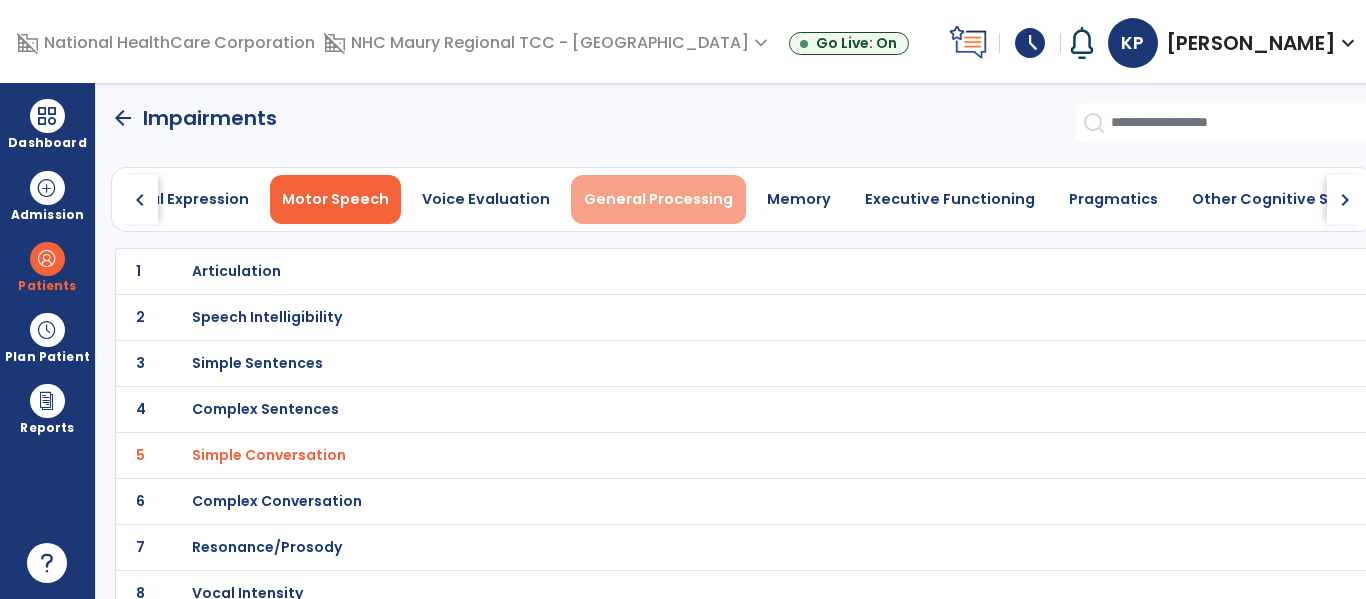 click on "General Processing" at bounding box center (658, 199) 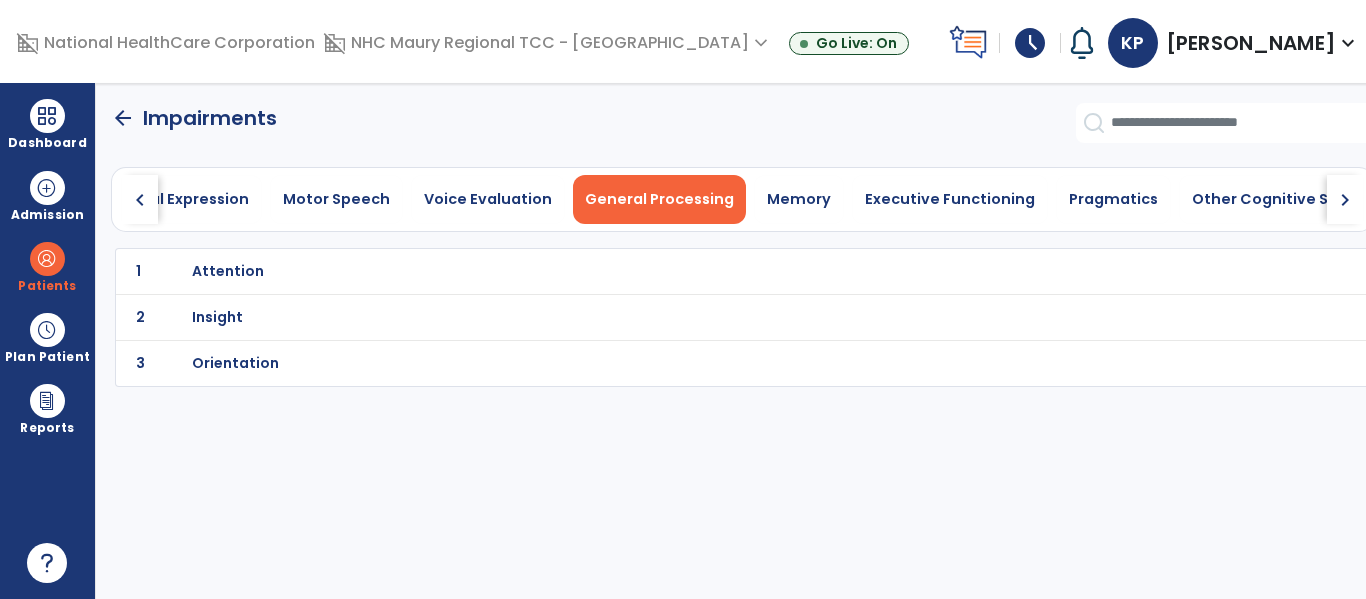 click on "1 Attention" 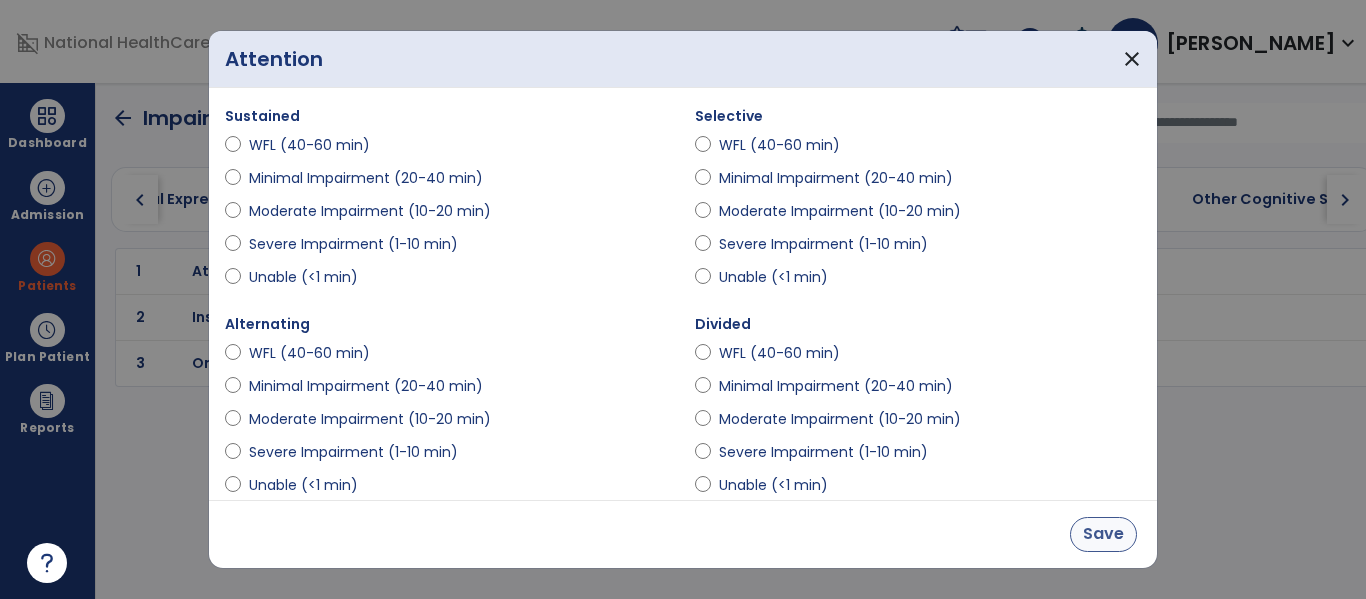 drag, startPoint x: 1134, startPoint y: 548, endPoint x: 1099, endPoint y: 538, distance: 36.40055 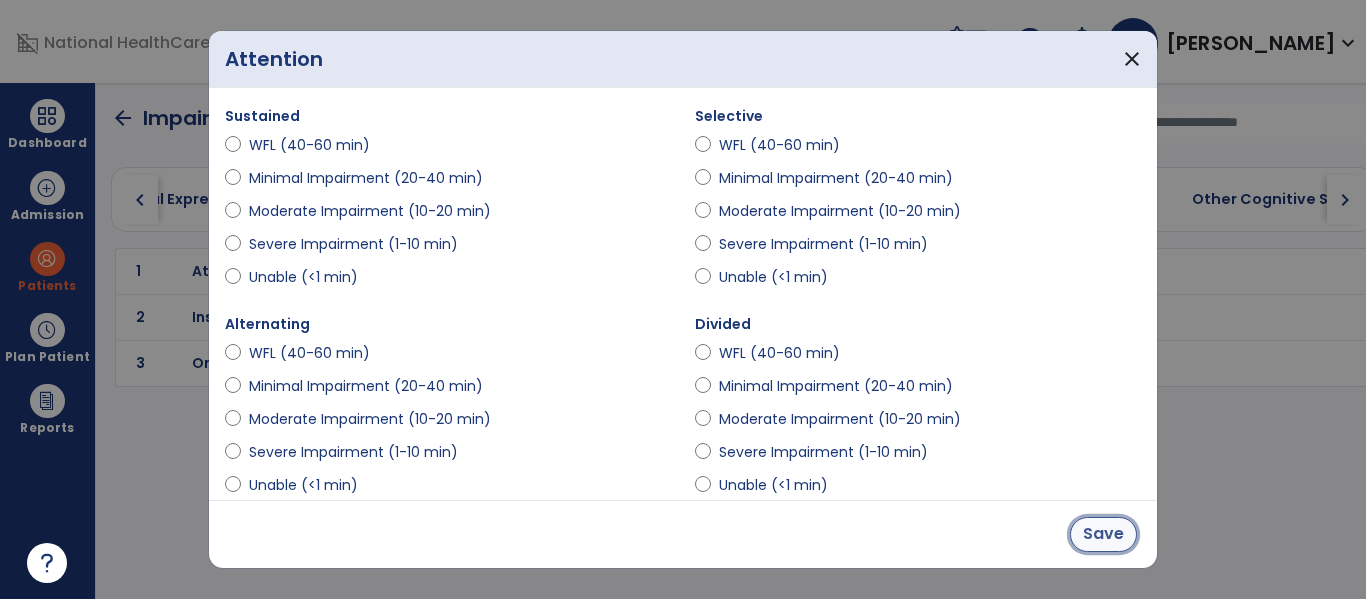 click on "Save" at bounding box center [1103, 534] 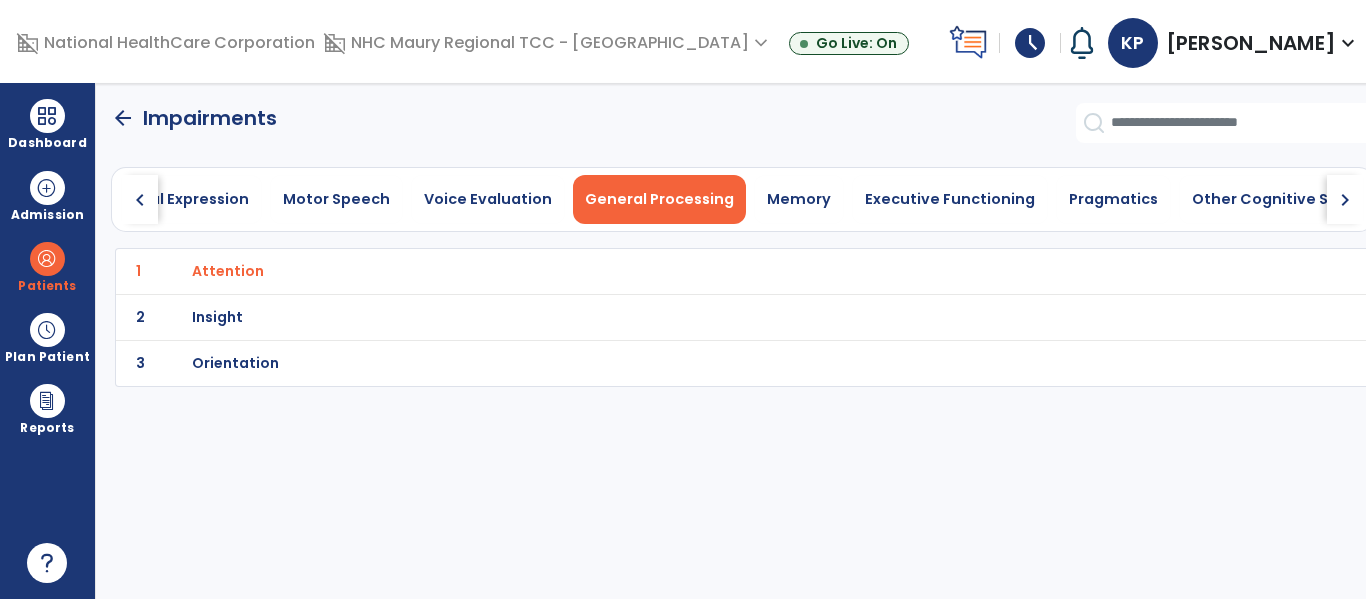 click on "2" 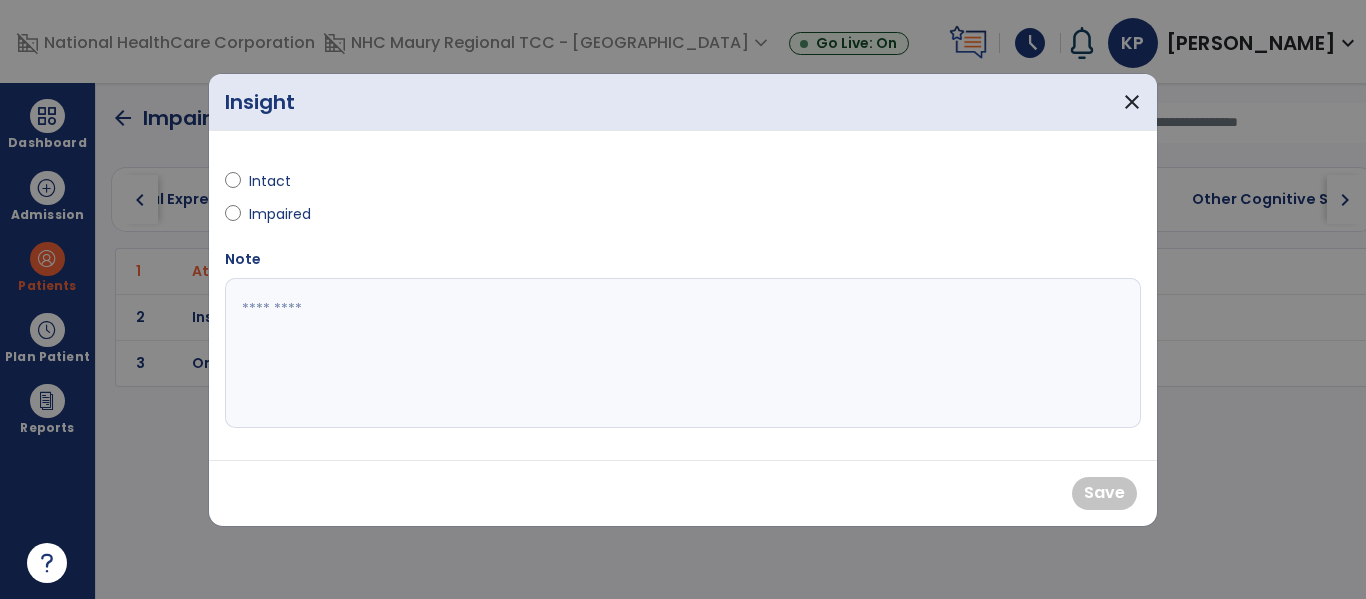 click at bounding box center (233, 185) 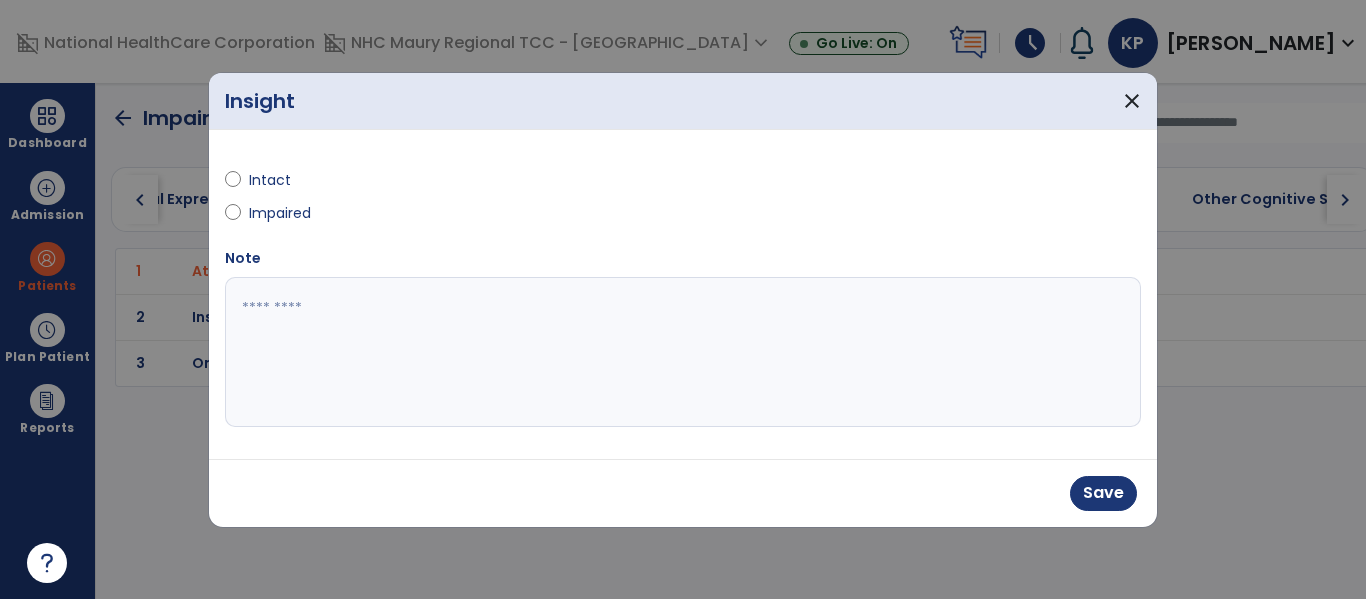 click on "Save" at bounding box center [683, 493] 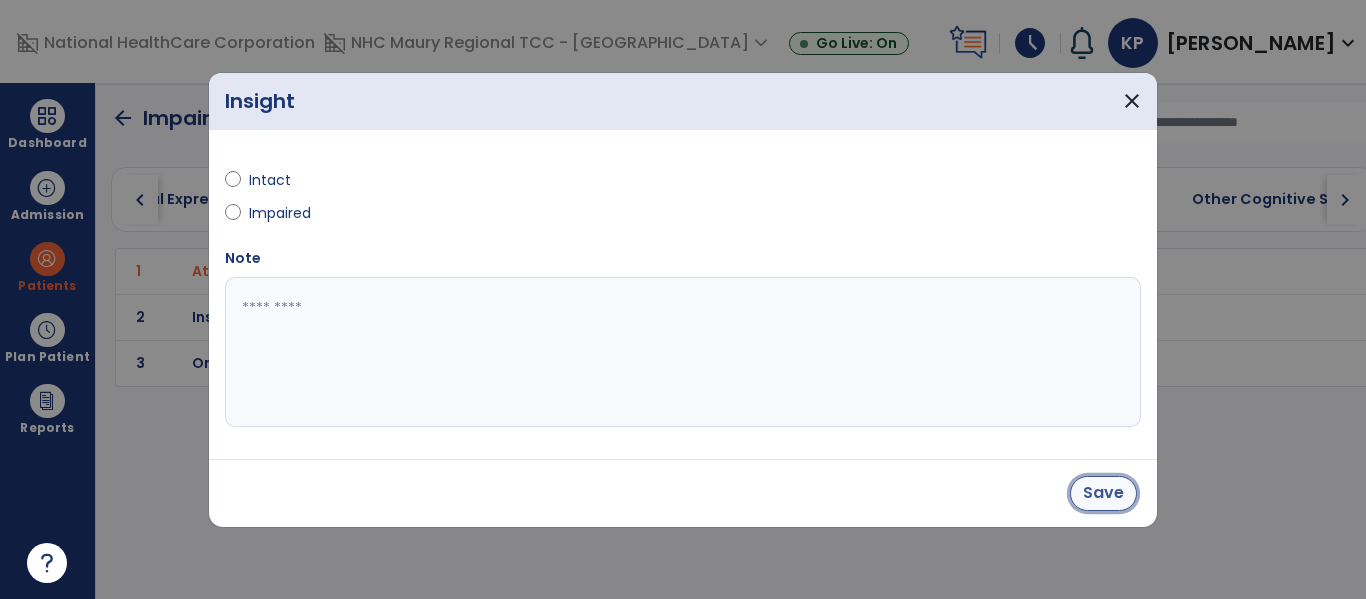 click on "Save" at bounding box center (1103, 493) 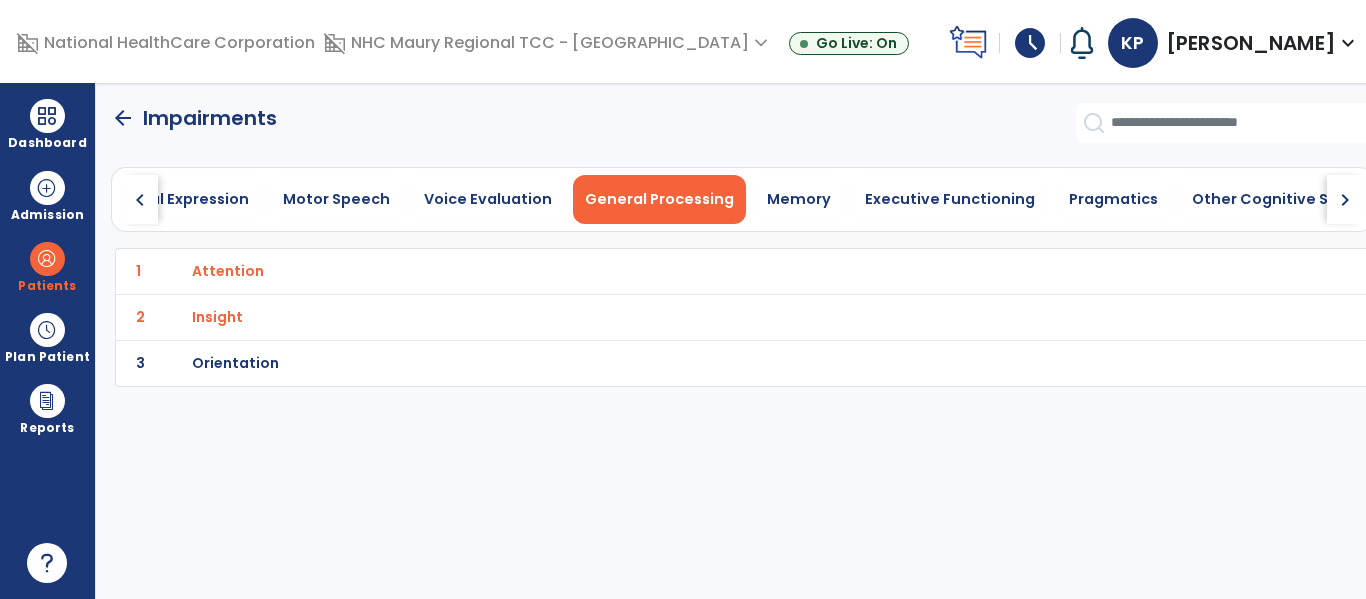 click on "Orientation" at bounding box center (698, 271) 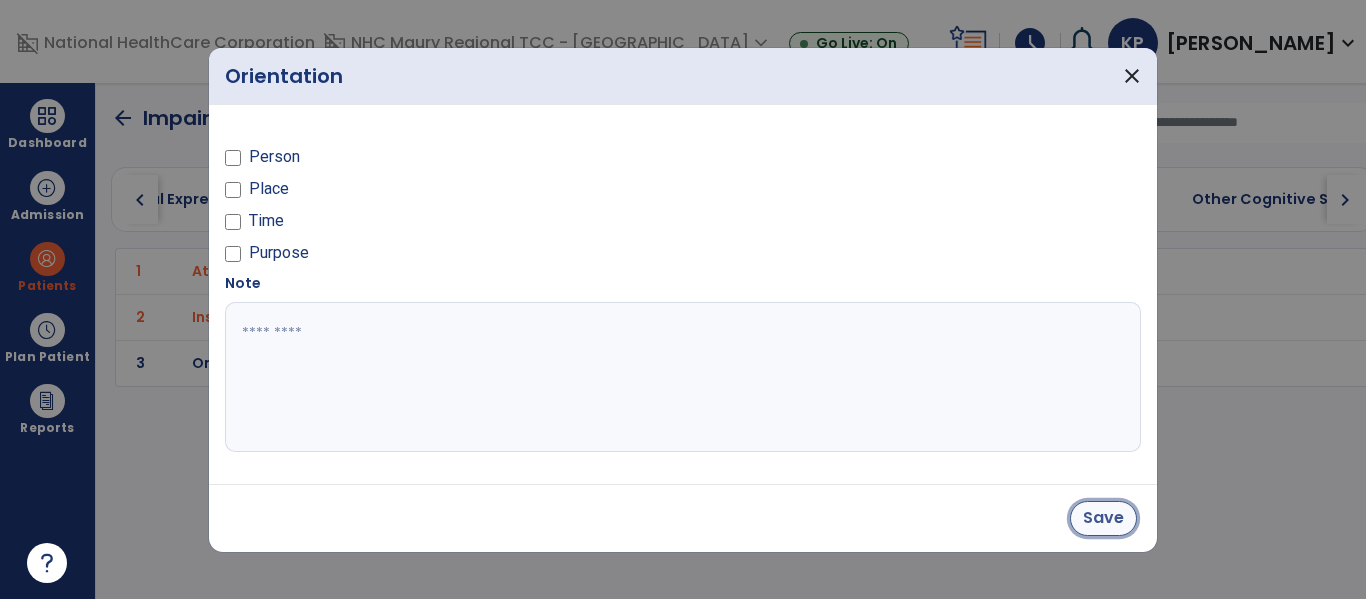 click on "Save" at bounding box center (1103, 518) 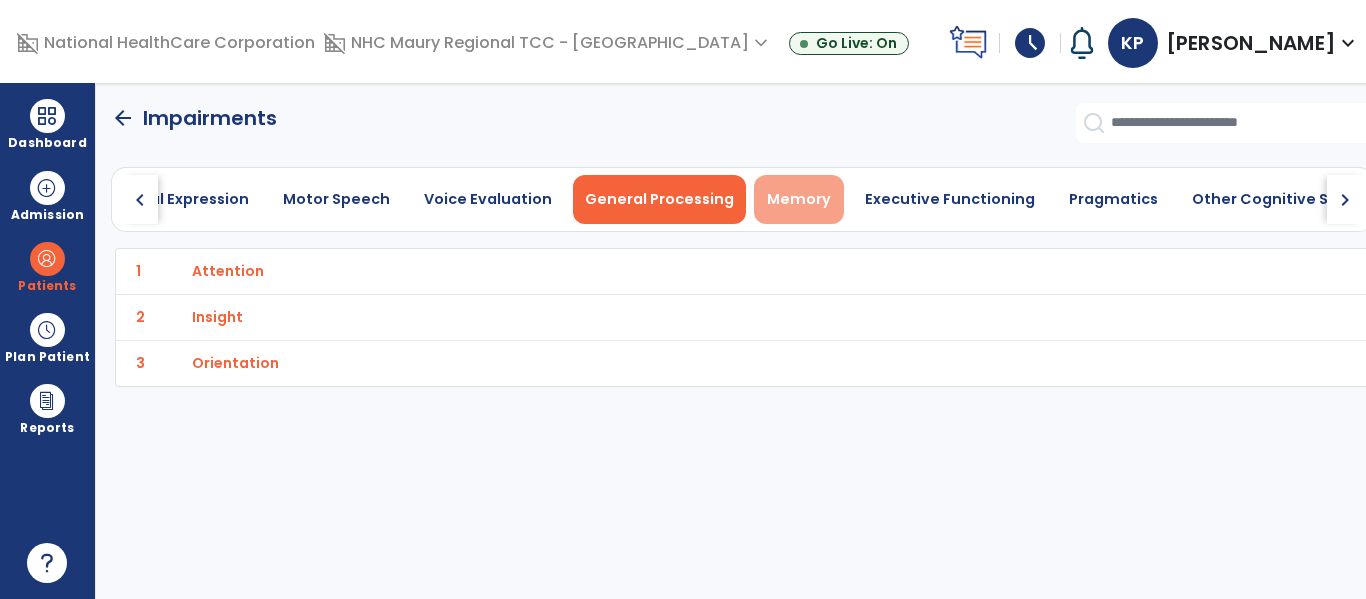 click on "Memory" at bounding box center [799, 199] 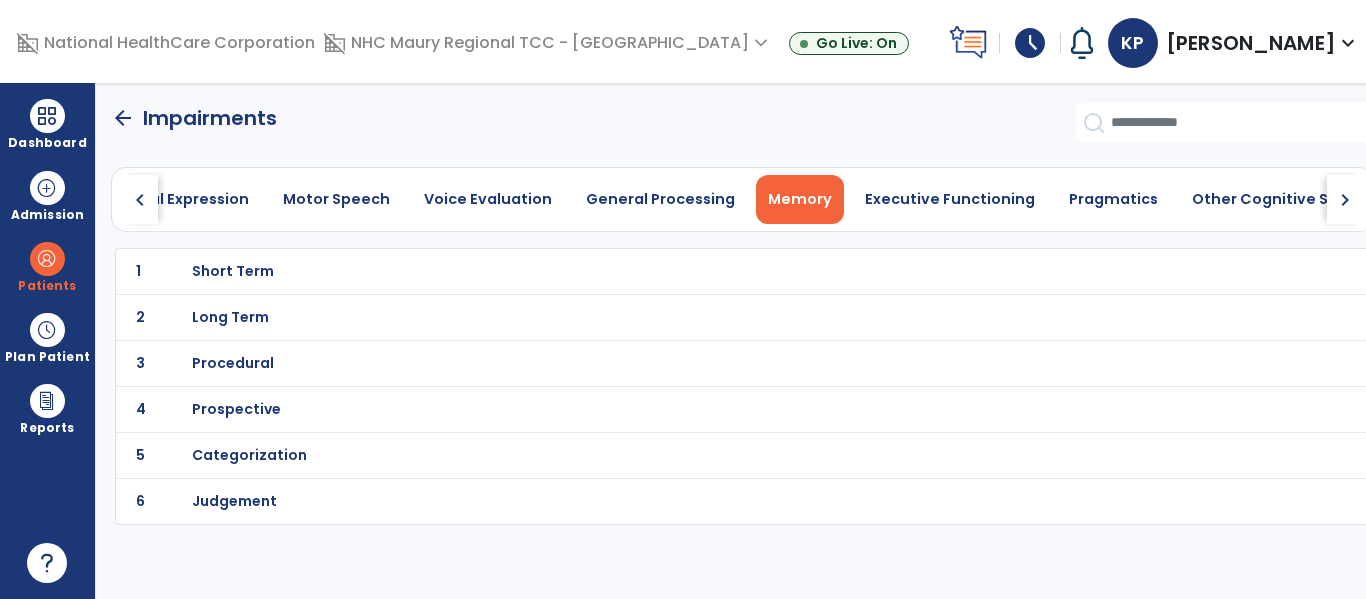 click on "Short Term" at bounding box center [233, 271] 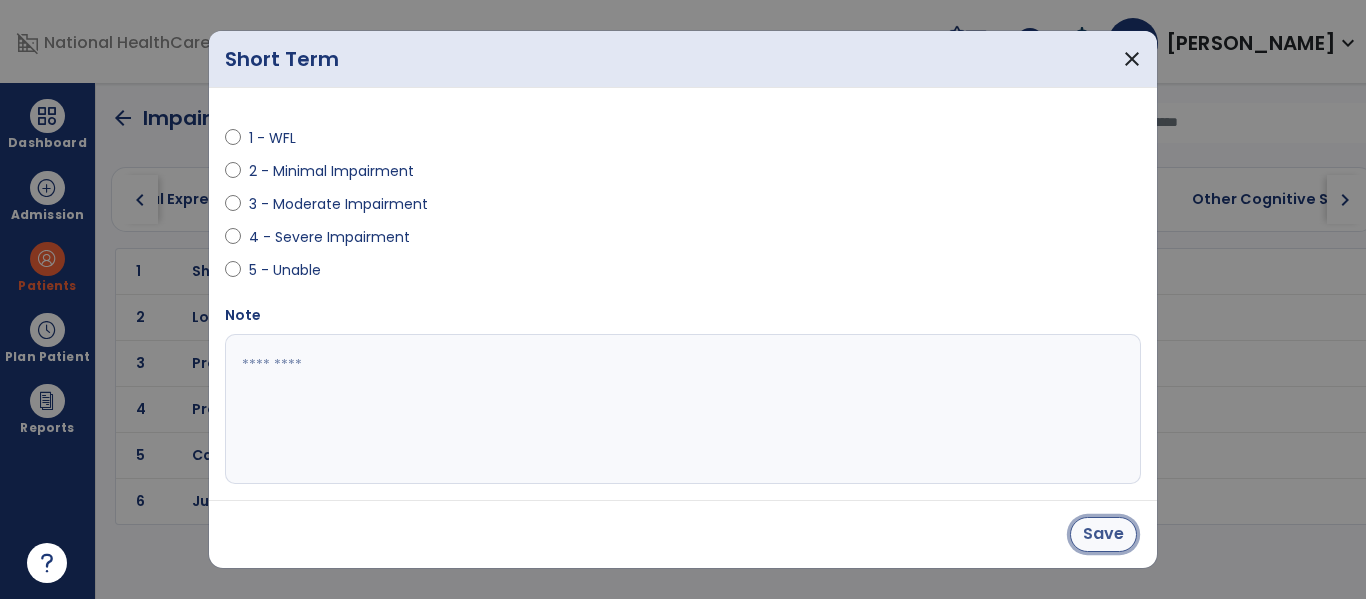 click on "Save" at bounding box center [1103, 534] 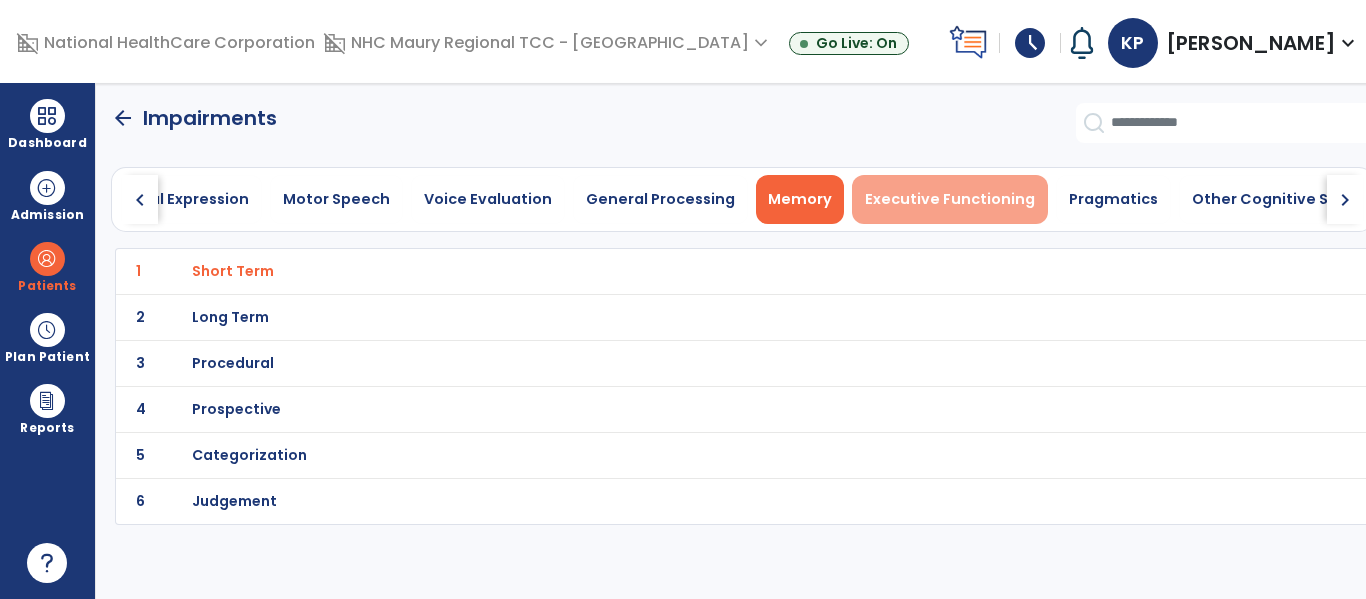 click on "Executive Functioning" at bounding box center (950, 199) 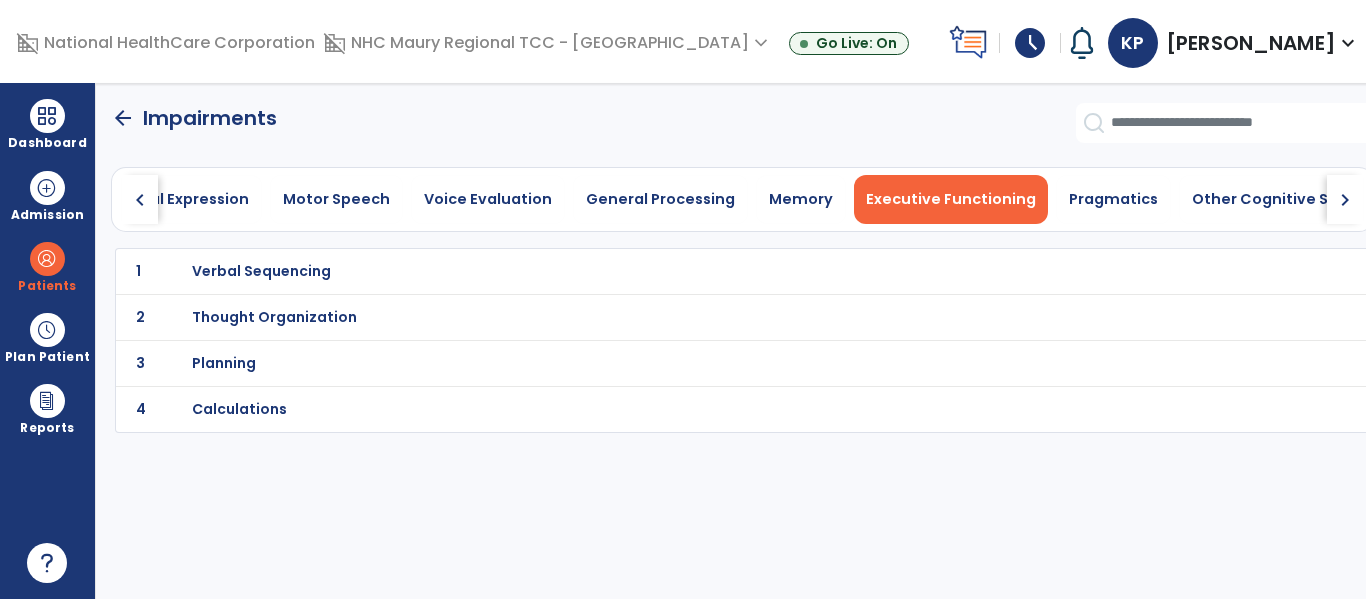 click on "Thought Organization" at bounding box center (261, 271) 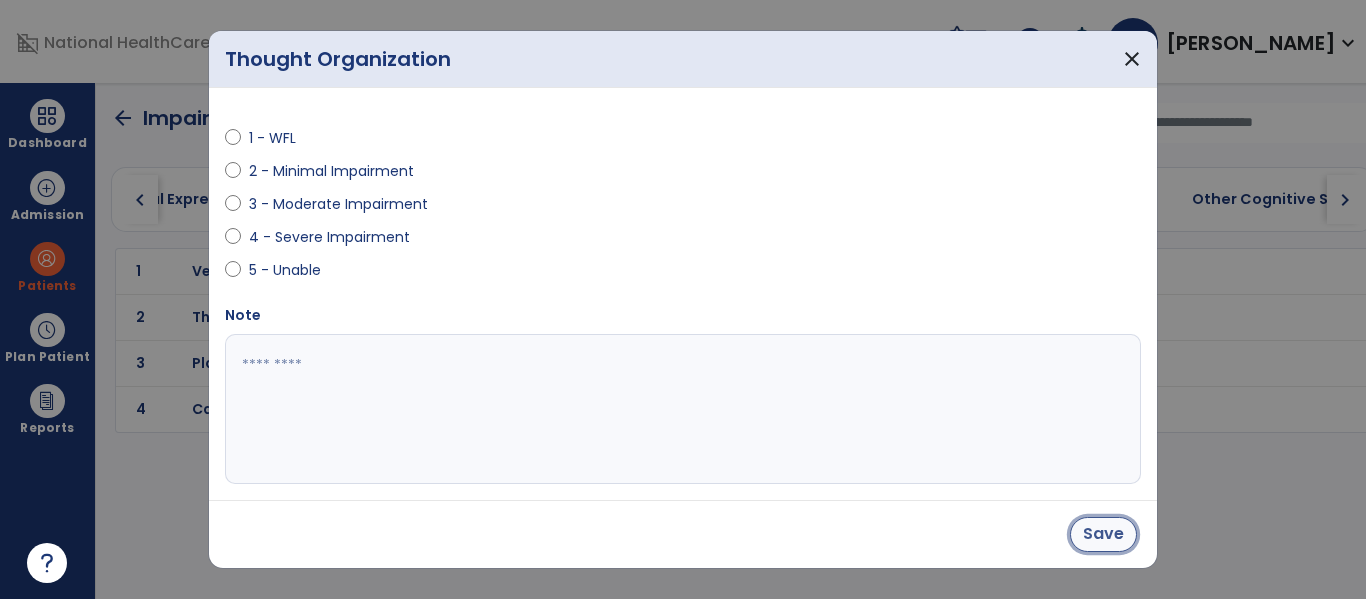 click on "Save" at bounding box center (1103, 534) 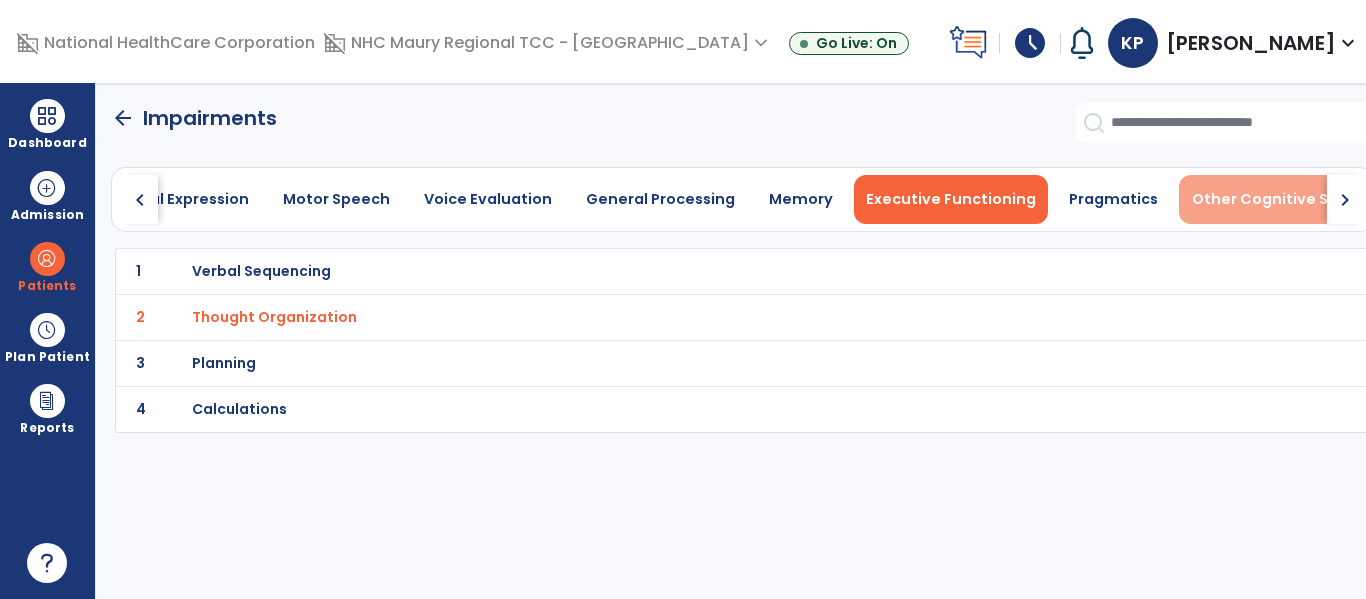 click on "Other Cognitive Skills" at bounding box center (1274, 199) 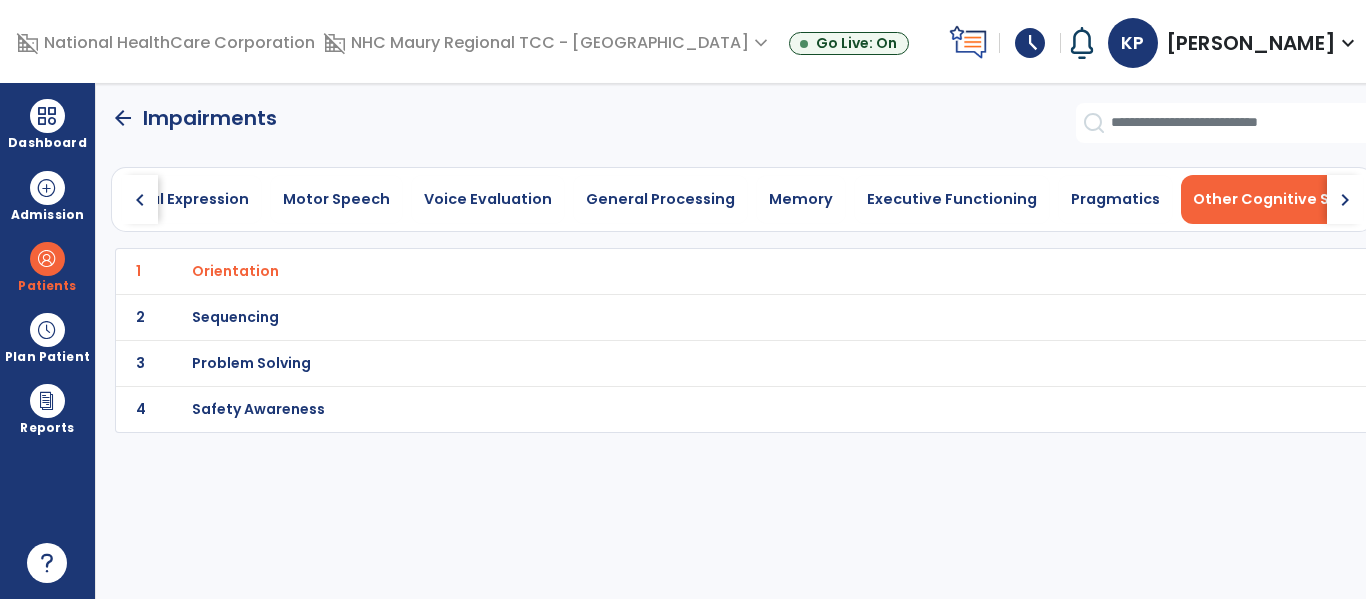 click on "Problem Solving" at bounding box center [235, 271] 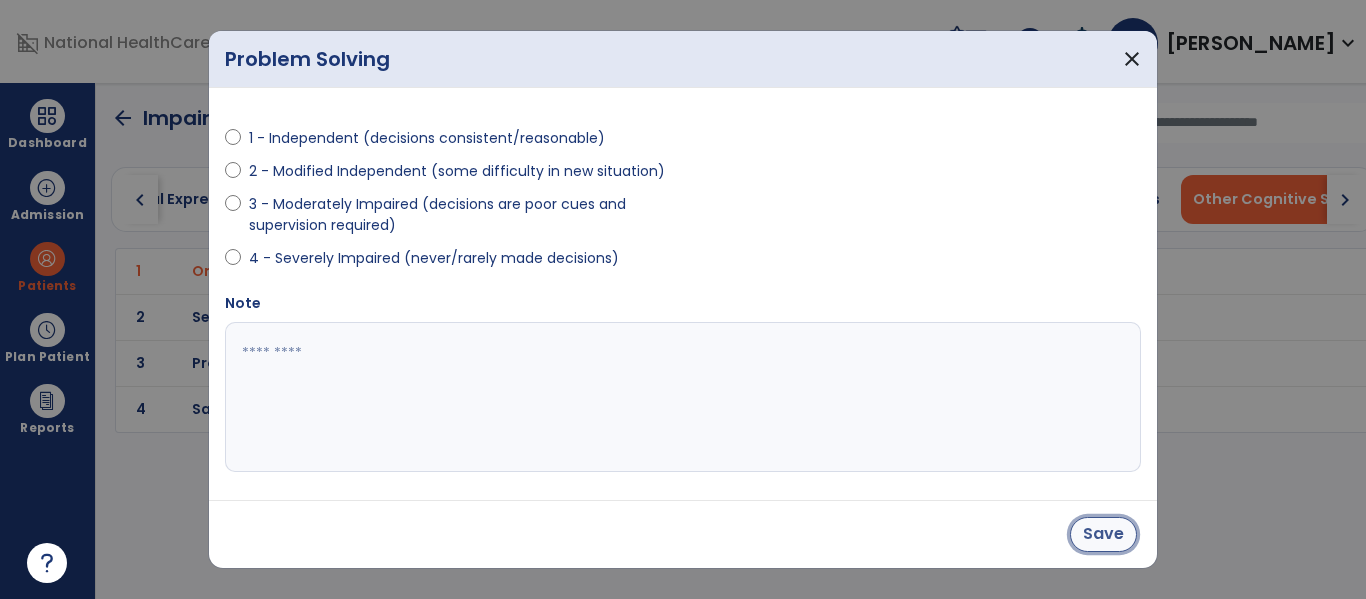 click on "Save" at bounding box center (1103, 534) 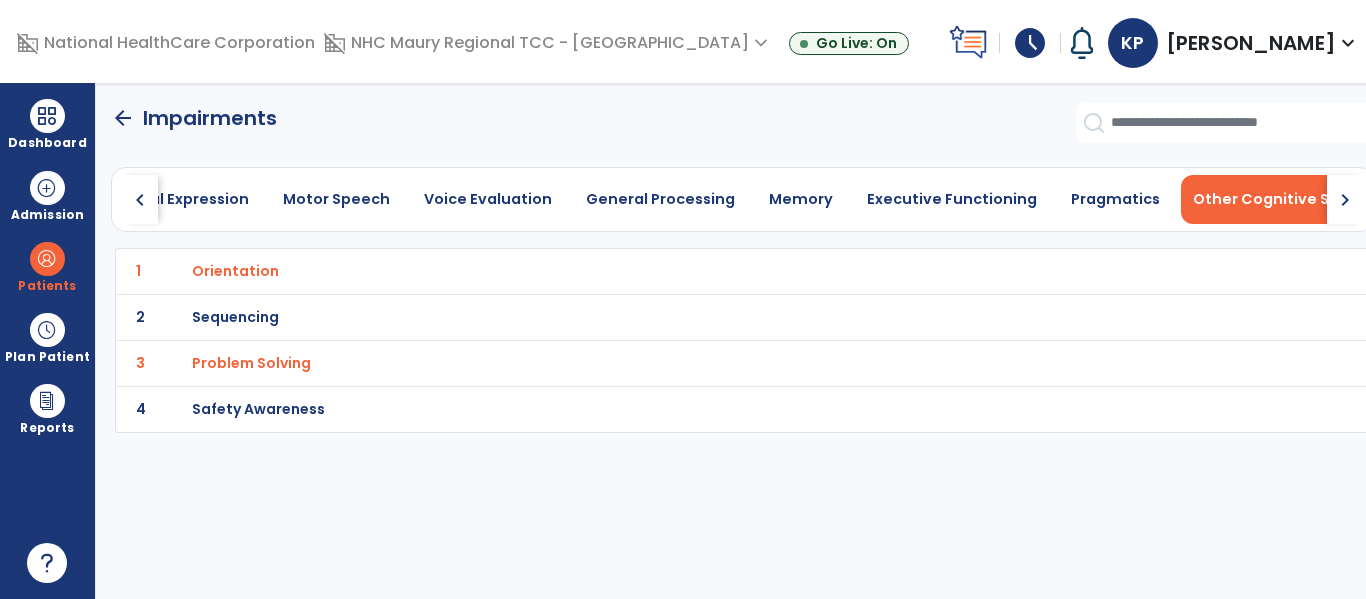 click on "arrow_back" 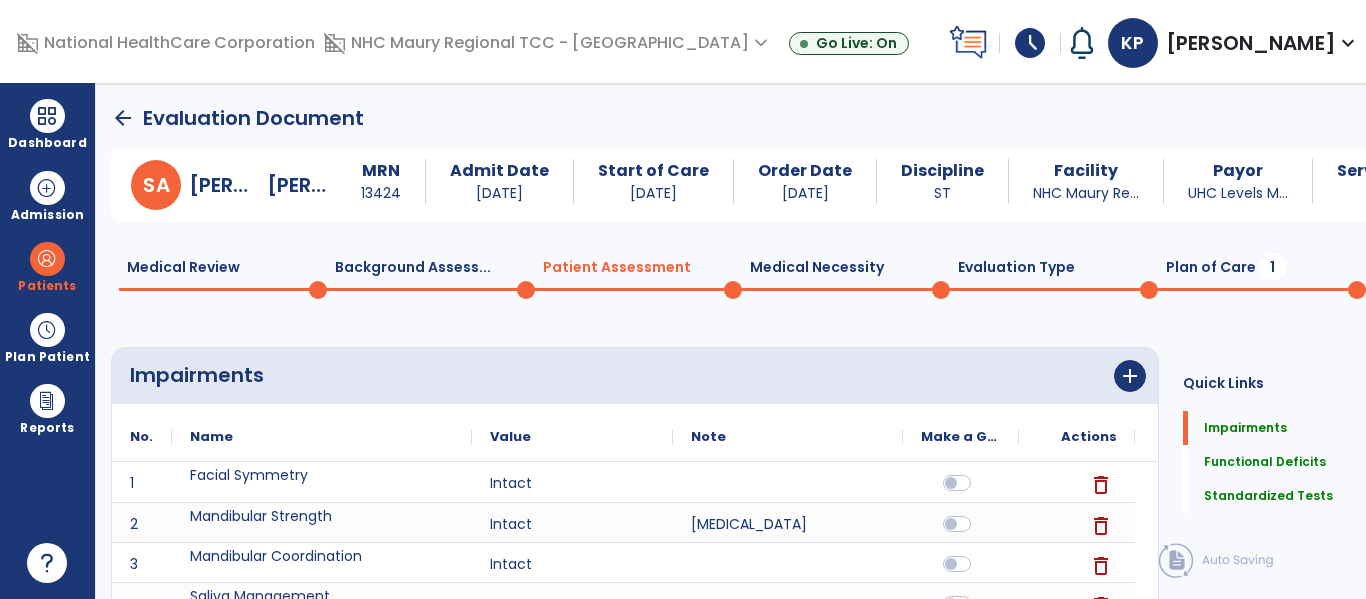 click on "Plan of Care  1" 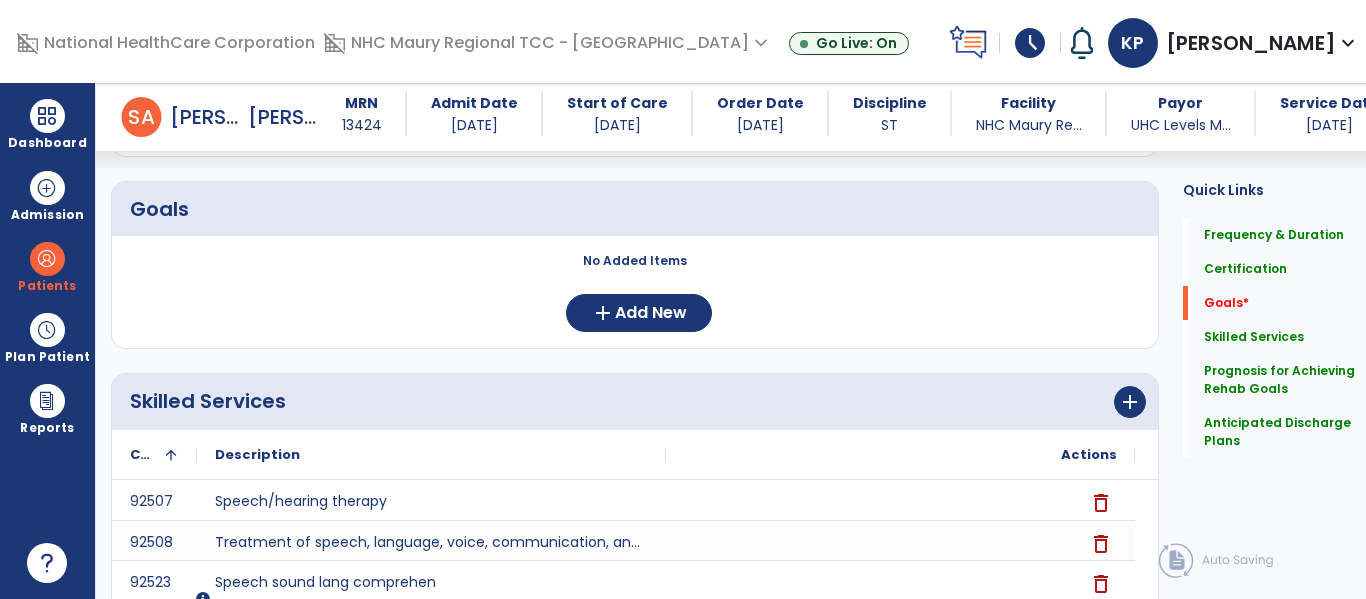 scroll, scrollTop: 436, scrollLeft: 0, axis: vertical 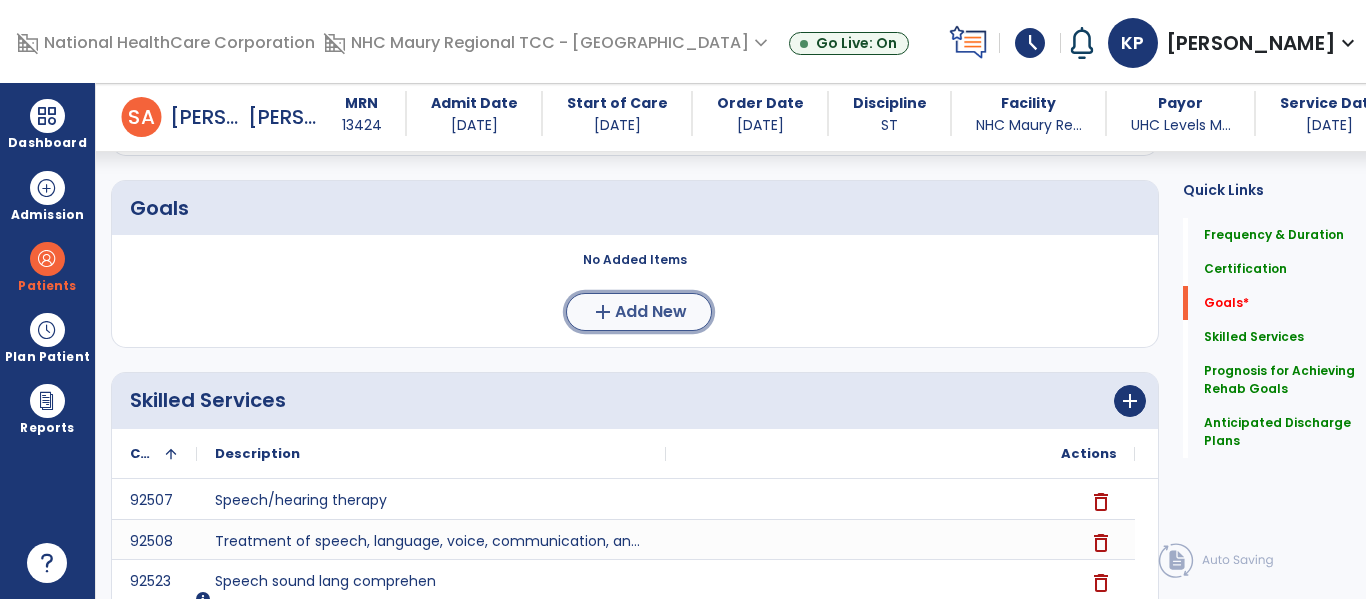 click on "add  Add New" at bounding box center (639, 312) 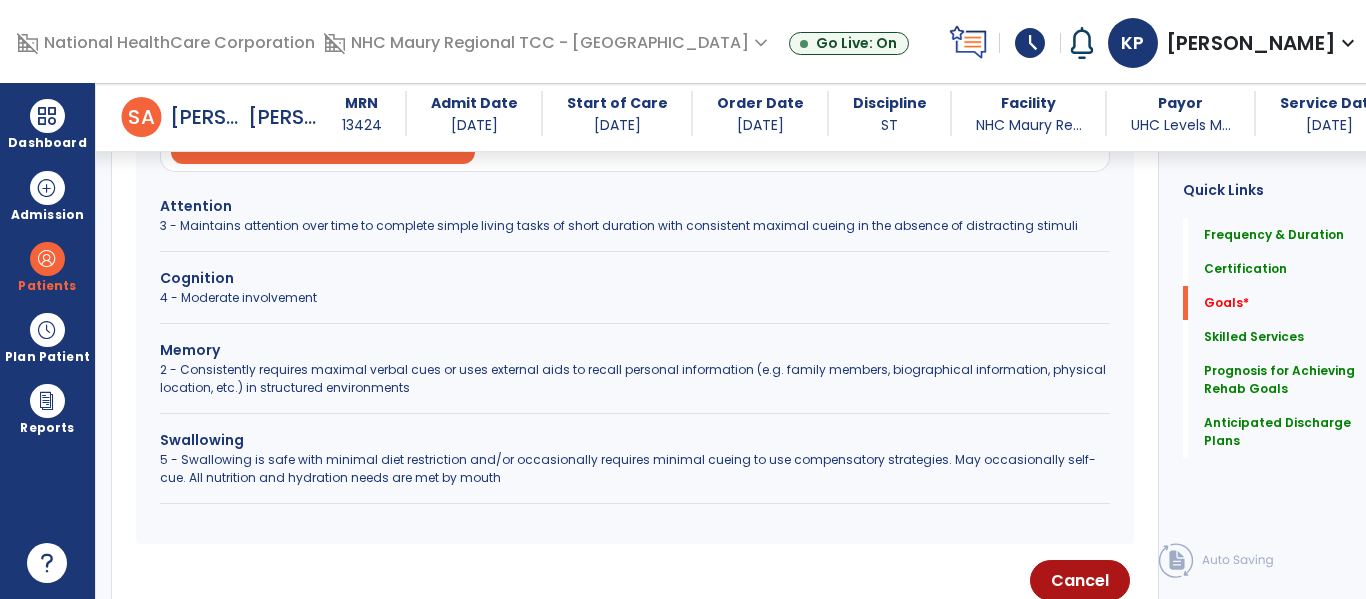 scroll, scrollTop: 666, scrollLeft: 0, axis: vertical 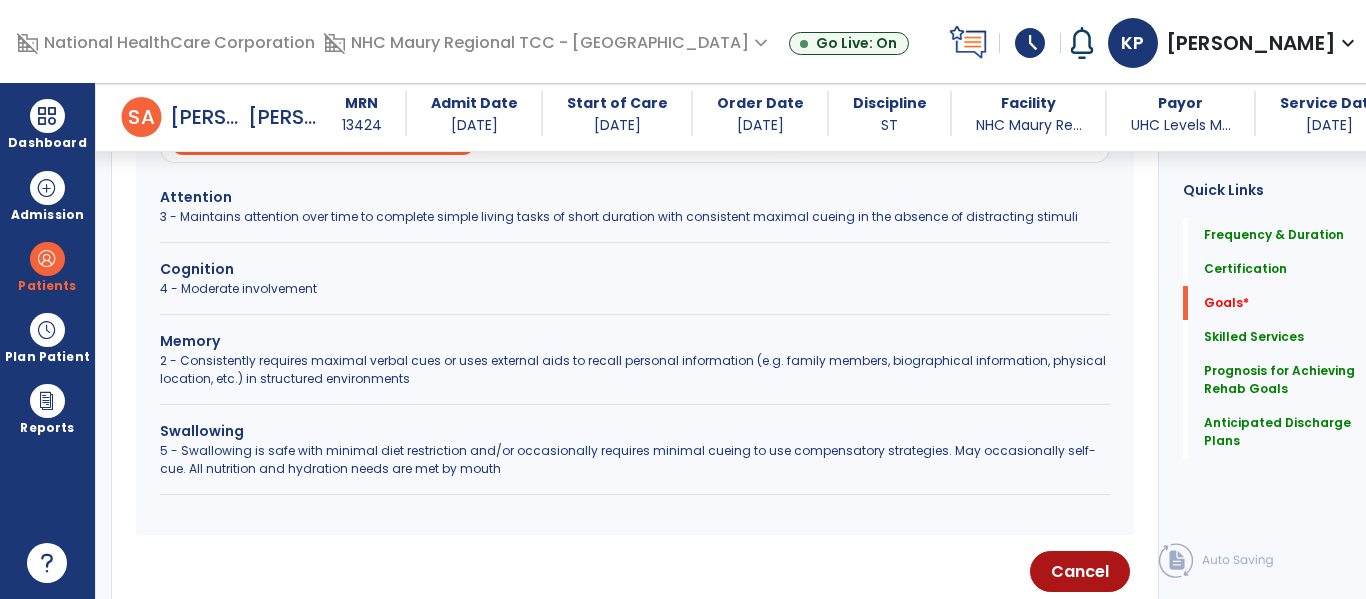 click on "5 - Swallowing is safe with minimal diet restriction and/or occasionally requires minimal cueing to use compensatory strategies. May occasionally self-cue. All nutrition and hydration needs are met by mouth" at bounding box center (635, 460) 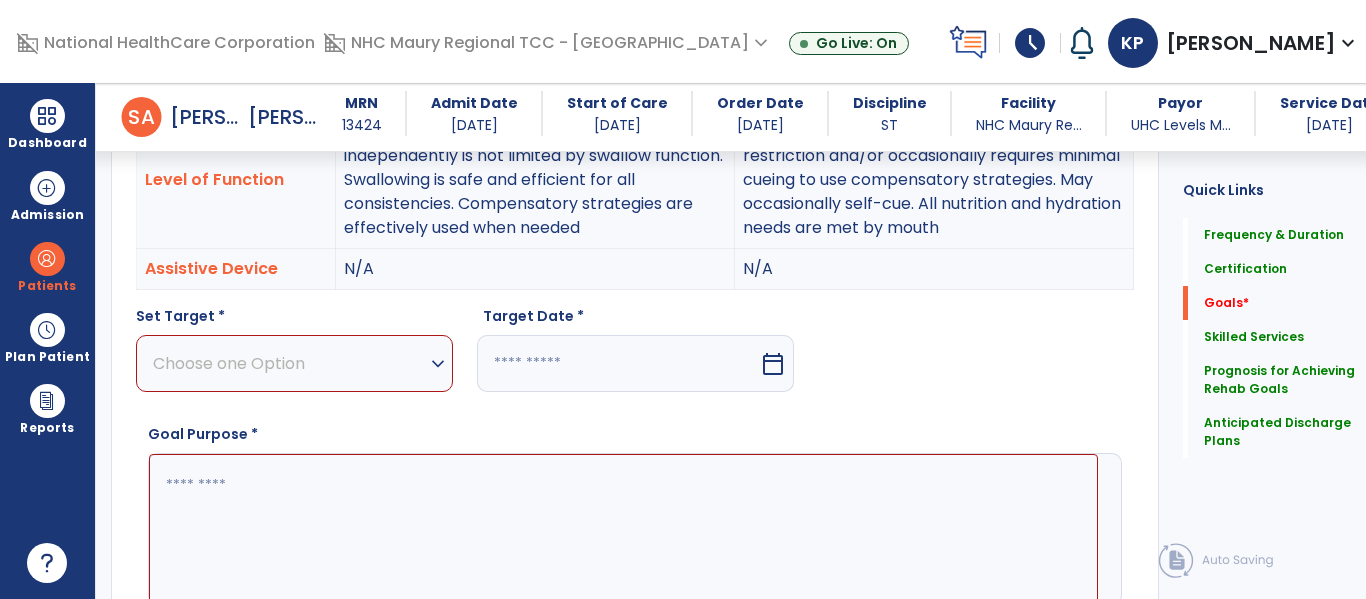 click on "Choose one Option" at bounding box center (289, 363) 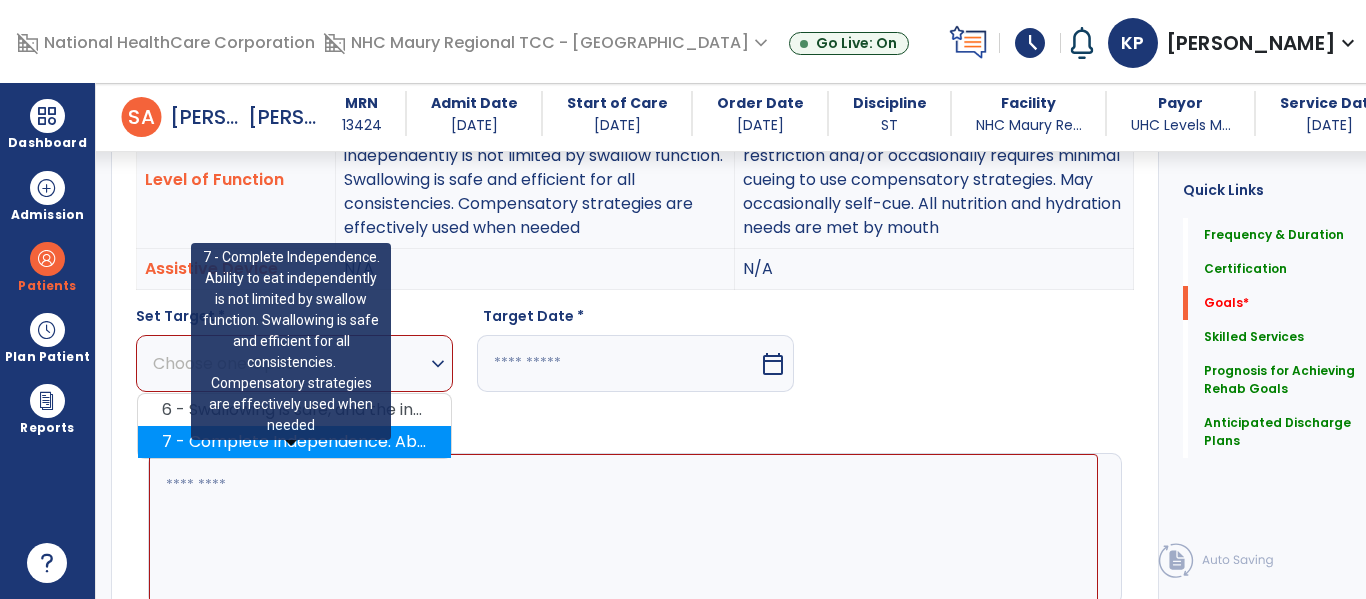 click on "7 - Complete Independence. Ability to eat independently is not limited by swallow function. Swallowing is safe and efficient for all consistencies. Compensatory strategies are effectively used when needed" at bounding box center [294, 442] 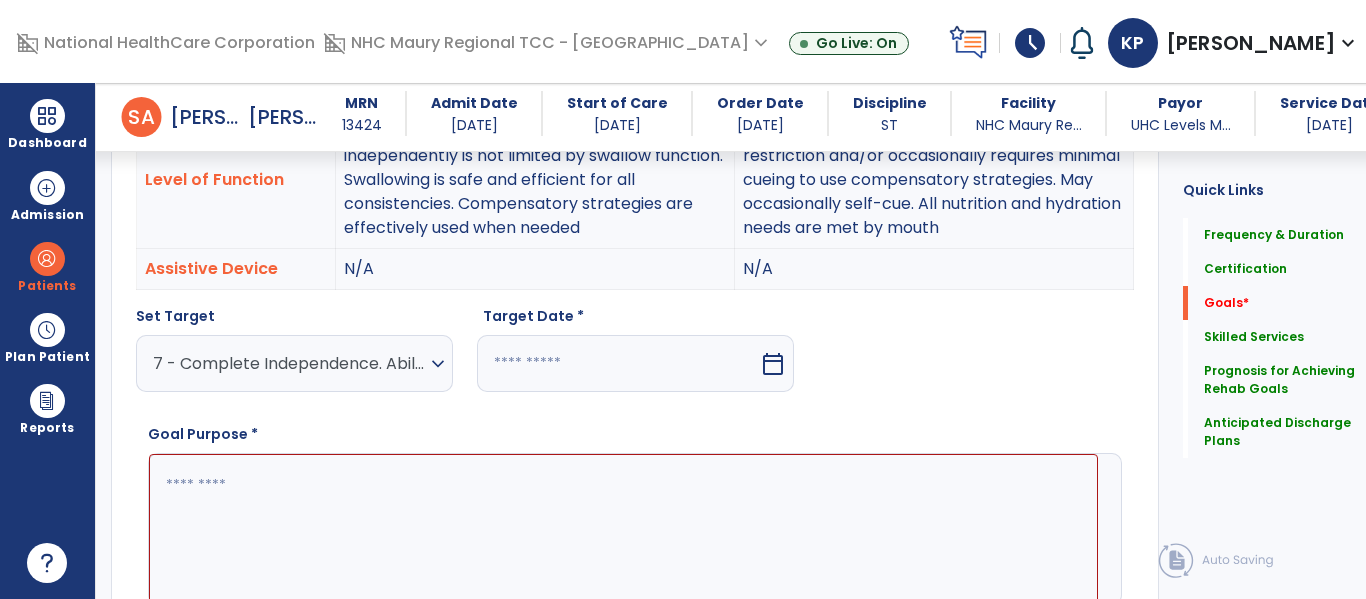 click at bounding box center (618, 363) 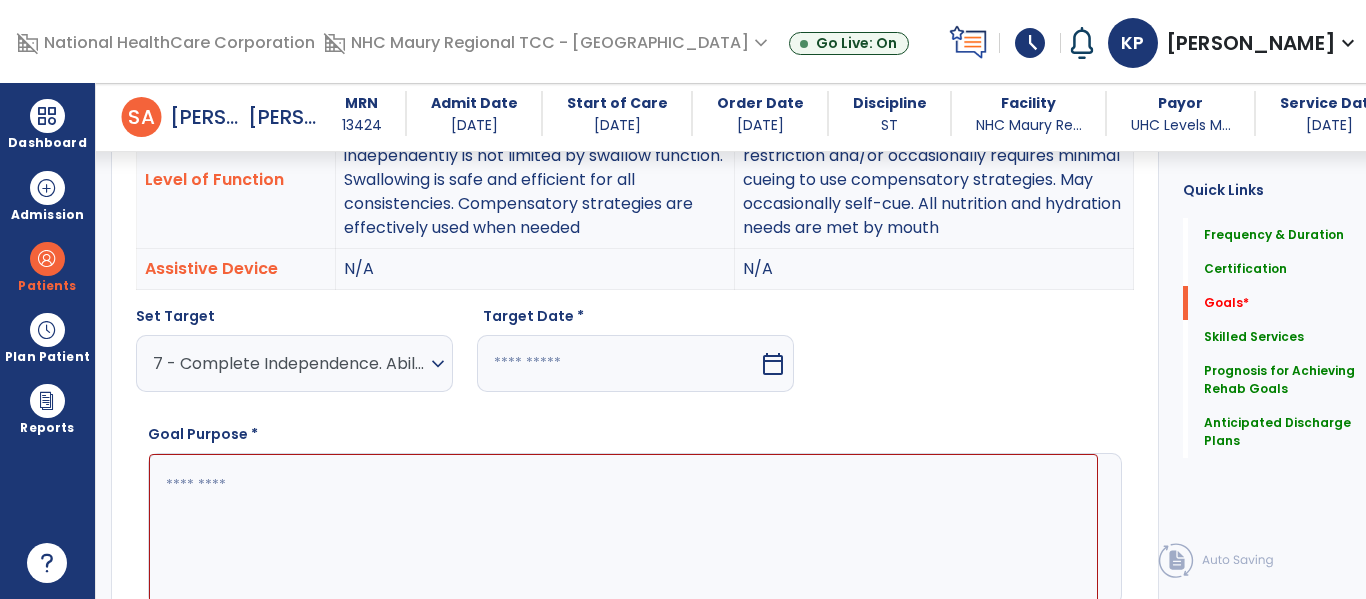 select on "*" 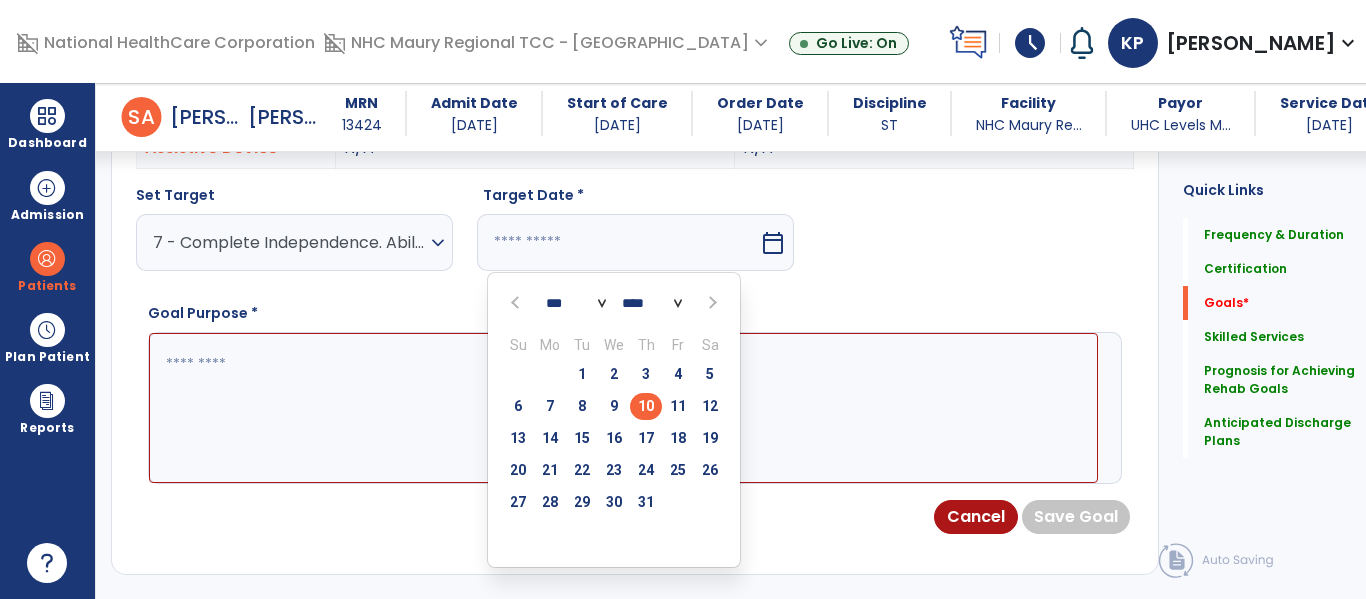 scroll, scrollTop: 800, scrollLeft: 0, axis: vertical 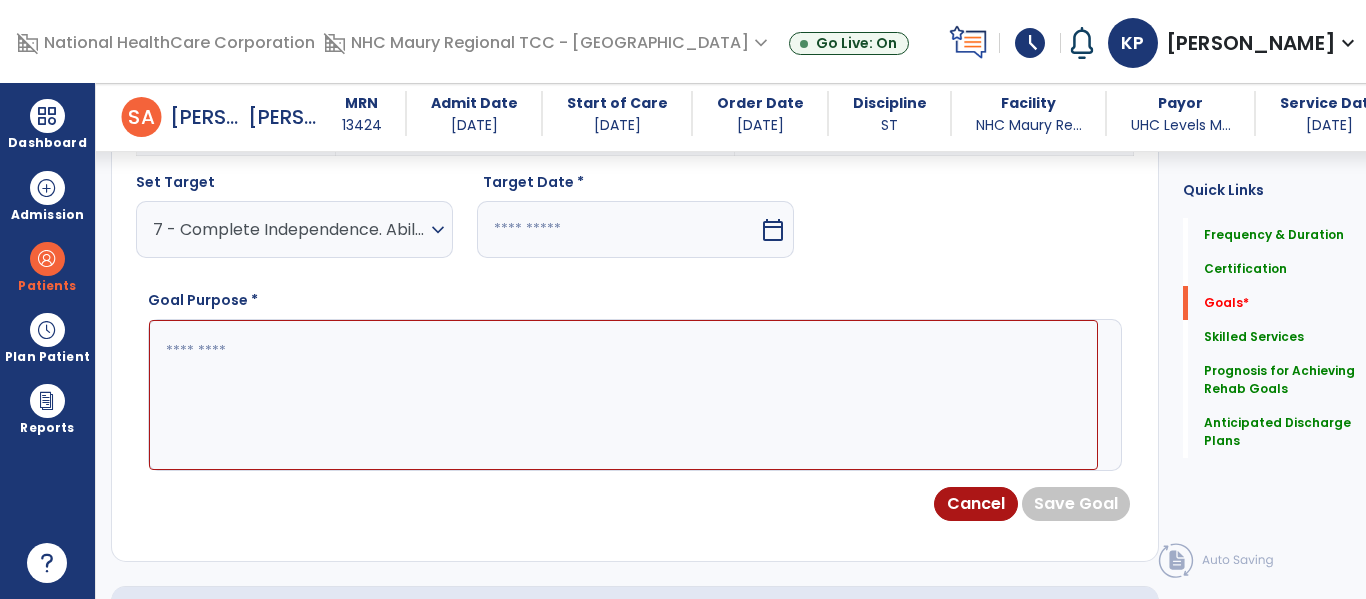click at bounding box center (618, 229) 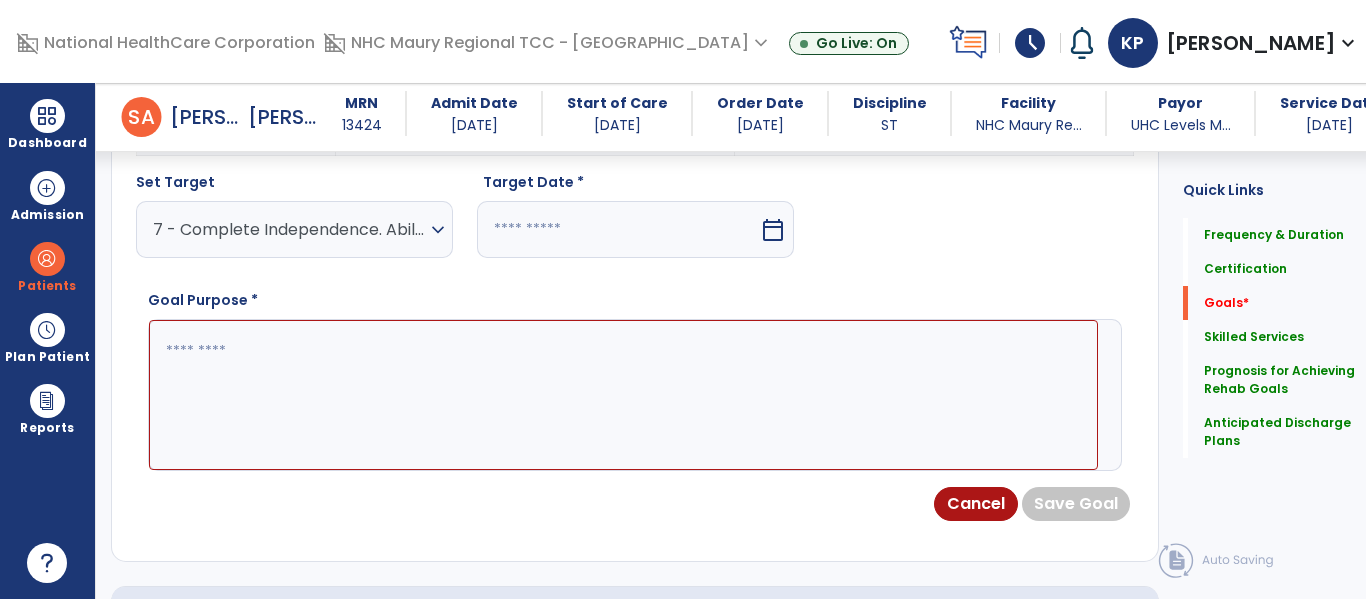 select on "*" 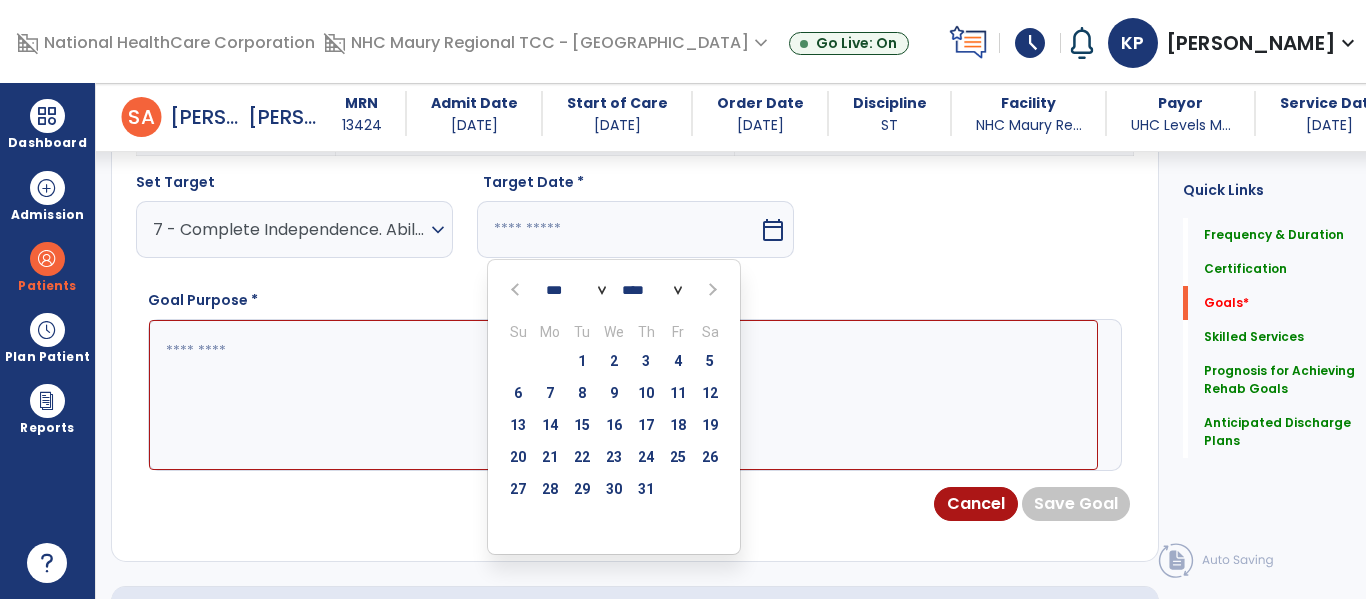 click at bounding box center [711, 290] 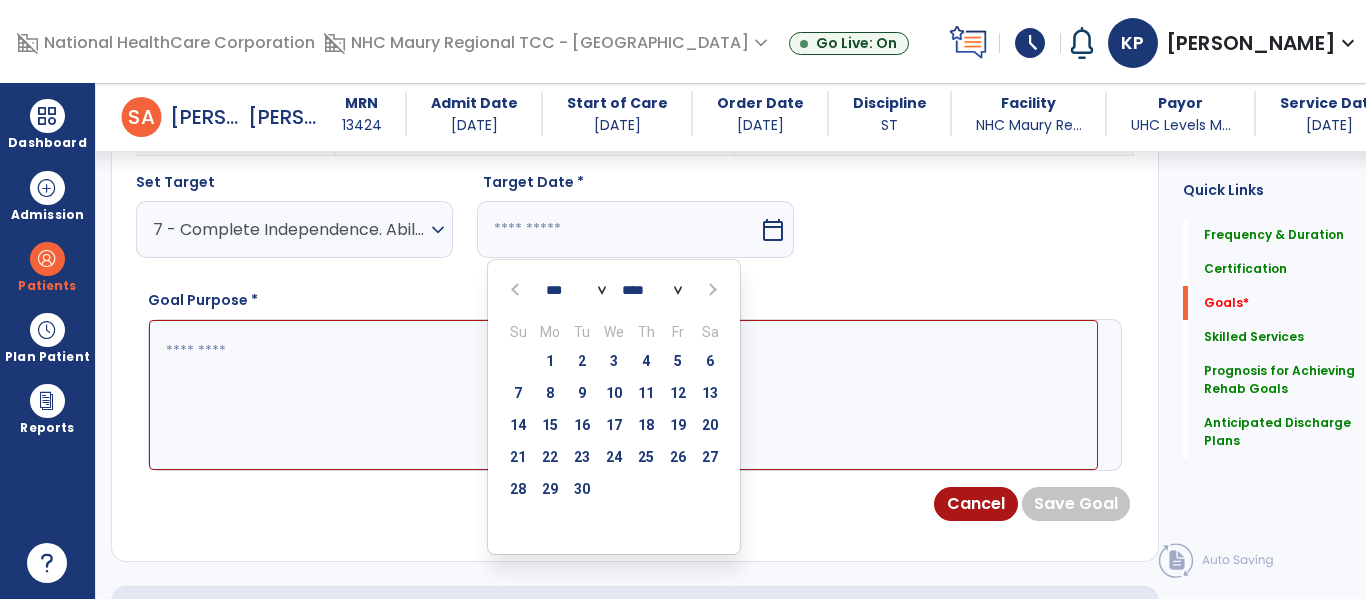 click at bounding box center [711, 290] 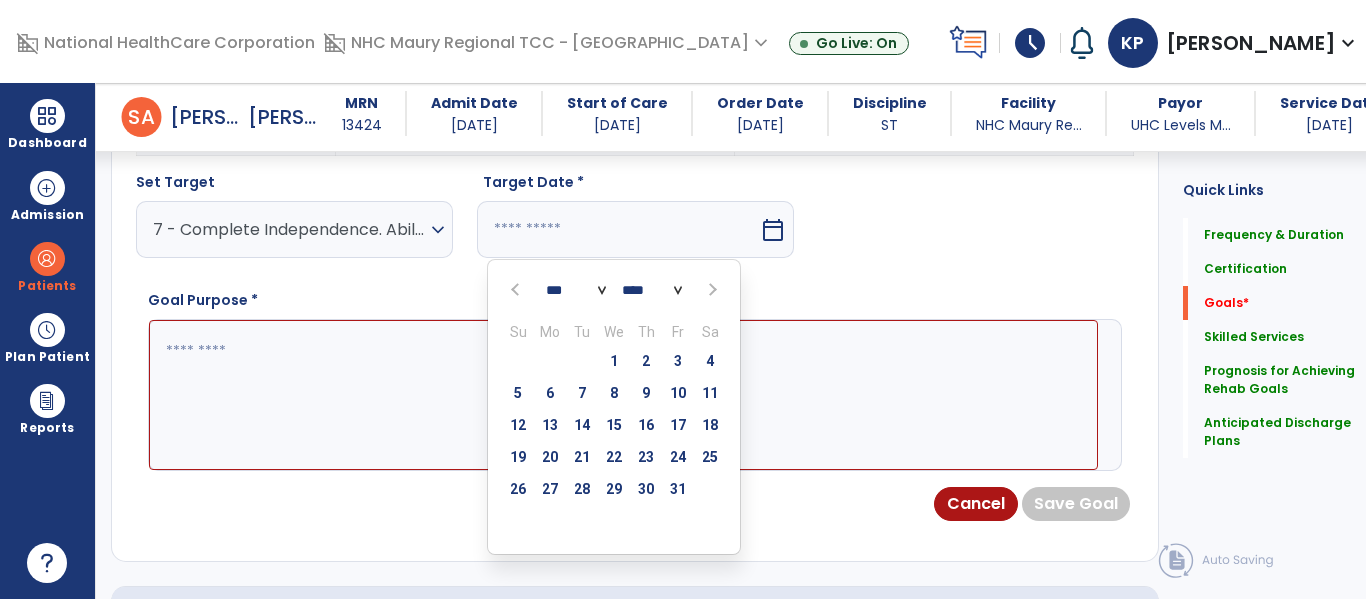 click at bounding box center (711, 290) 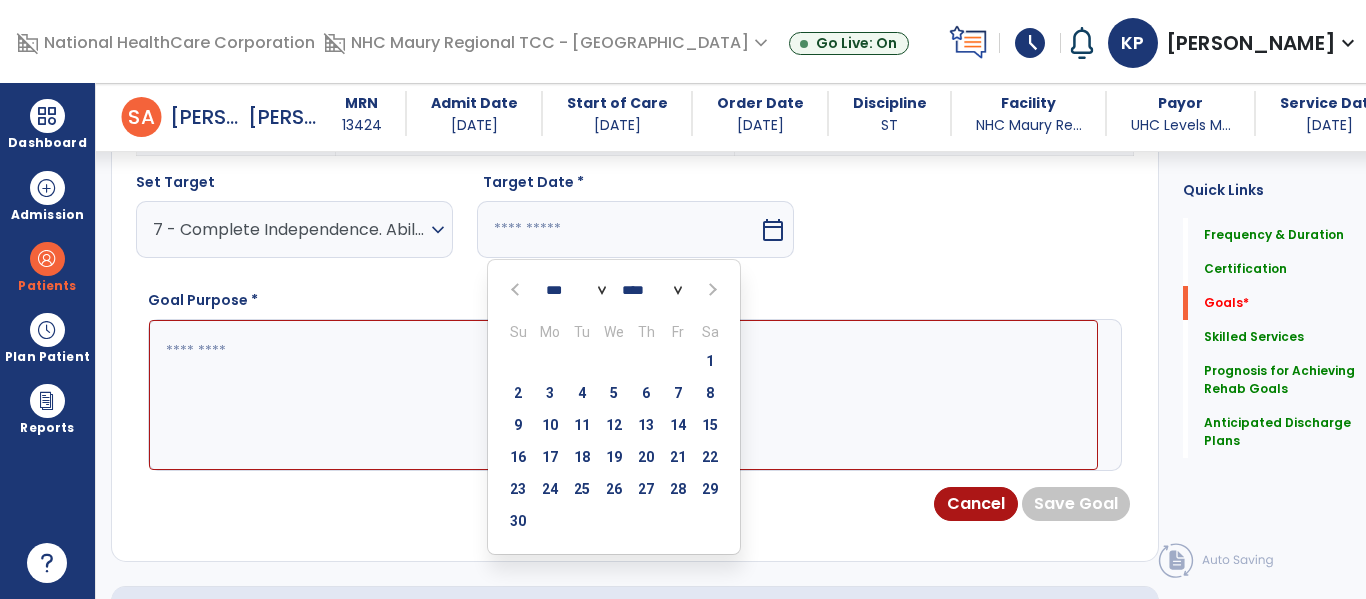 click at bounding box center [517, 290] 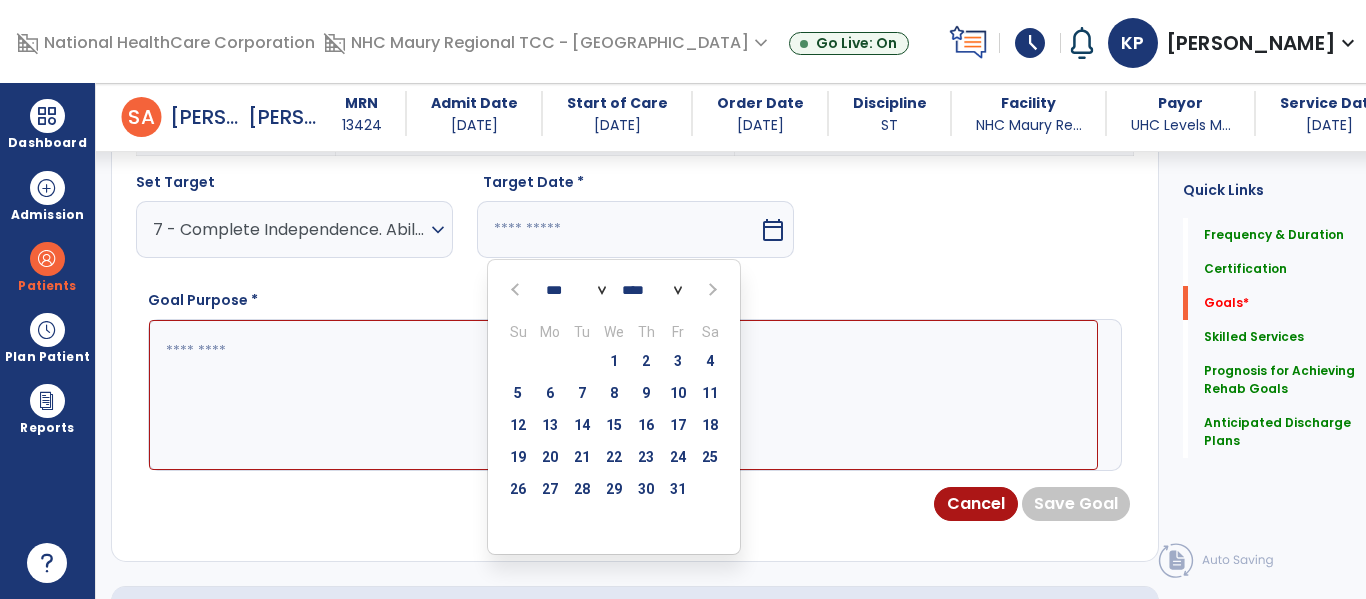 click at bounding box center (517, 290) 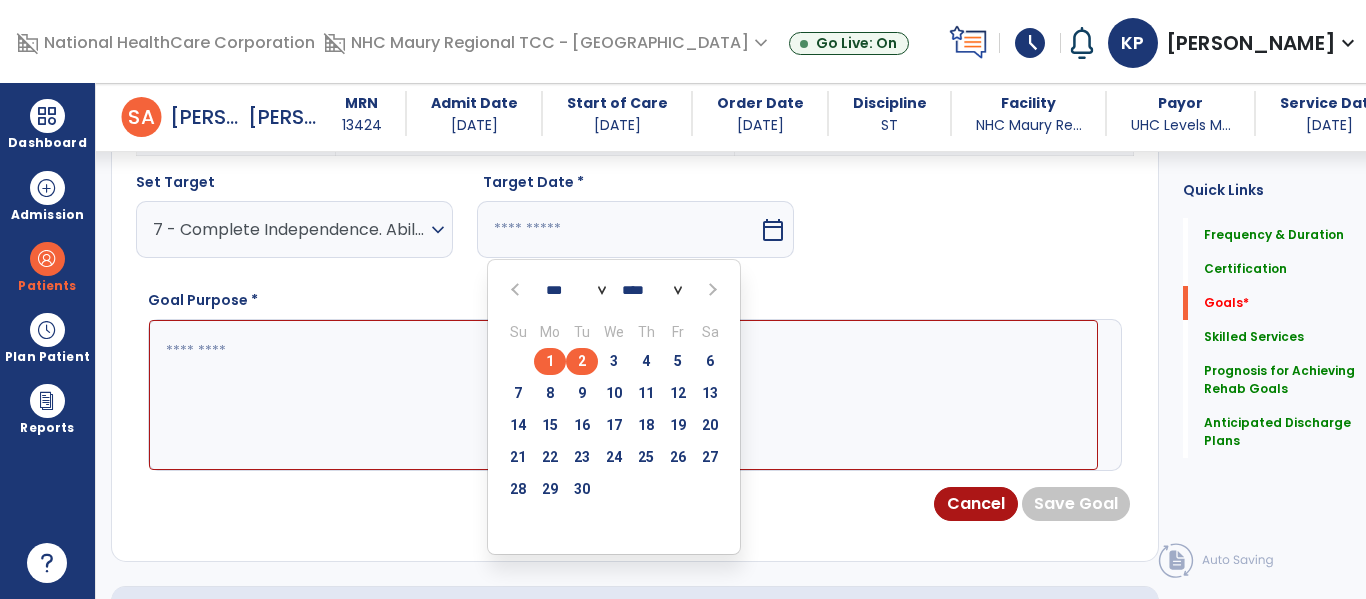 click on "2" at bounding box center (582, 361) 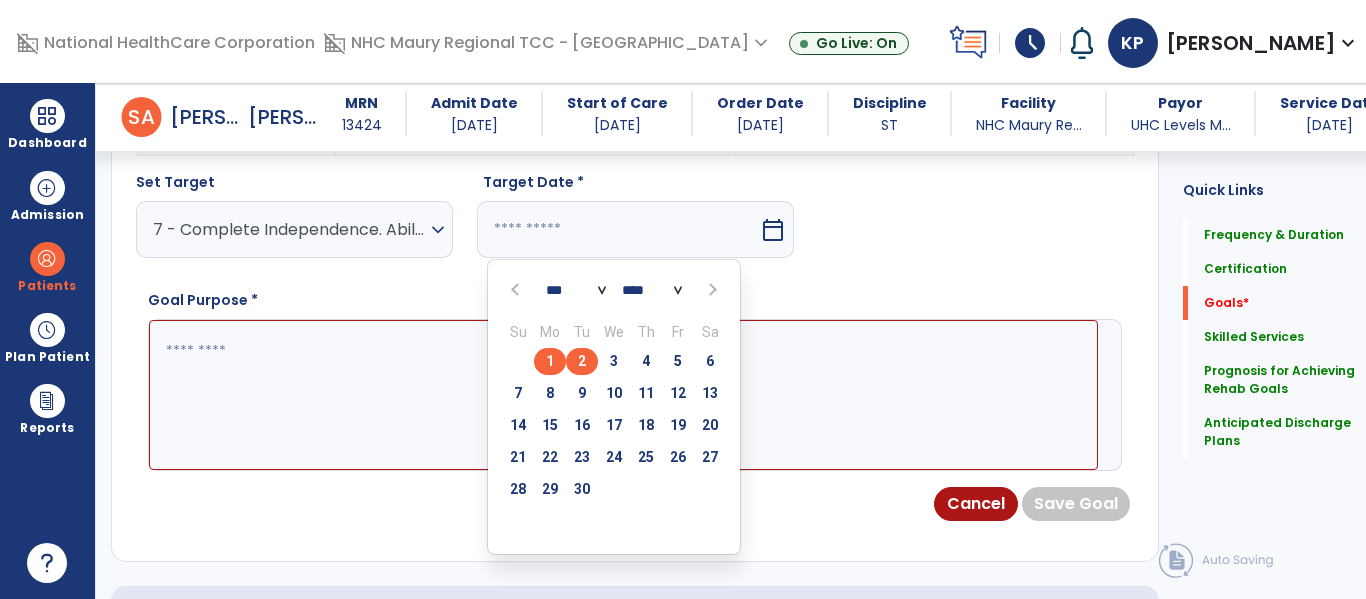type on "********" 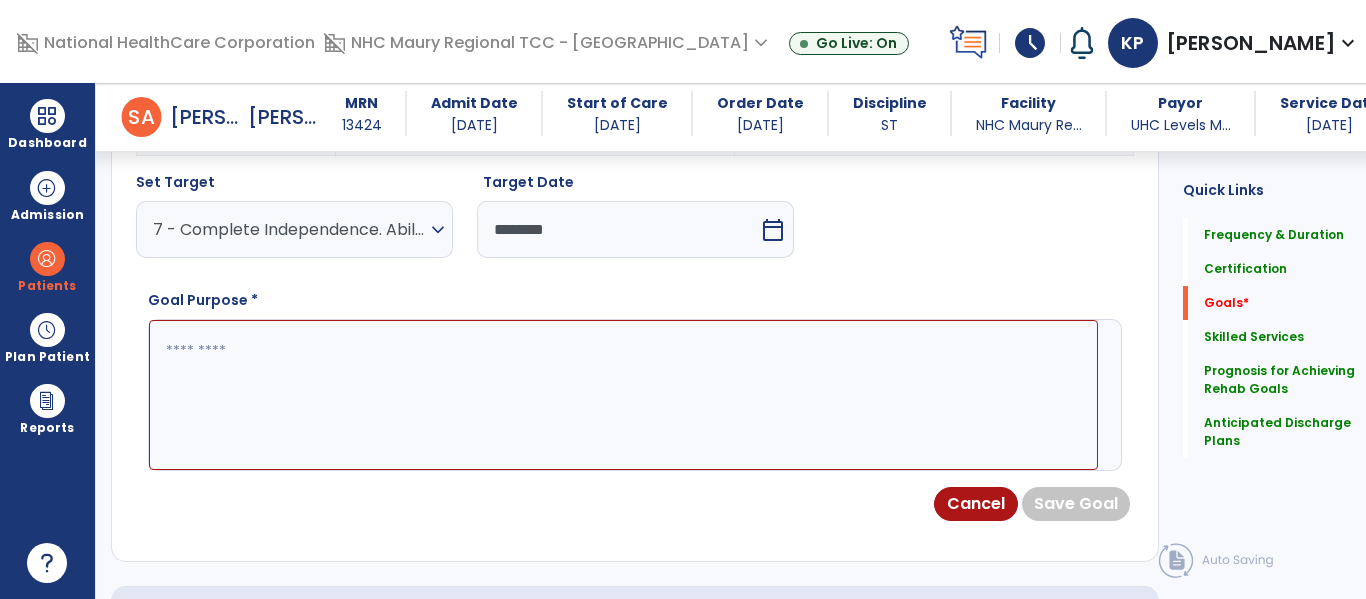 click at bounding box center (623, 395) 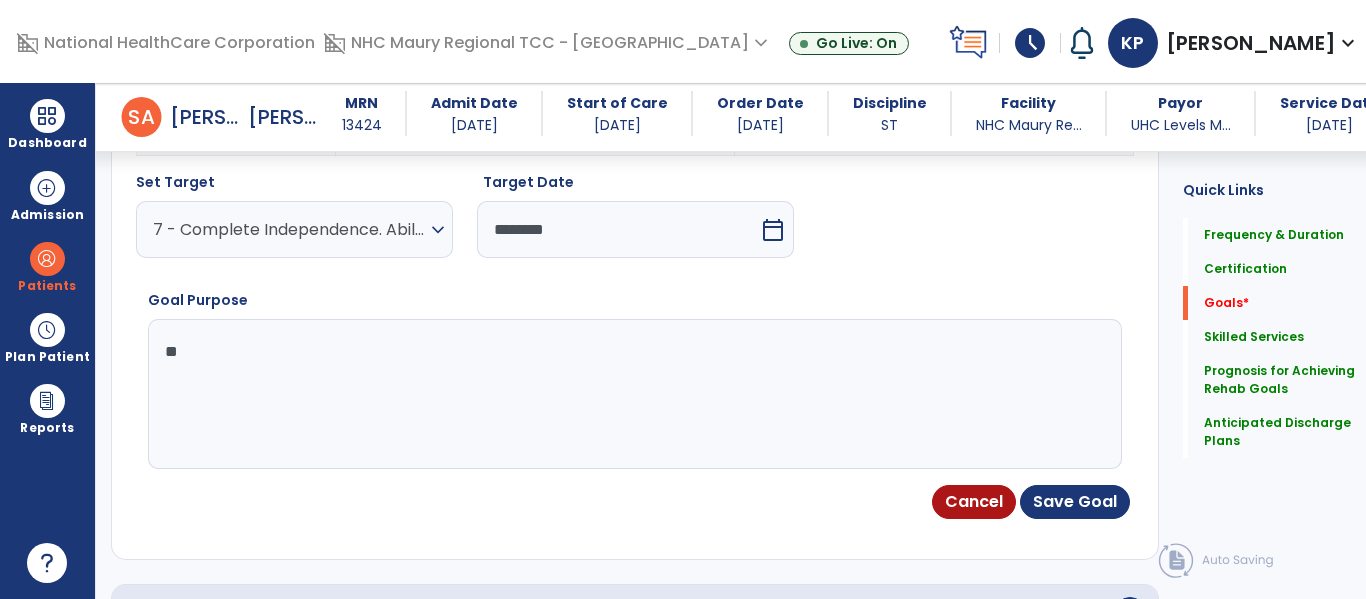 type on "*" 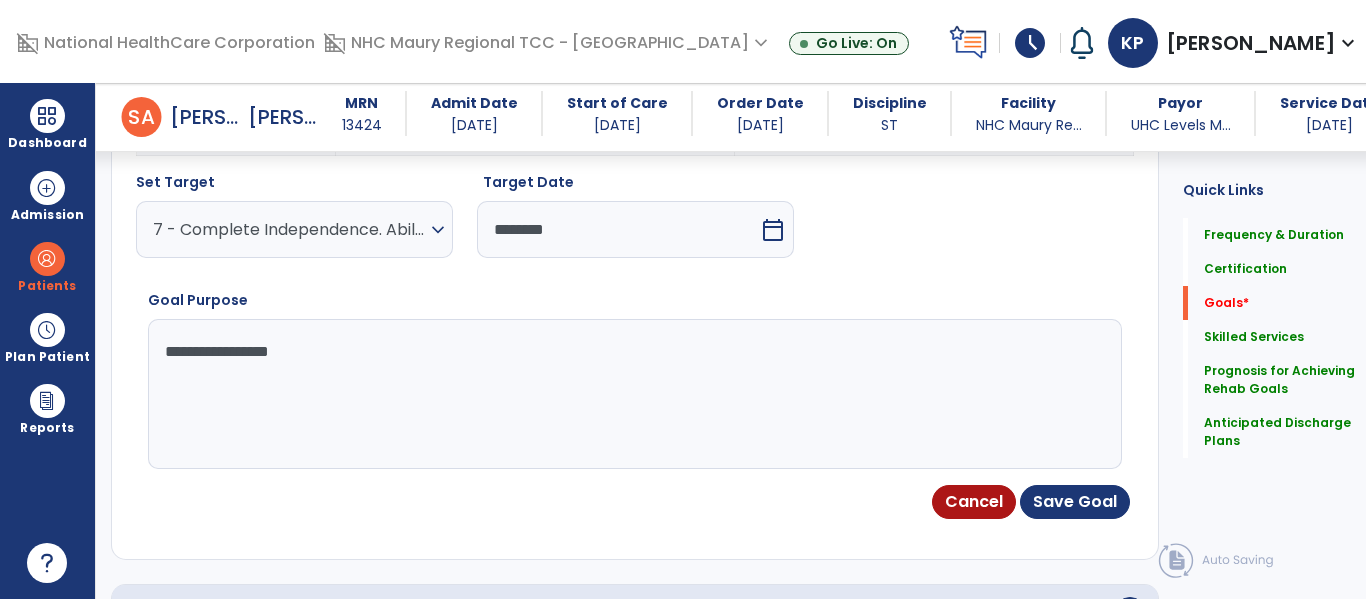 drag, startPoint x: 410, startPoint y: 363, endPoint x: 108, endPoint y: 396, distance: 303.79764 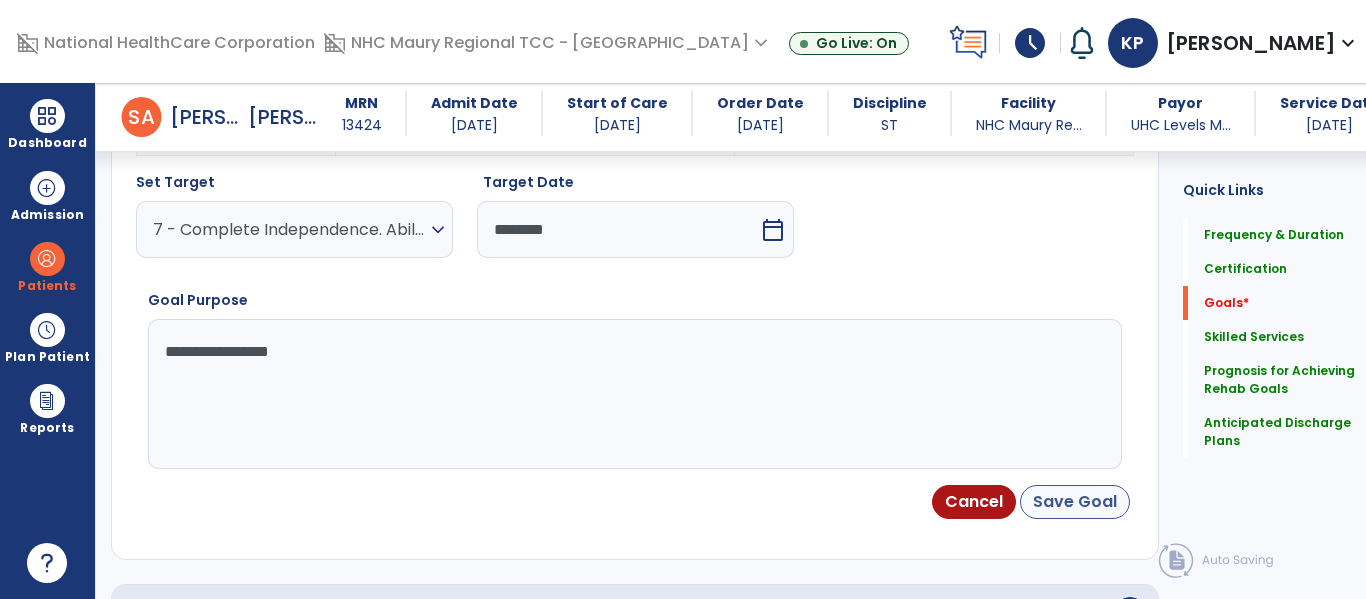 type on "**********" 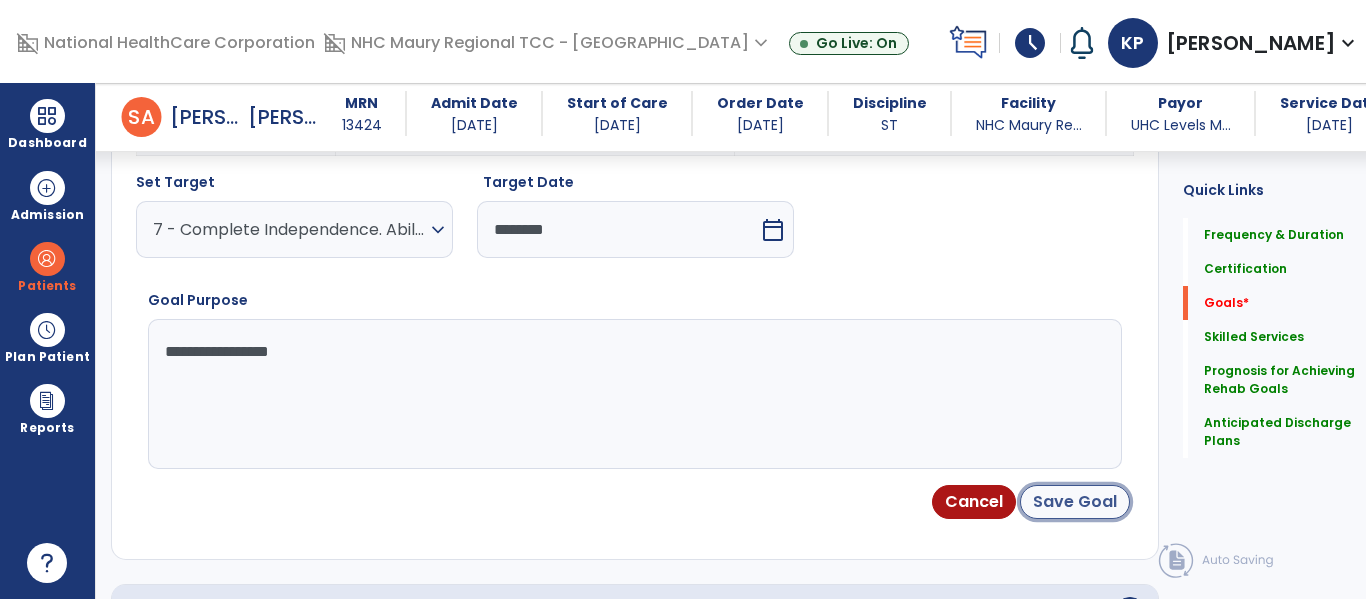 click on "Save Goal" at bounding box center [1075, 502] 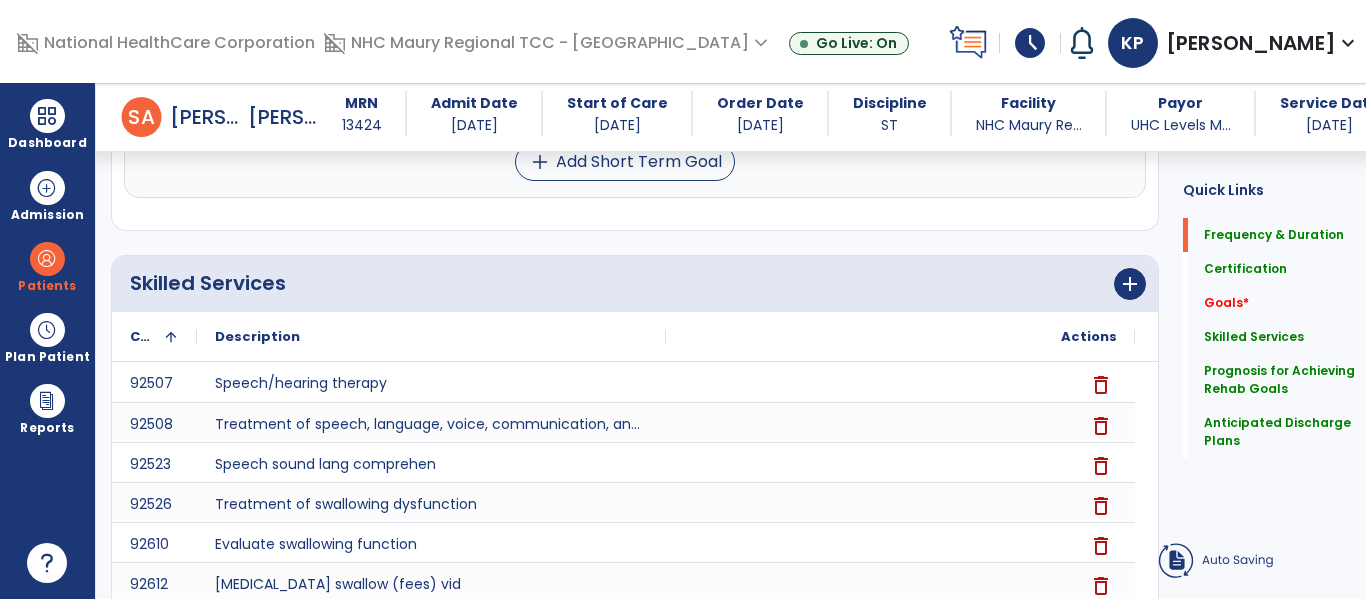 scroll, scrollTop: 90, scrollLeft: 0, axis: vertical 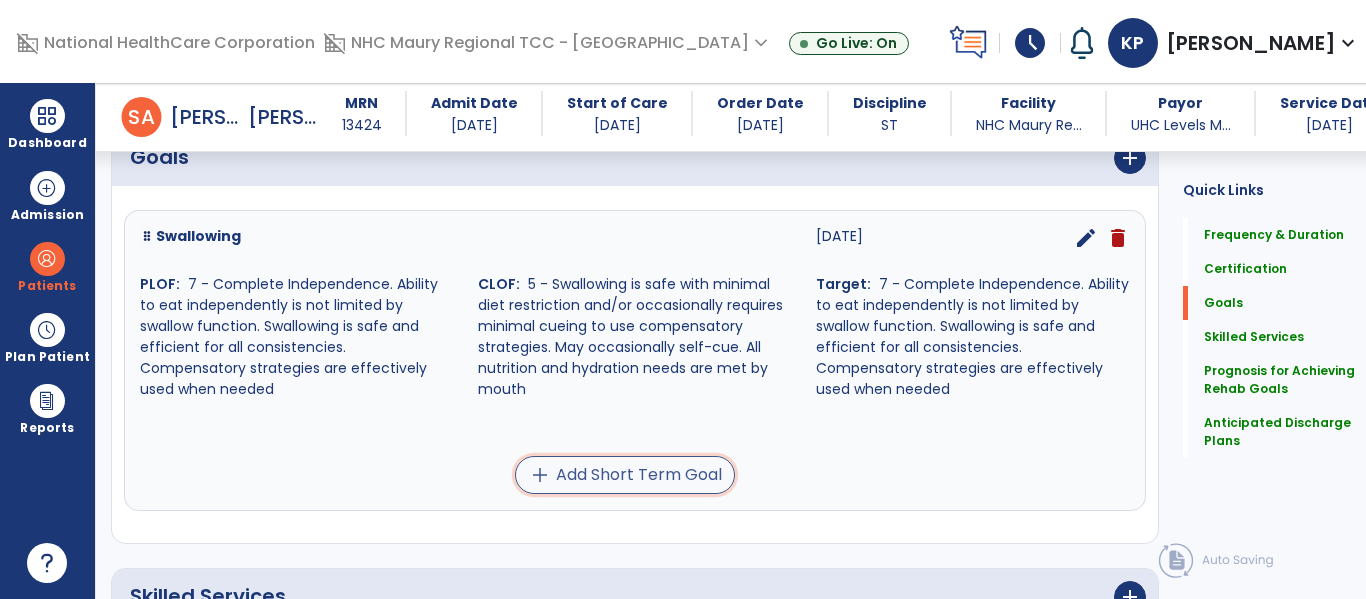 click on "add  Add Short Term Goal" at bounding box center (625, 475) 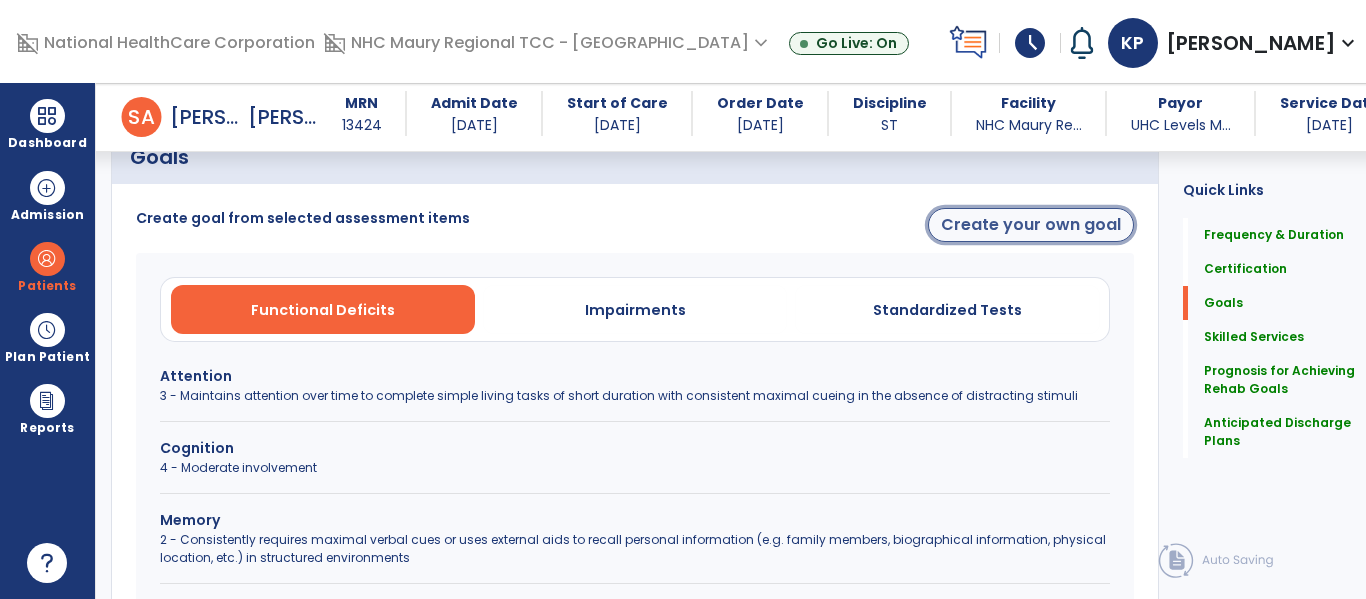 click on "Create your own goal" at bounding box center [1031, 225] 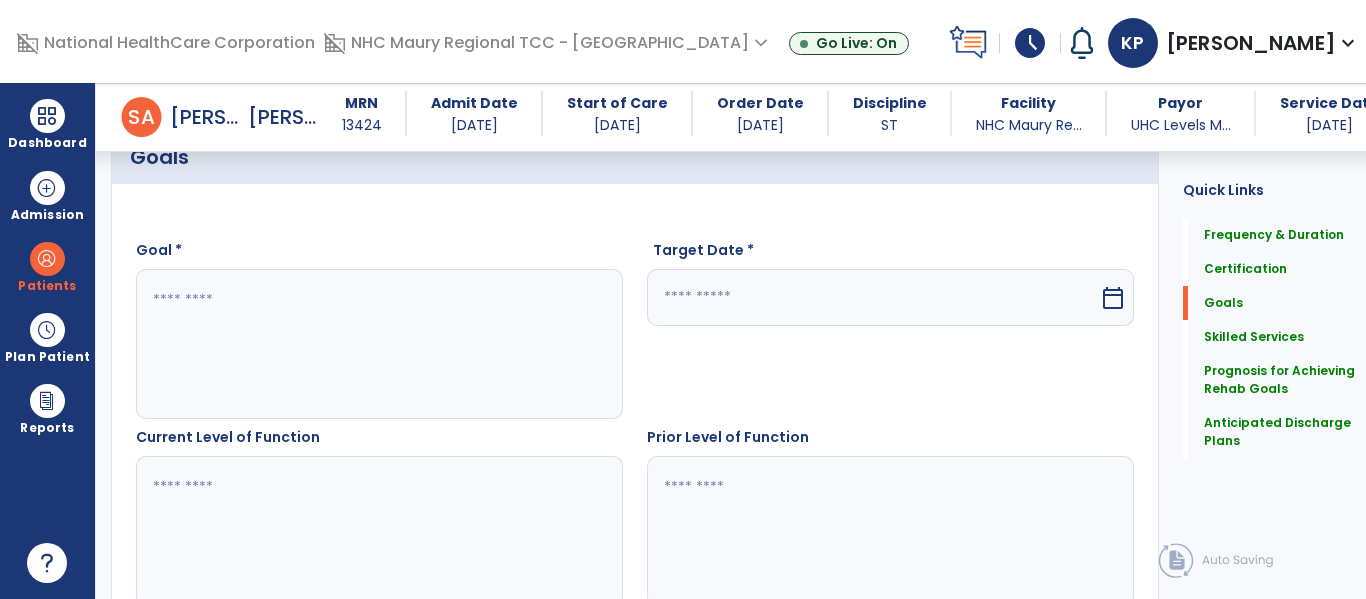 click at bounding box center (374, 344) 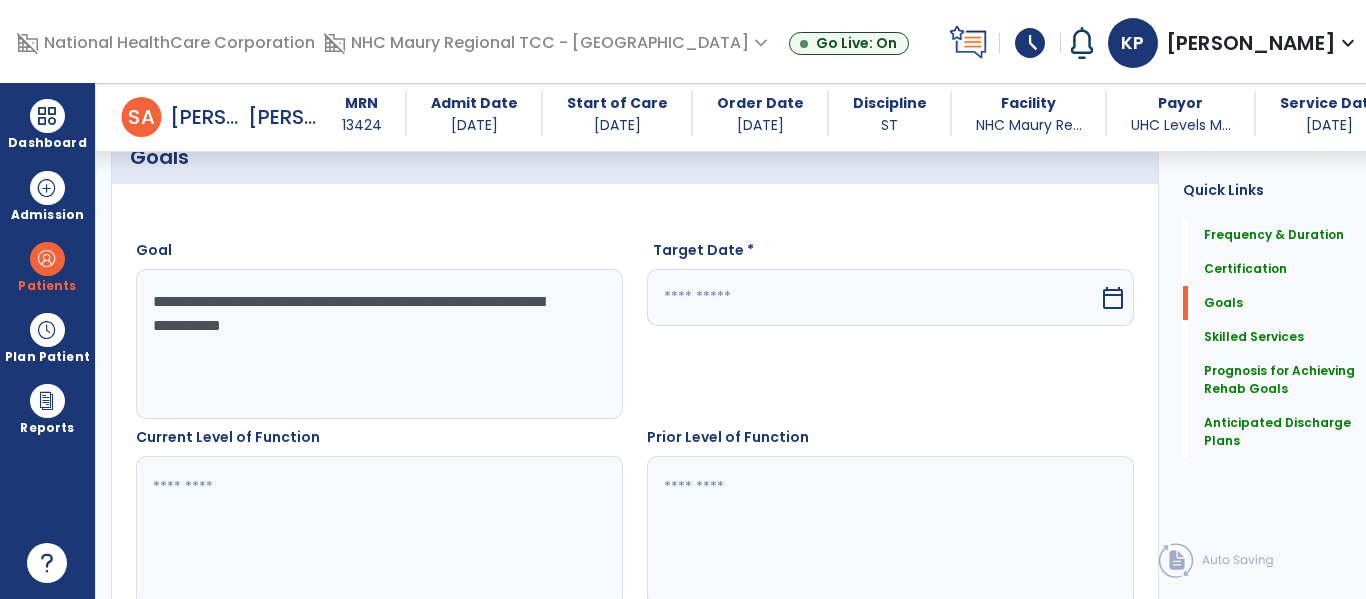type on "**********" 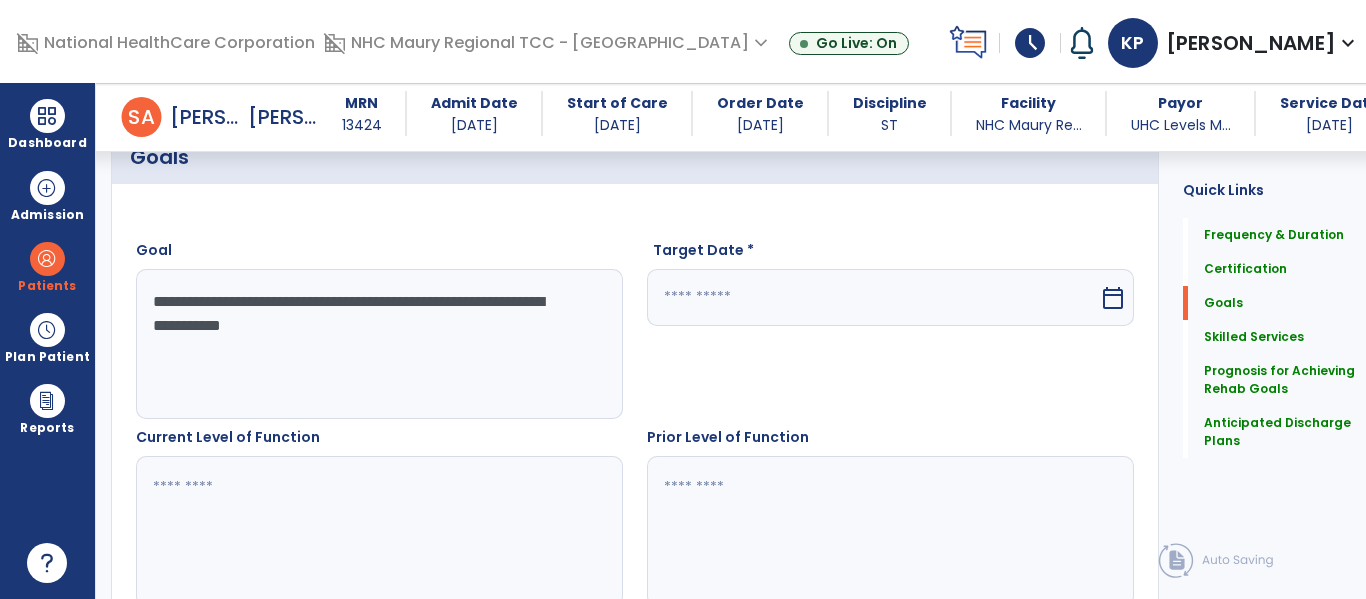click at bounding box center (873, 297) 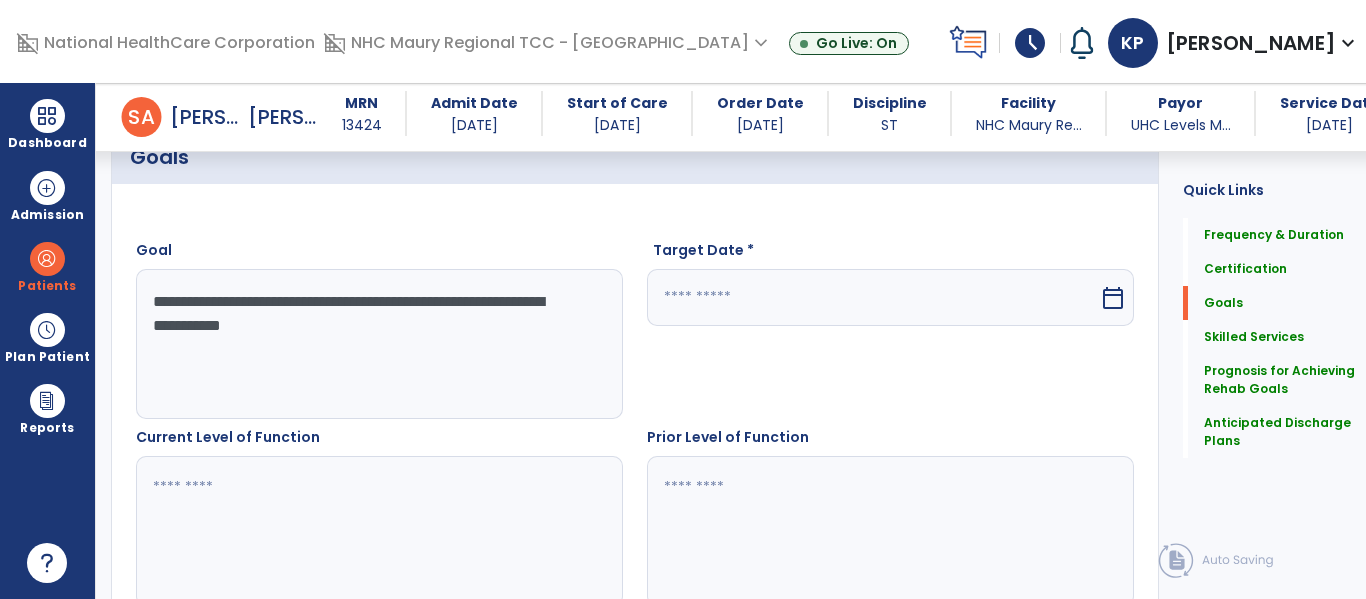 select on "*" 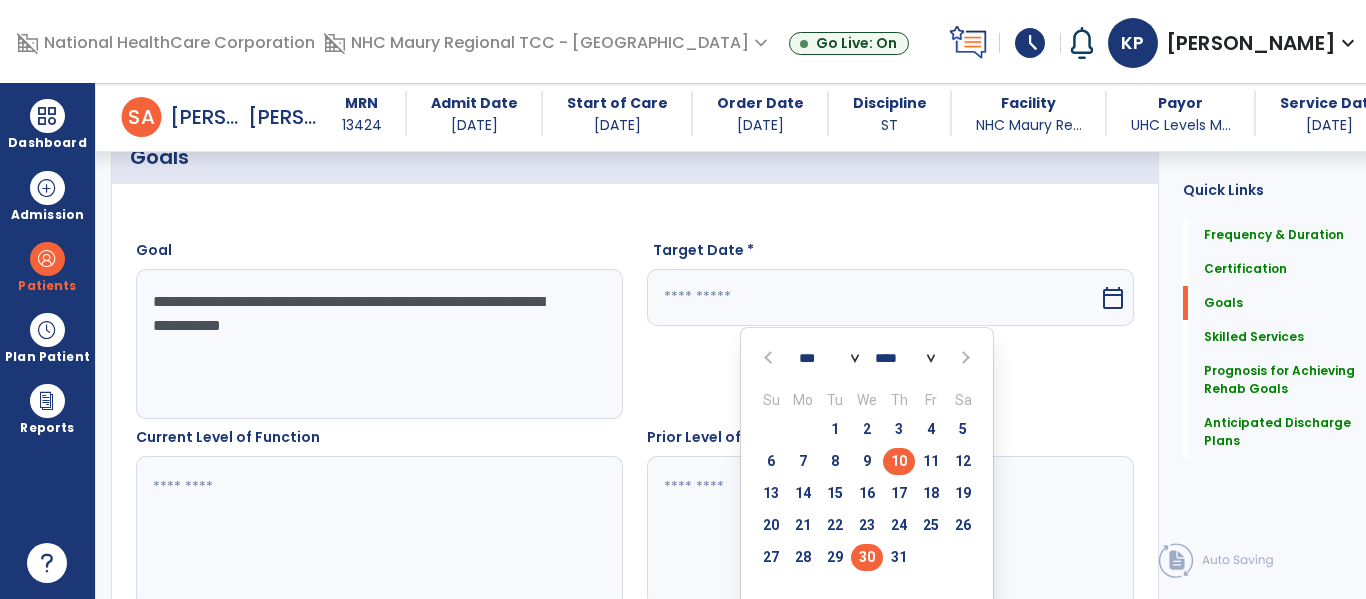 click on "30" at bounding box center [867, 557] 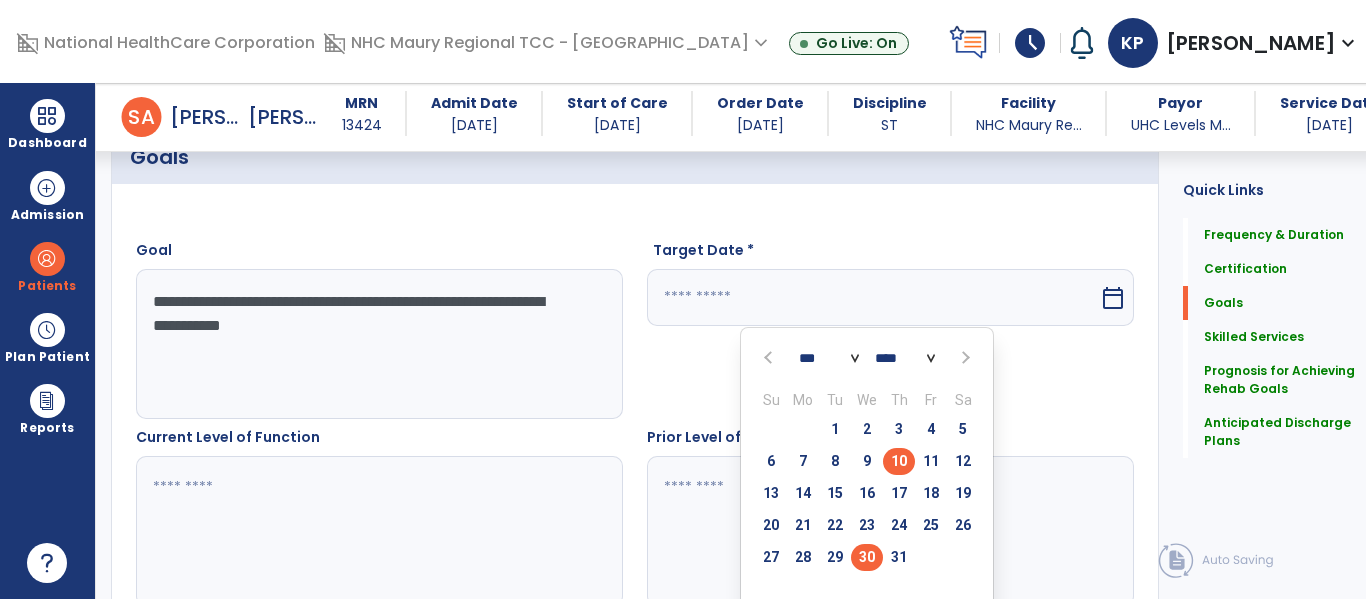 type on "*********" 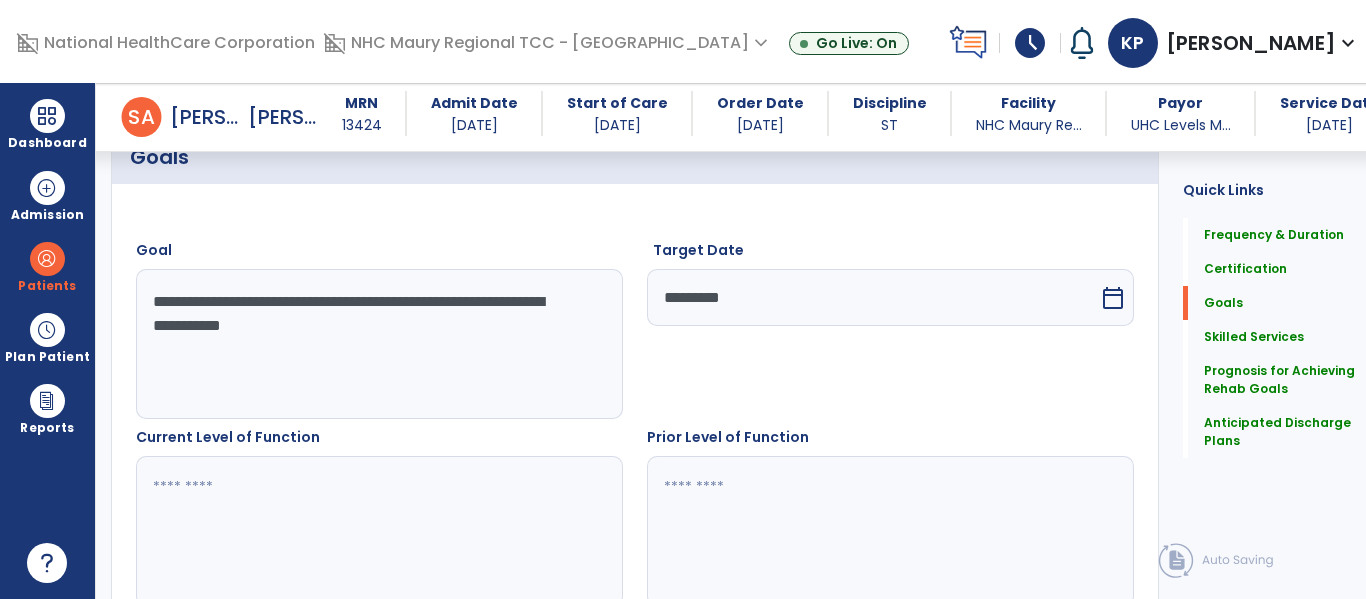 click at bounding box center (374, 531) 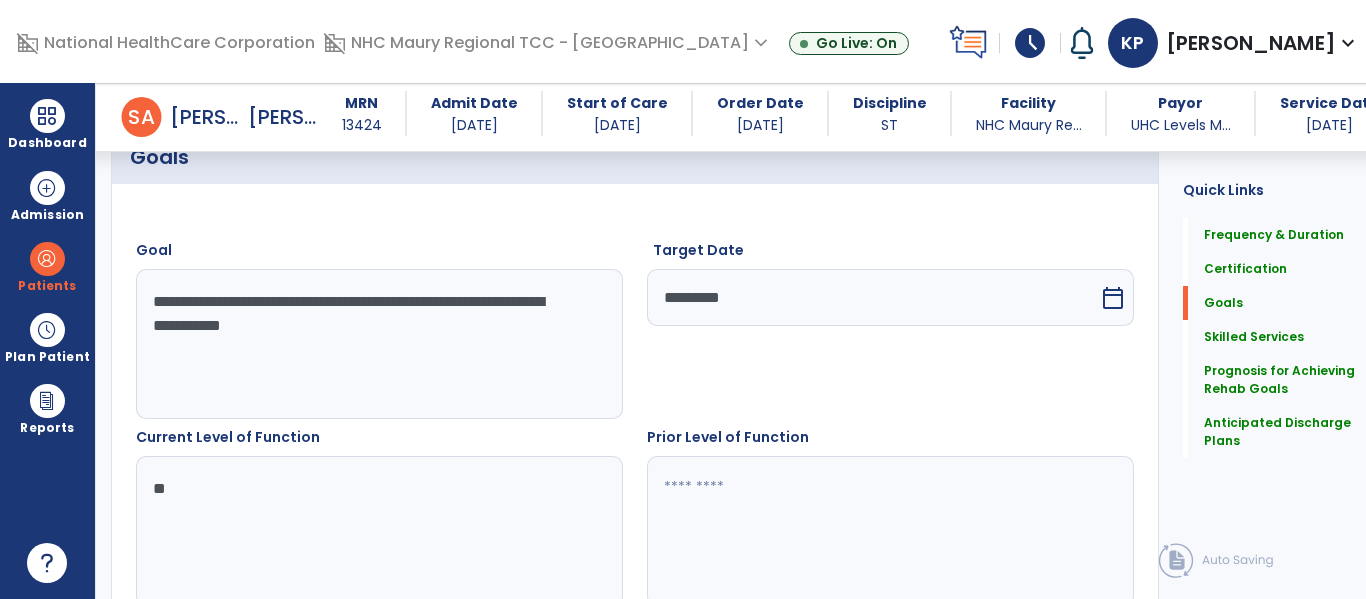 type on "**" 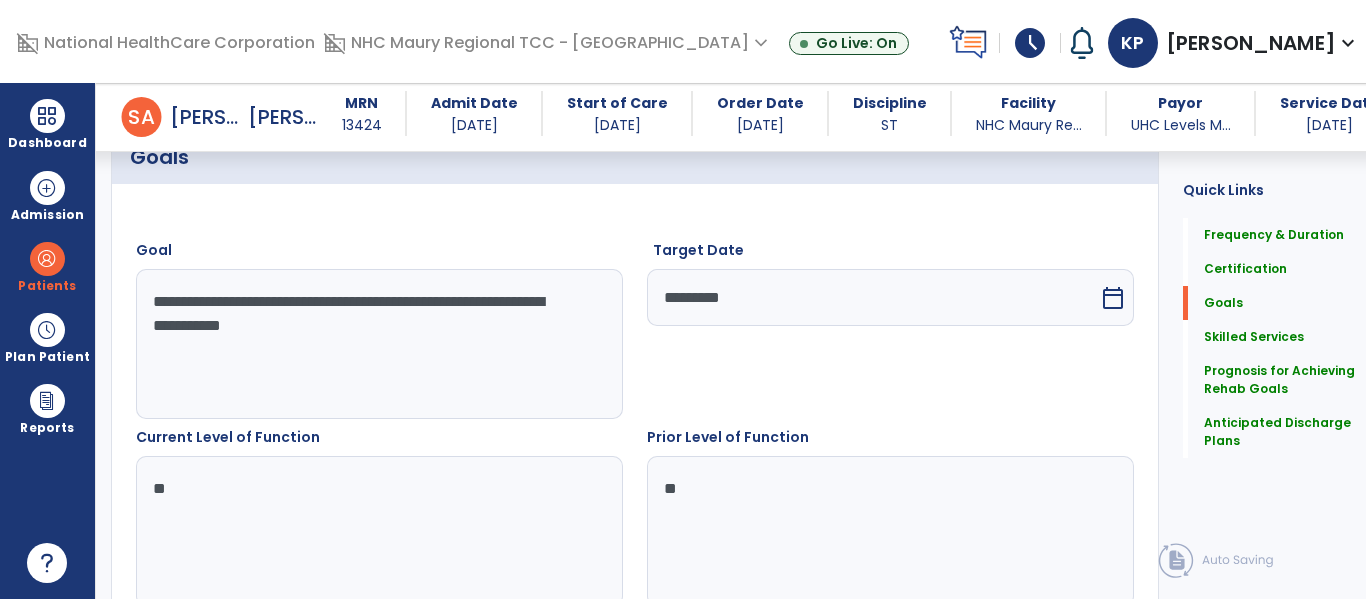type on "**" 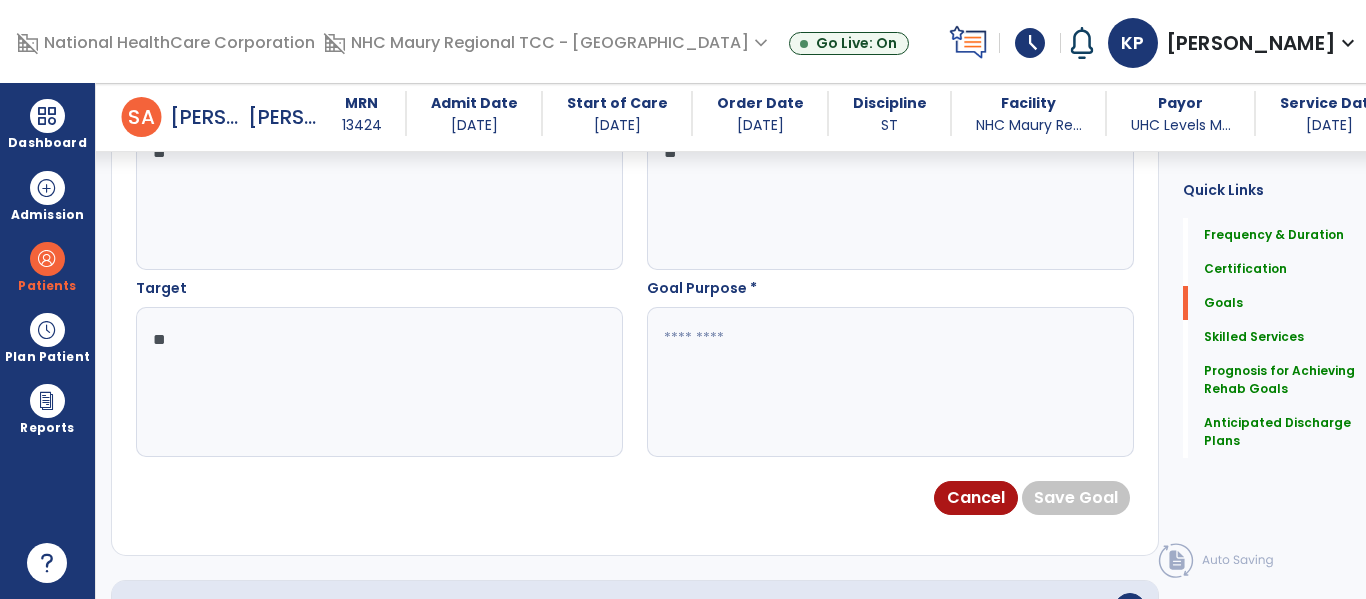 type on "**" 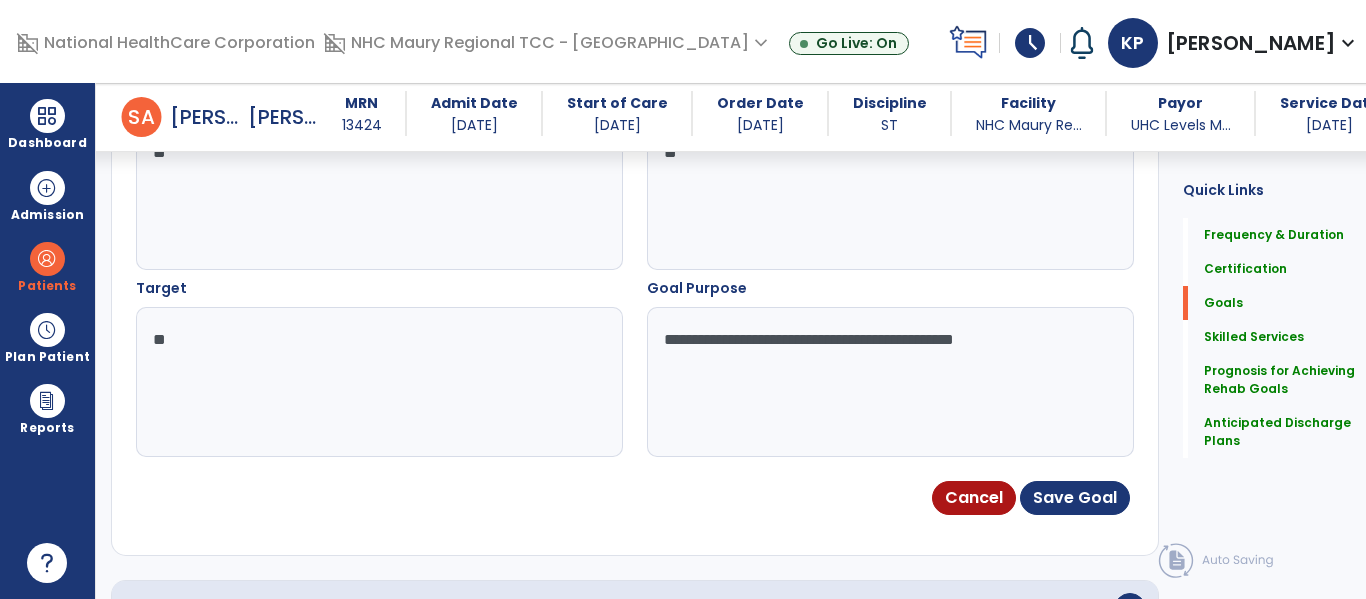 type on "**********" 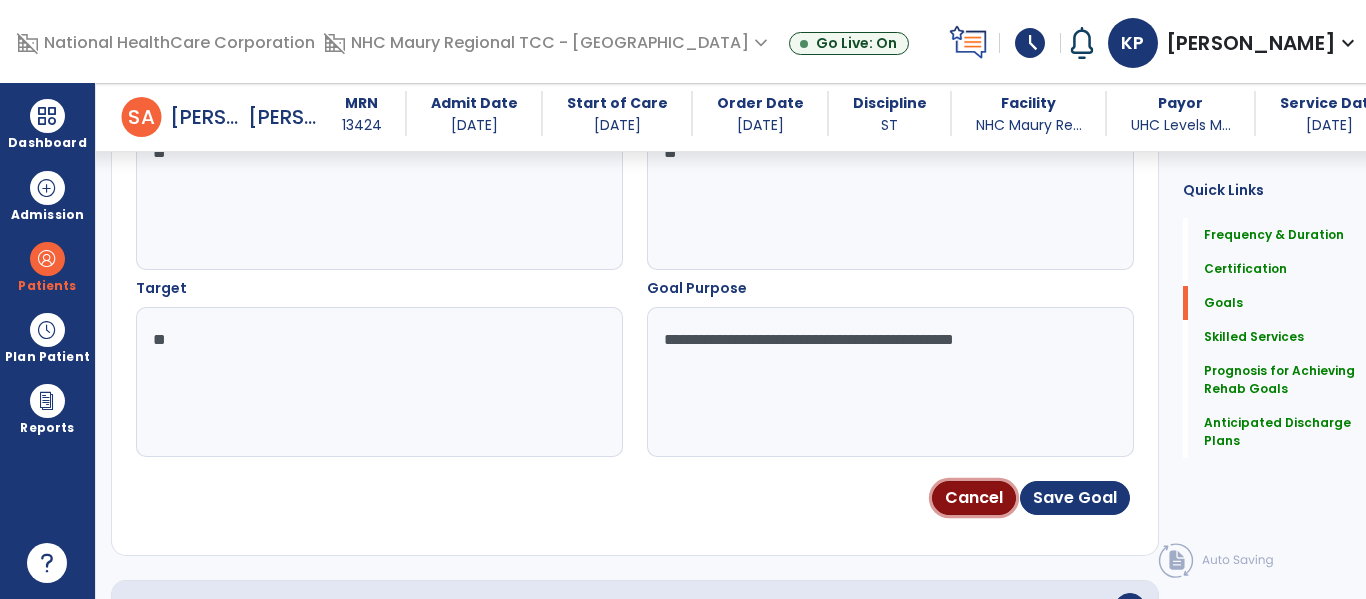 type 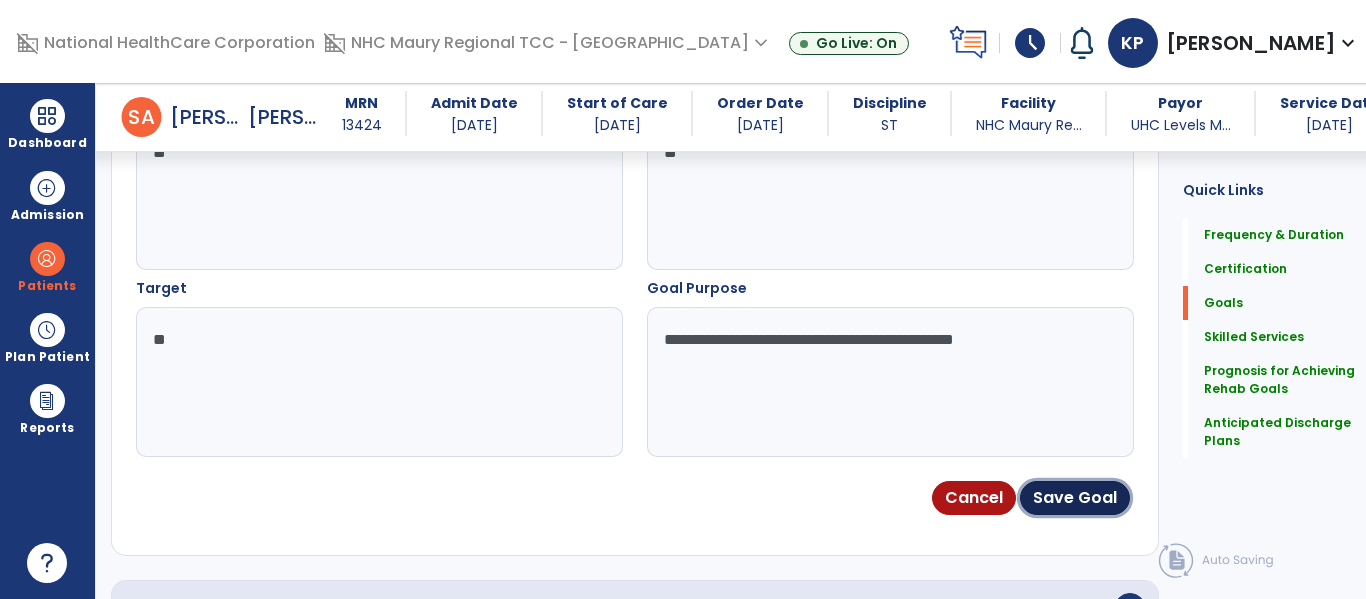 type 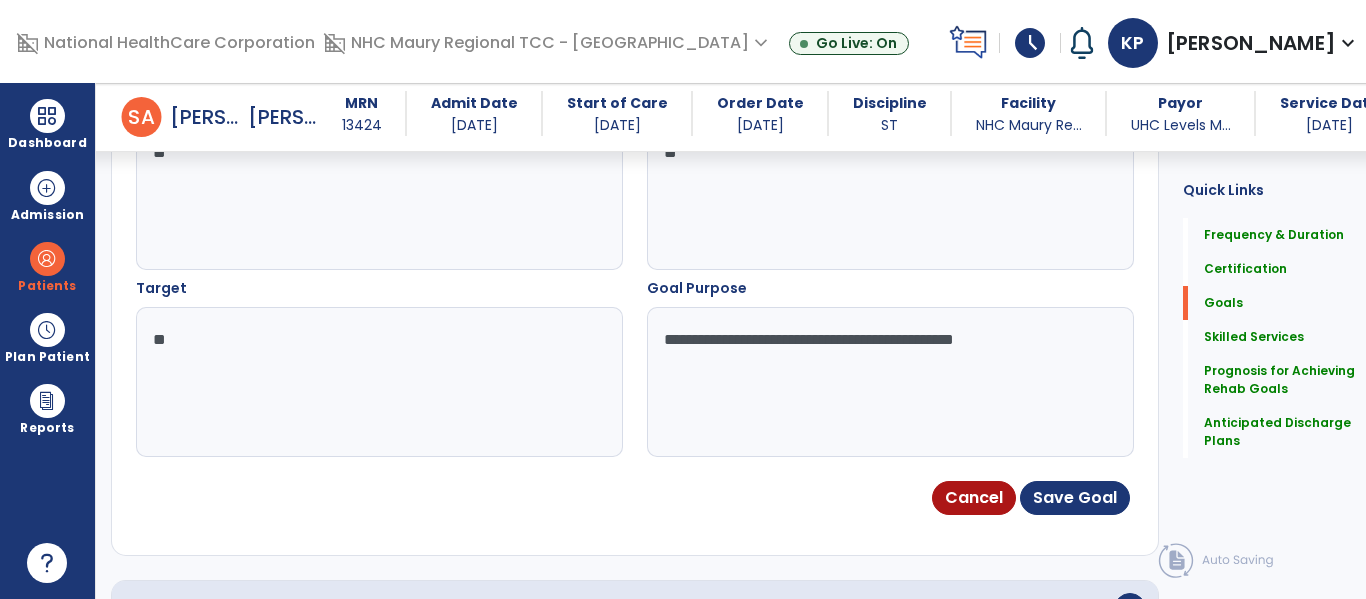 scroll, scrollTop: 118, scrollLeft: 0, axis: vertical 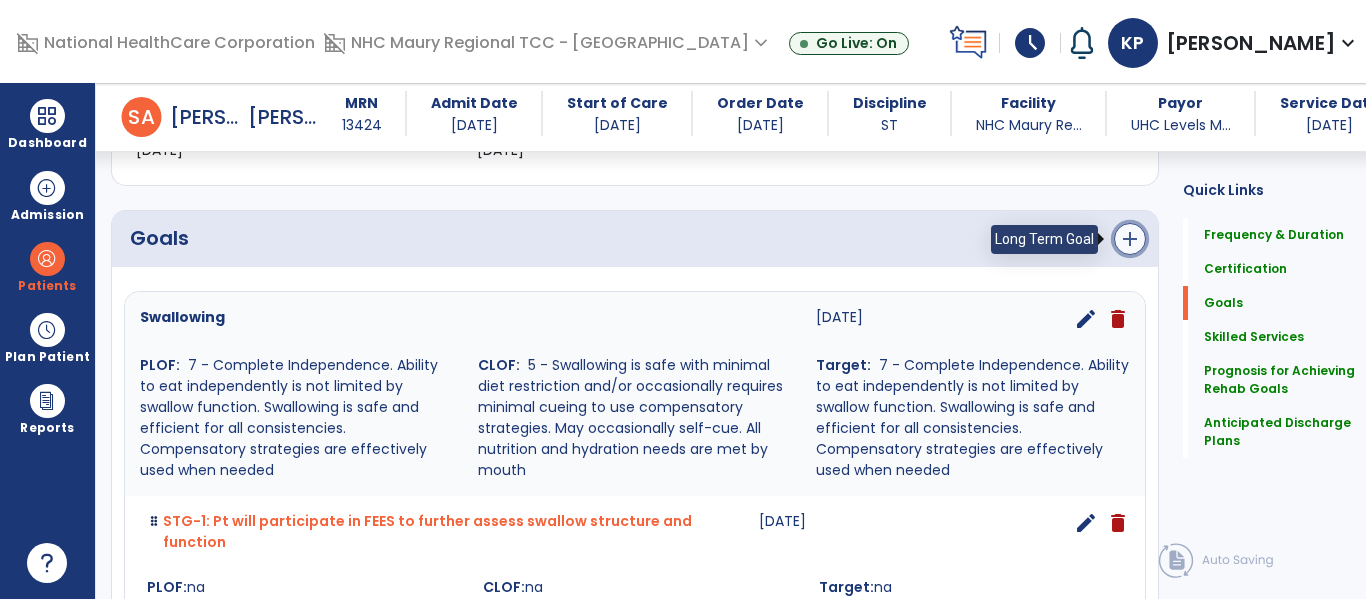 click on "add" at bounding box center [1130, 239] 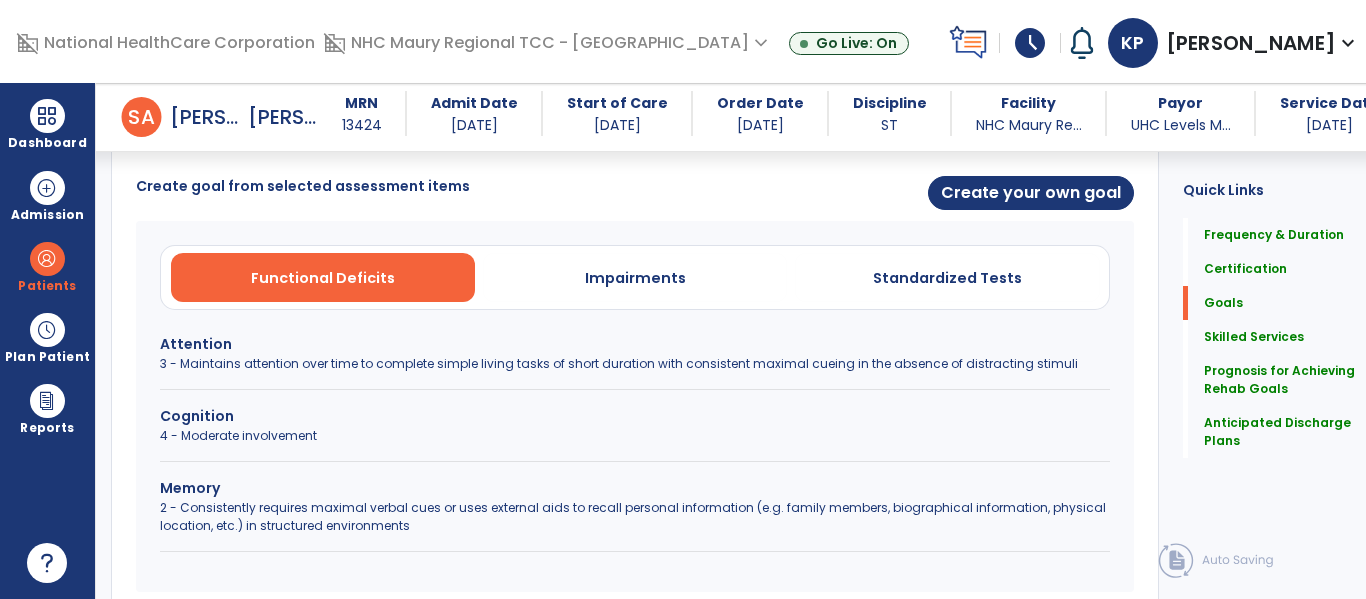 scroll, scrollTop: 527, scrollLeft: 0, axis: vertical 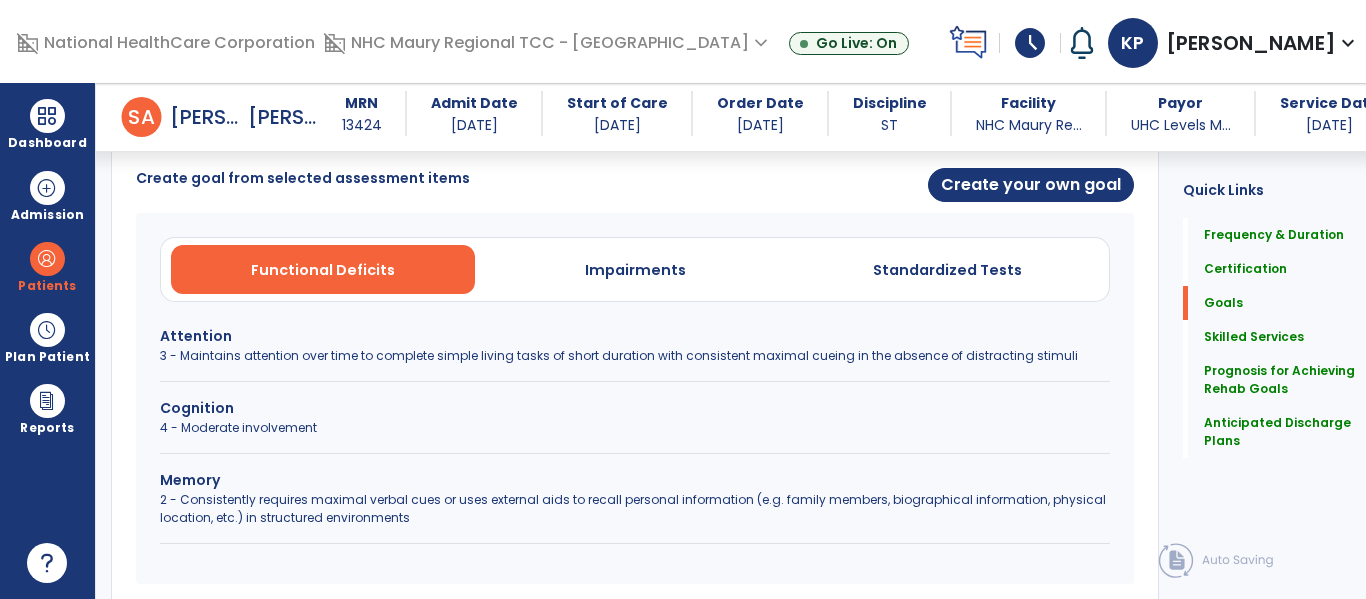 click on "Cognition" at bounding box center [635, 408] 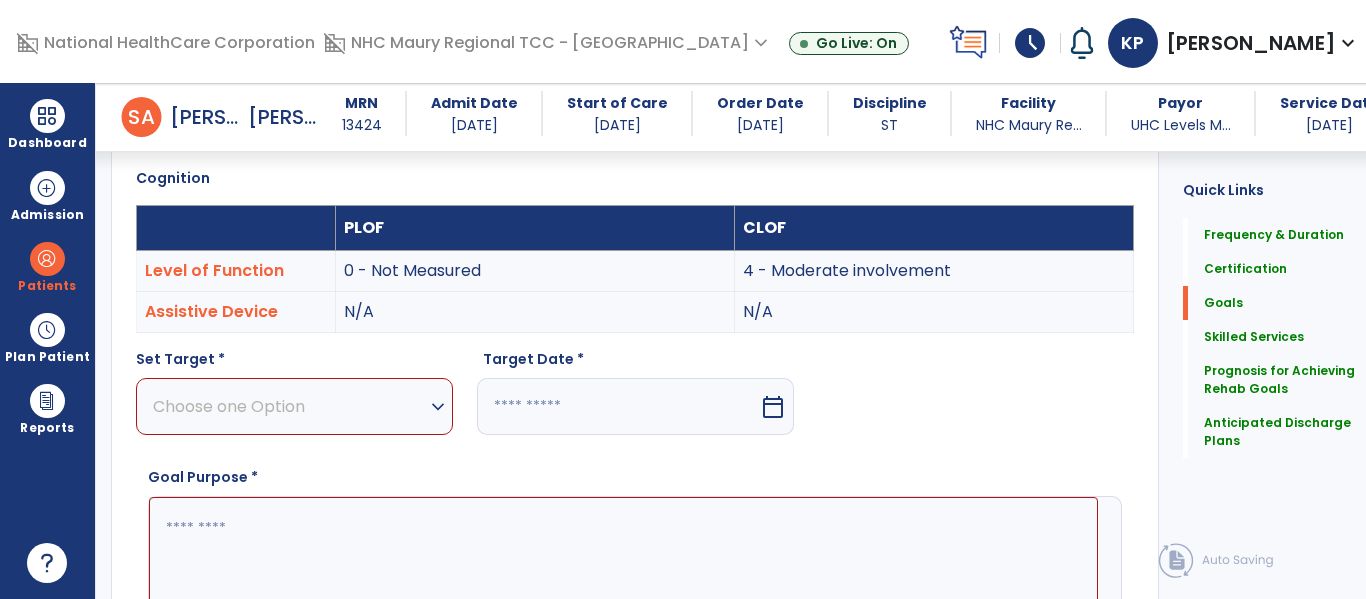 click on "Choose one Option" at bounding box center [289, 406] 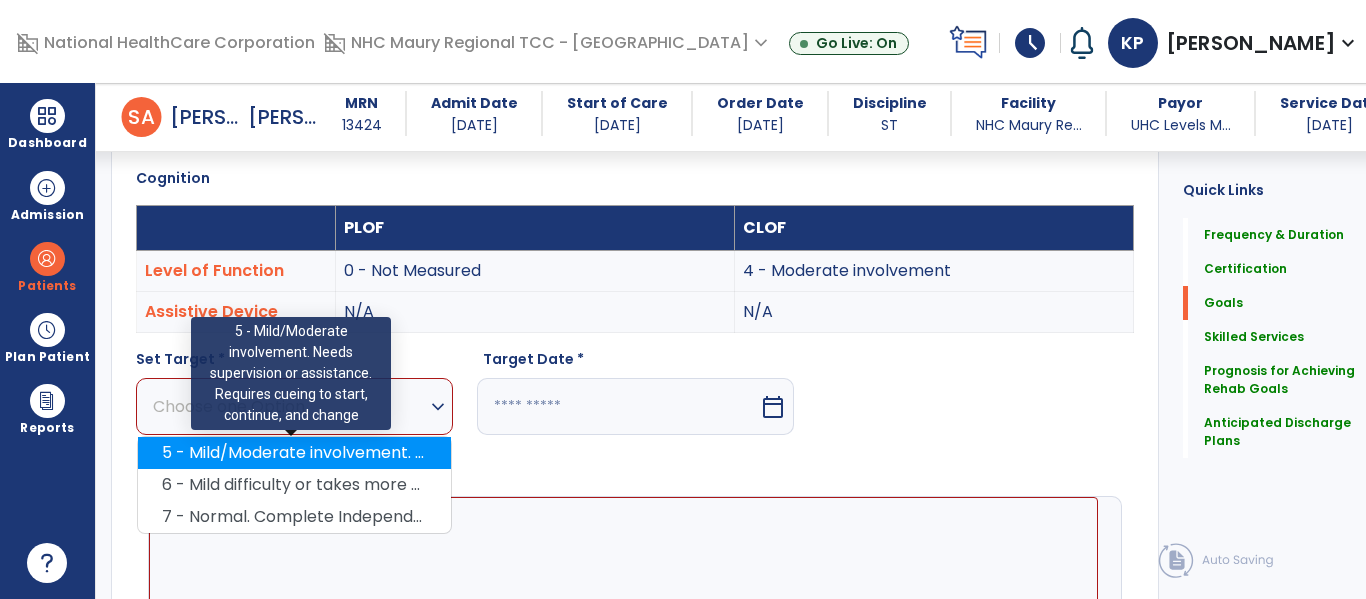 click on "5 - Mild/Moderate involvement. Needs supervision or assistance. Requires cueing to start, continue, and change" at bounding box center [294, 453] 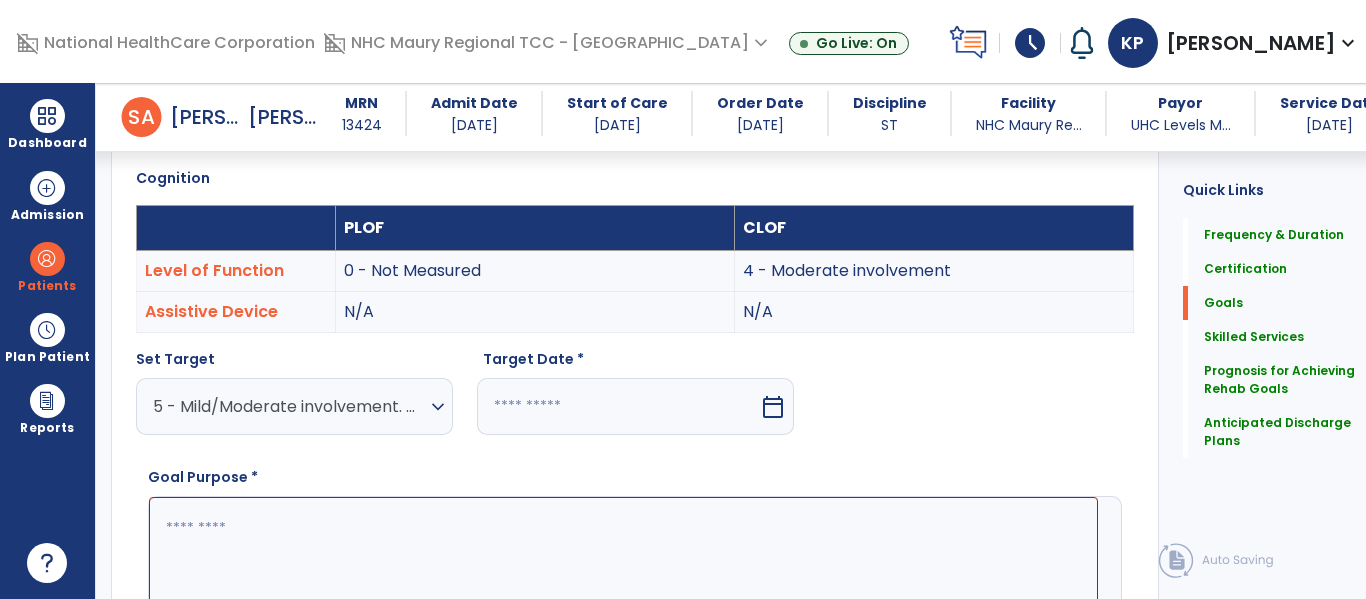 click at bounding box center [618, 406] 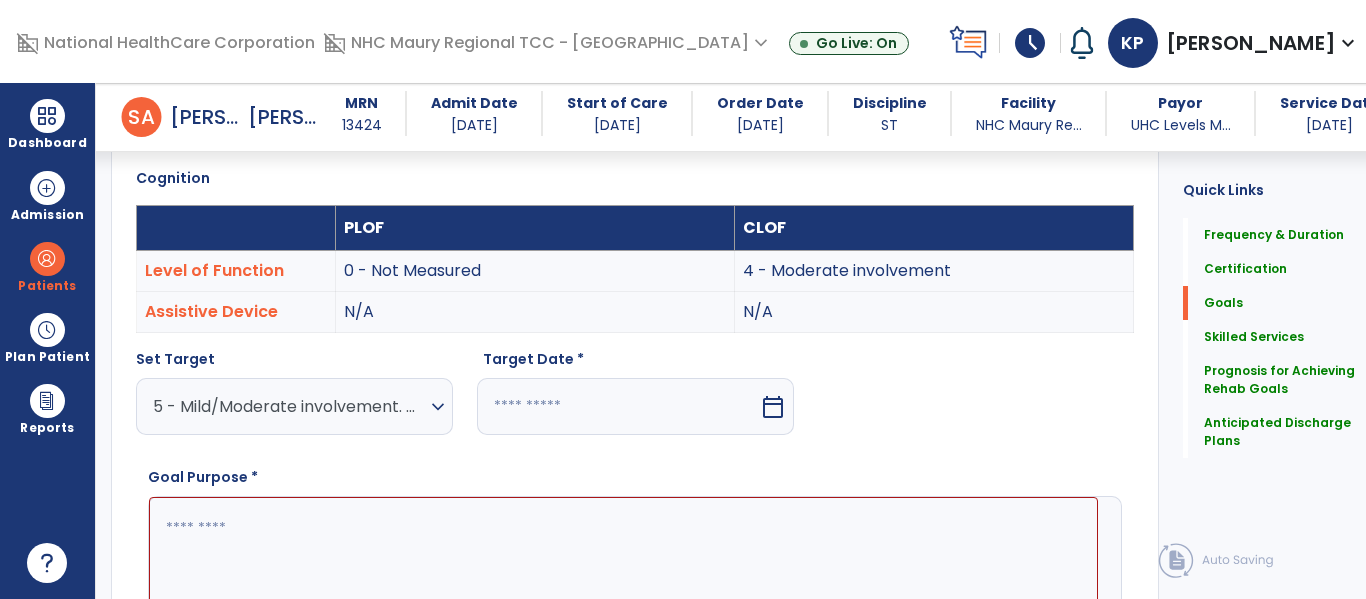 select on "*" 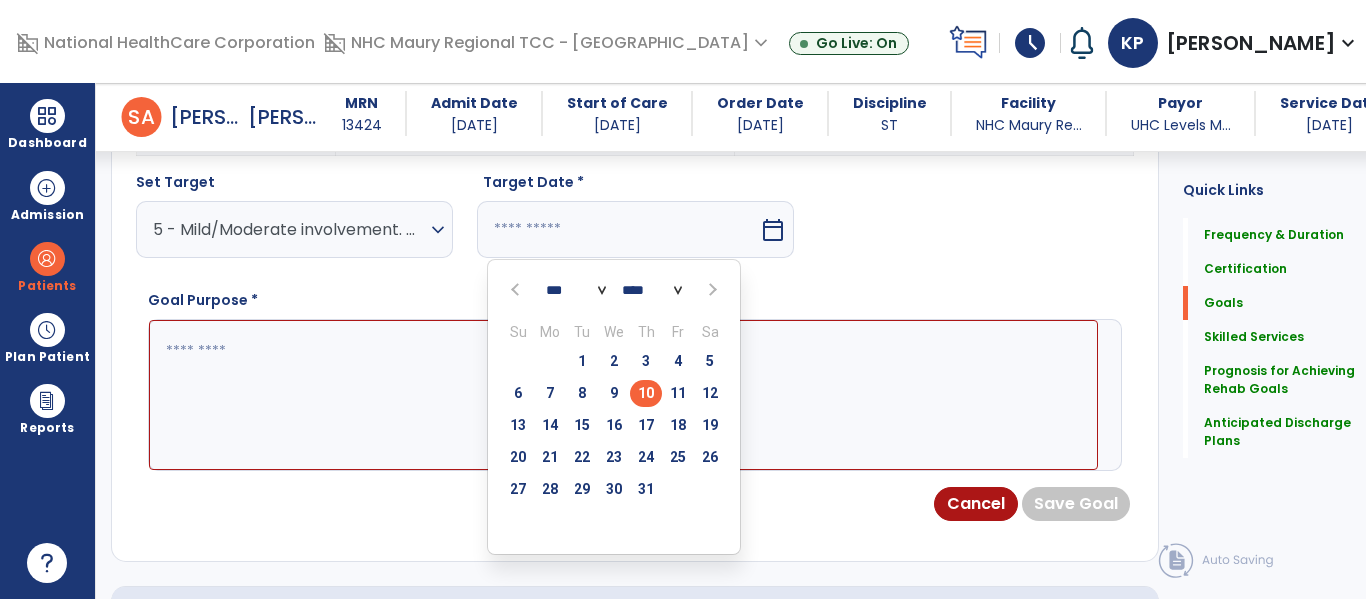 scroll, scrollTop: 708, scrollLeft: 0, axis: vertical 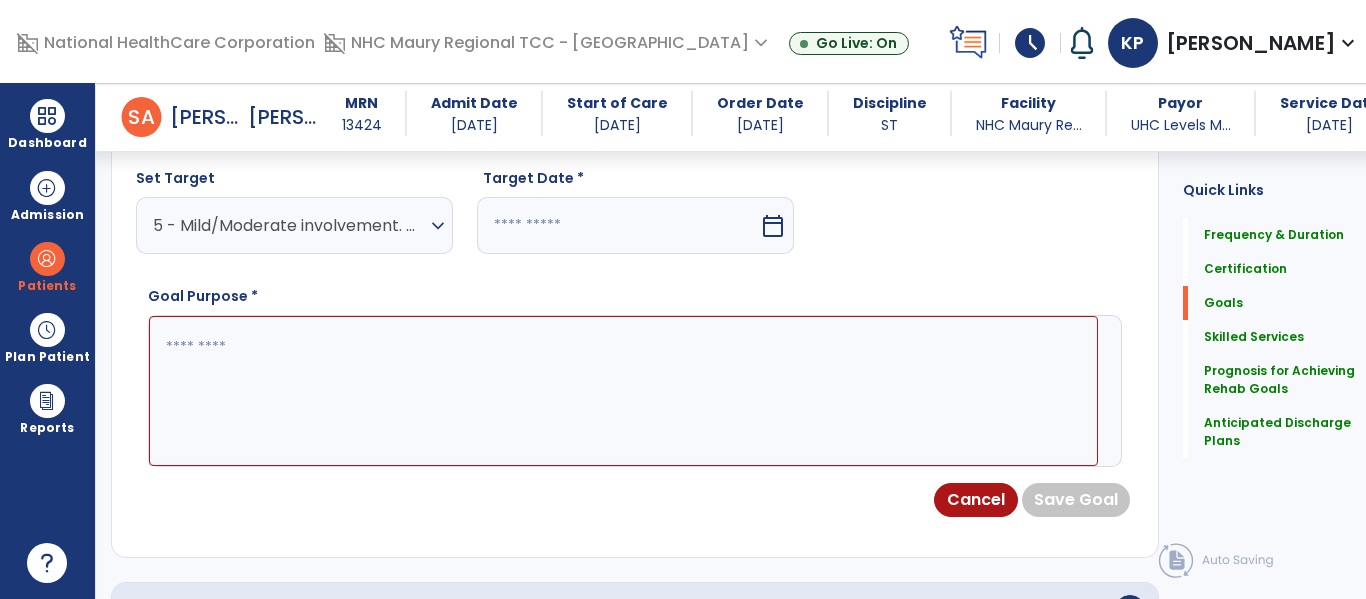 click at bounding box center [618, 225] 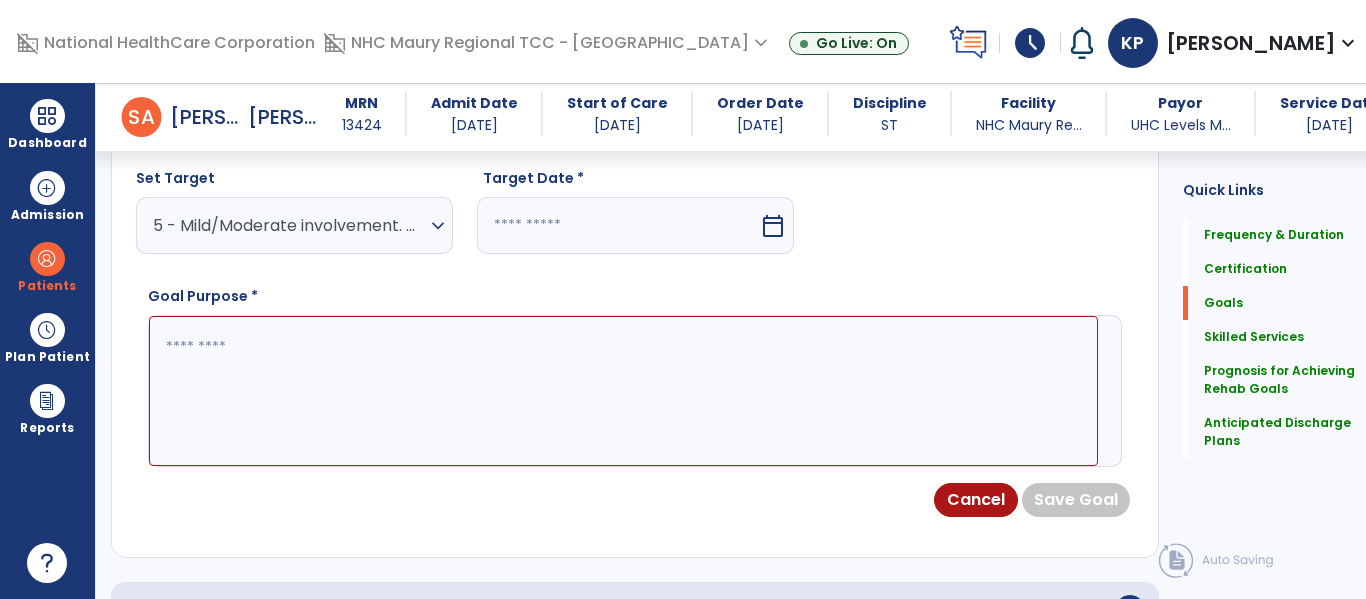 select on "*" 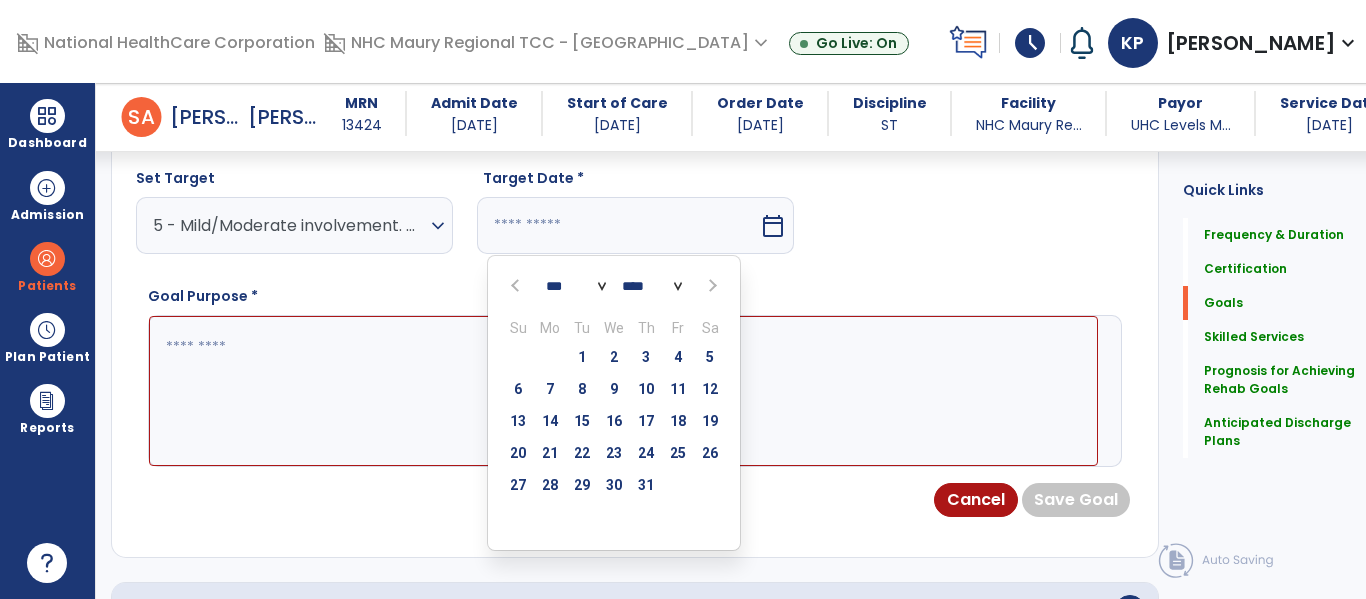 click at bounding box center [711, 286] 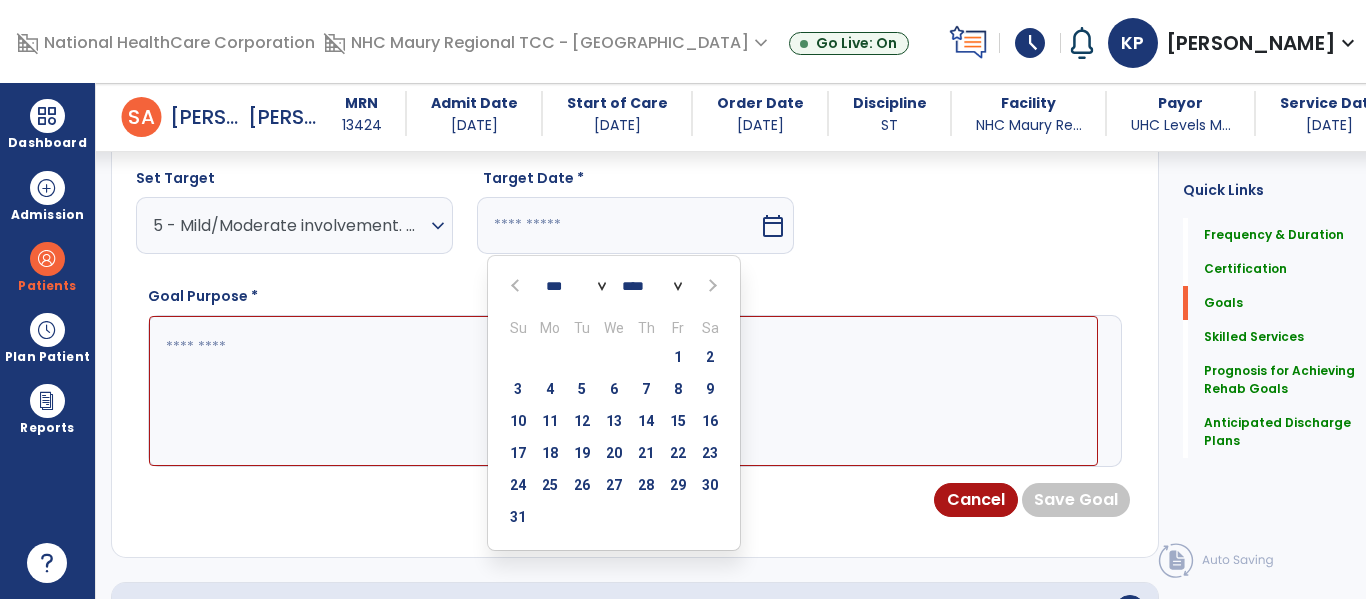 click at bounding box center (711, 286) 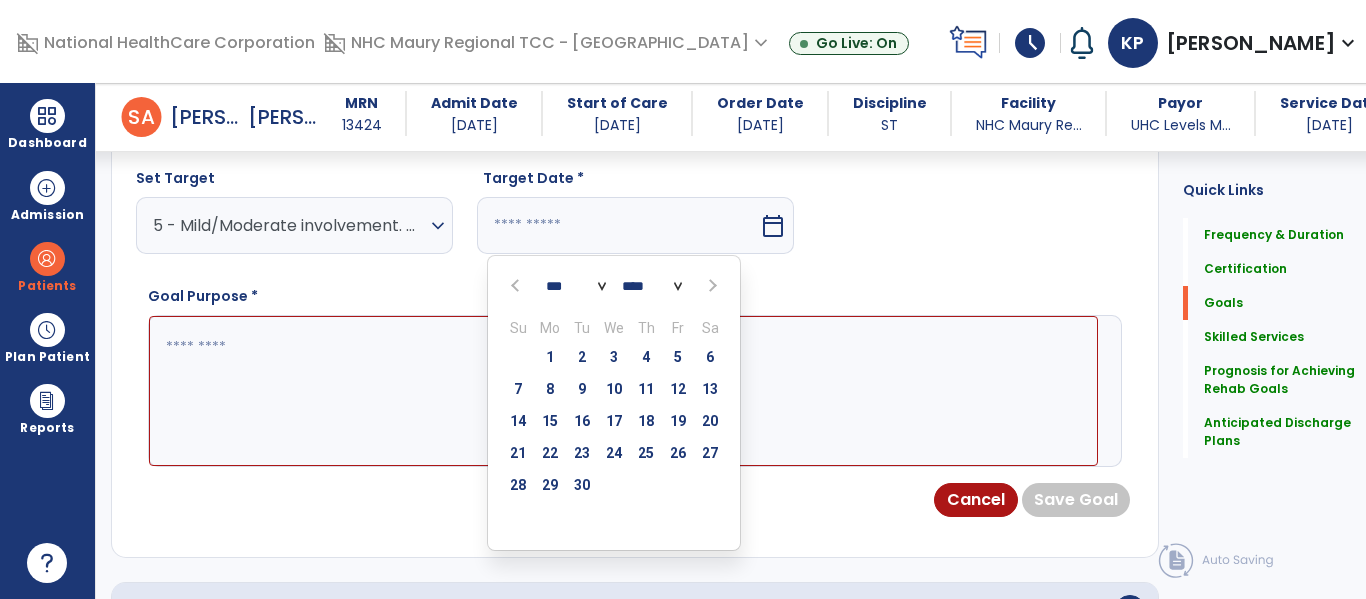 click at bounding box center [711, 286] 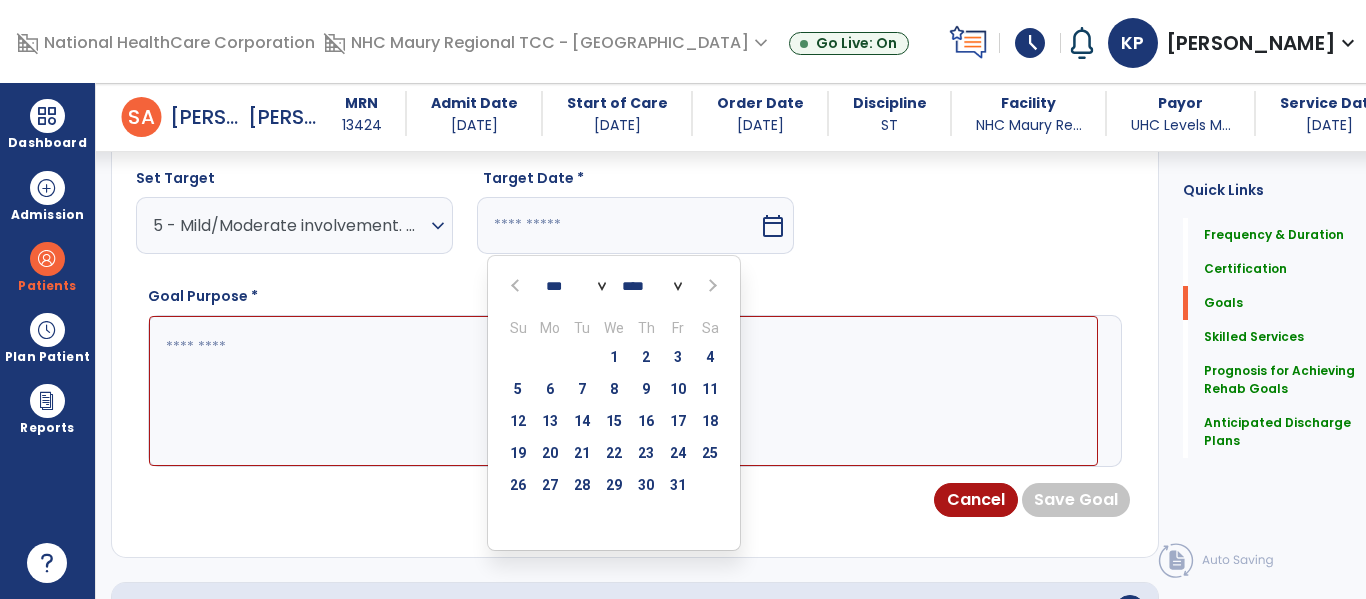 click at bounding box center [711, 286] 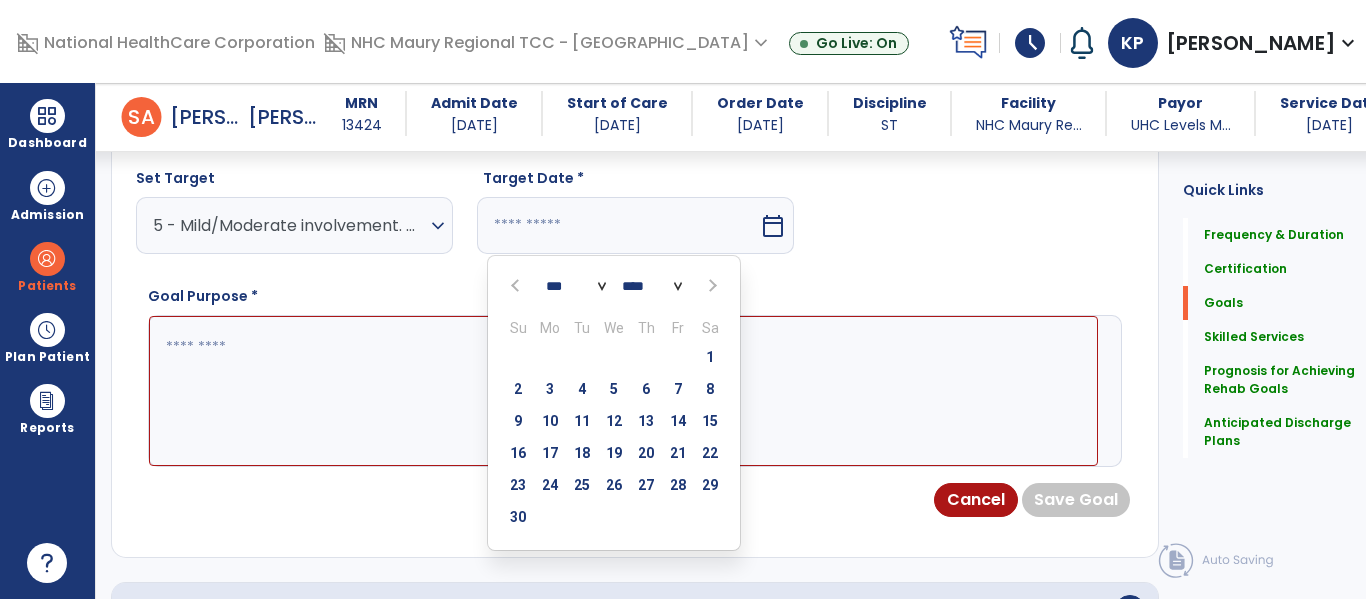 click at bounding box center [517, 286] 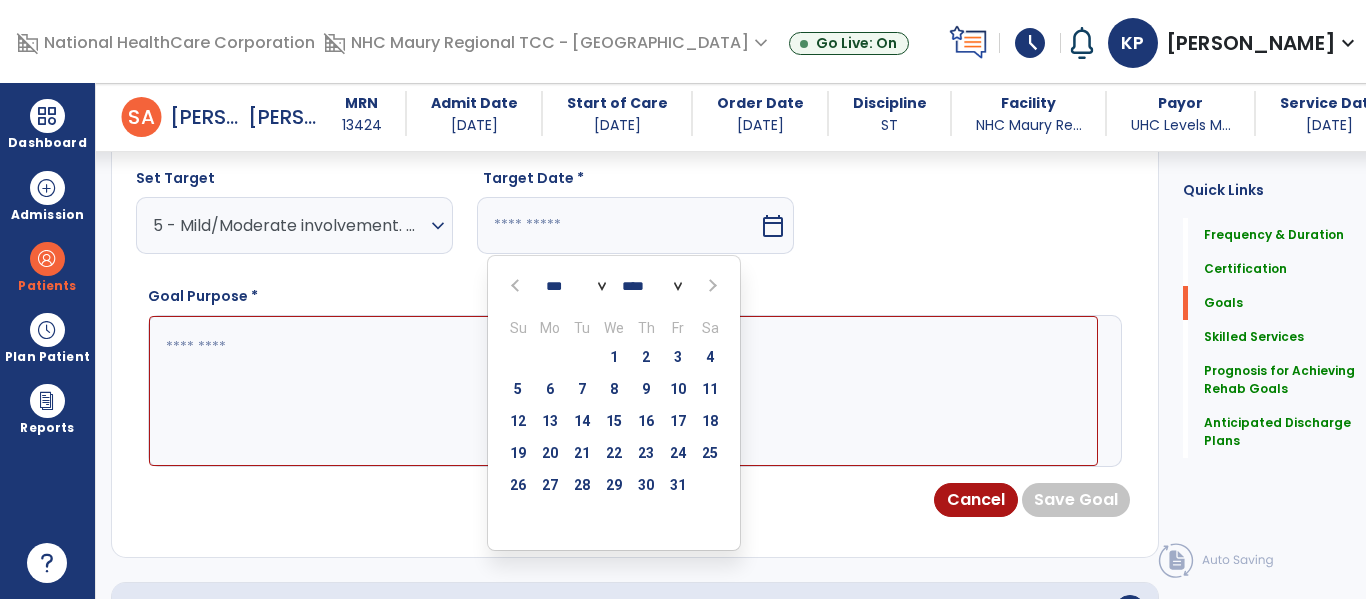 click at bounding box center (517, 286) 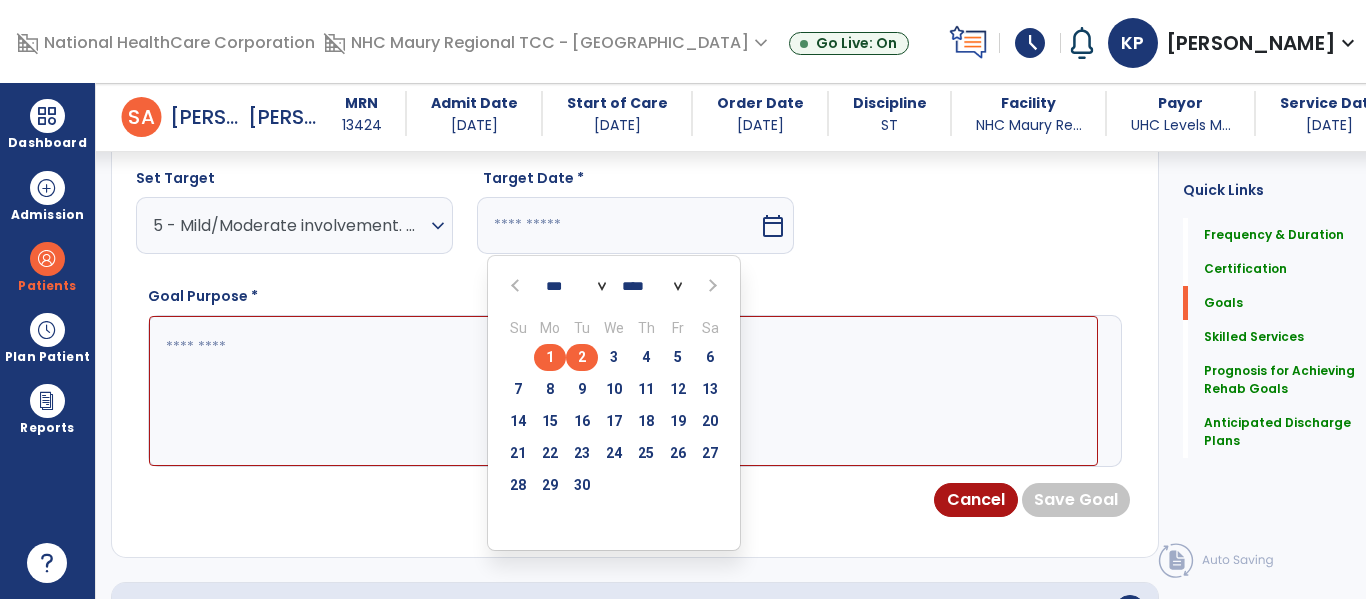 click on "2" at bounding box center (582, 357) 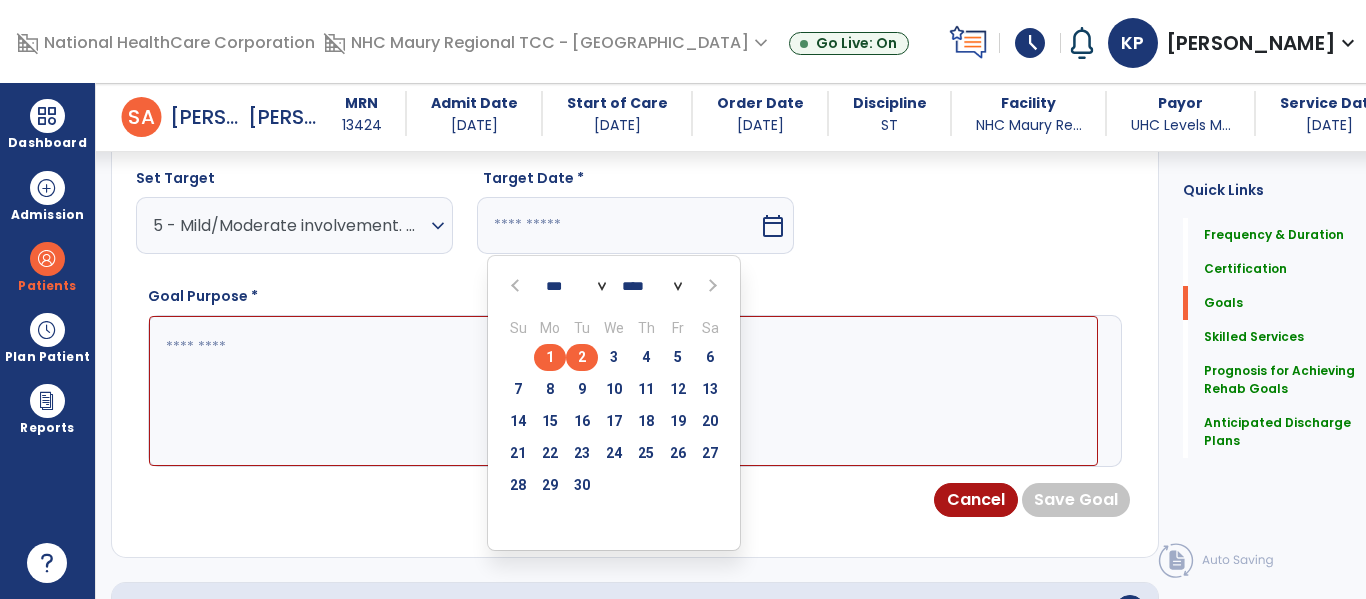 type on "********" 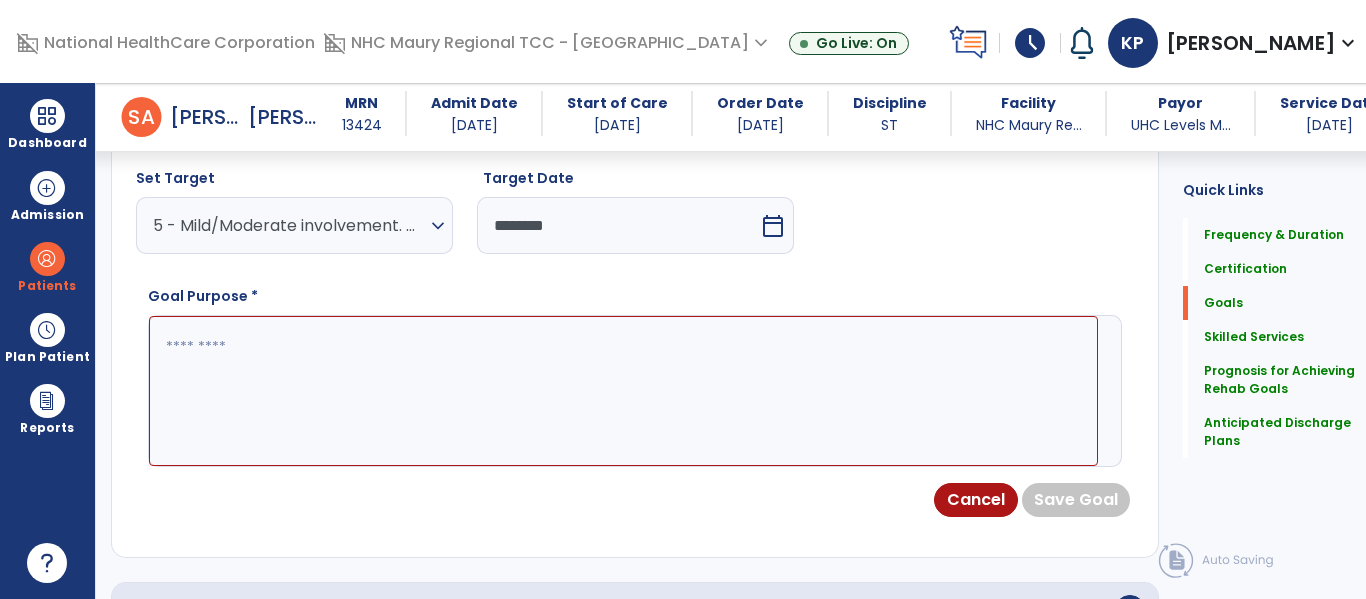 click at bounding box center (623, 391) 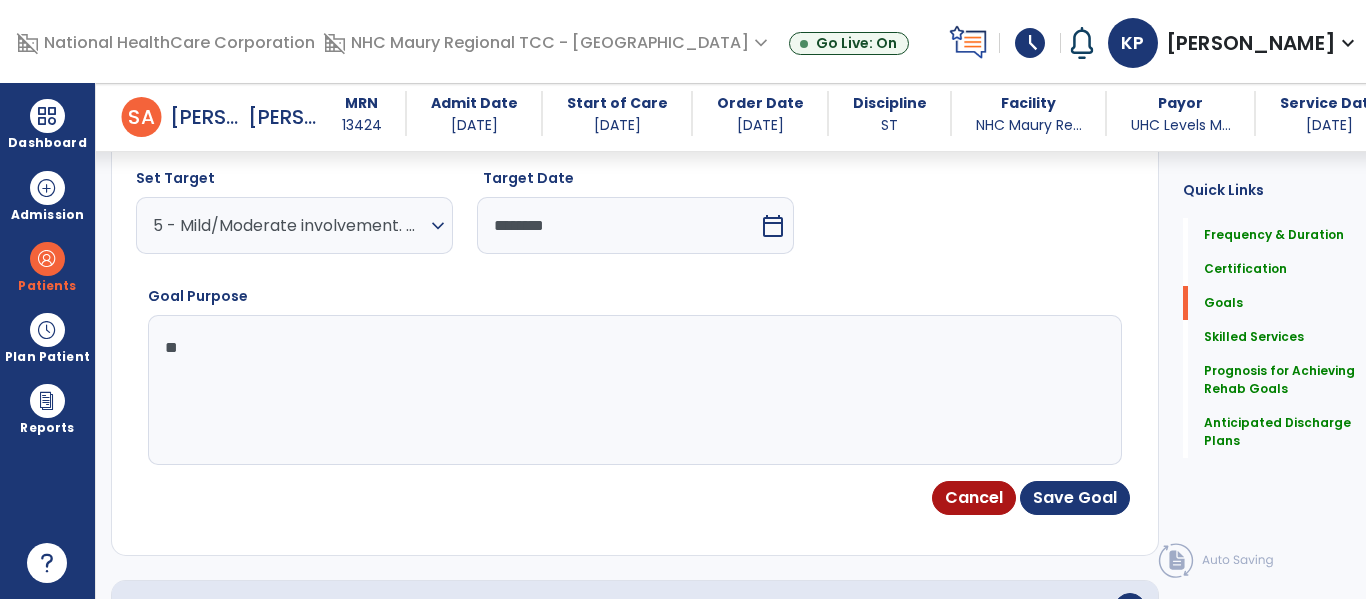 type on "*" 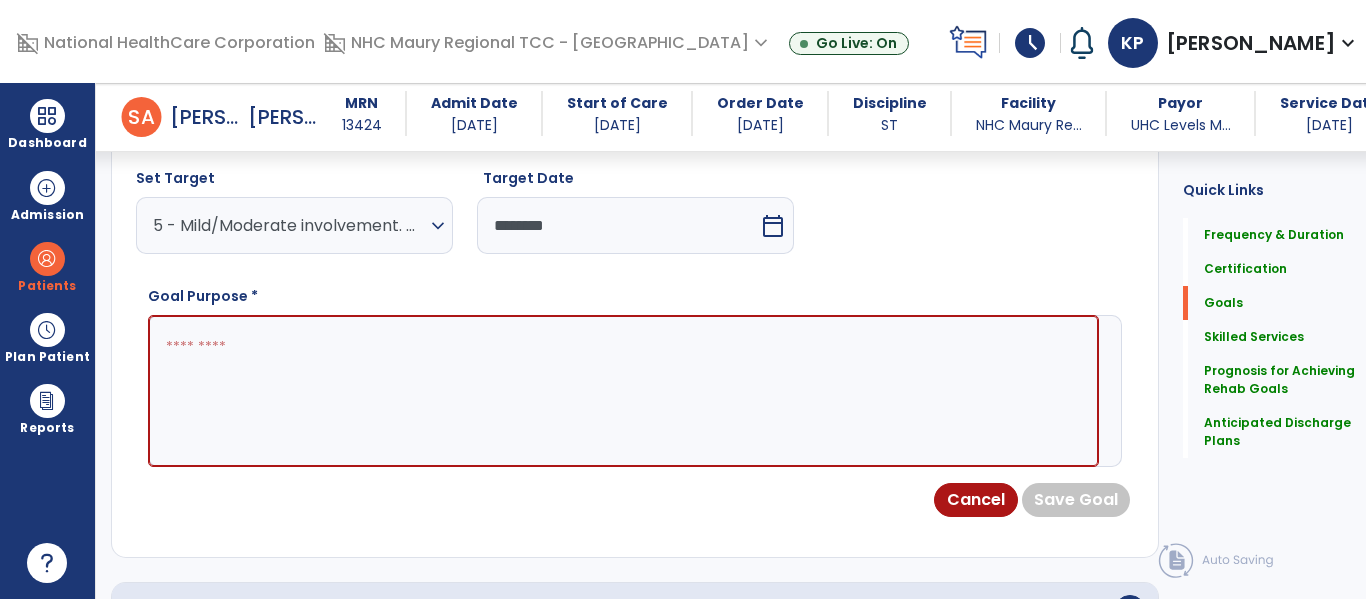 paste on "**********" 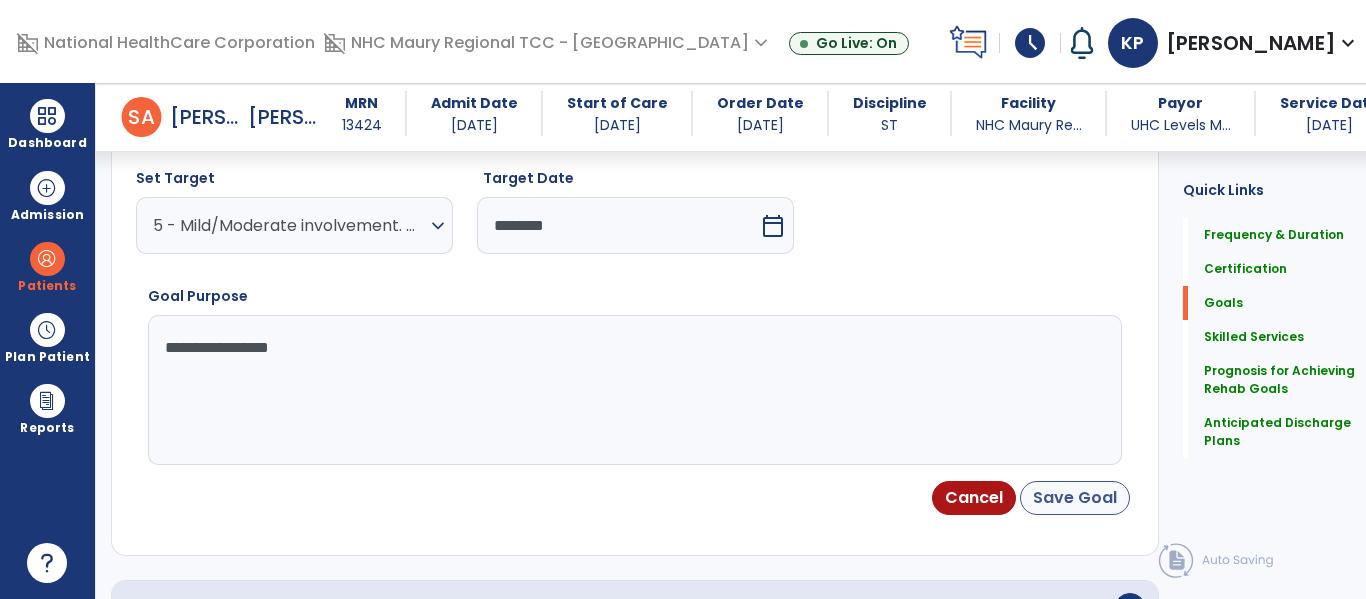 type on "**********" 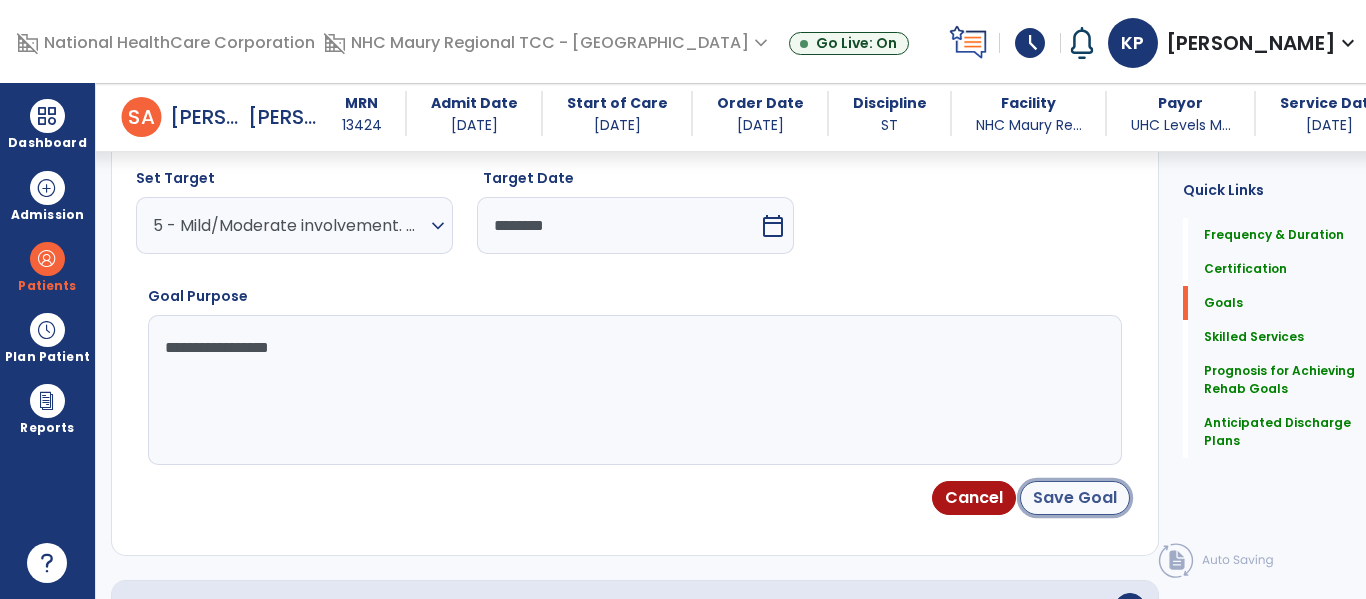 click on "Save Goal" at bounding box center [1075, 498] 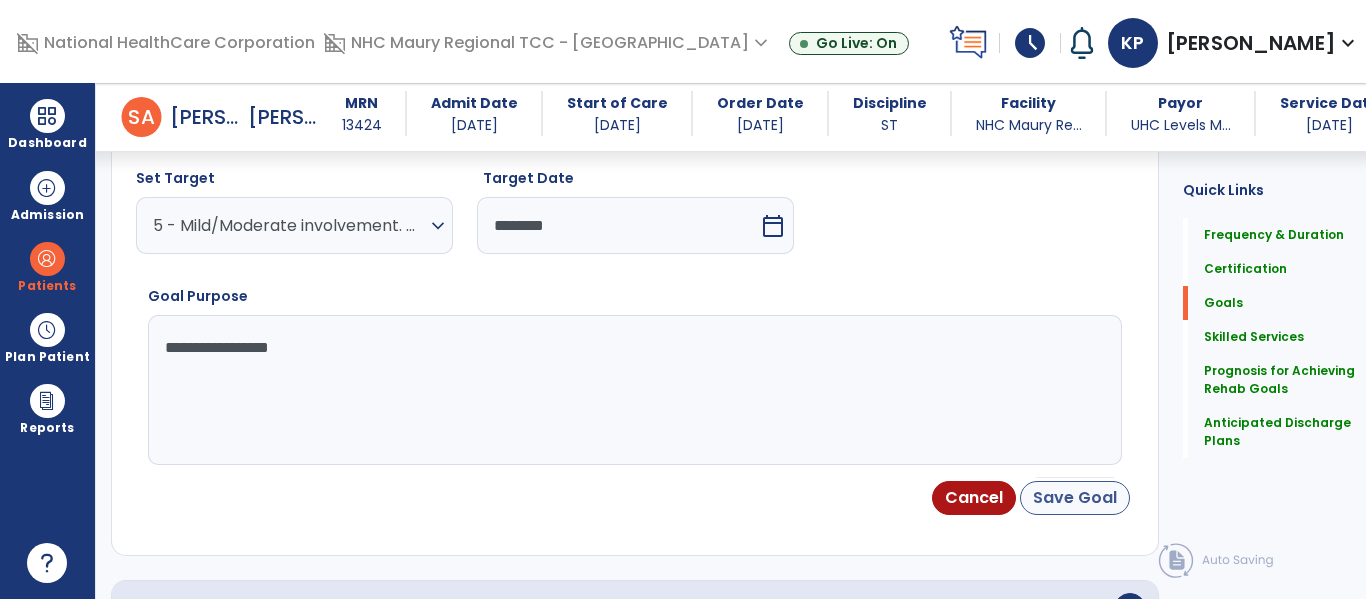 scroll, scrollTop: 118, scrollLeft: 0, axis: vertical 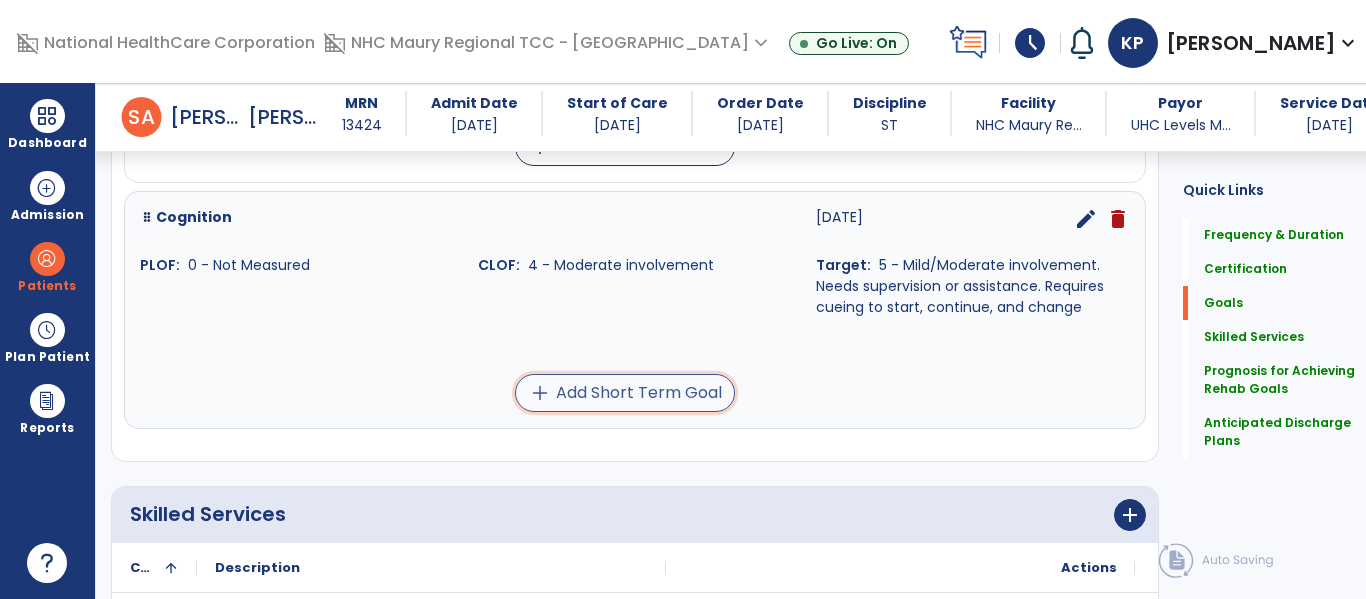 click on "add  Add Short Term Goal" at bounding box center [625, 393] 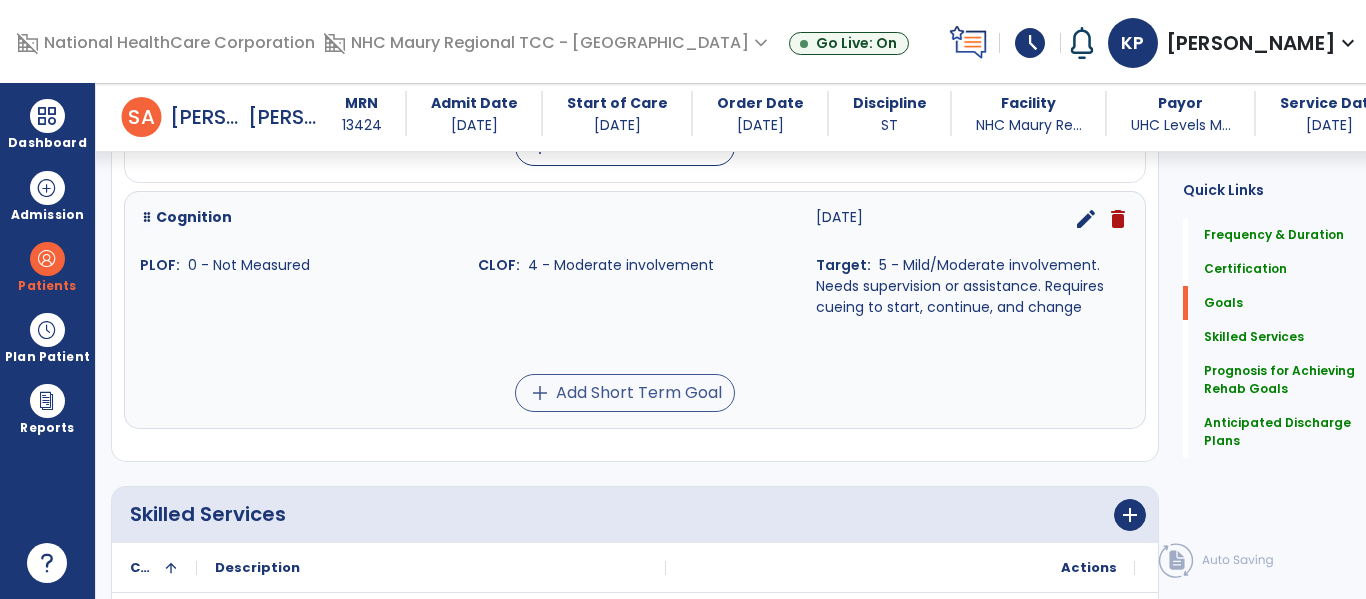 scroll, scrollTop: 1370, scrollLeft: 0, axis: vertical 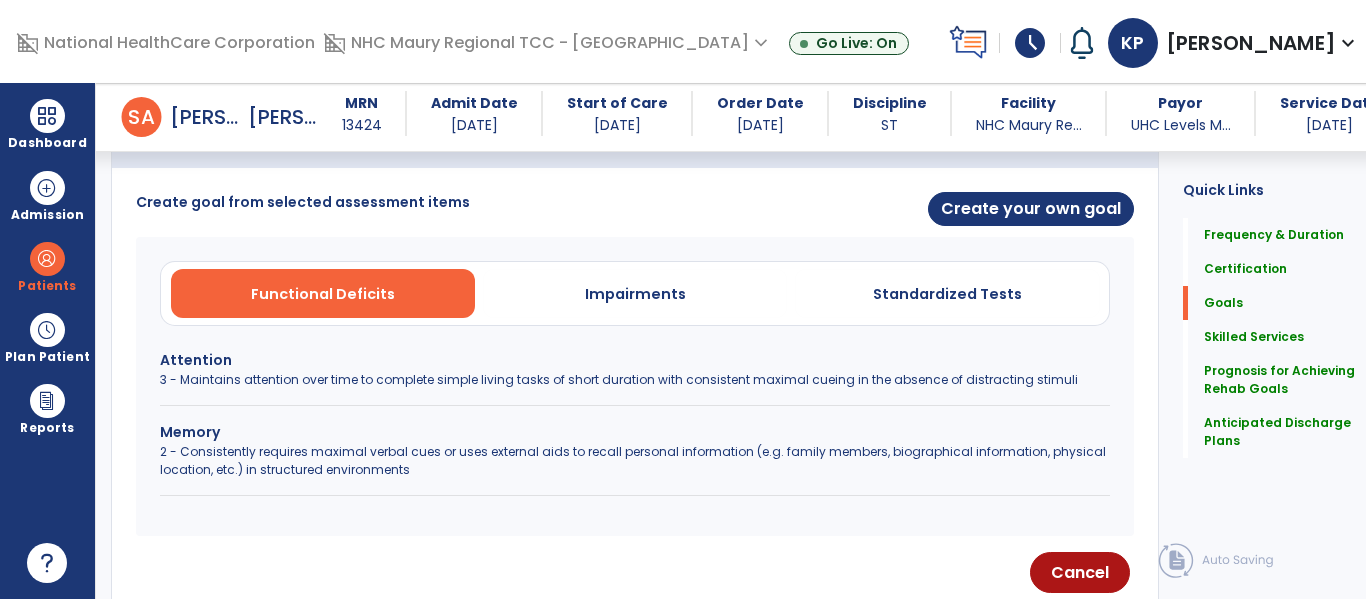 click on "3 - Maintains attention over time to complete simple living tasks of short duration with consistent maximal cueing in the absence of distracting stimuli" at bounding box center (635, 380) 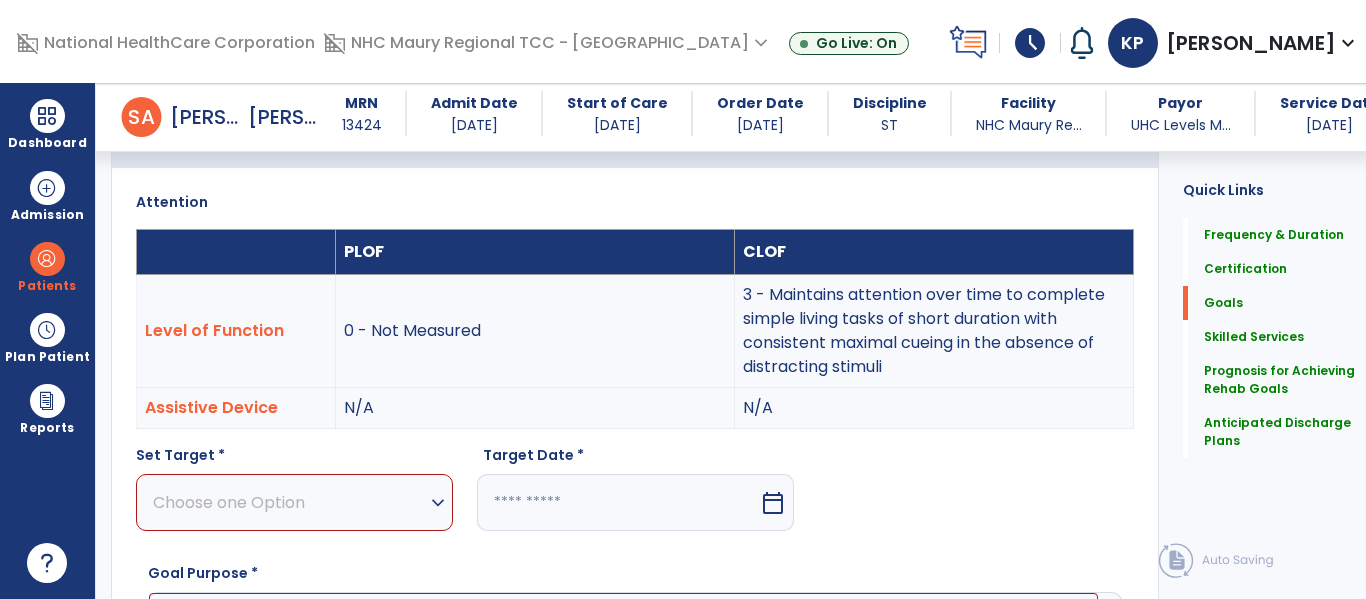 click on "Choose one Option" at bounding box center [289, 502] 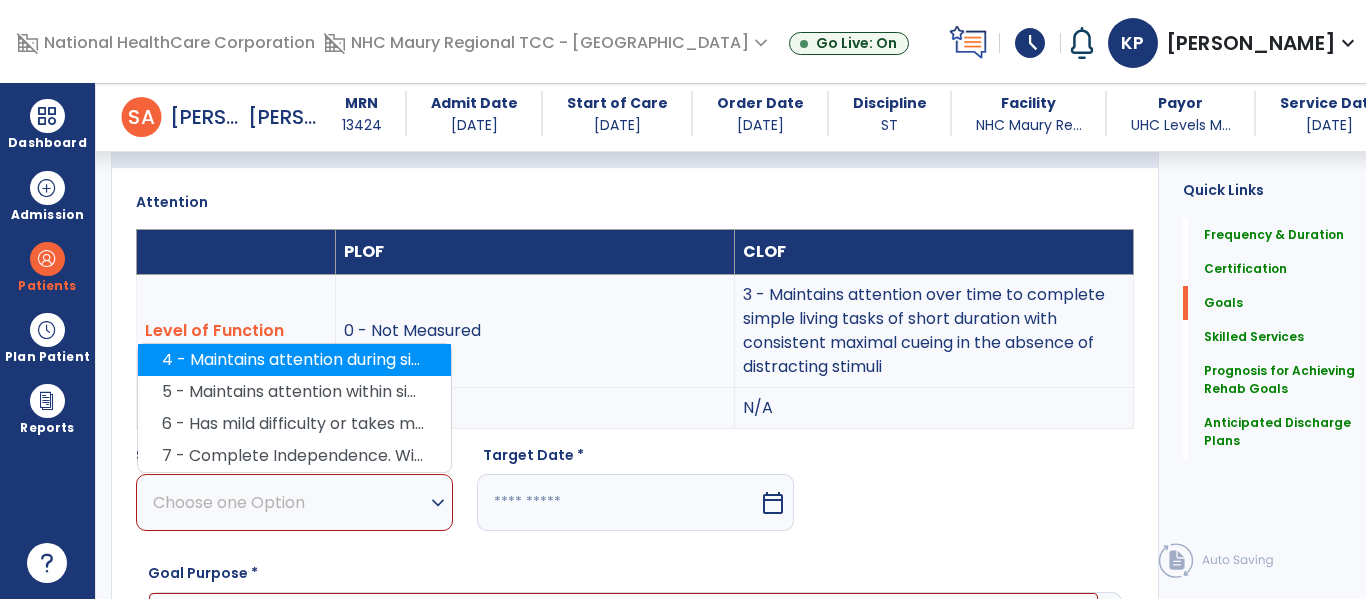 click on "4 - Maintains attention during simple living tasks of multiple steps or long duration within a minimally distracting environment with consistent minimal cueing" at bounding box center (294, 360) 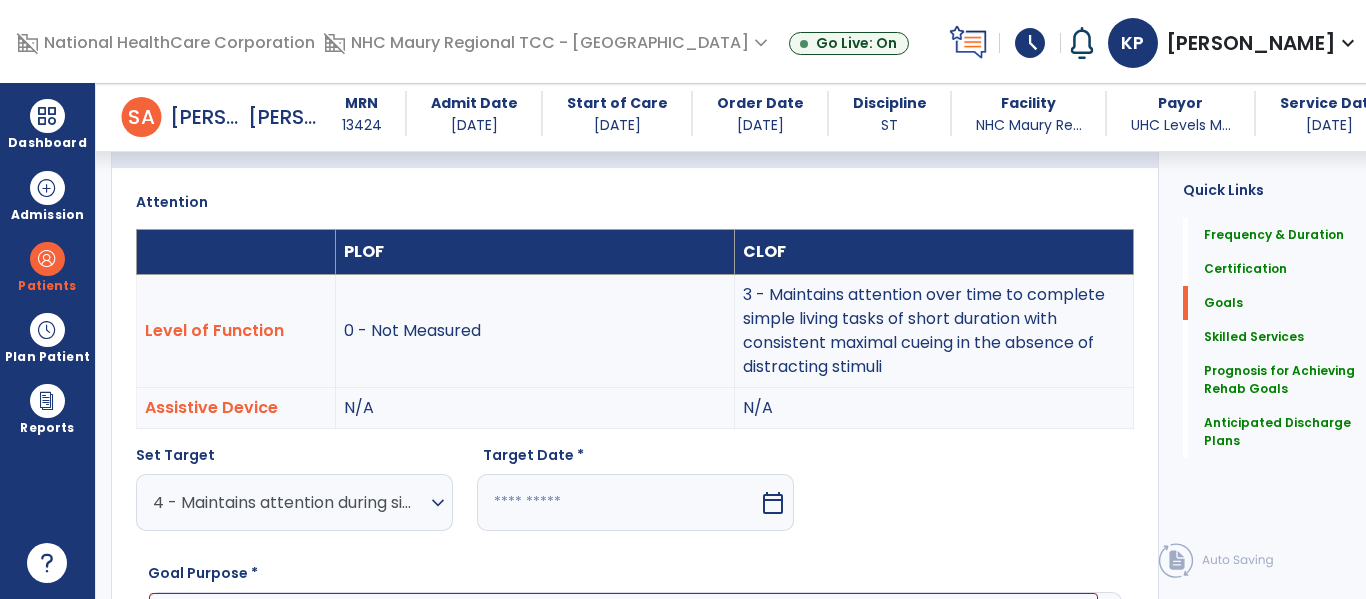 click at bounding box center (618, 502) 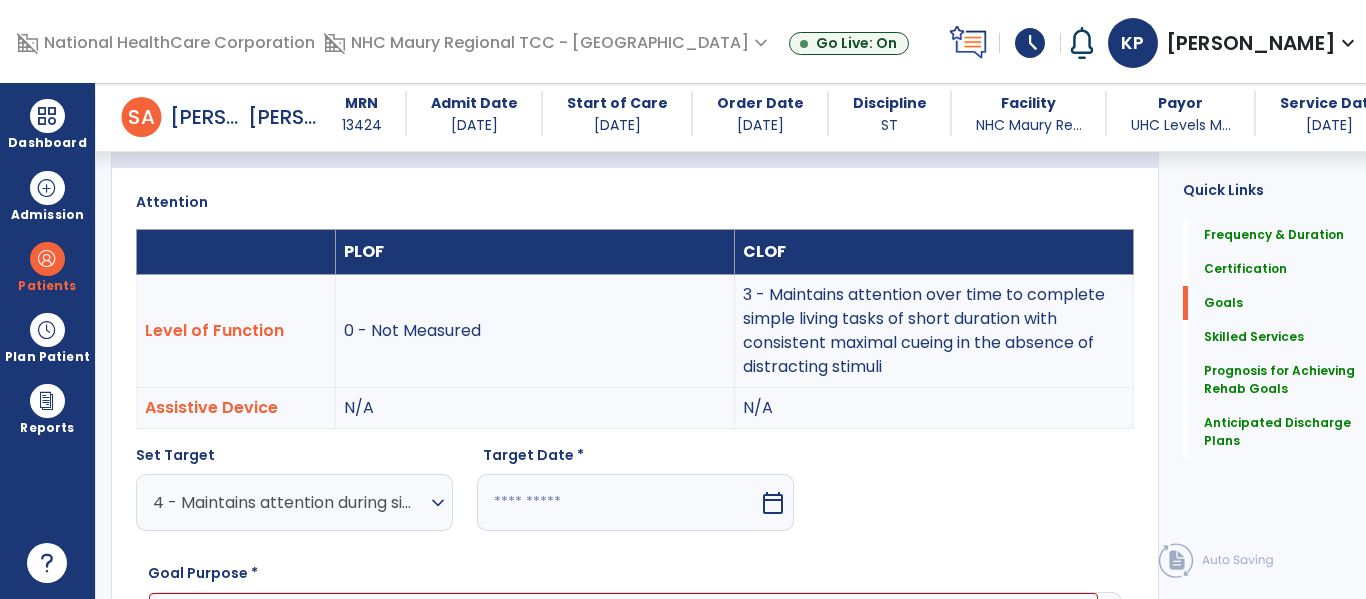 scroll, scrollTop: 833, scrollLeft: 0, axis: vertical 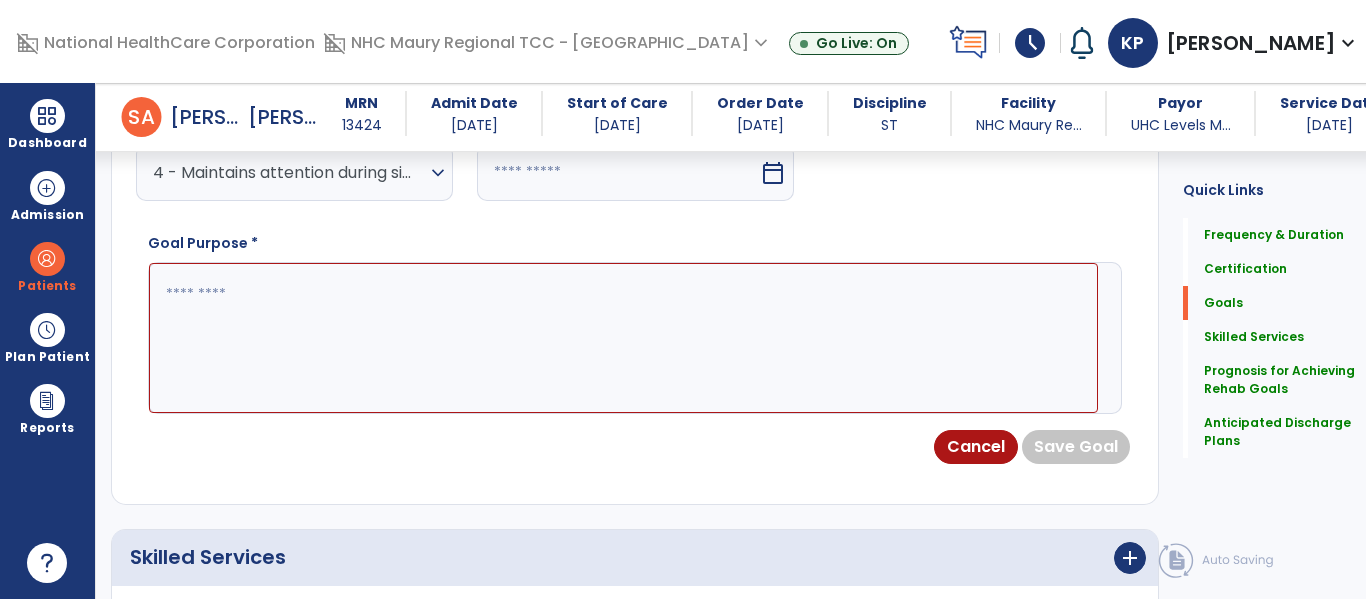 select on "*" 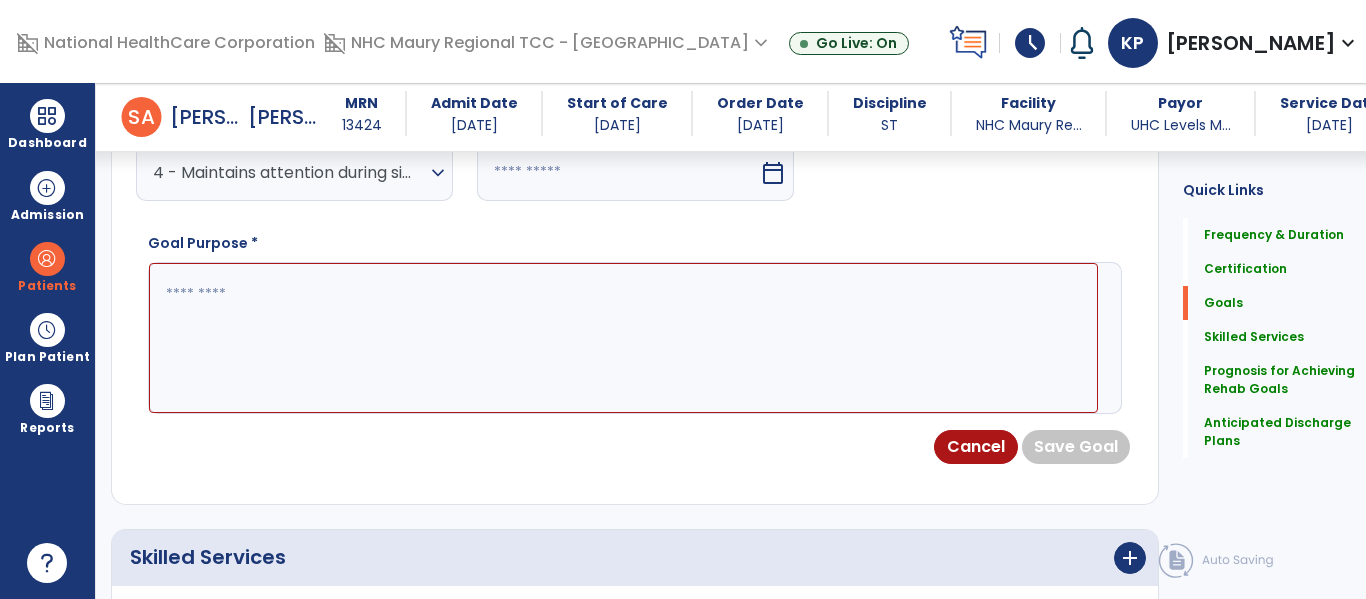 select on "****" 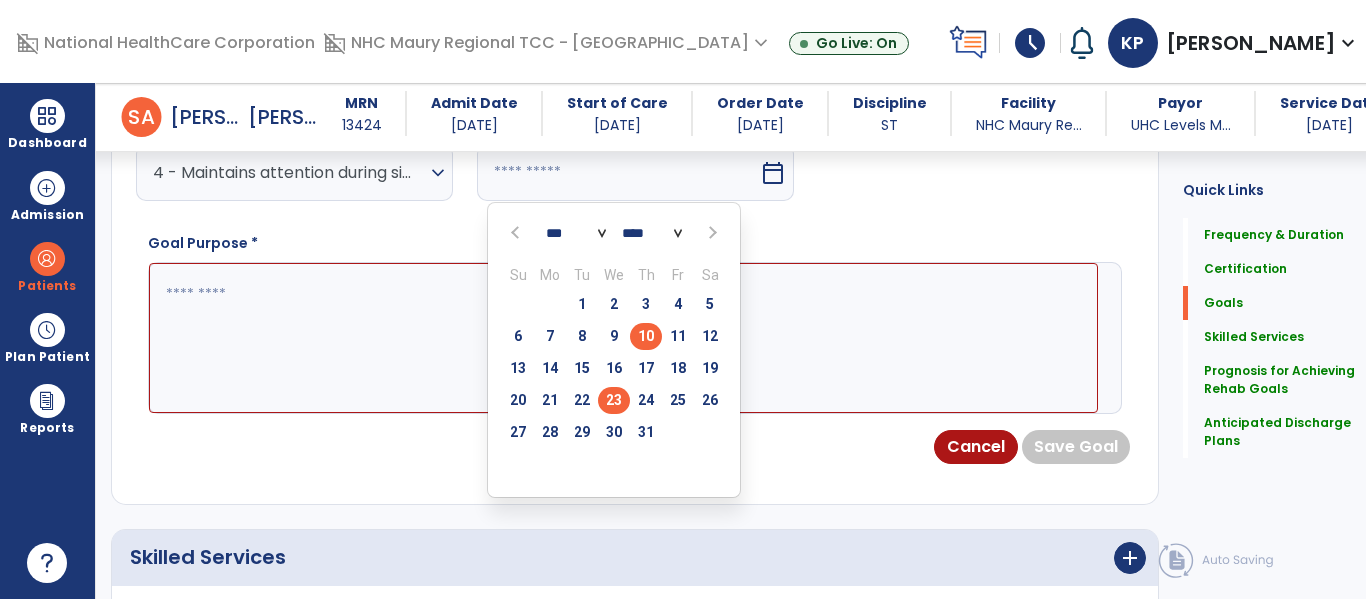 click on "23" at bounding box center [614, 400] 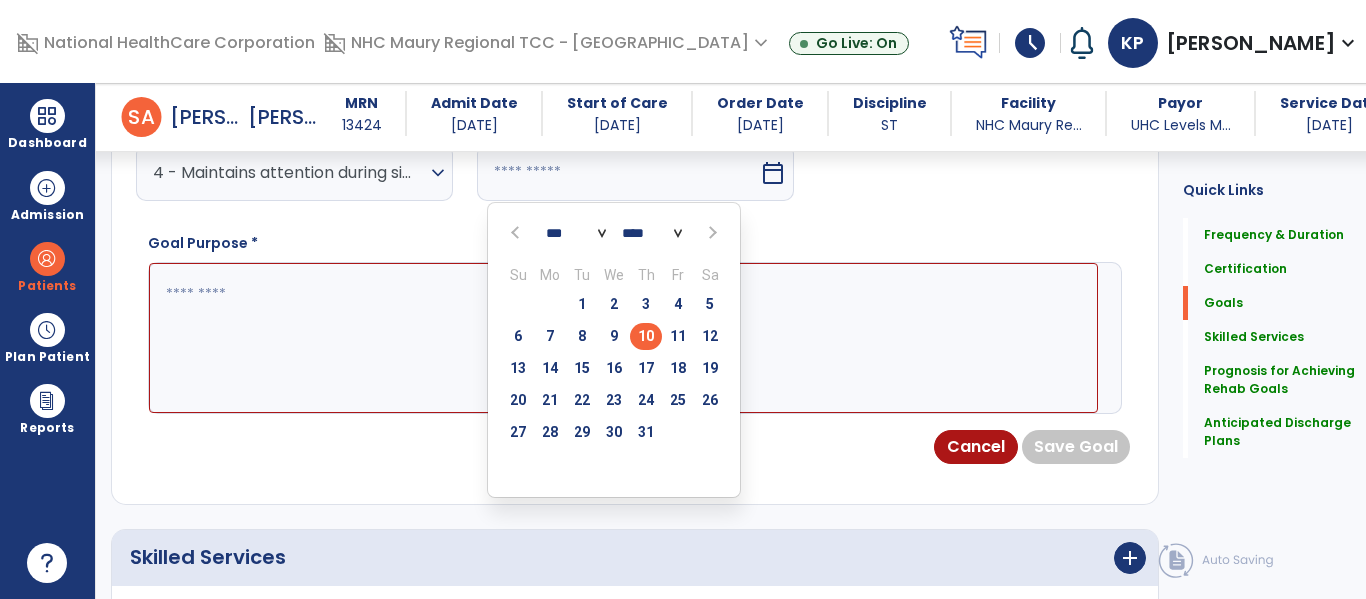 type on "*********" 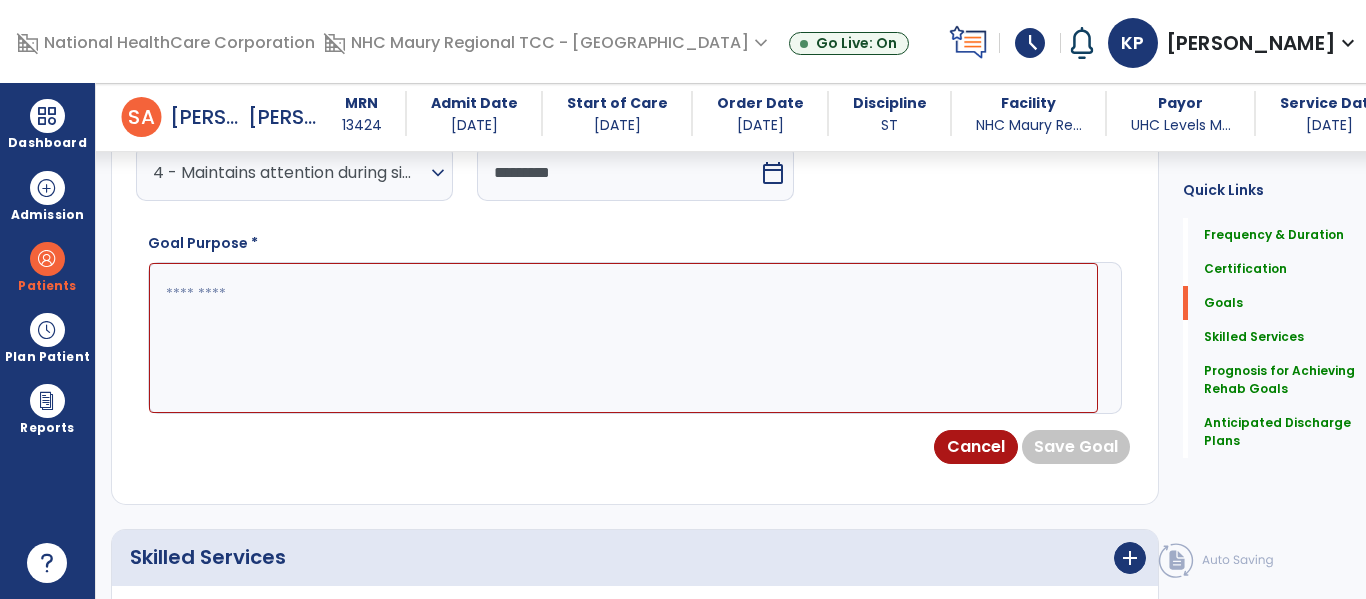 click at bounding box center (623, 338) 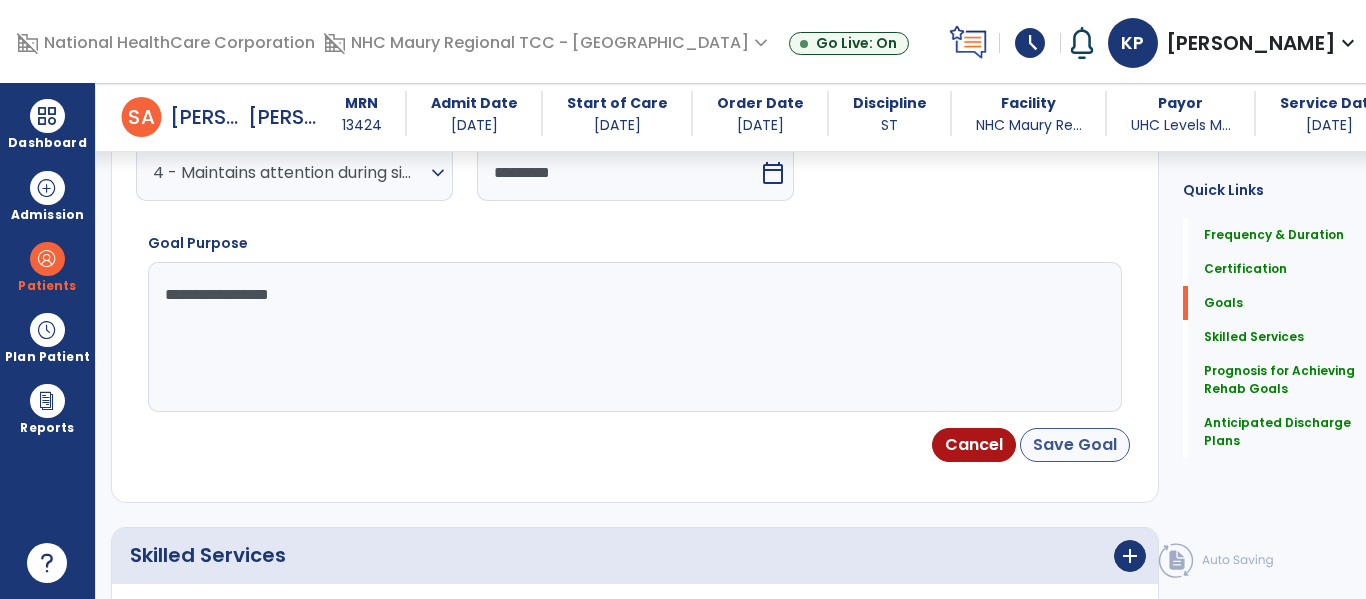 type on "**********" 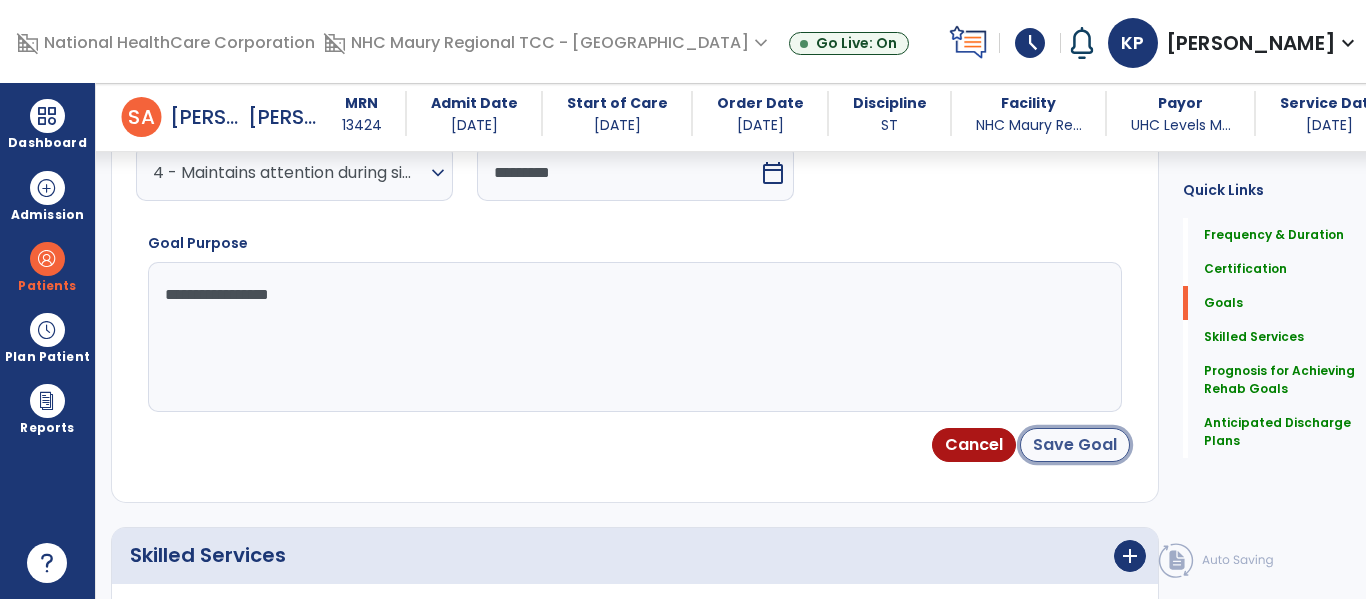 click on "Save Goal" at bounding box center (1075, 445) 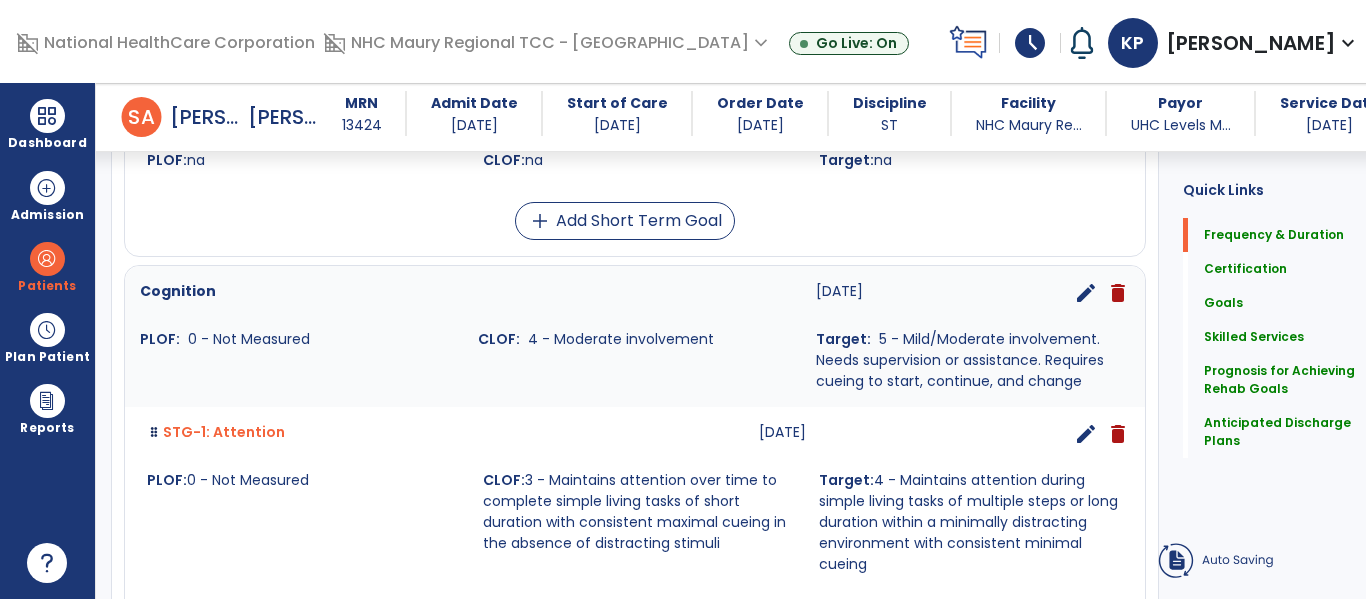 scroll, scrollTop: 171, scrollLeft: 0, axis: vertical 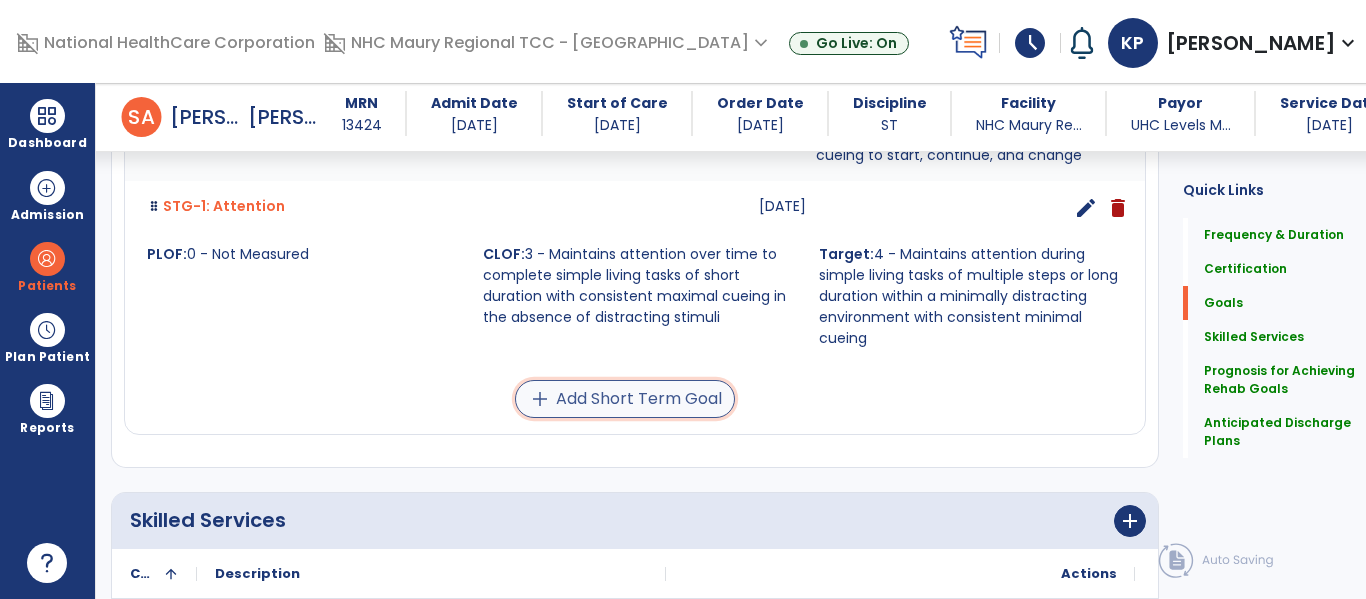 click on "add  Add Short Term Goal" at bounding box center (625, 399) 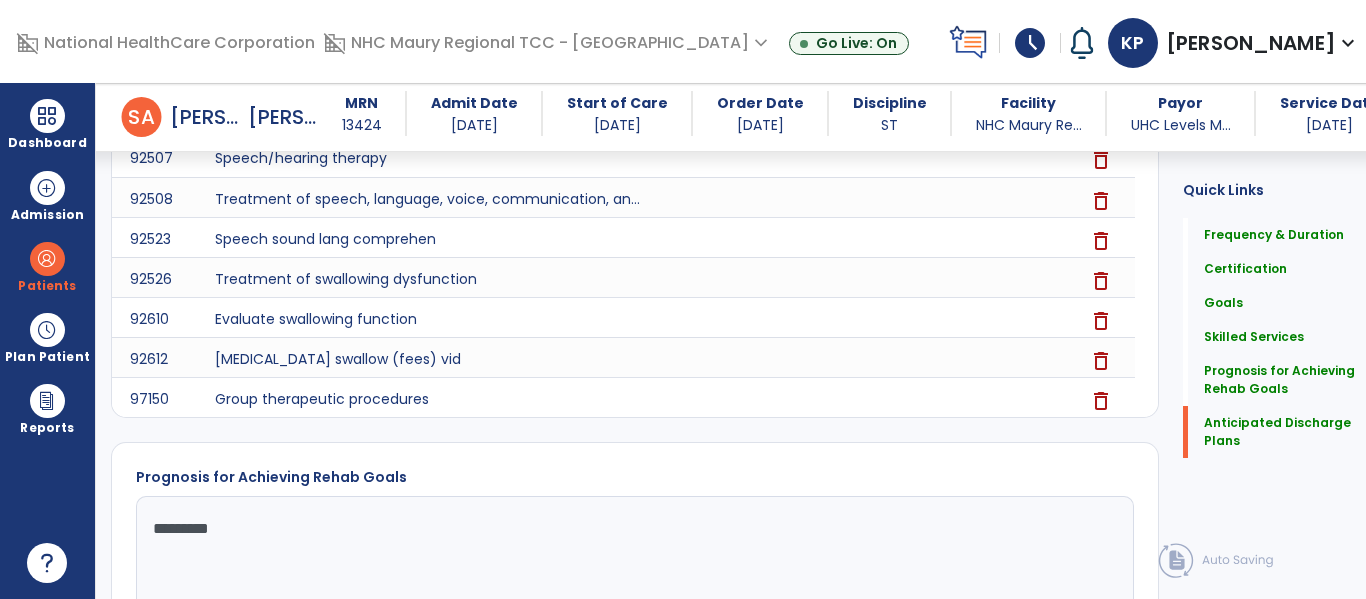 scroll, scrollTop: 1450, scrollLeft: 0, axis: vertical 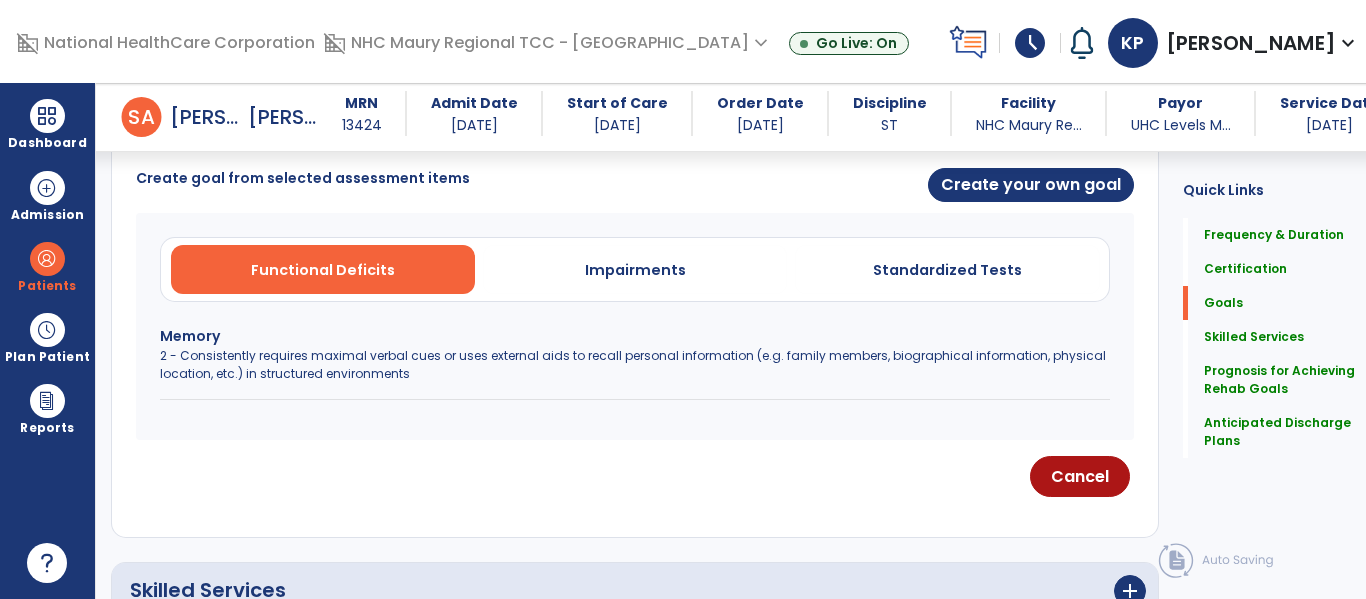click on "Memory 2 - Consistently requires maximal verbal cues or uses external aids to recall personal information (e.g. family members, biographical information, physical location, etc.) in structured environments" at bounding box center [635, 363] 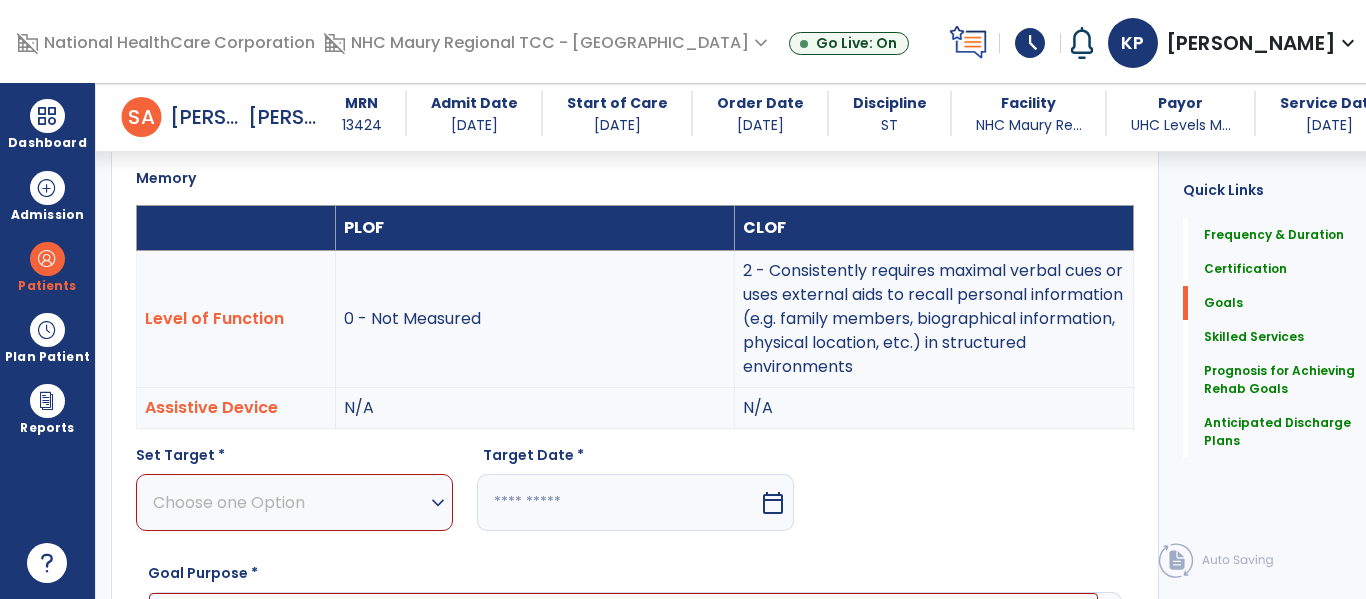 click on "Choose one Option" at bounding box center (289, 502) 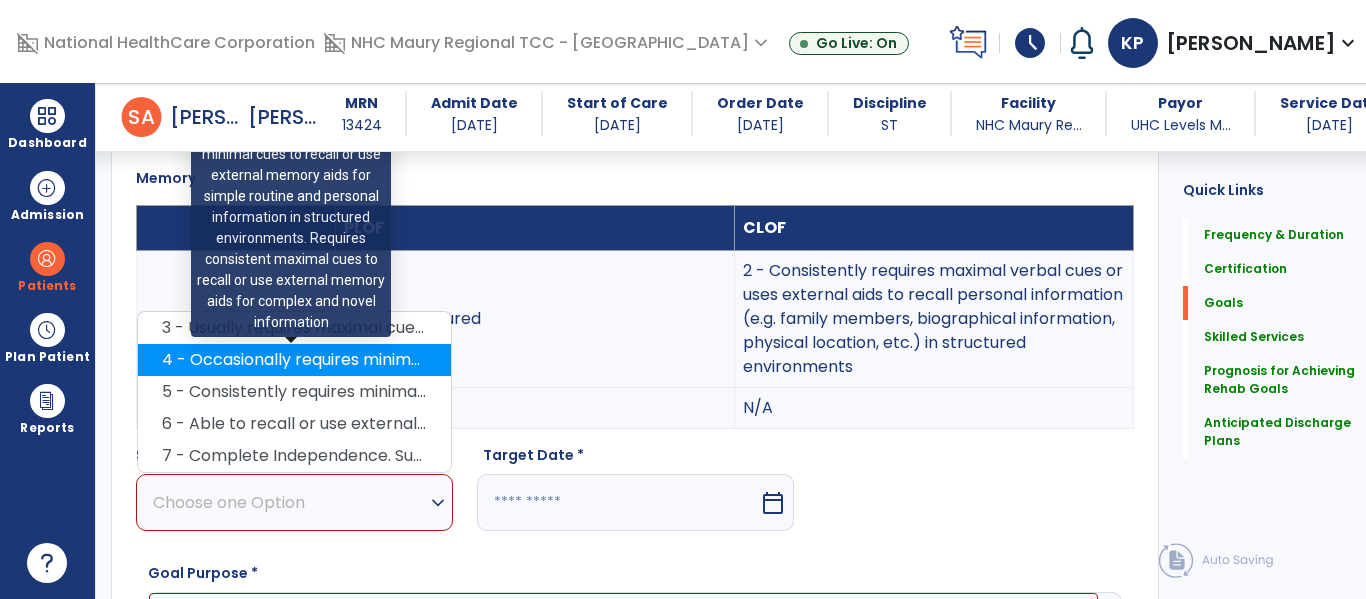 click on "4 - Occasionally requires minimal cues to recall or use external memory aids for simple routine and personal information in structured environments. Requires consistent maximal cues to recall or use external memory aids for complex and novel information" at bounding box center (294, 360) 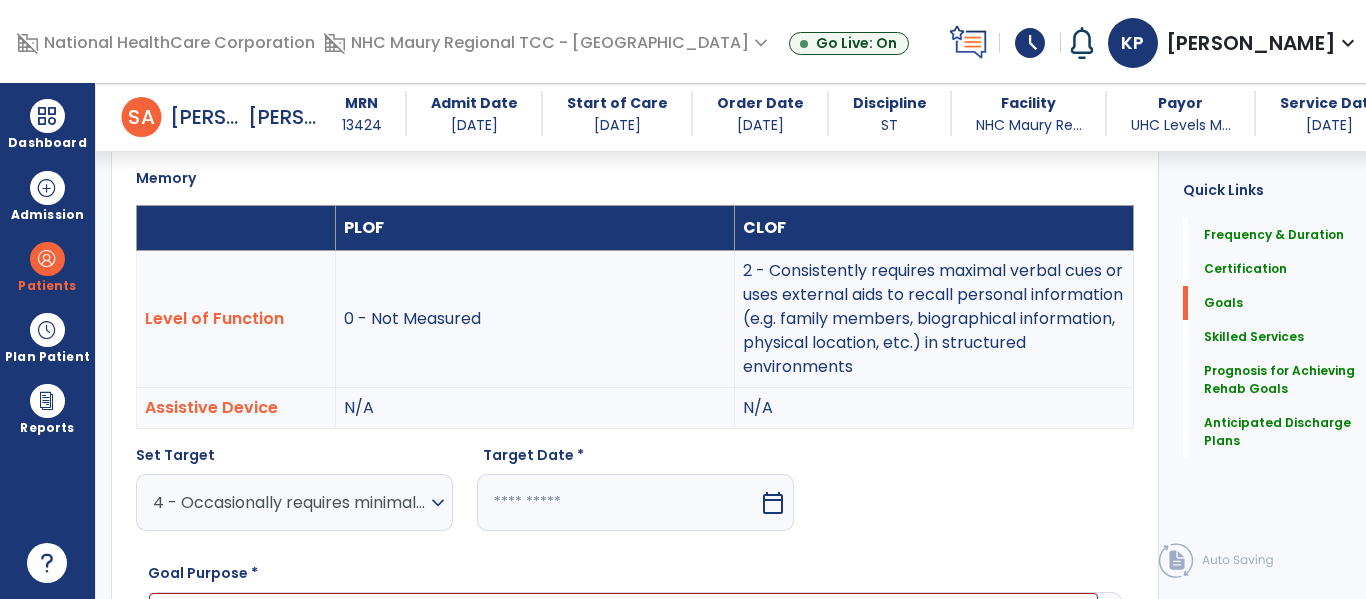 click at bounding box center [618, 502] 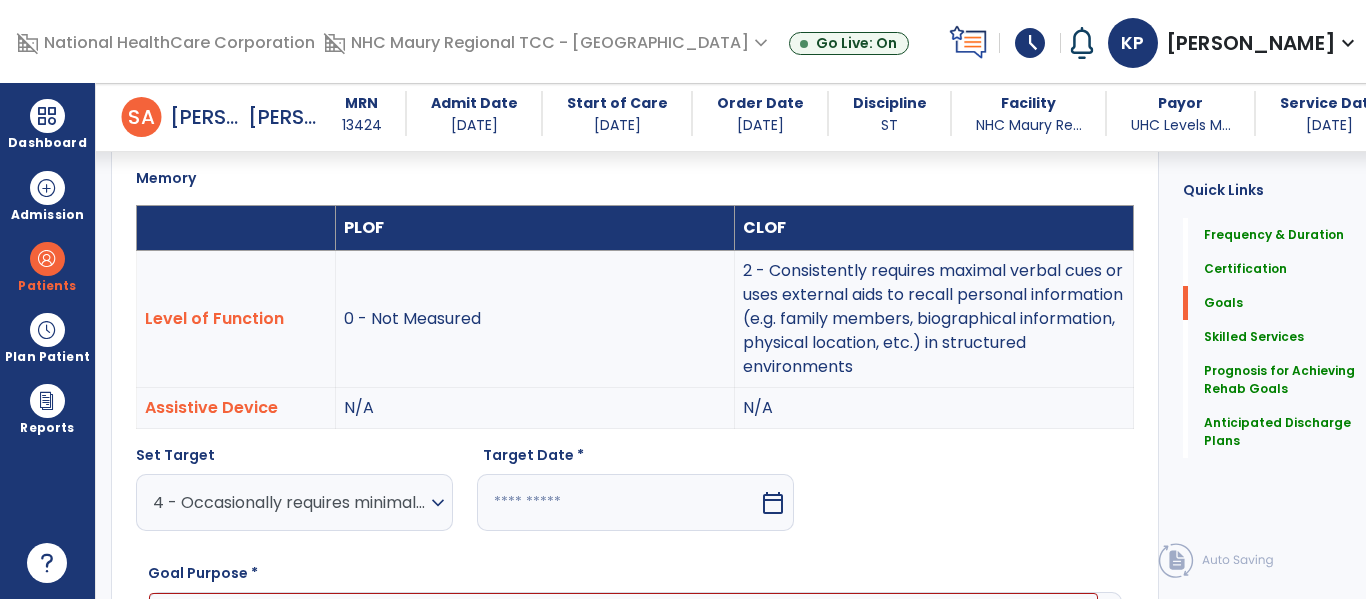 scroll, scrollTop: 857, scrollLeft: 0, axis: vertical 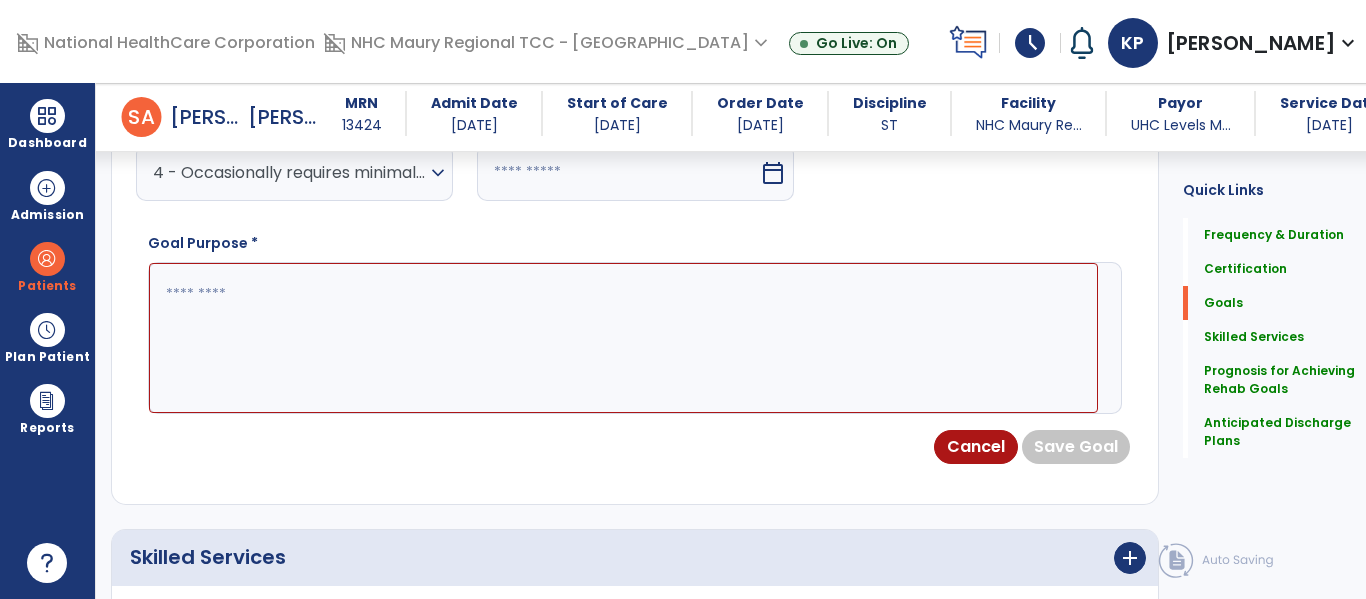 select on "*" 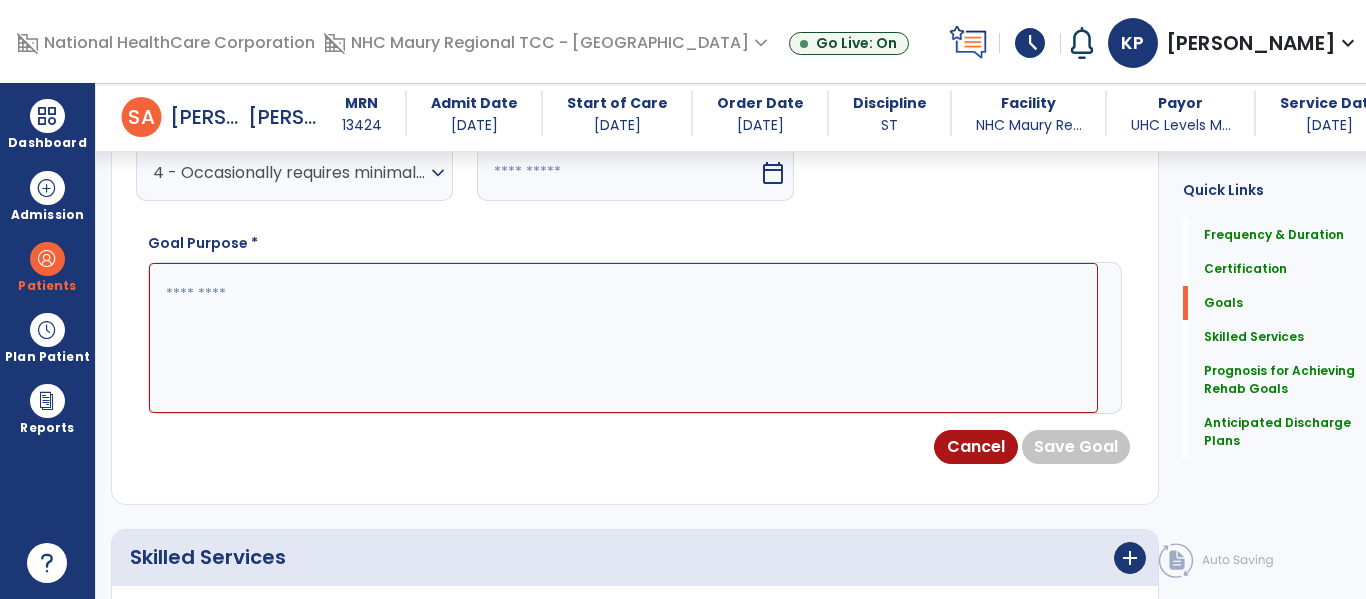 select on "****" 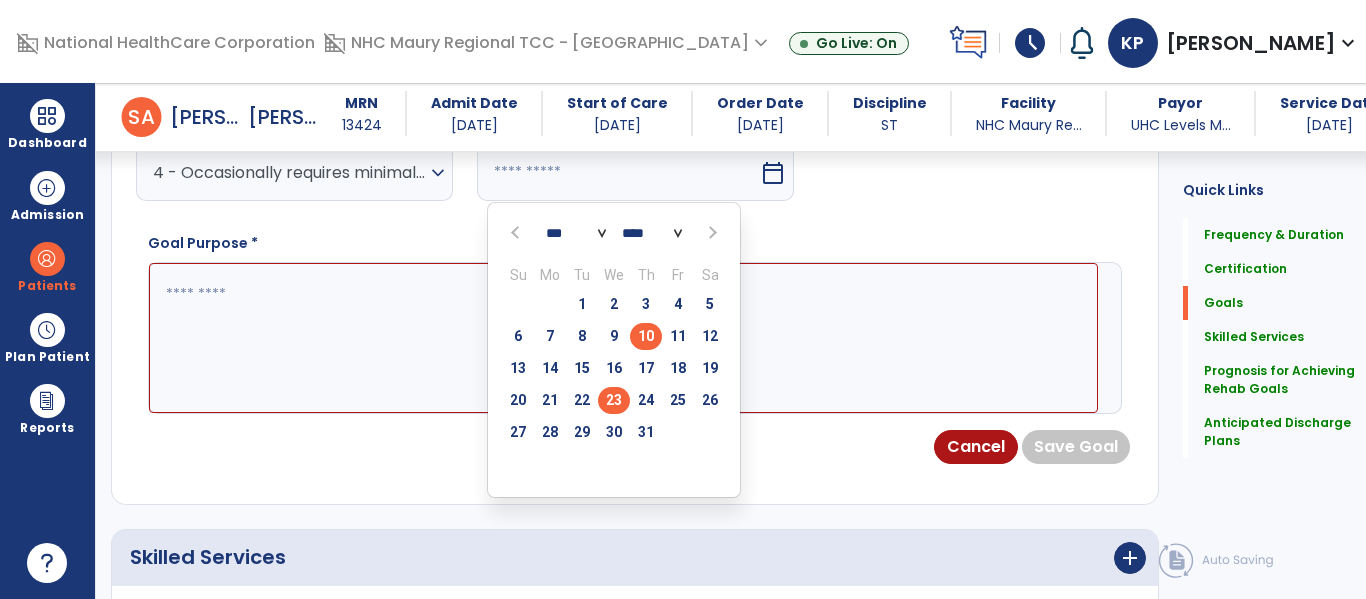 click on "23" at bounding box center [614, 400] 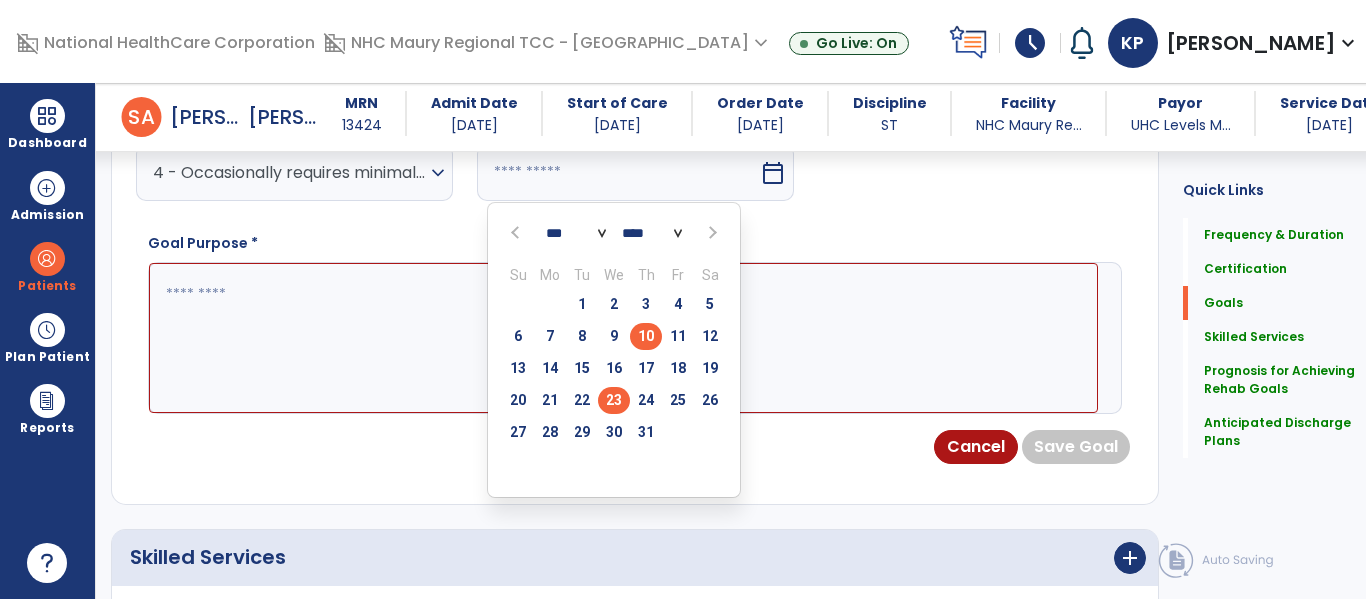 type on "*********" 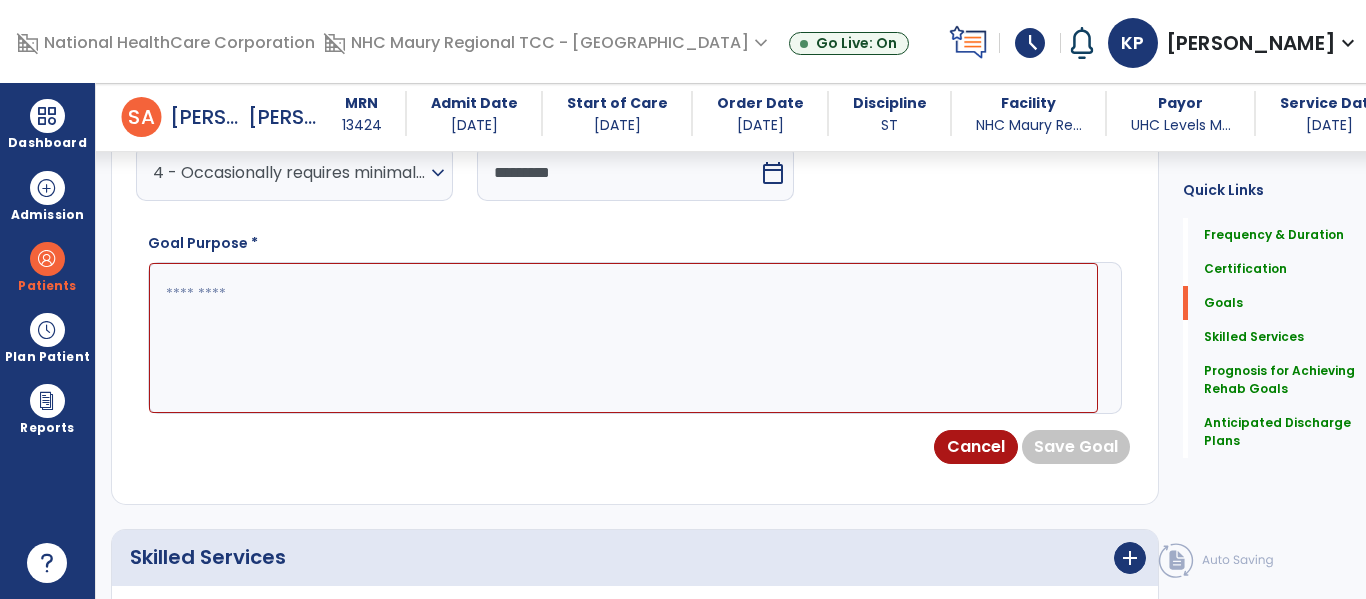 click at bounding box center [623, 338] 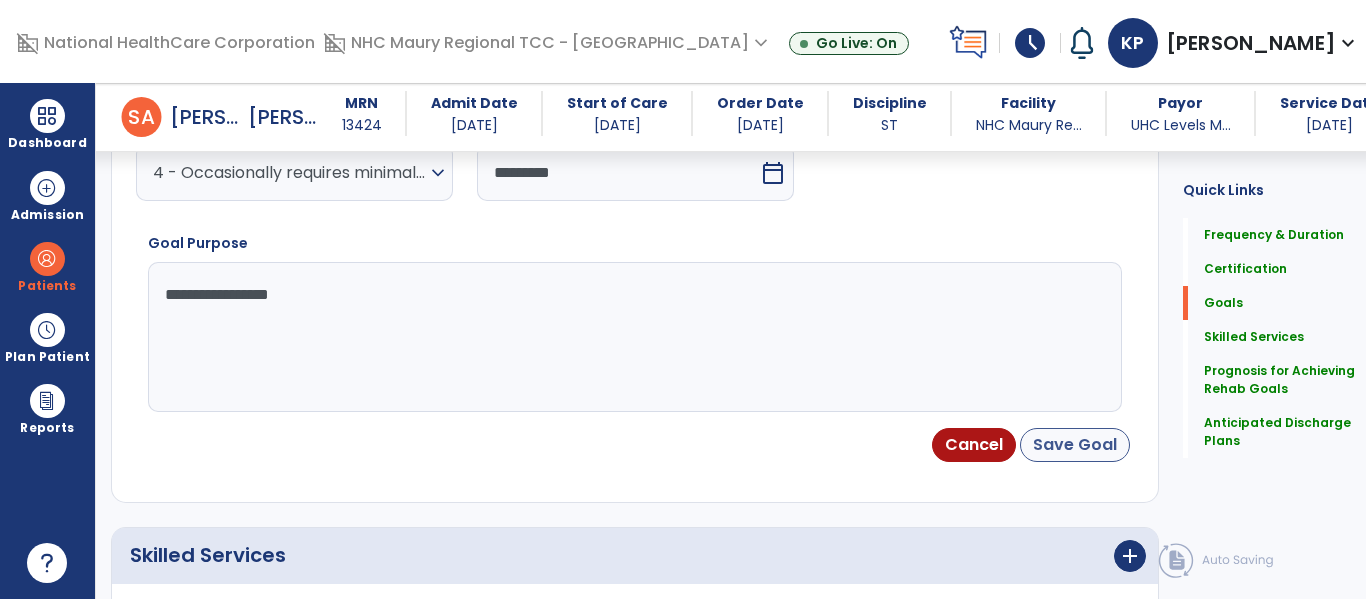 type on "**********" 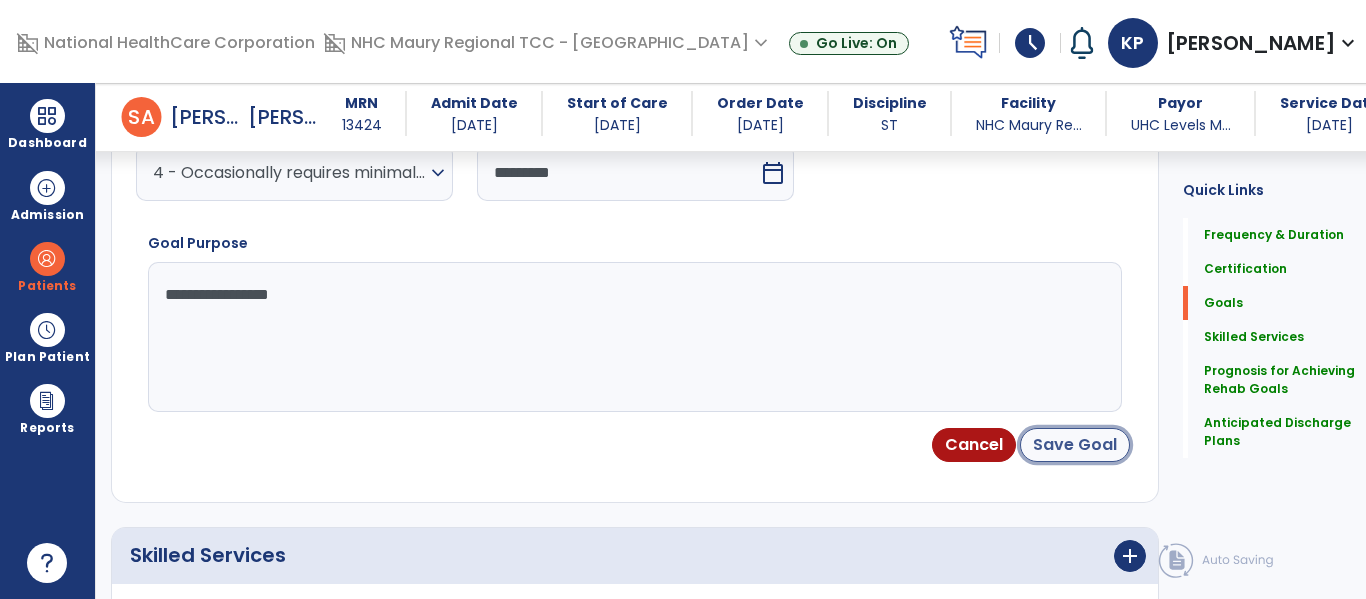 click on "Save Goal" at bounding box center [1075, 445] 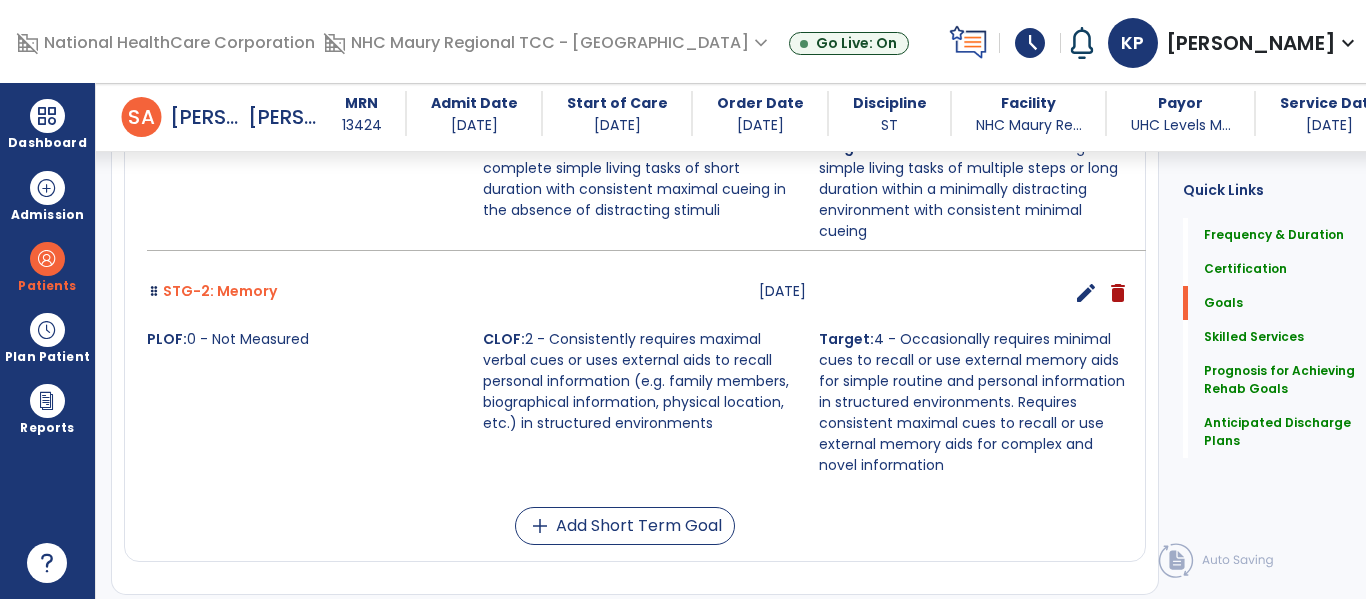 scroll, scrollTop: 1218, scrollLeft: 0, axis: vertical 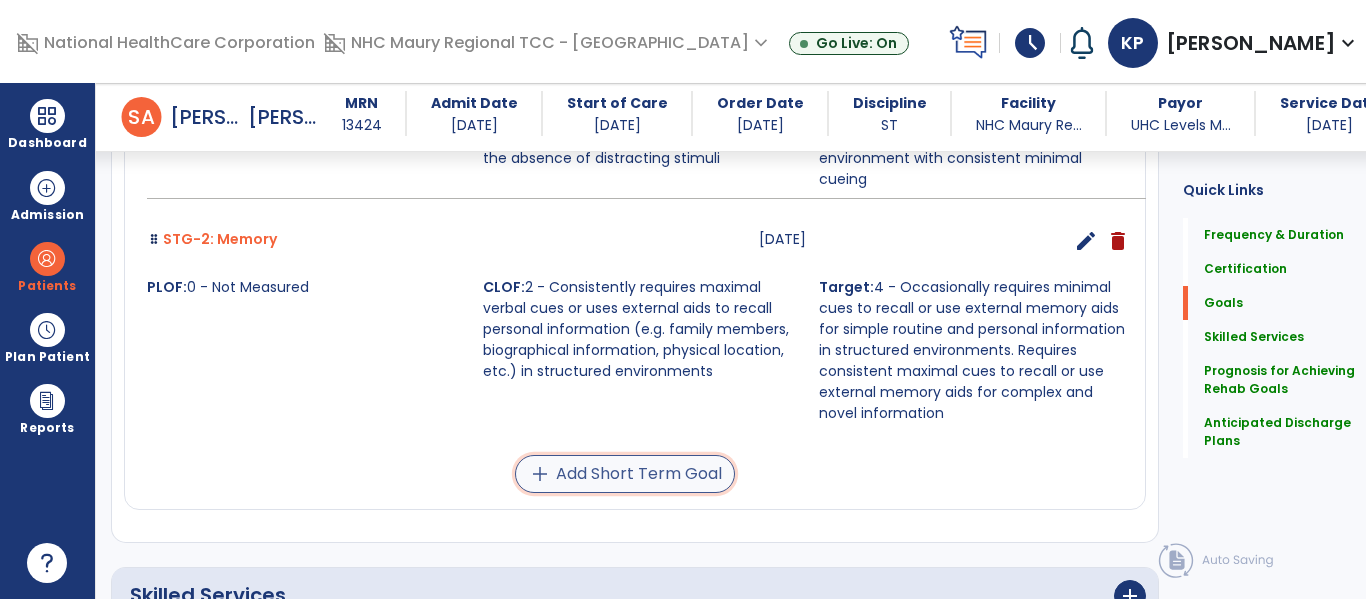 click on "add  Add Short Term Goal" at bounding box center (625, 474) 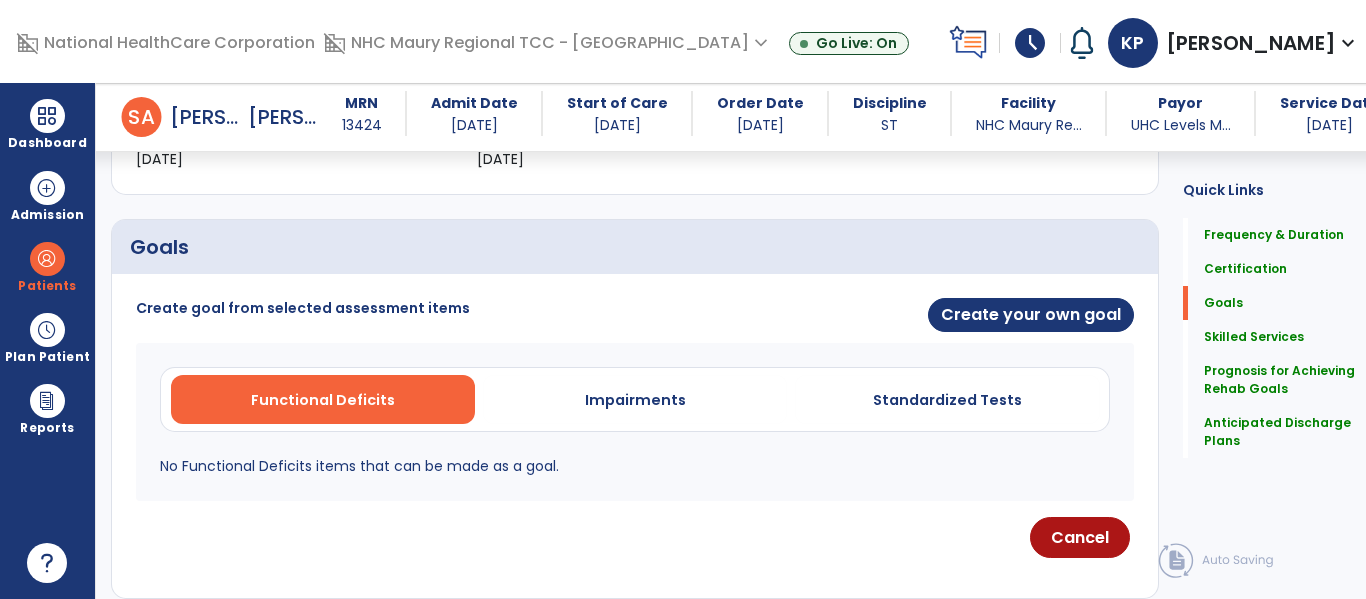 scroll, scrollTop: 393, scrollLeft: 0, axis: vertical 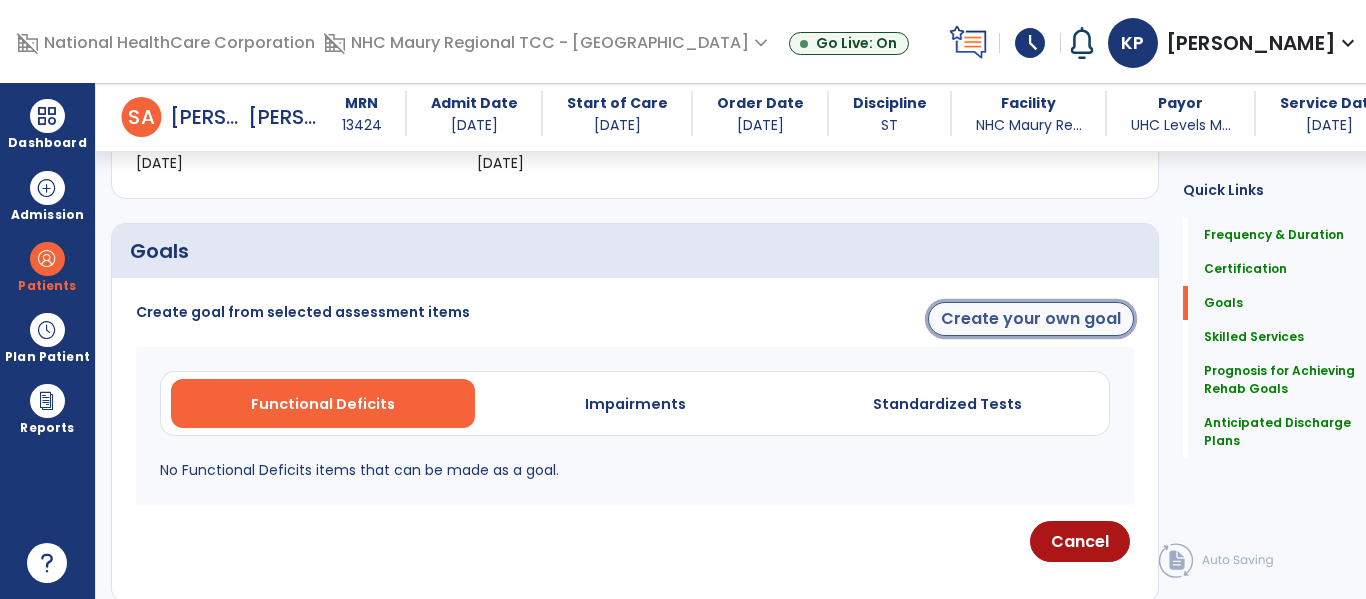click on "Create your own goal" at bounding box center [1031, 319] 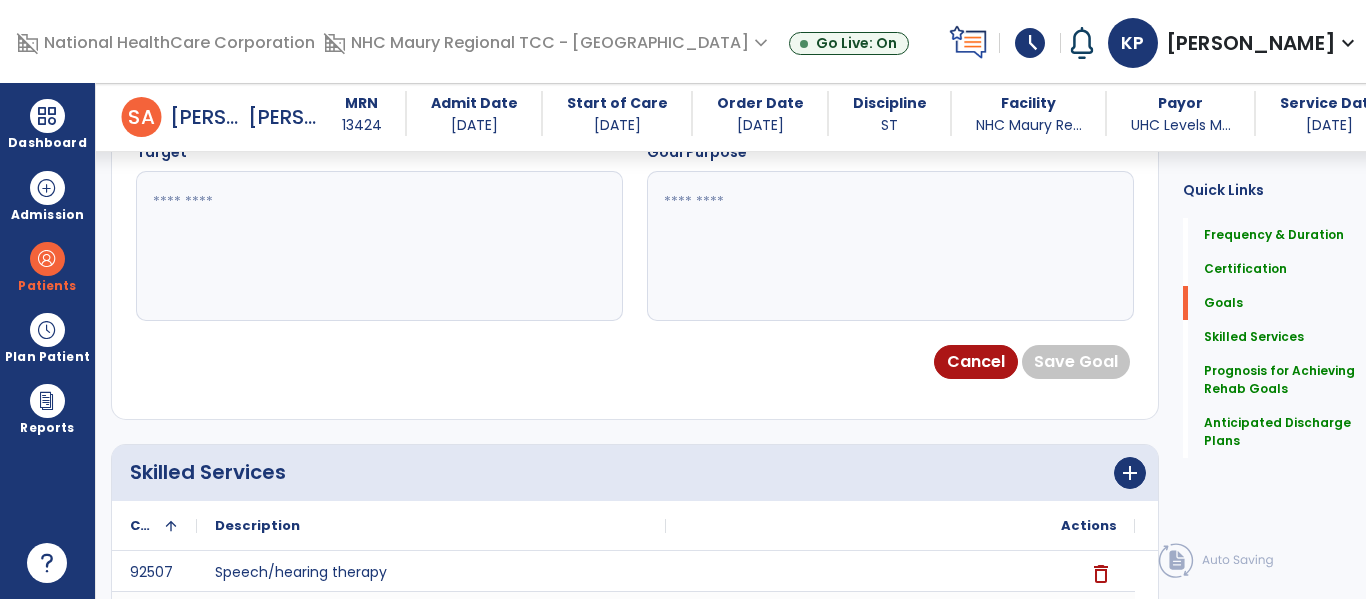scroll, scrollTop: 946, scrollLeft: 0, axis: vertical 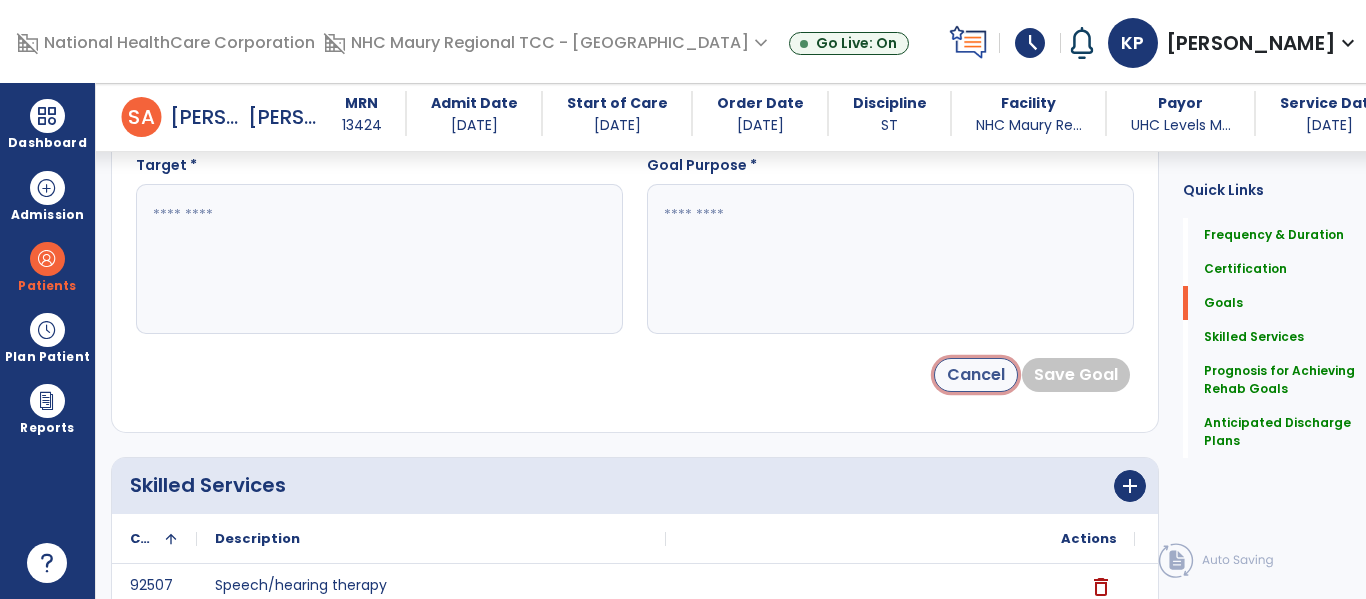 click on "Cancel" at bounding box center [976, 375] 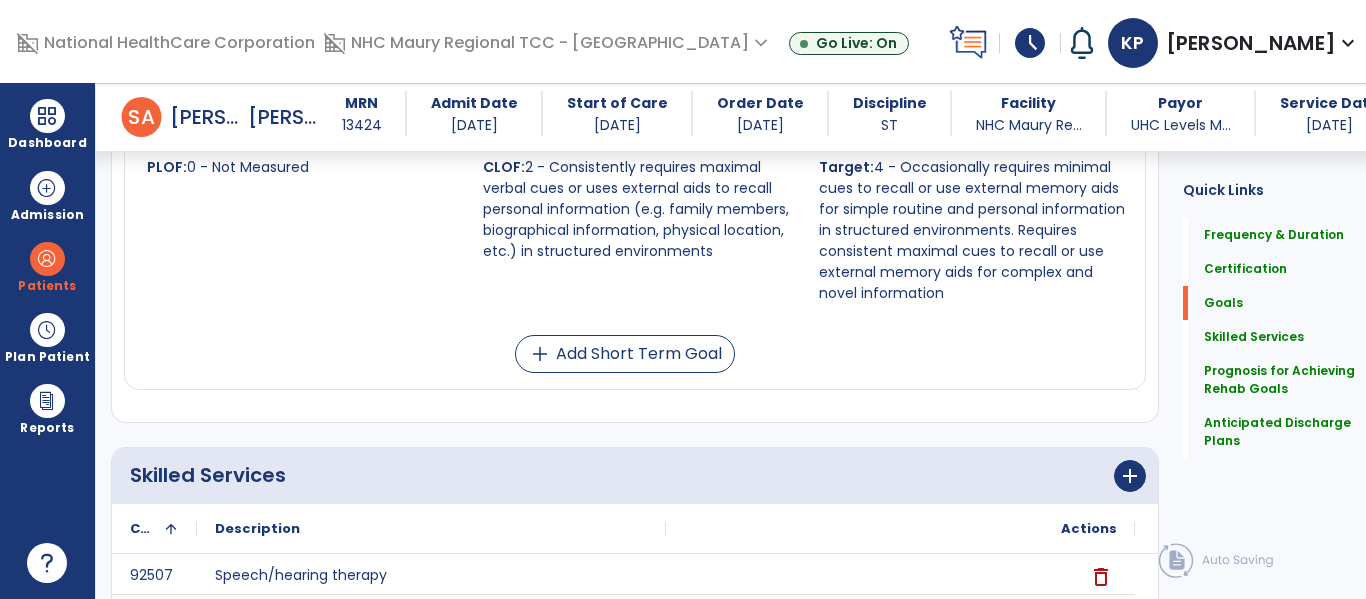 scroll, scrollTop: 1339, scrollLeft: 0, axis: vertical 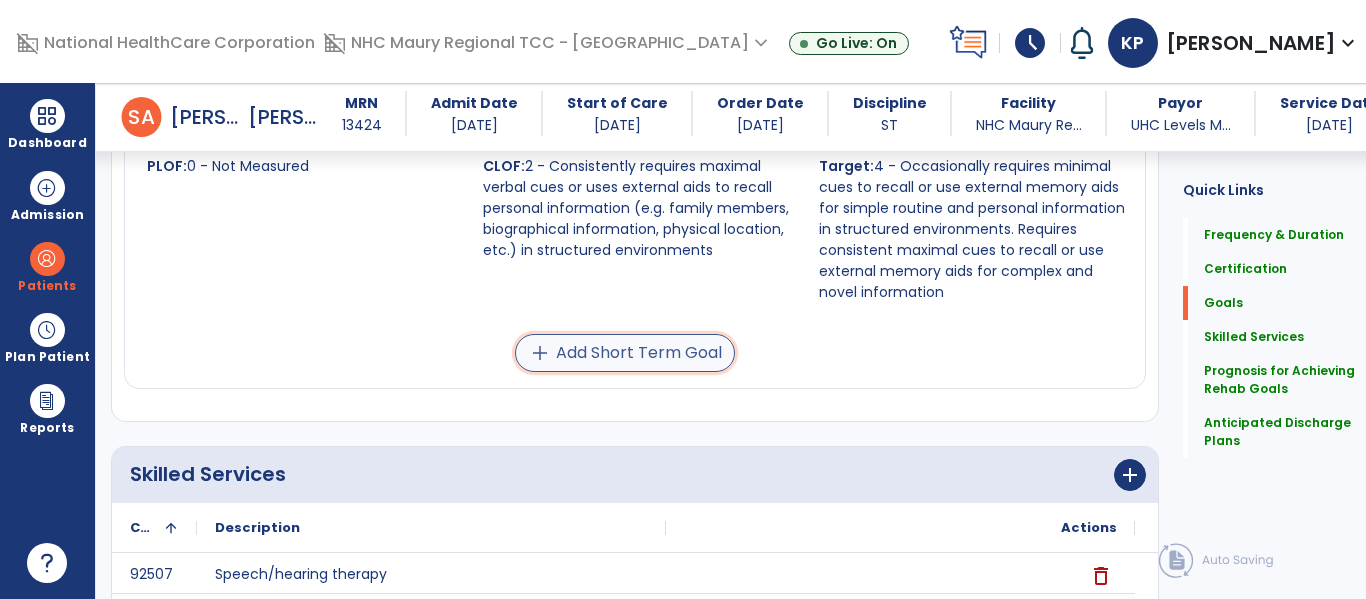 click on "add  Add Short Term Goal" at bounding box center [625, 353] 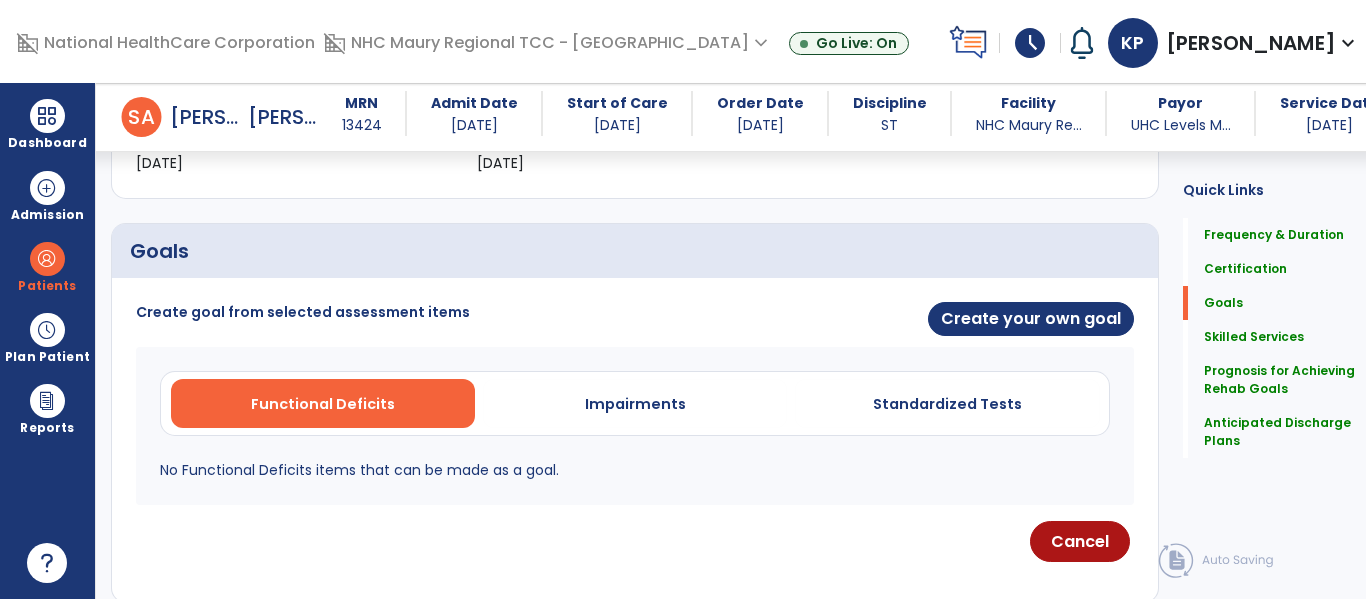 scroll, scrollTop: 385, scrollLeft: 0, axis: vertical 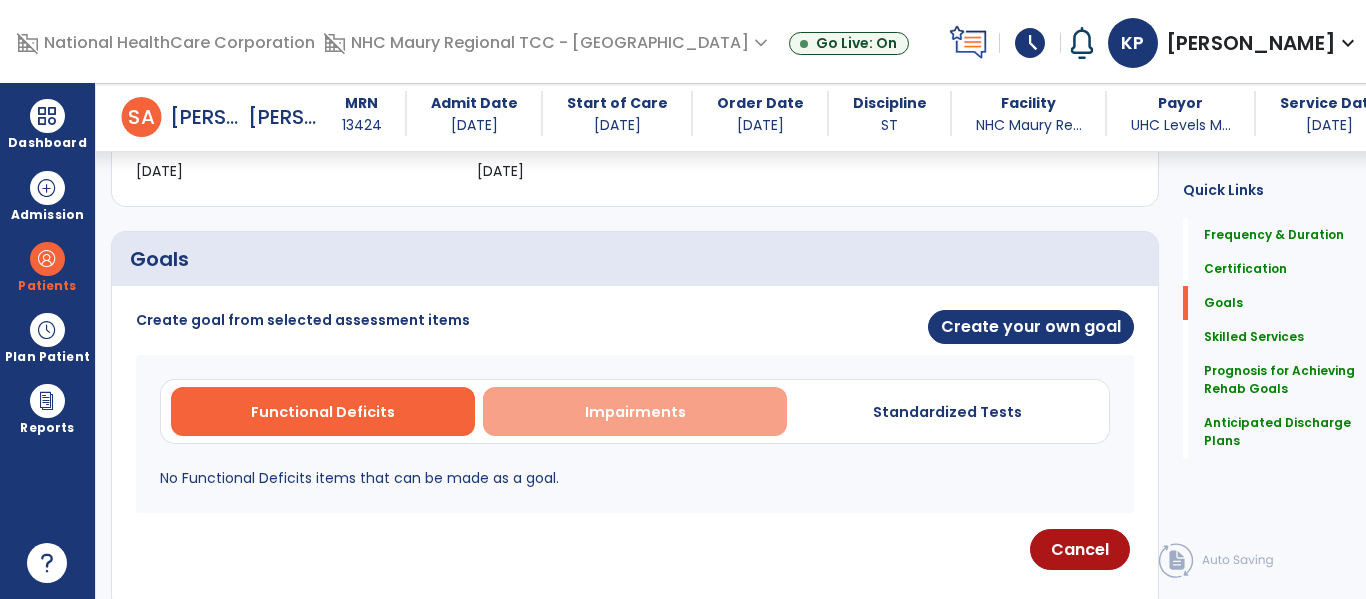 click on "Impairments" at bounding box center [635, 412] 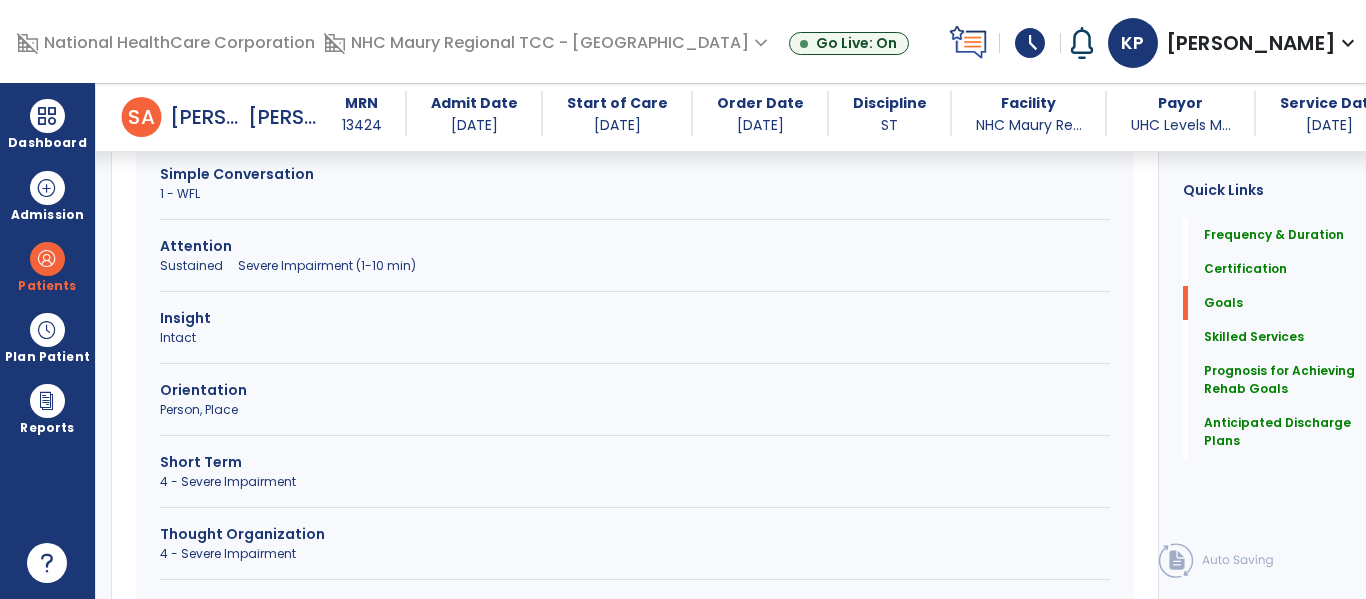 scroll, scrollTop: 3651, scrollLeft: 0, axis: vertical 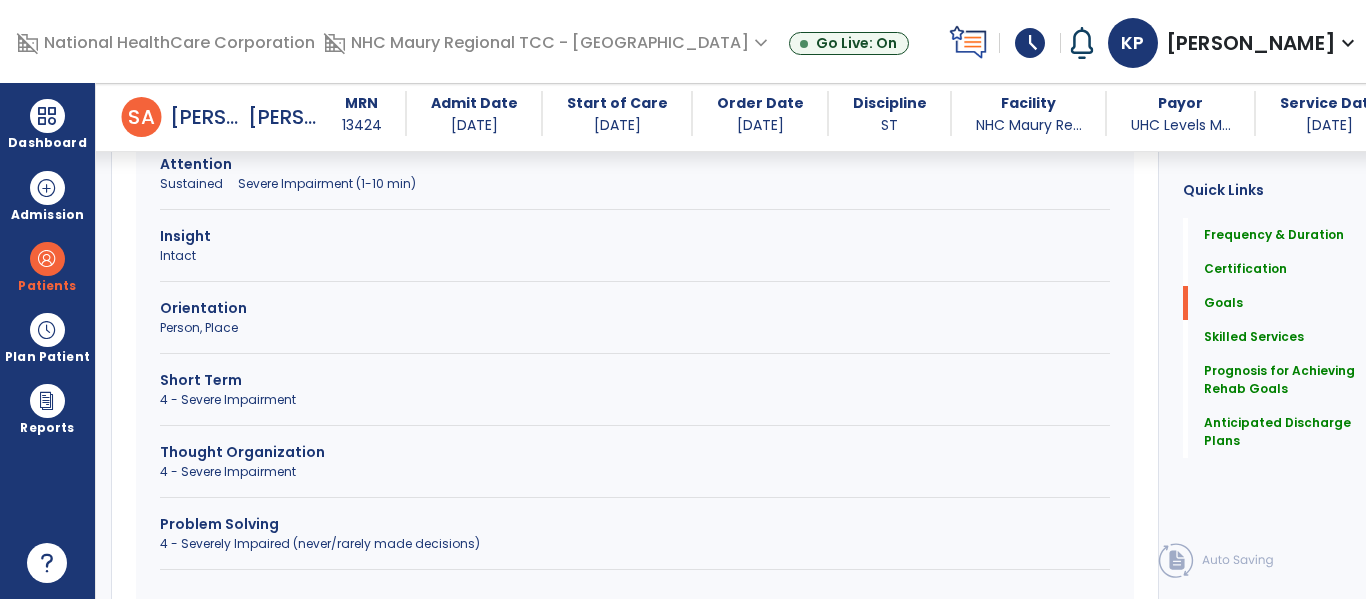 click on "Problem Solving        4 - Severely Impaired (never/rarely made decisions)" at bounding box center (635, 542) 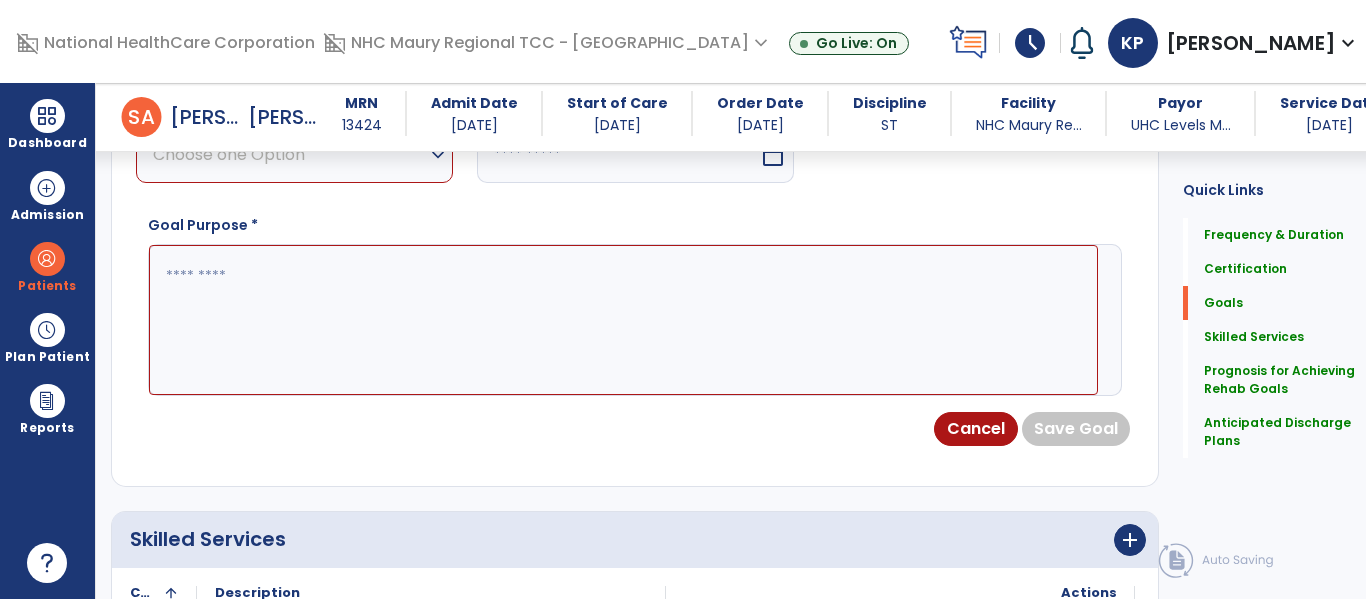 scroll, scrollTop: 613, scrollLeft: 0, axis: vertical 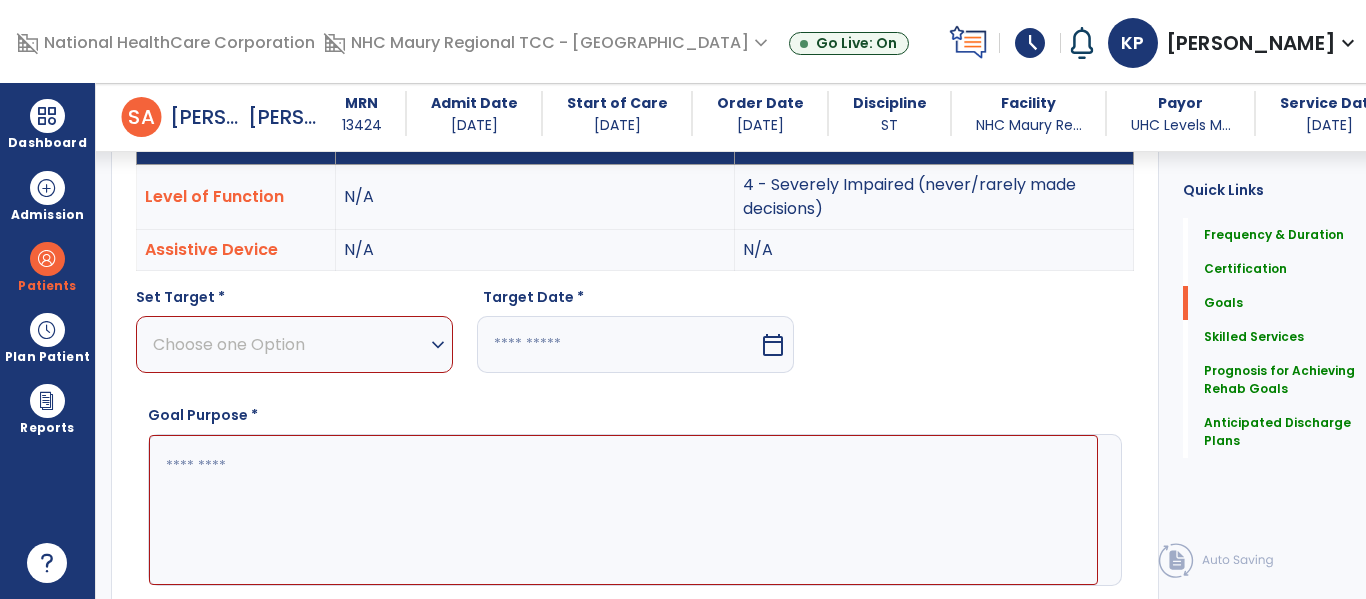 click on "Choose one Option" at bounding box center [289, 344] 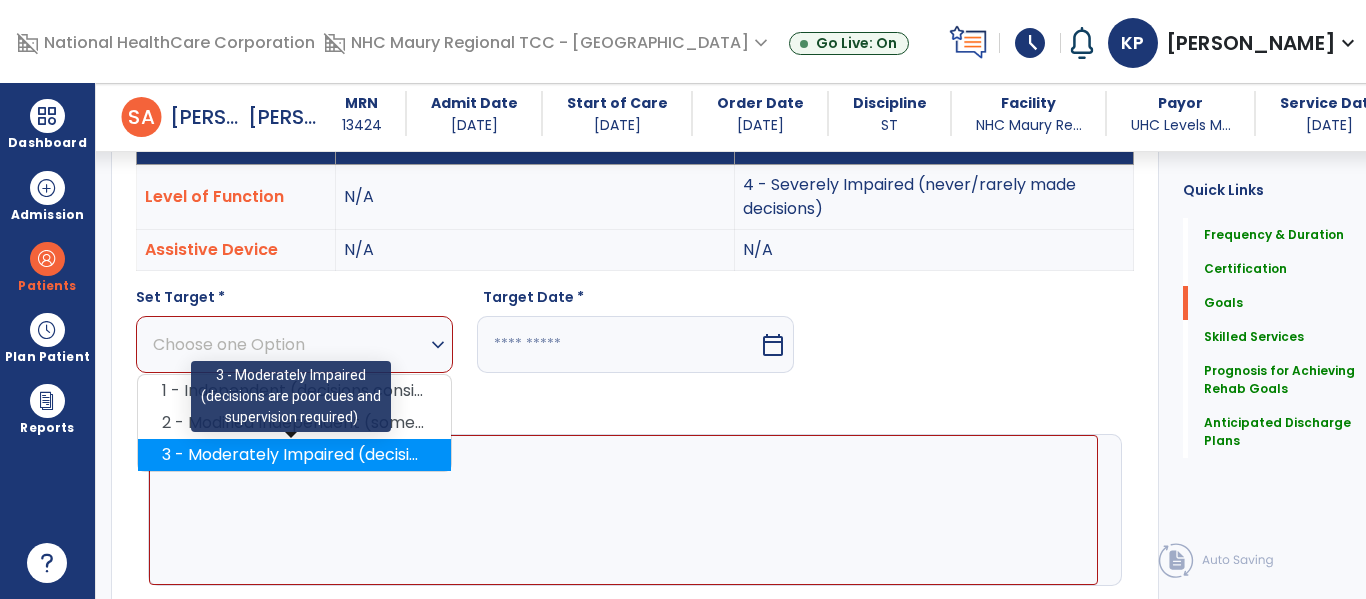 click on "3 - Moderately Impaired (decisions are poor cues and supervision required)" at bounding box center [294, 455] 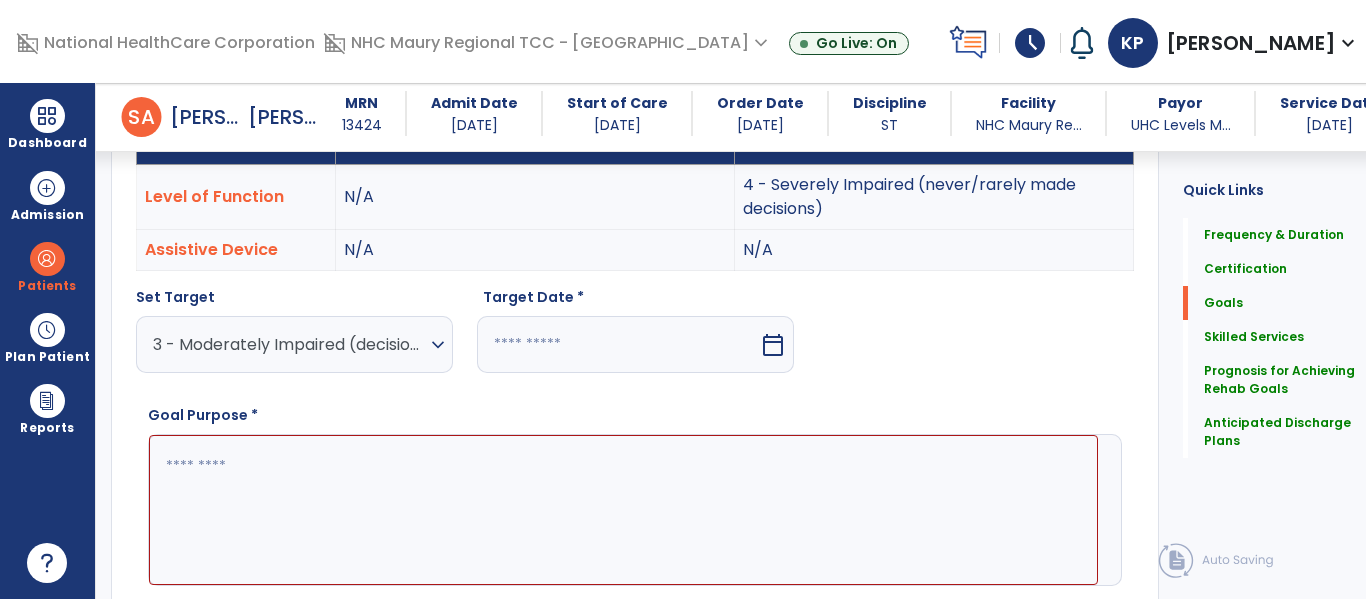 click at bounding box center [618, 344] 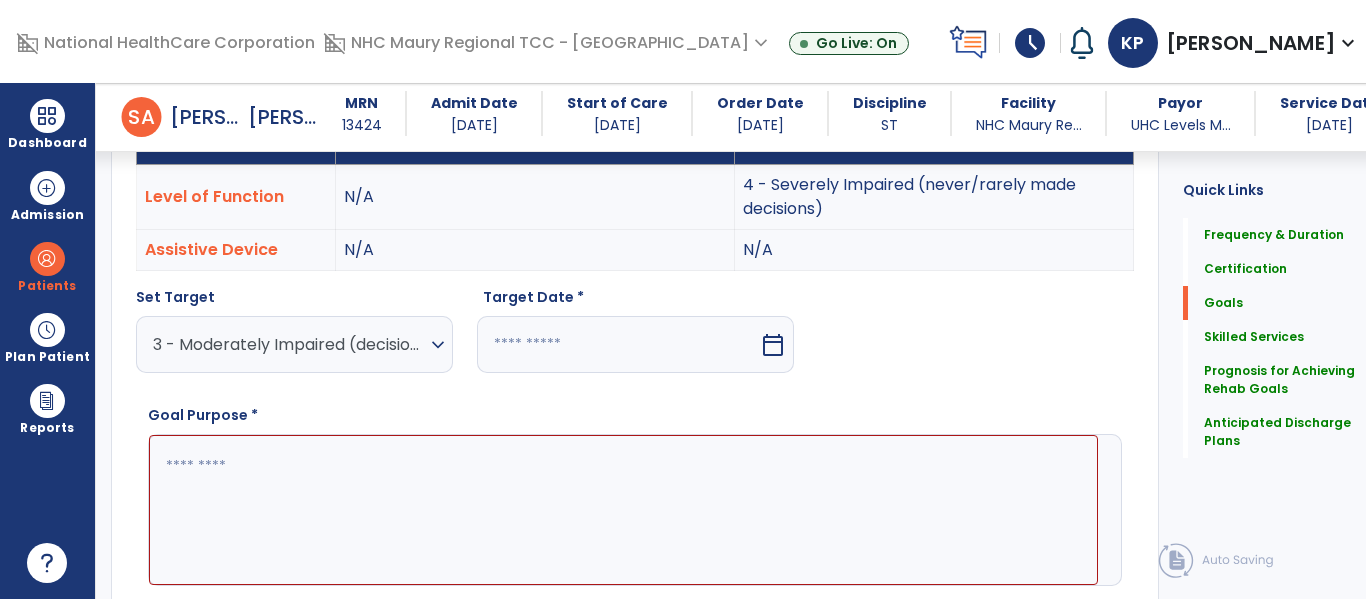 select on "*" 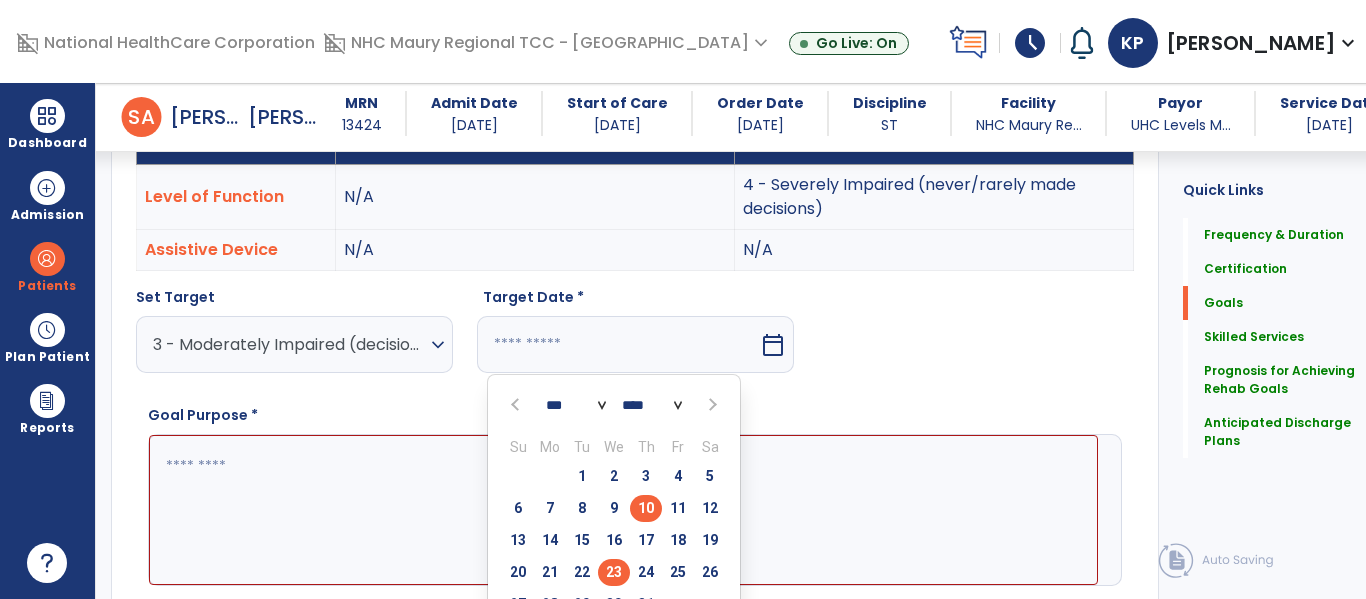 click on "23" at bounding box center (614, 572) 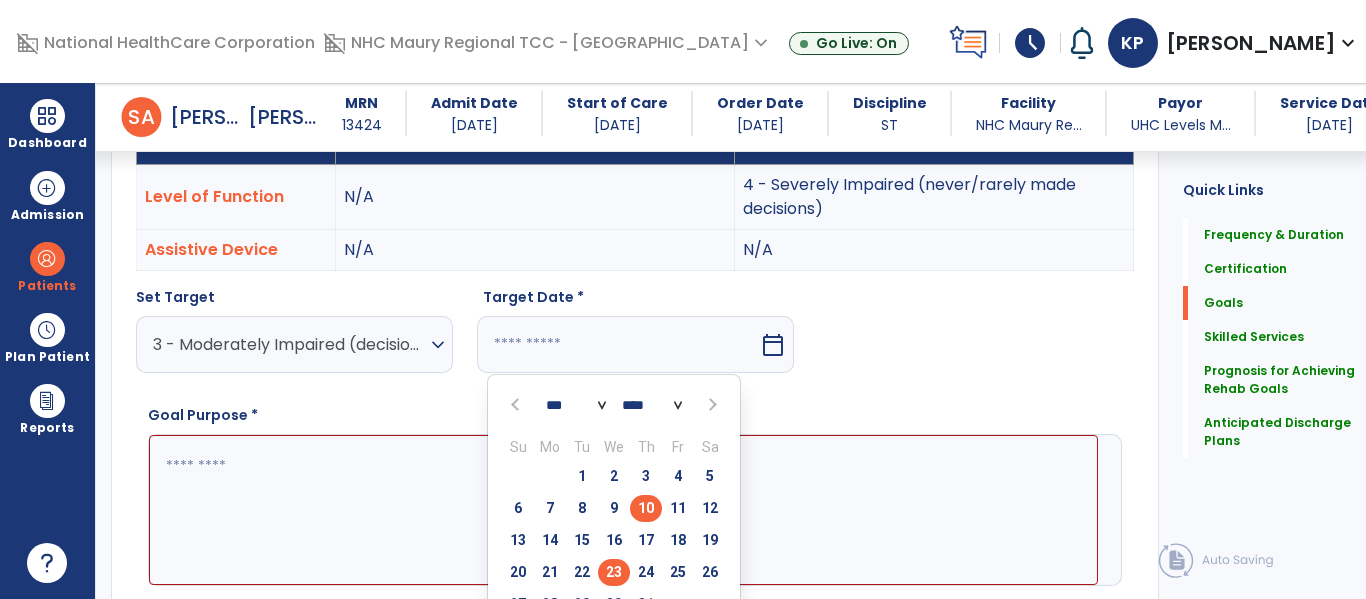 type on "*********" 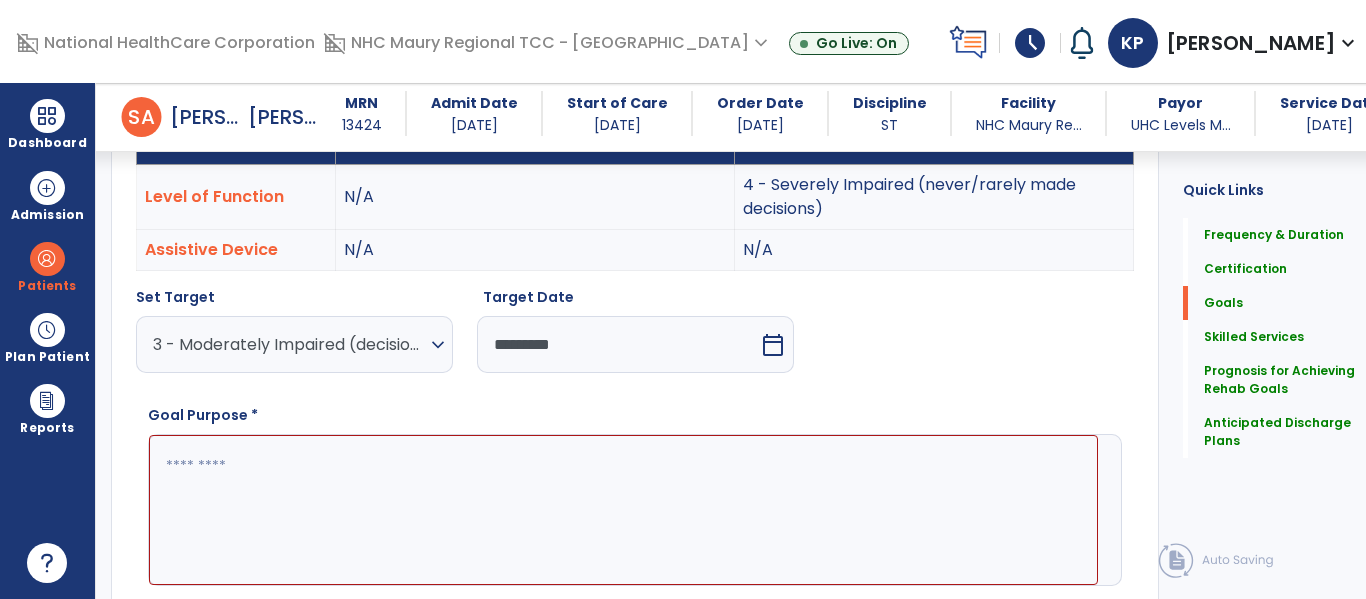 click at bounding box center [623, 510] 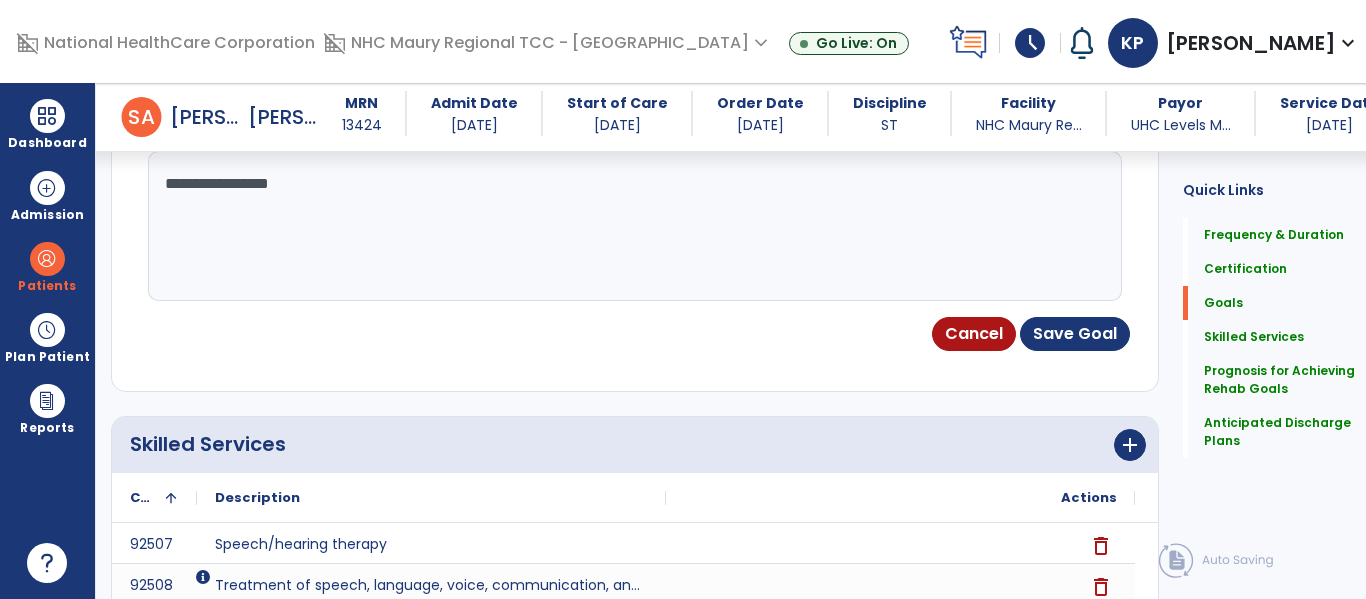 scroll, scrollTop: 897, scrollLeft: 0, axis: vertical 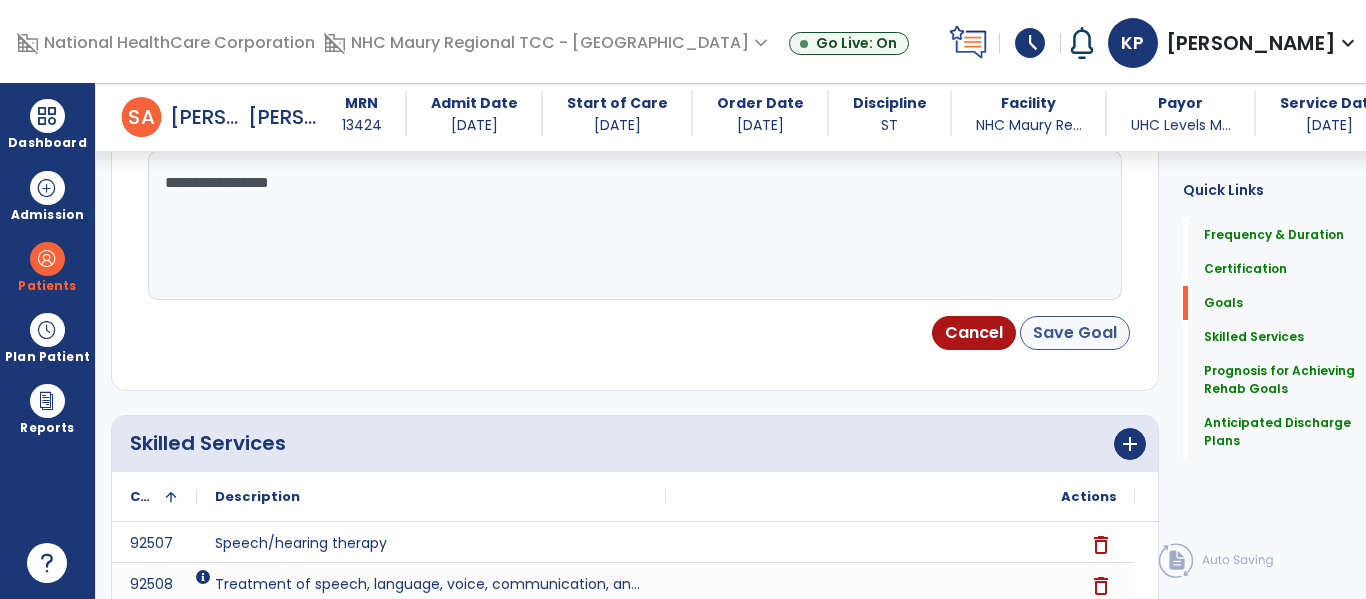 type on "**********" 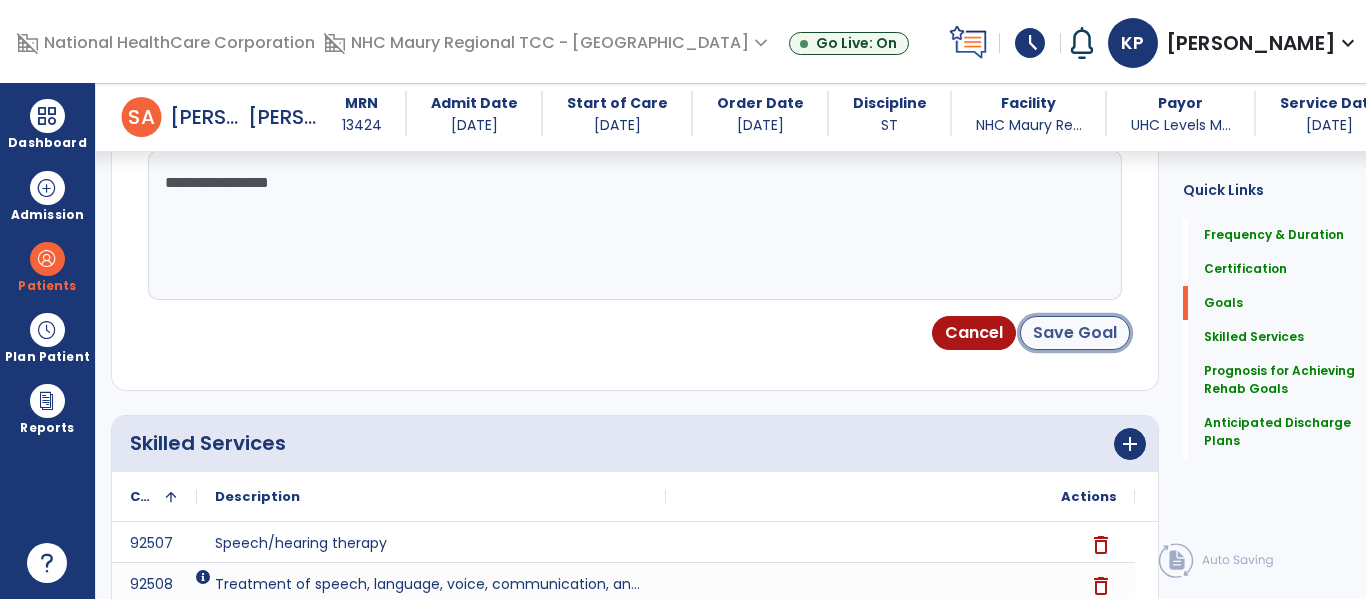 click on "Save Goal" at bounding box center [1075, 333] 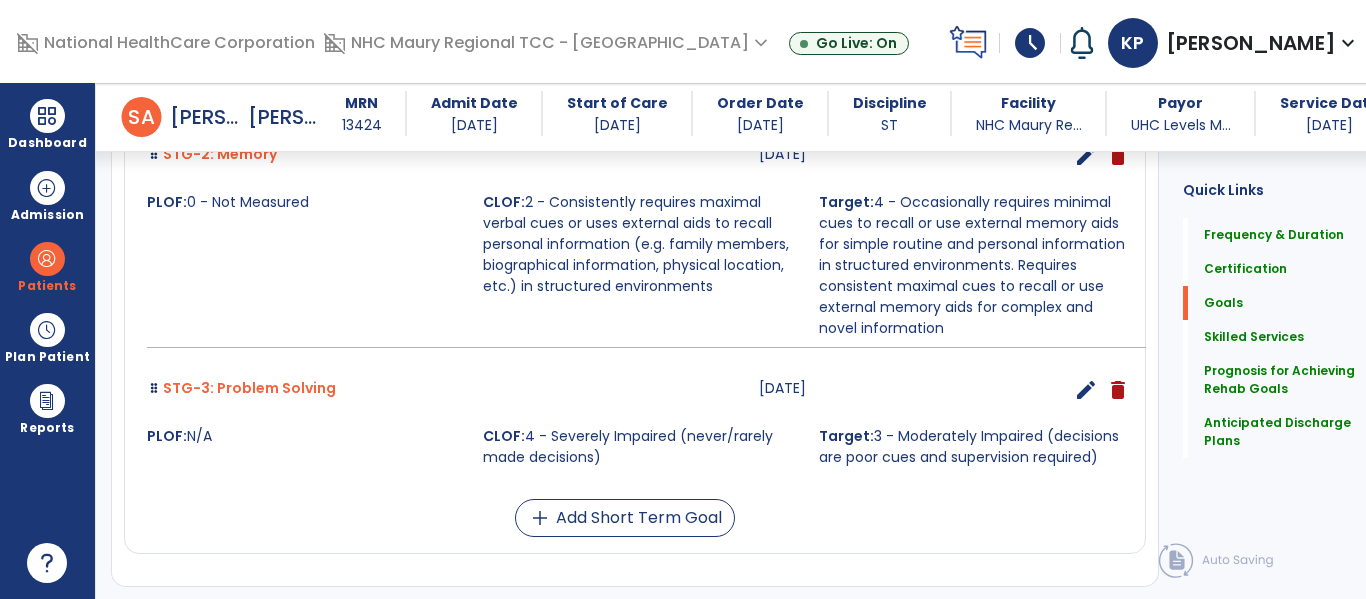 scroll, scrollTop: 1313, scrollLeft: 0, axis: vertical 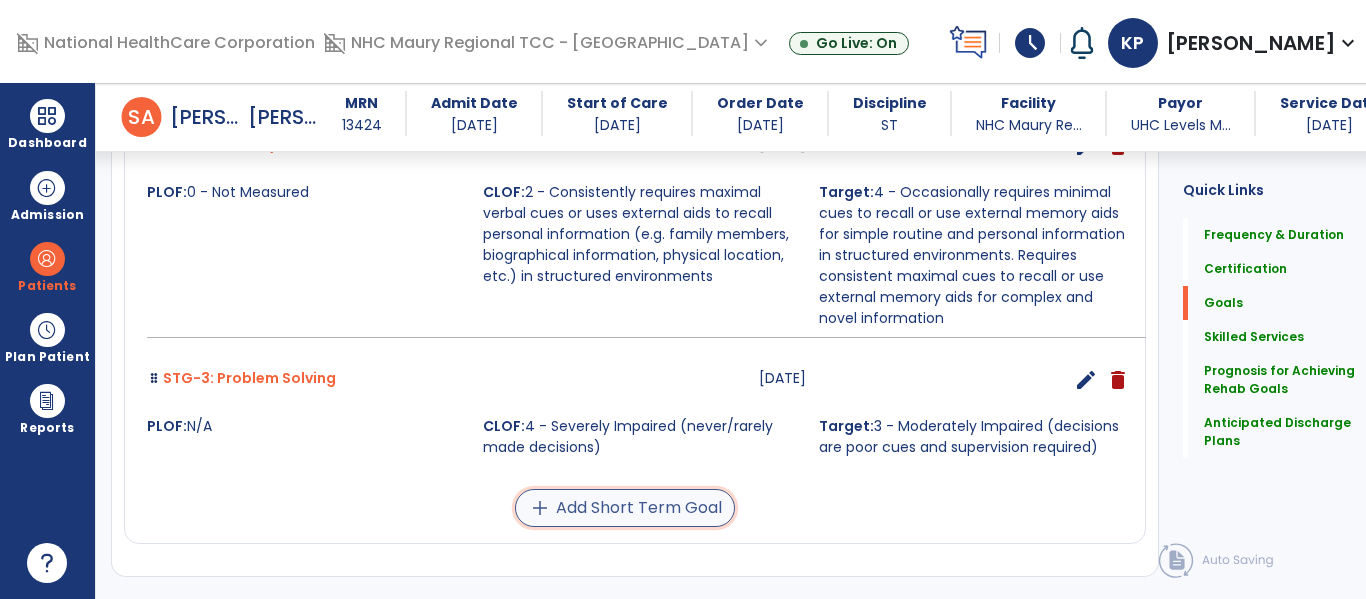 click on "add  Add Short Term Goal" at bounding box center (625, 508) 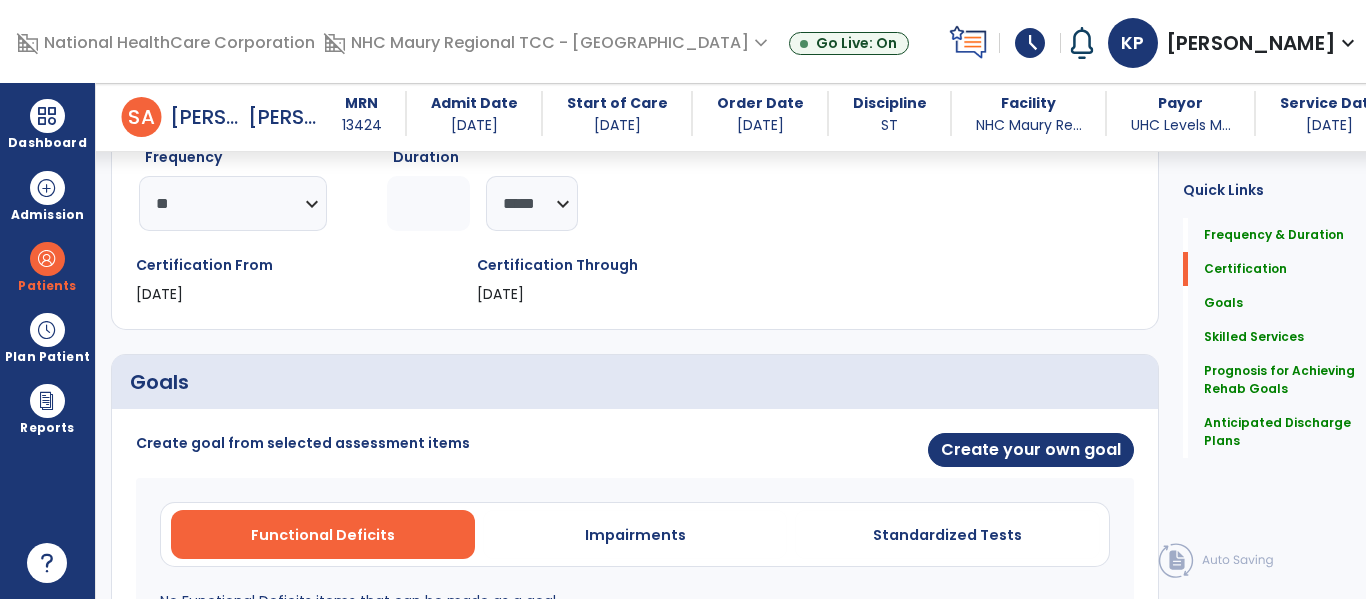 scroll, scrollTop: 547, scrollLeft: 0, axis: vertical 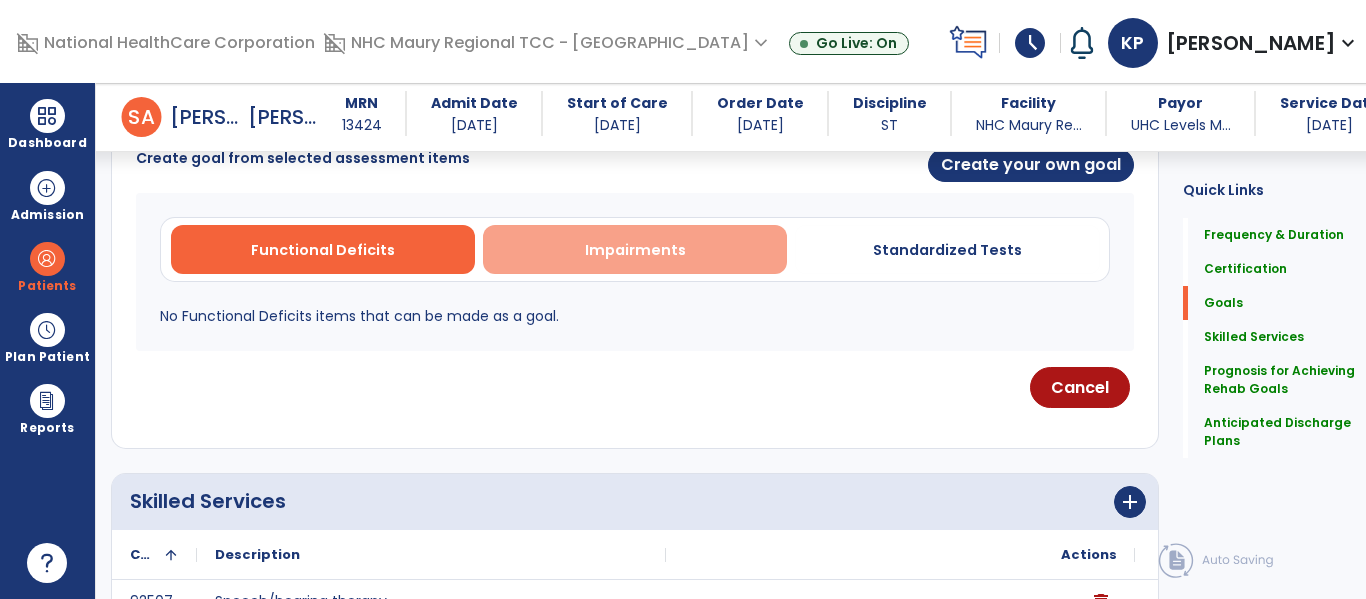 click on "Impairments" at bounding box center (635, 249) 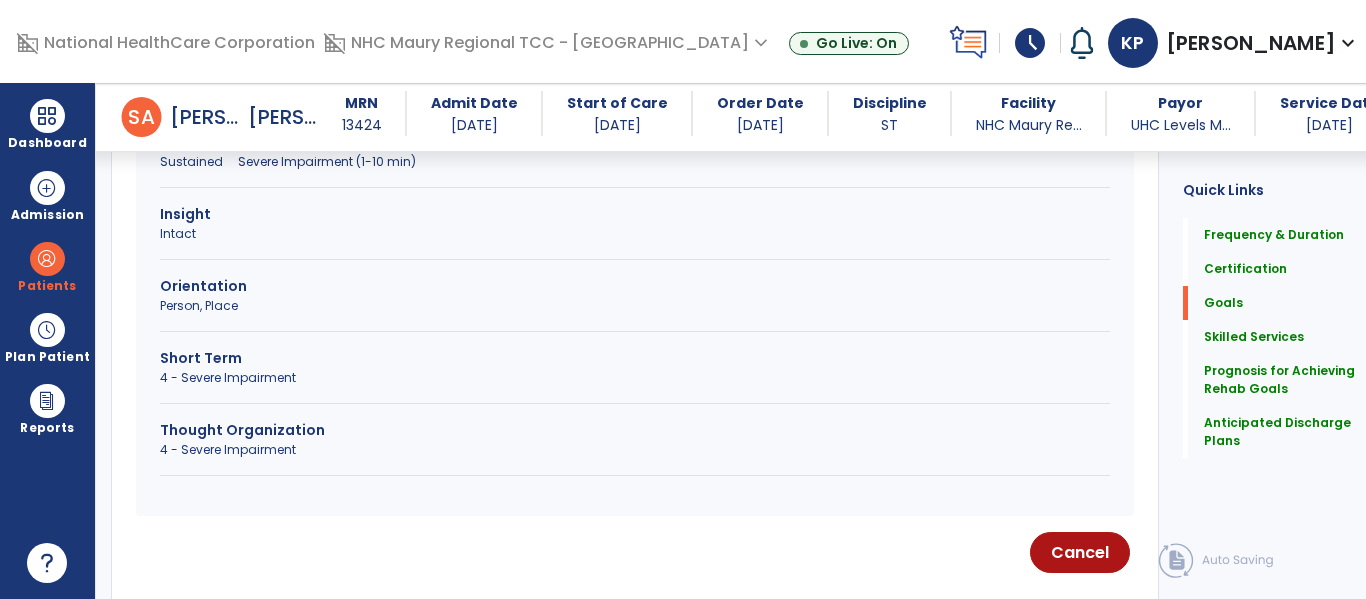 scroll, scrollTop: 3715, scrollLeft: 0, axis: vertical 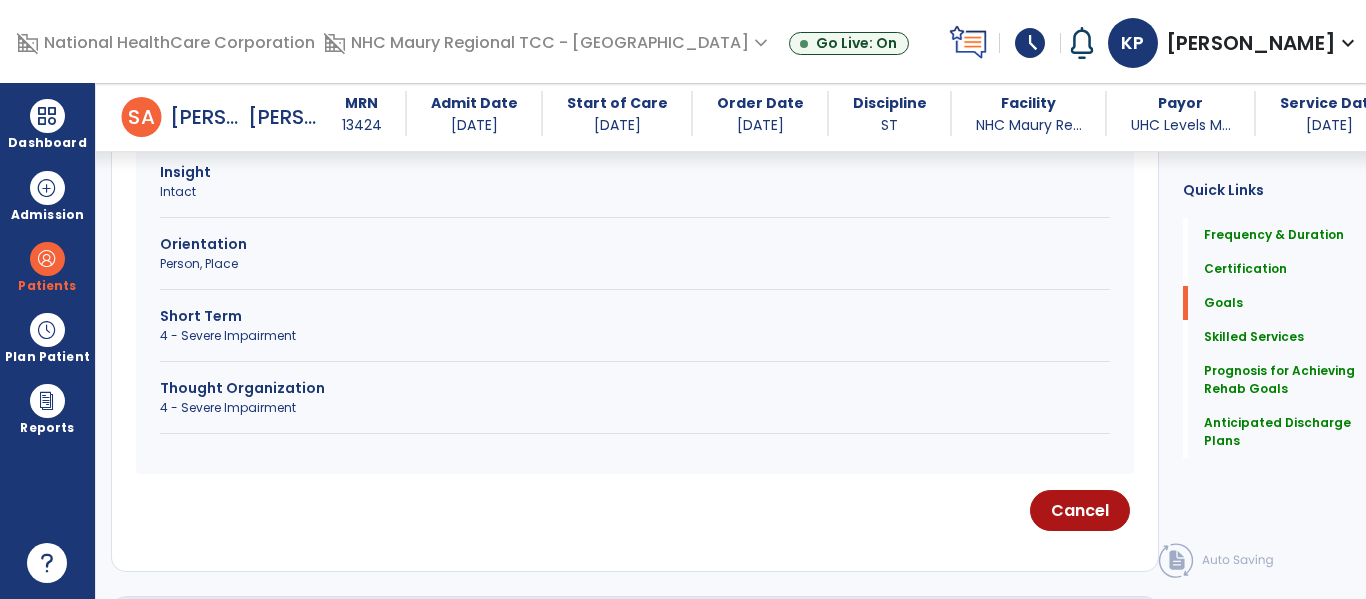 click on "Thought Organization" at bounding box center [635, 388] 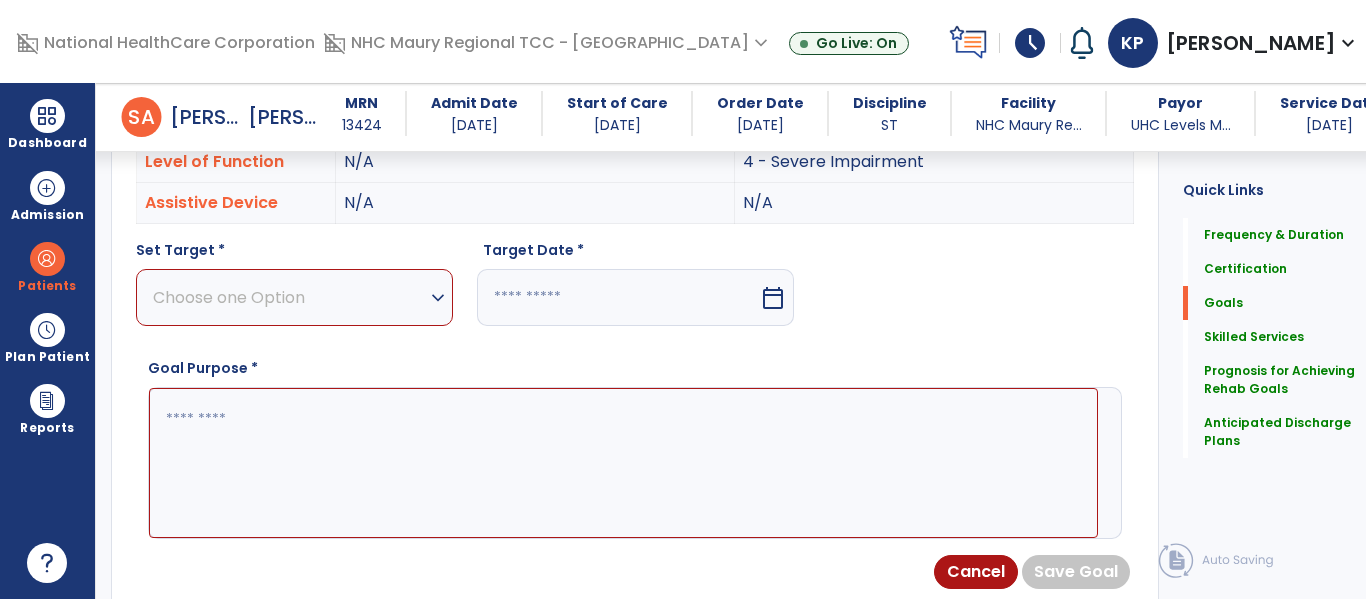 scroll, scrollTop: 606, scrollLeft: 0, axis: vertical 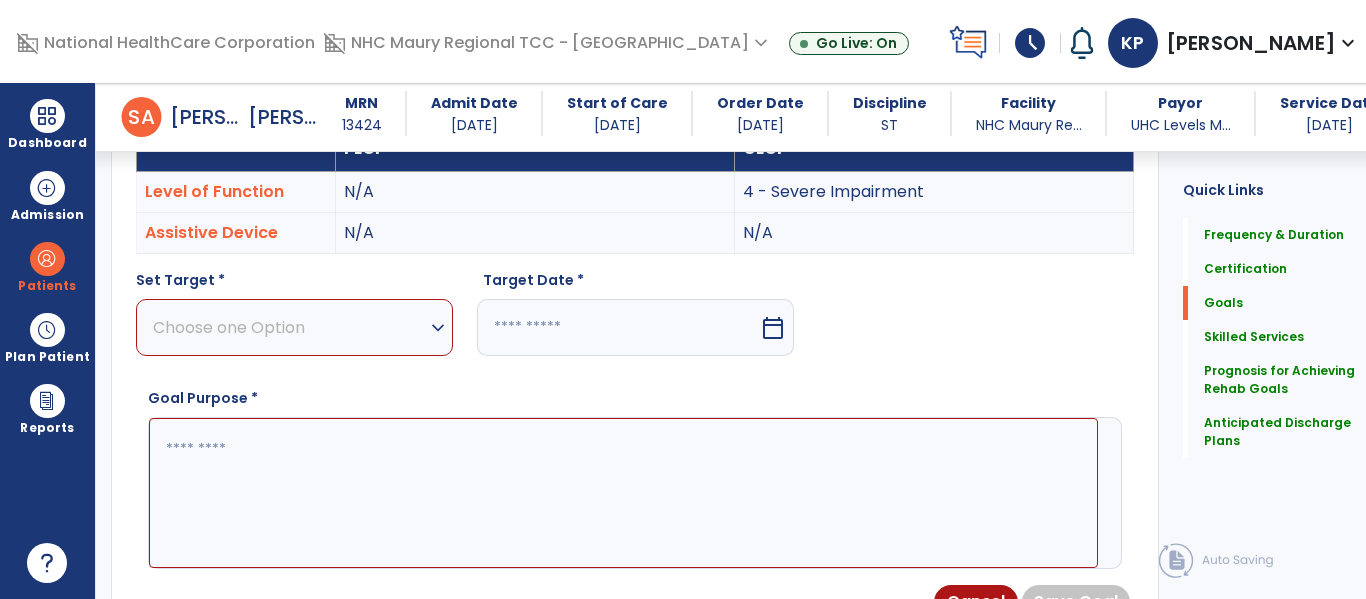 click on "Choose one Option" at bounding box center (289, 327) 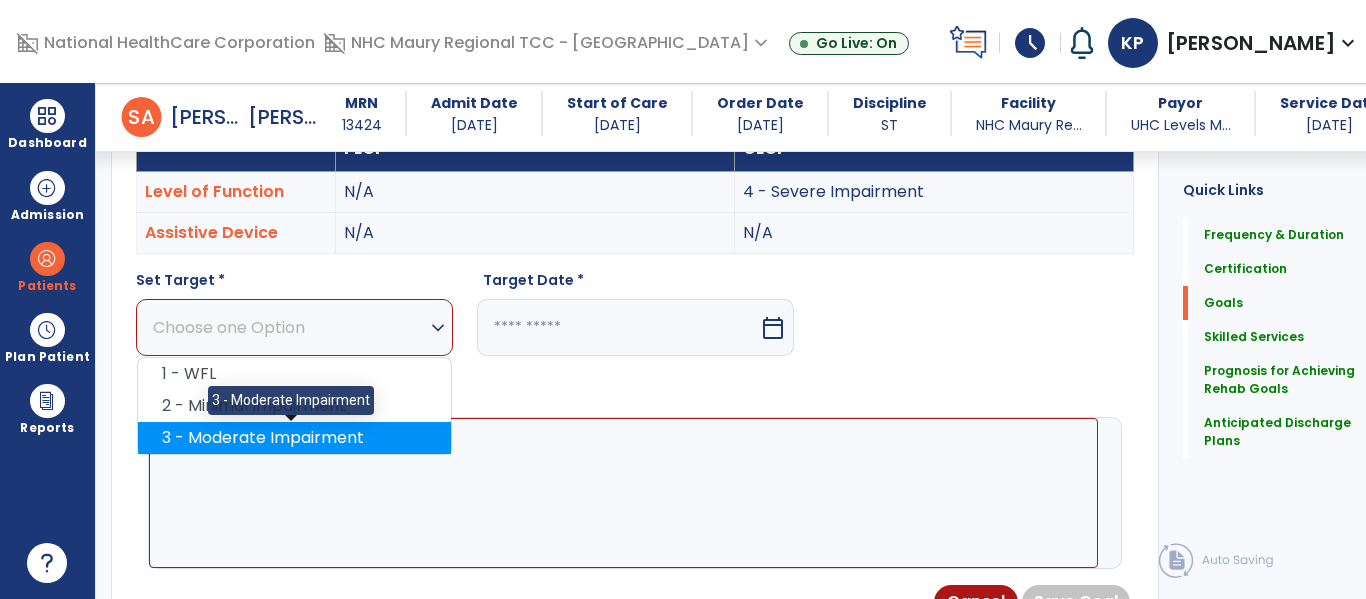 click on "3 - Moderate Impairment" at bounding box center [294, 438] 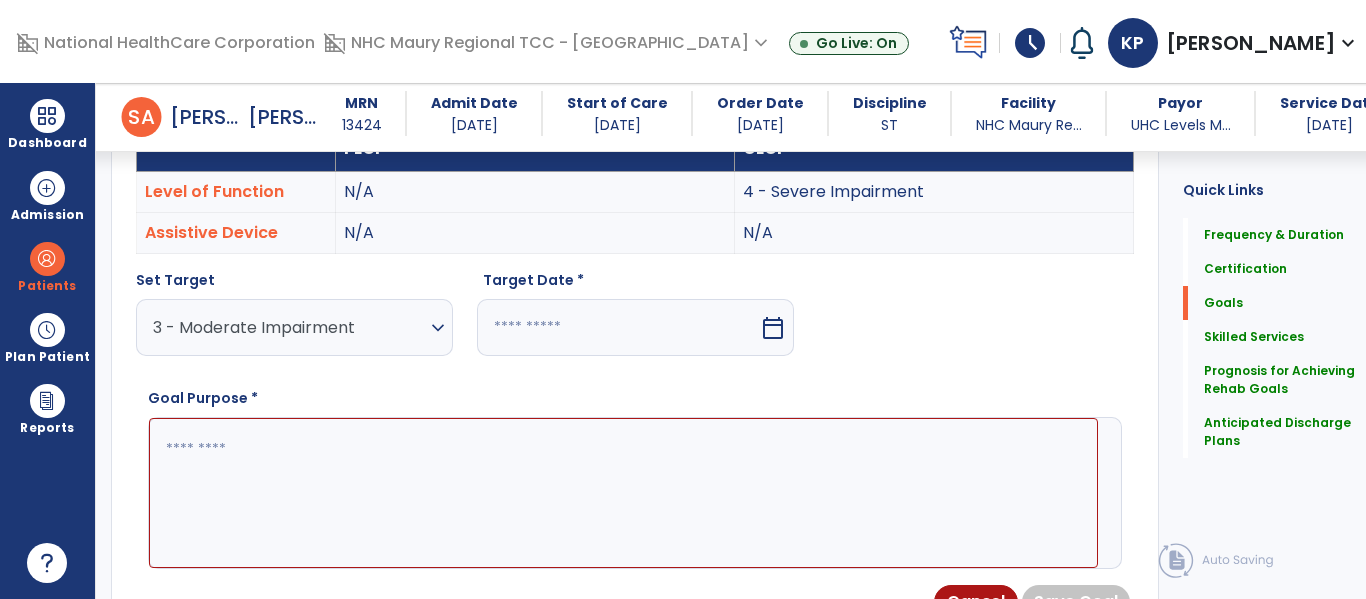click at bounding box center (618, 327) 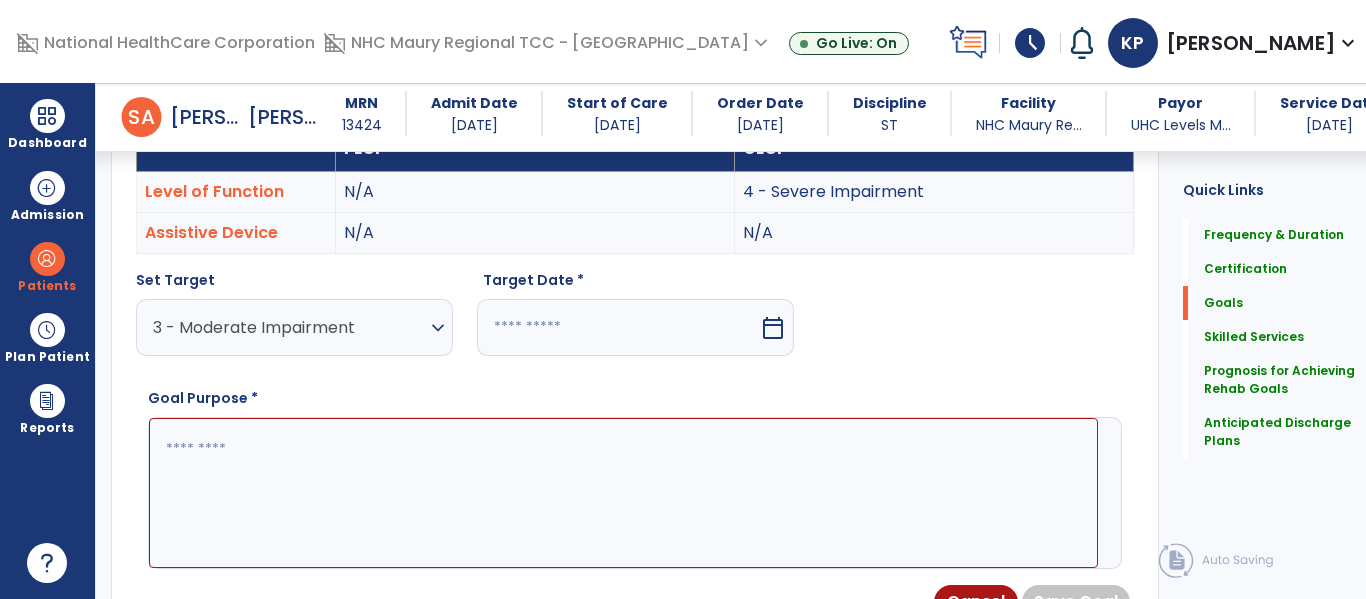 select on "*" 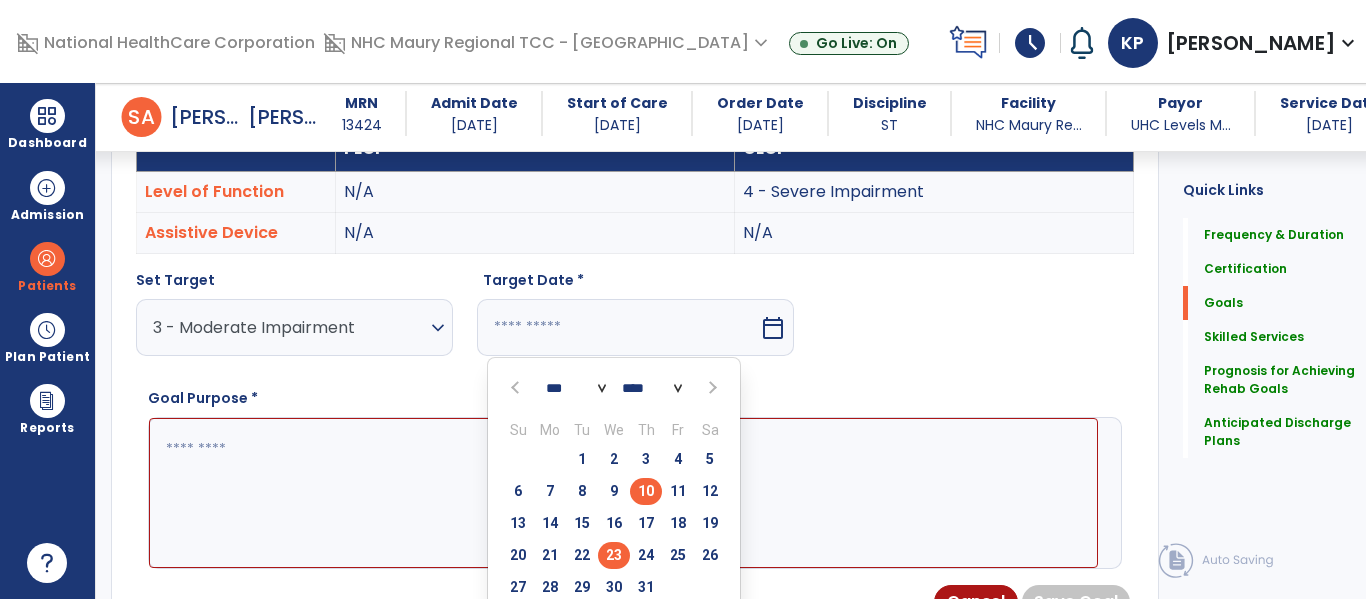 click on "23" at bounding box center (614, 555) 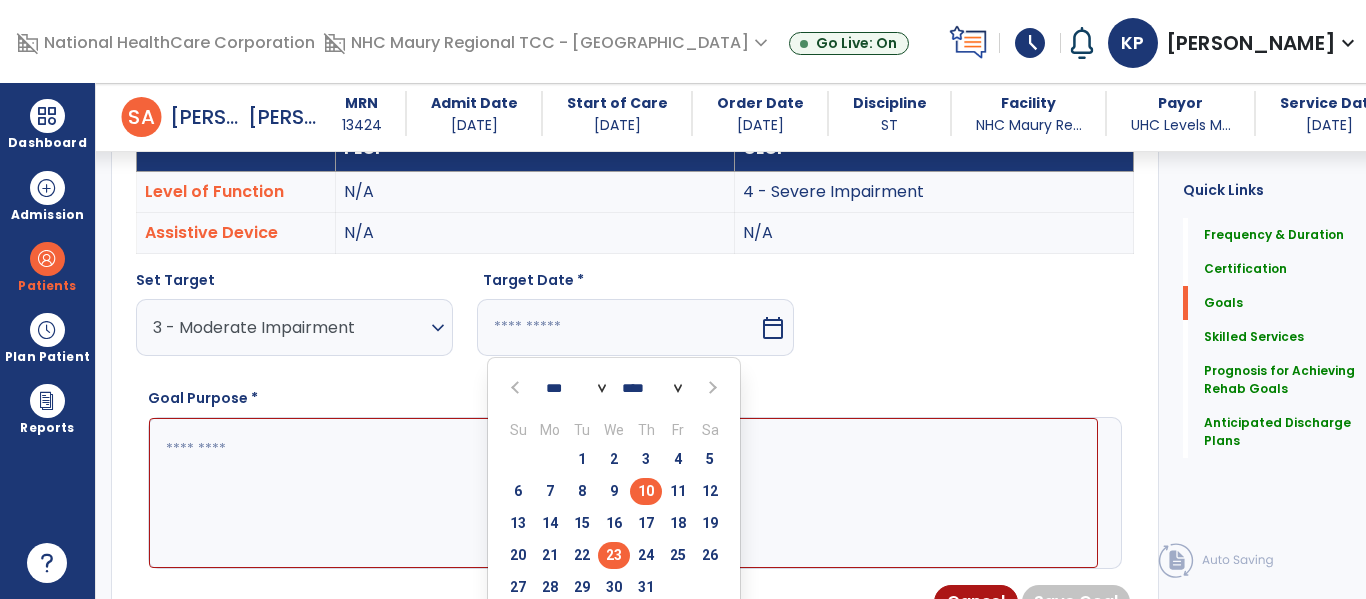 type on "*********" 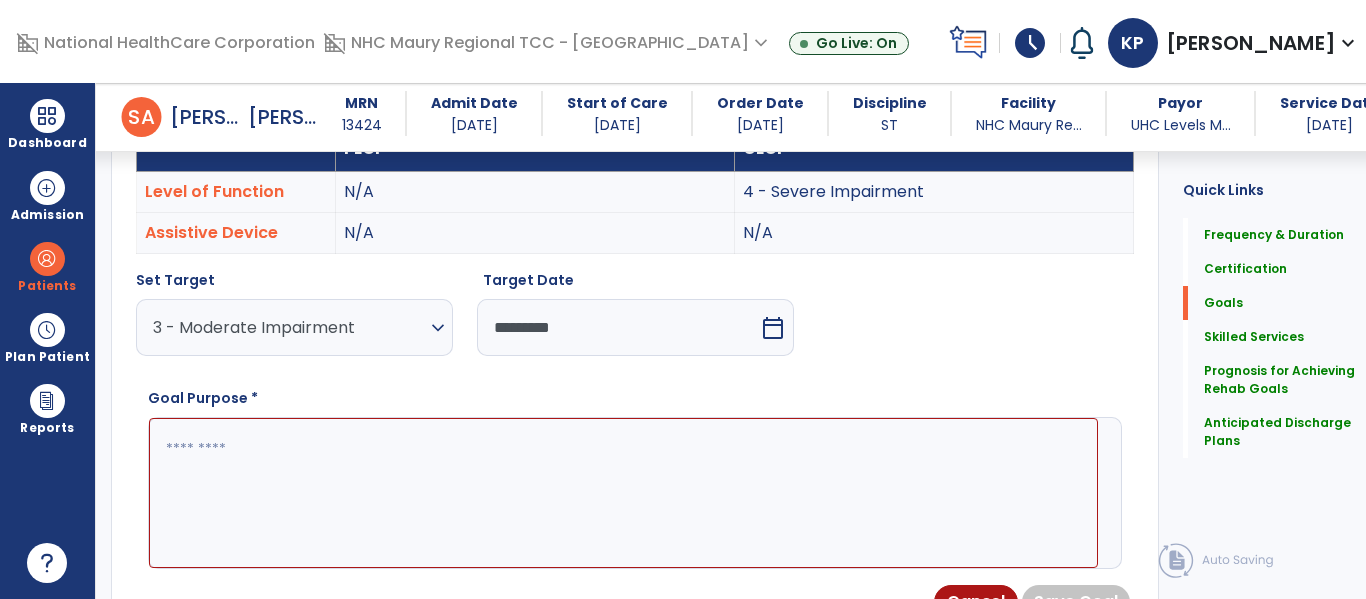 click at bounding box center (623, 493) 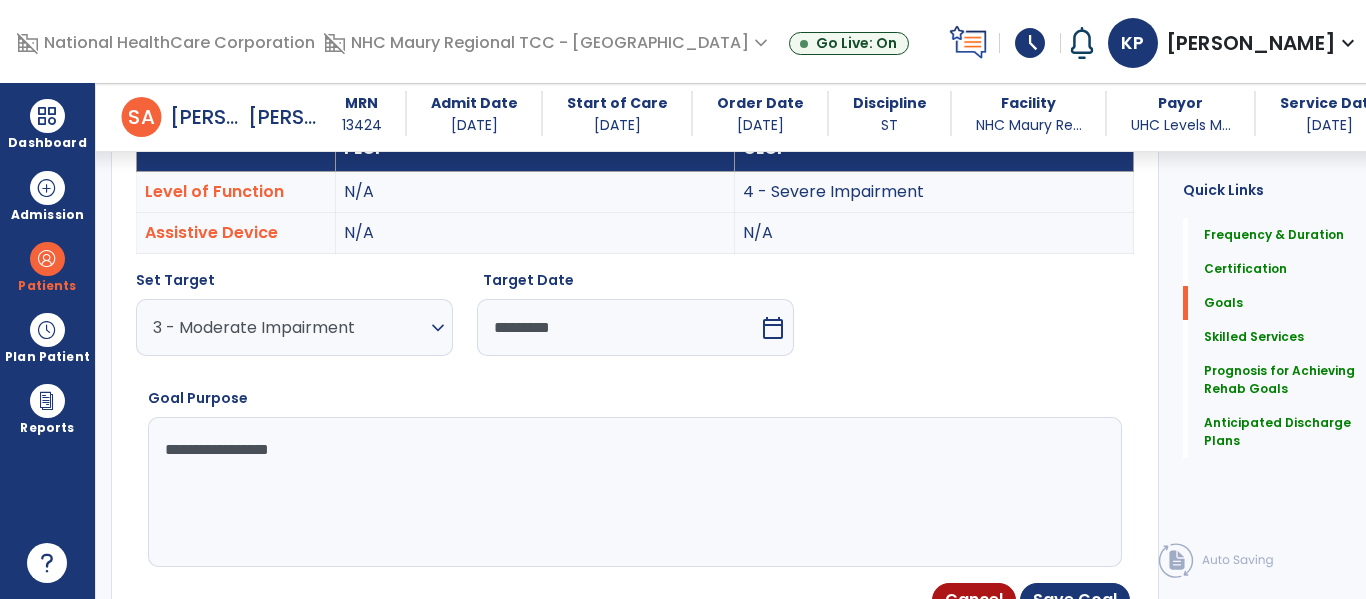type on "**********" 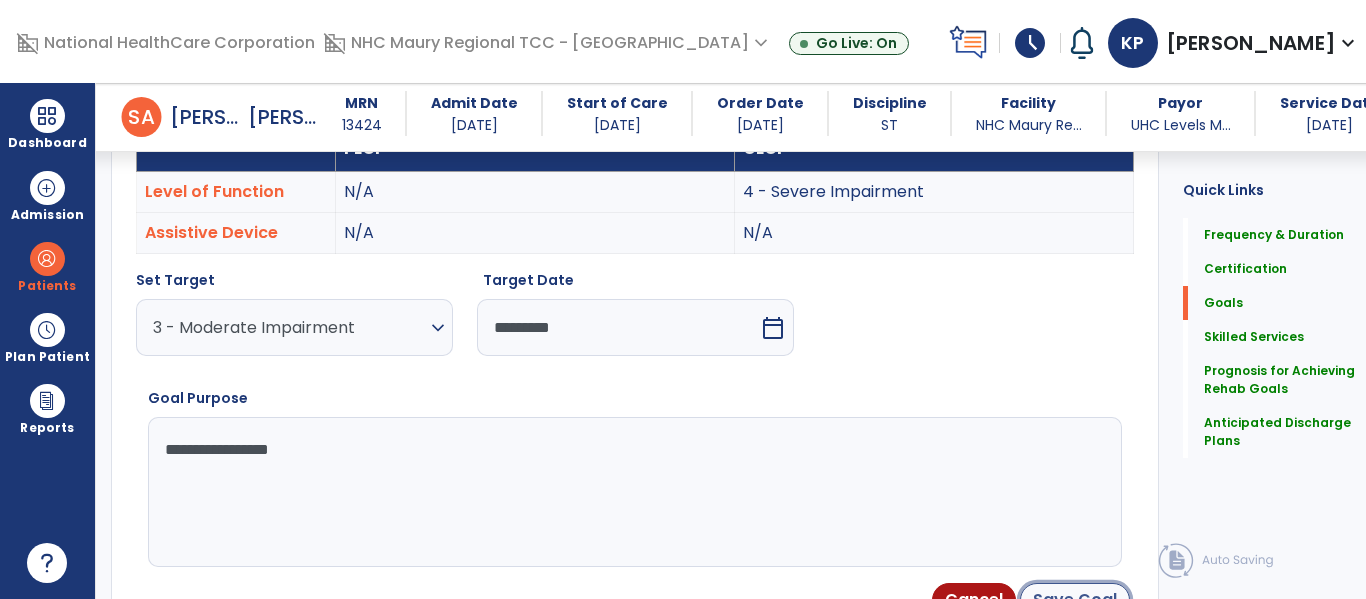 click on "Save Goal" at bounding box center [1075, 600] 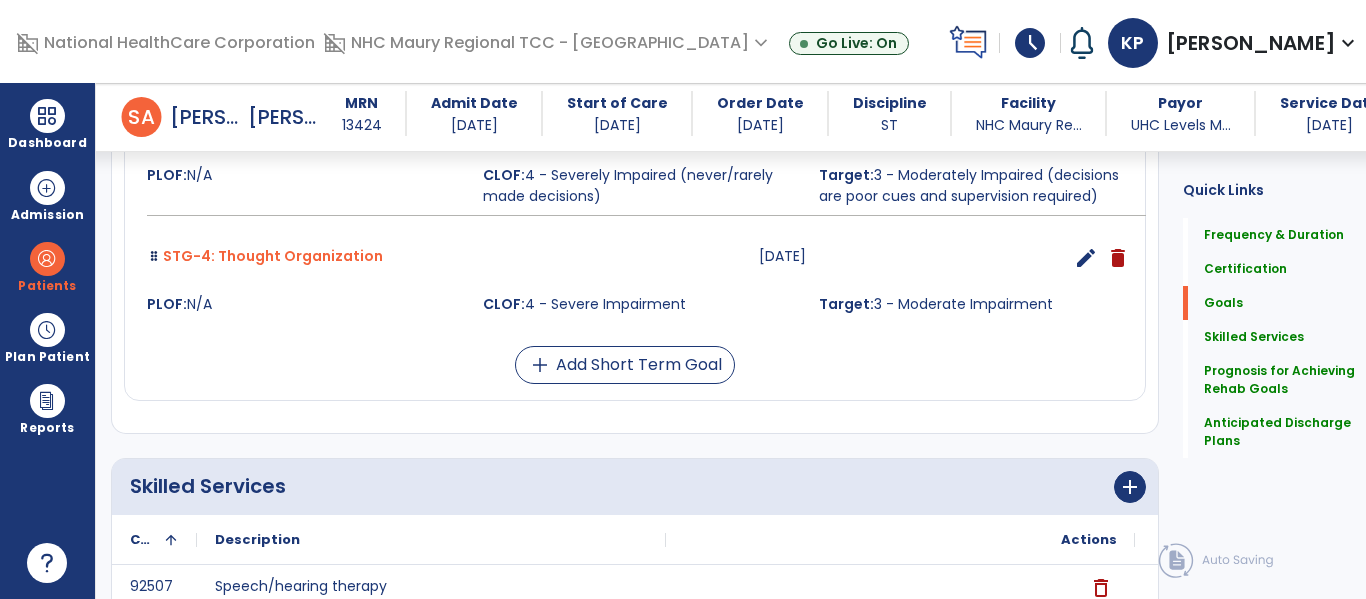 scroll, scrollTop: 1558, scrollLeft: 0, axis: vertical 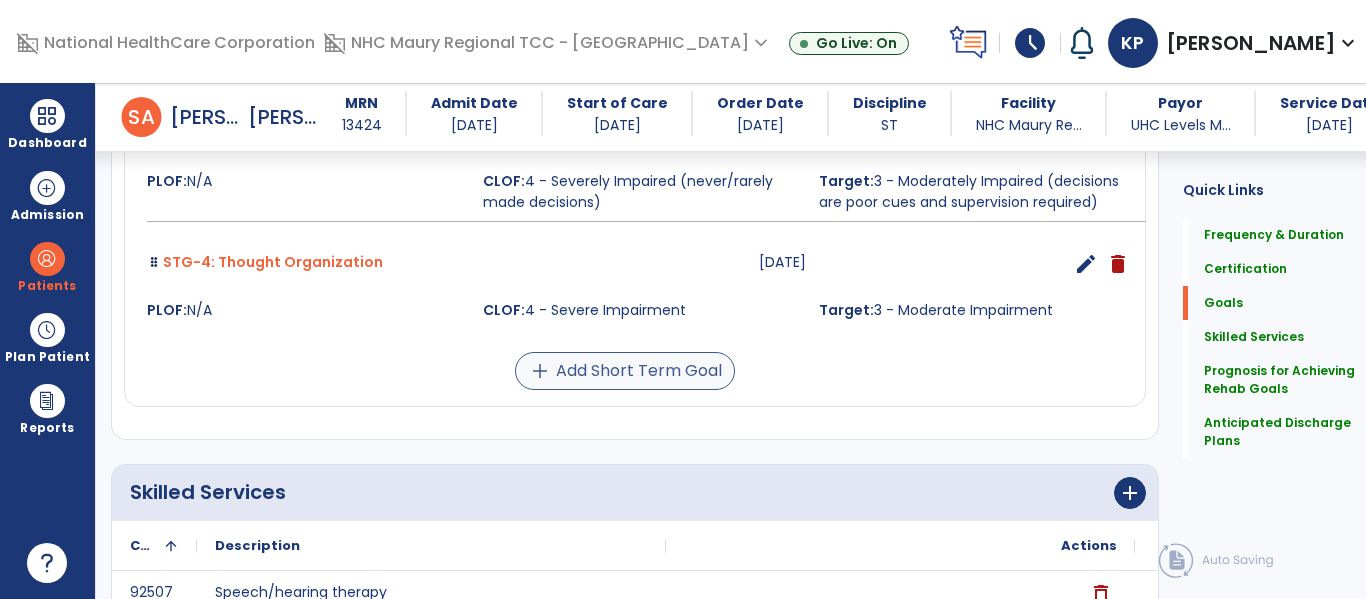 drag, startPoint x: 649, startPoint y: 351, endPoint x: 646, endPoint y: 365, distance: 14.3178215 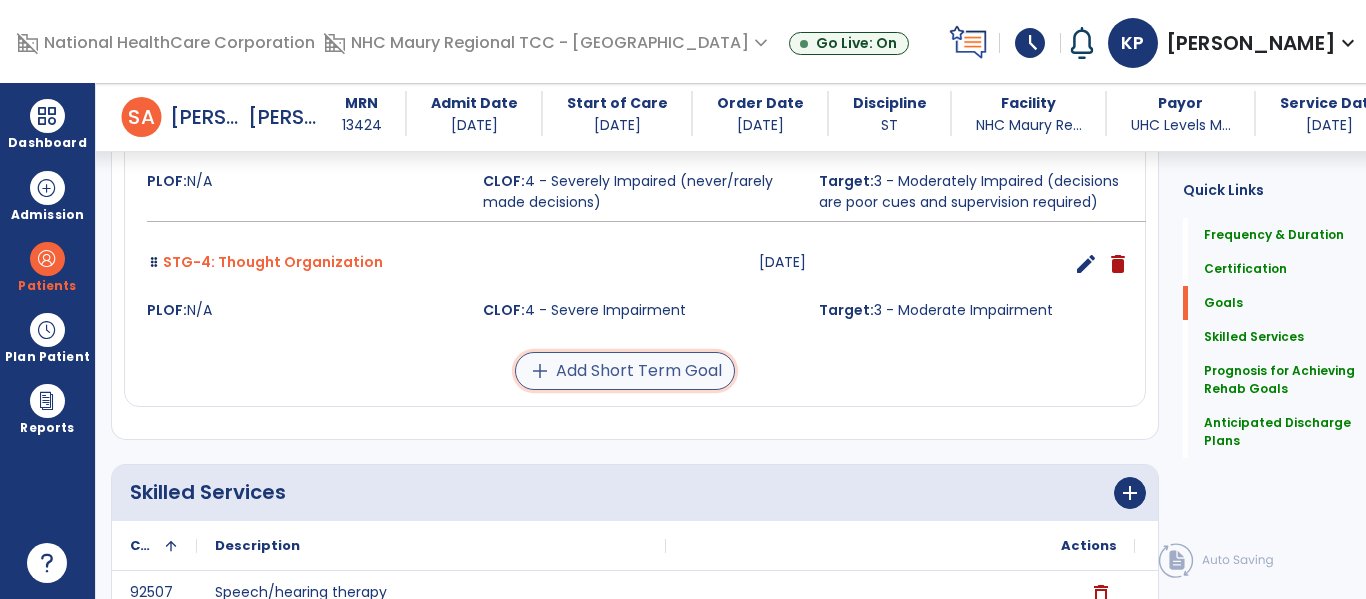click on "add  Add Short Term Goal" at bounding box center [625, 371] 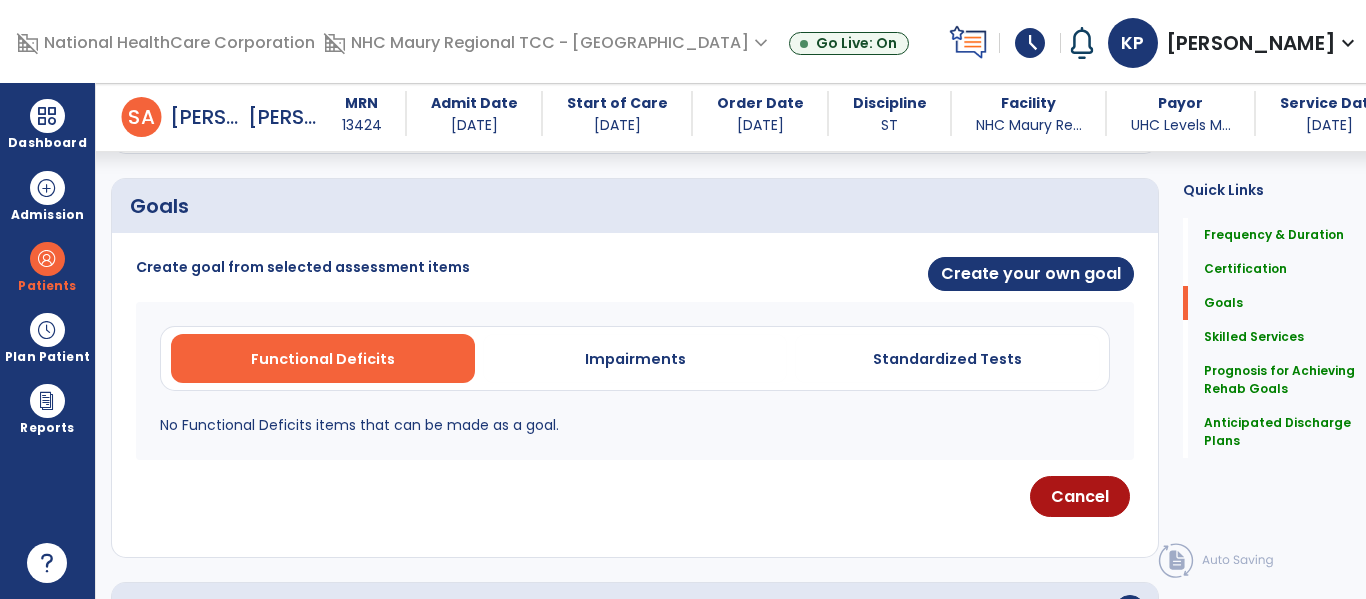 scroll, scrollTop: 430, scrollLeft: 0, axis: vertical 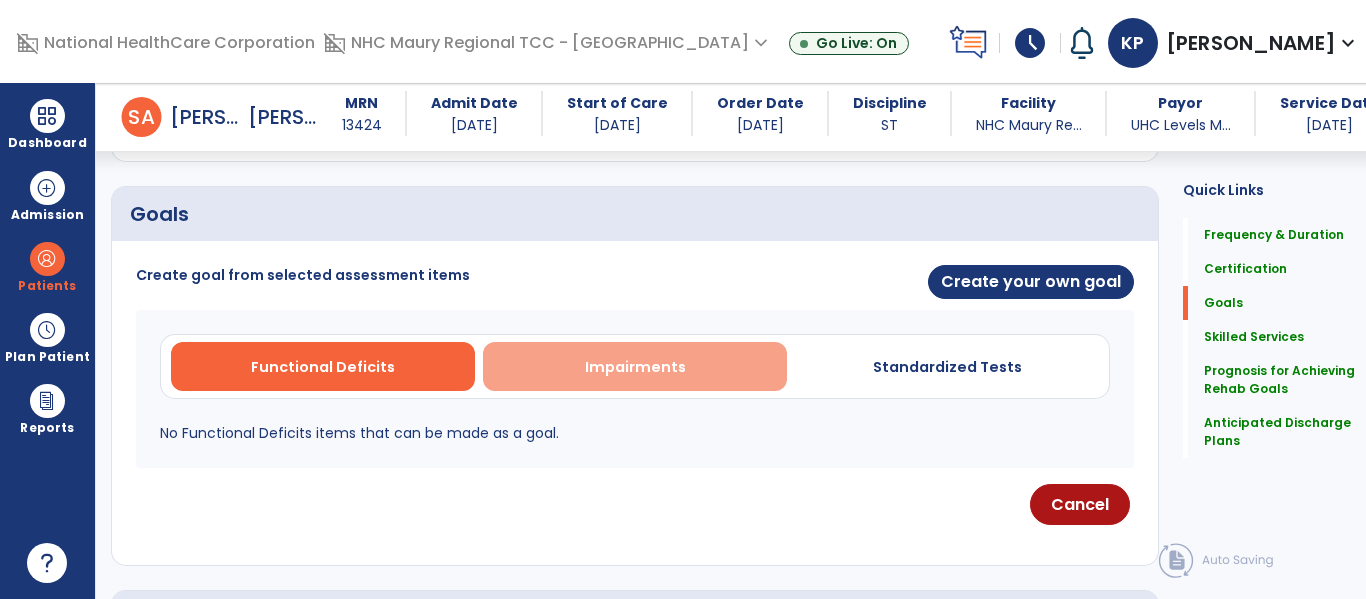 click on "Impairments" at bounding box center [635, 366] 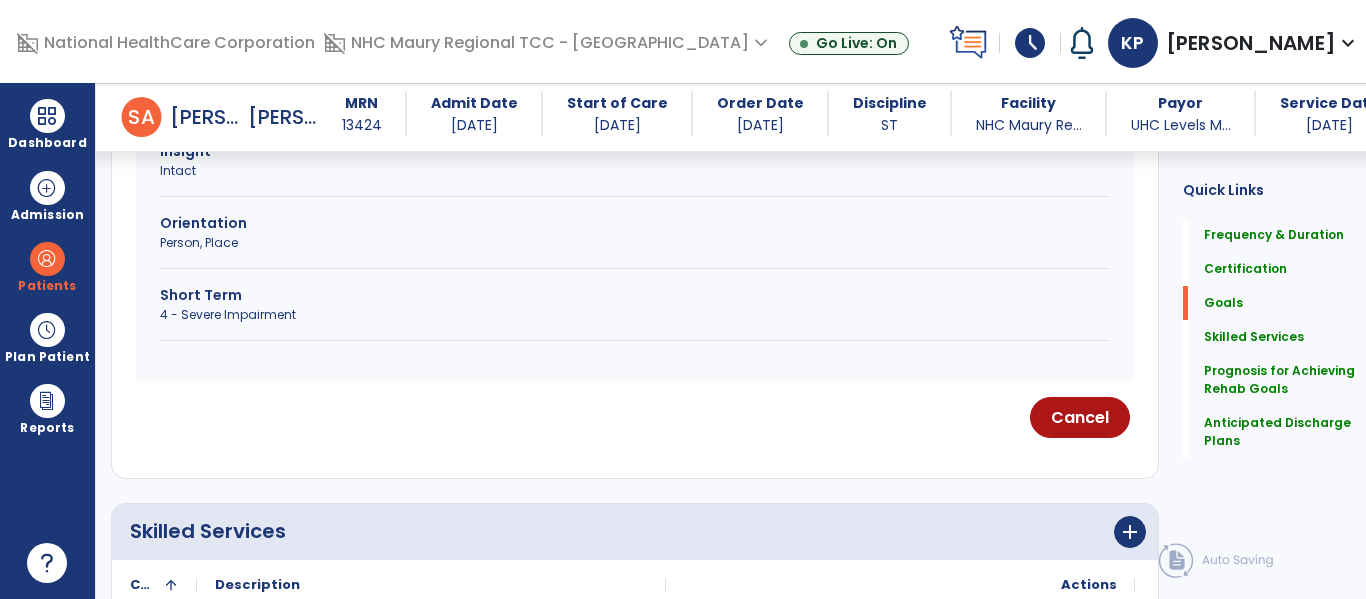 scroll, scrollTop: 3585, scrollLeft: 0, axis: vertical 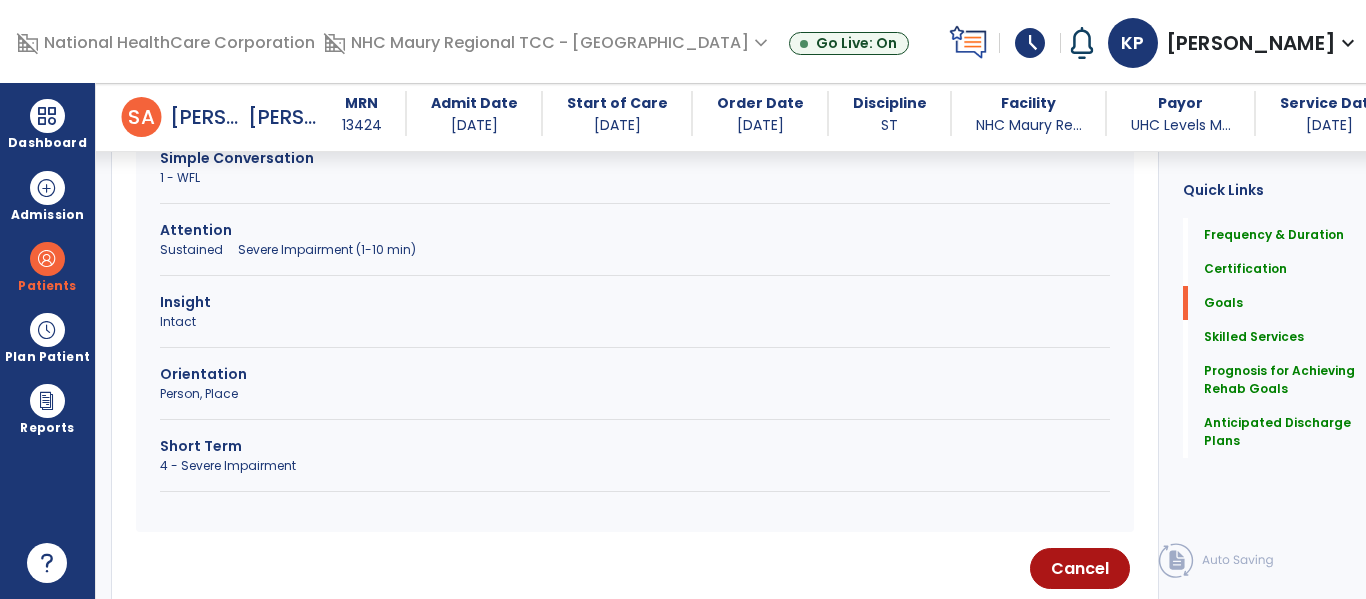 click on "Person, Place" at bounding box center (635, 394) 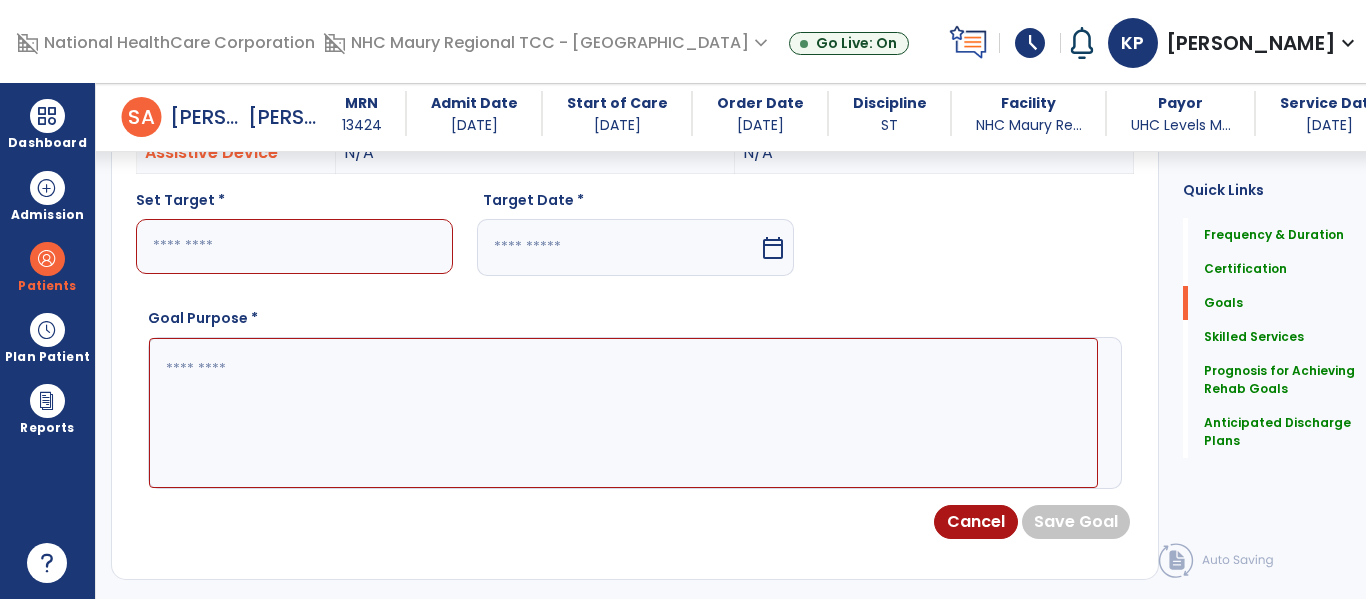 scroll, scrollTop: 623, scrollLeft: 0, axis: vertical 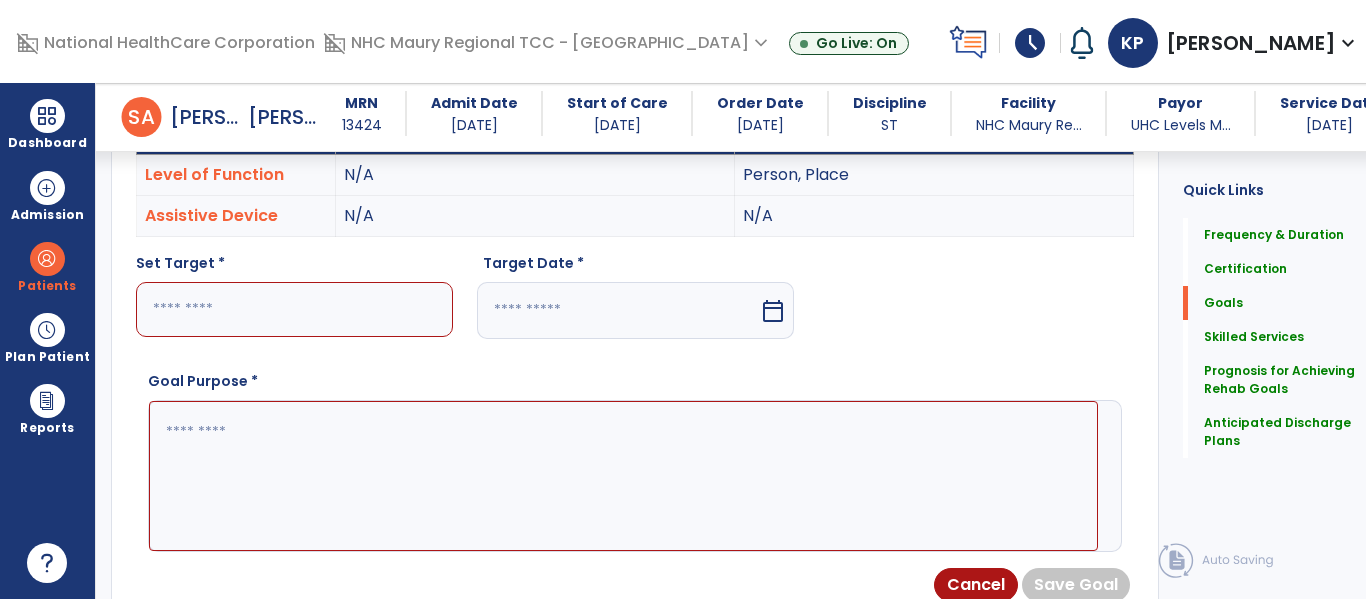 click at bounding box center [294, 309] 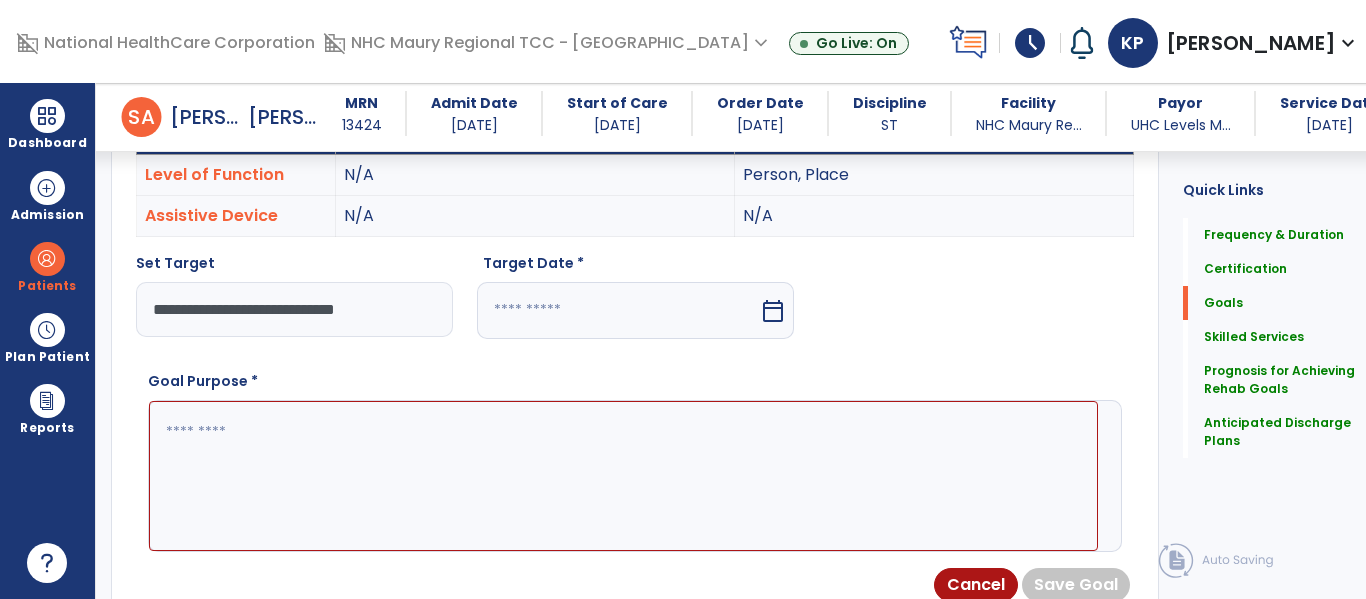 type on "**********" 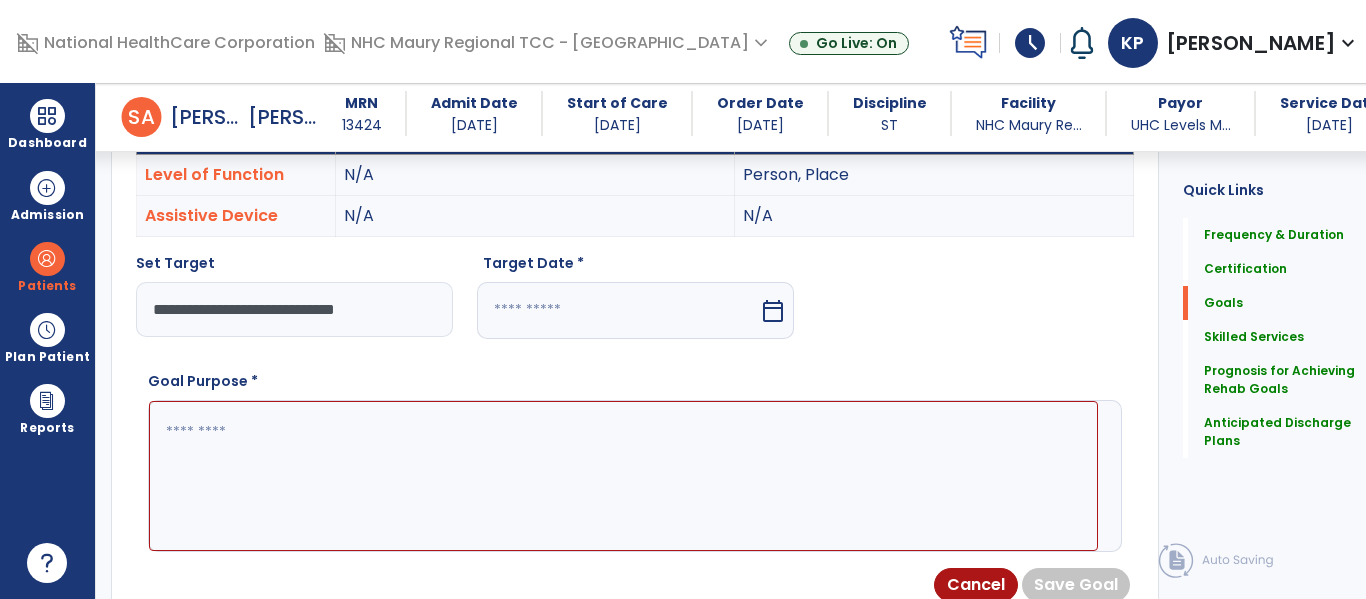 click at bounding box center (618, 310) 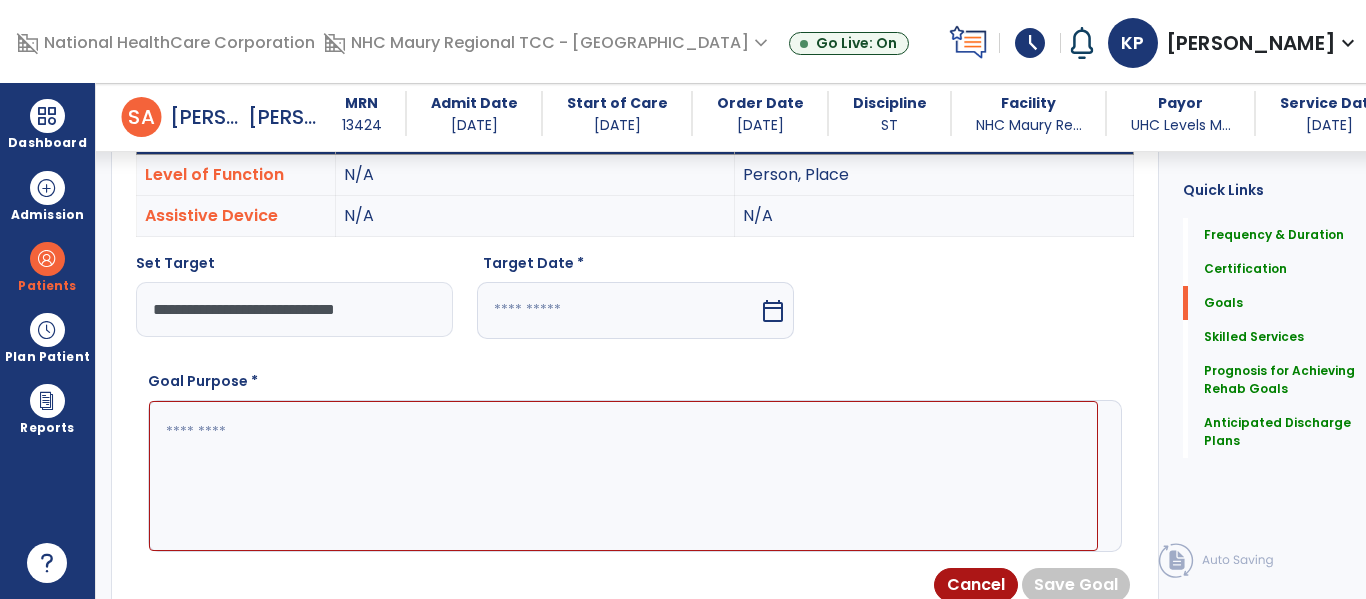 select on "*" 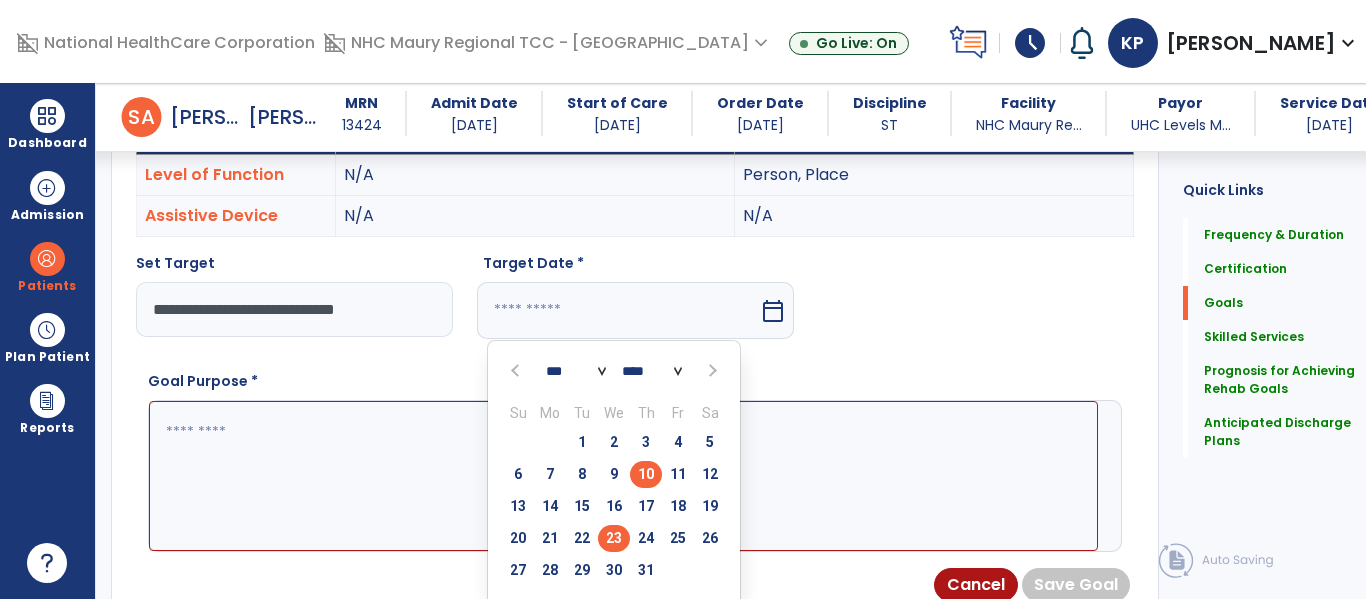 click on "23" at bounding box center [614, 538] 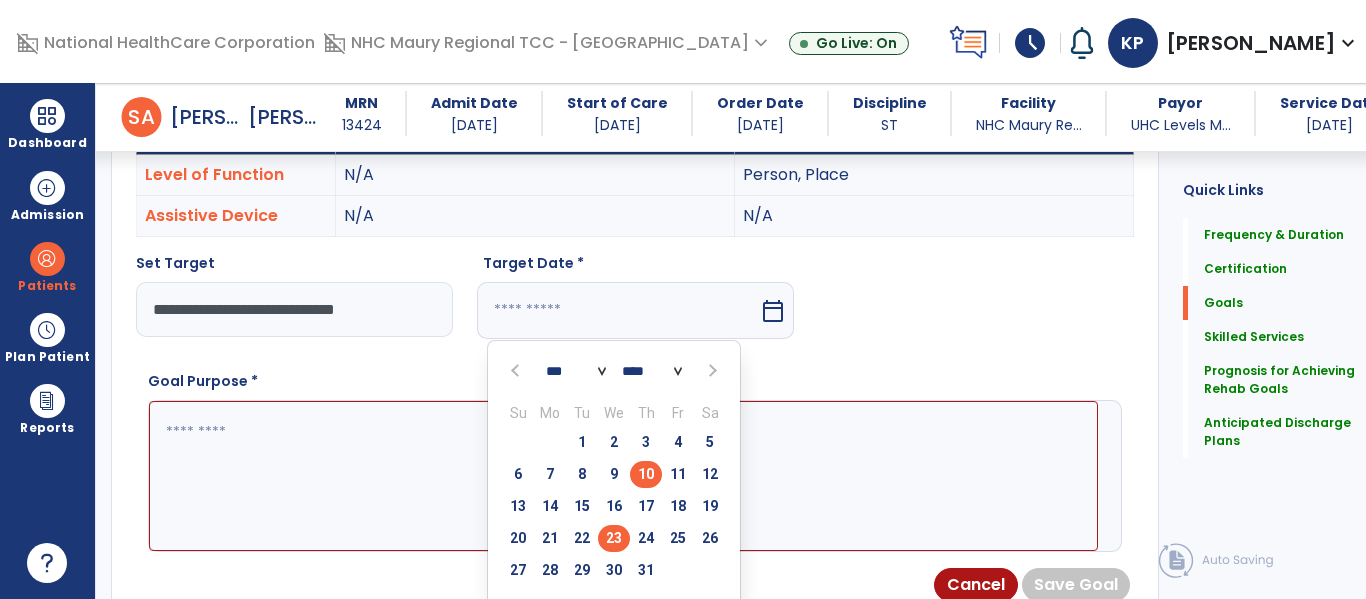 type on "*********" 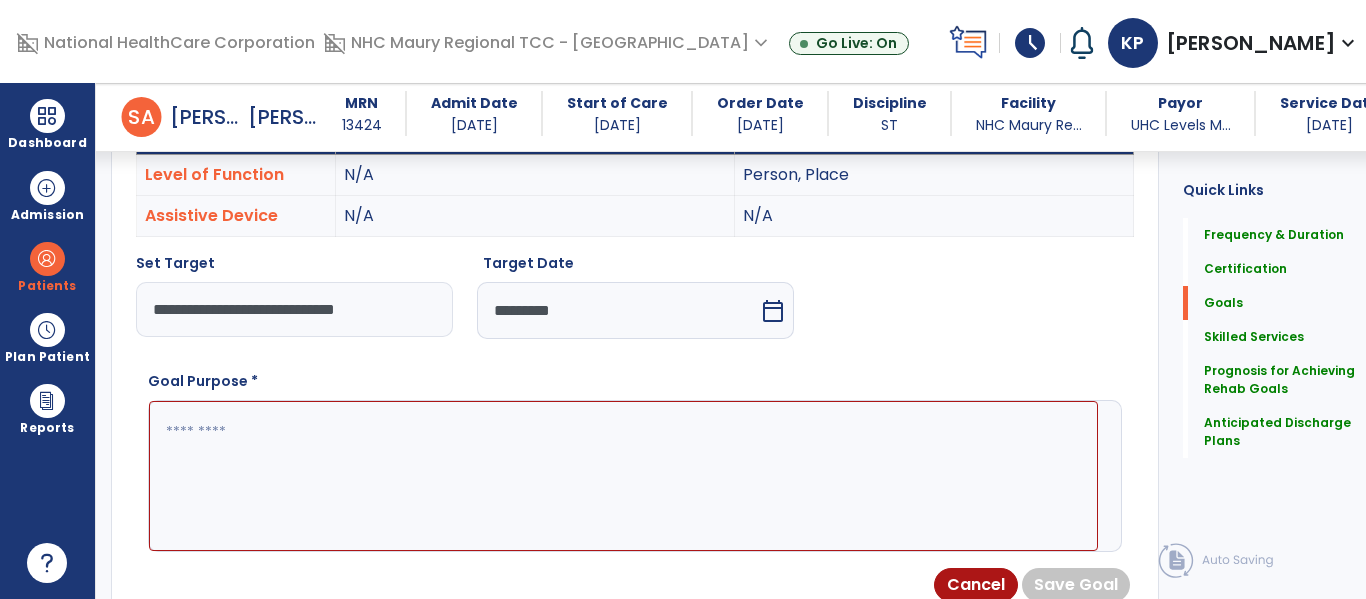 click at bounding box center [623, 476] 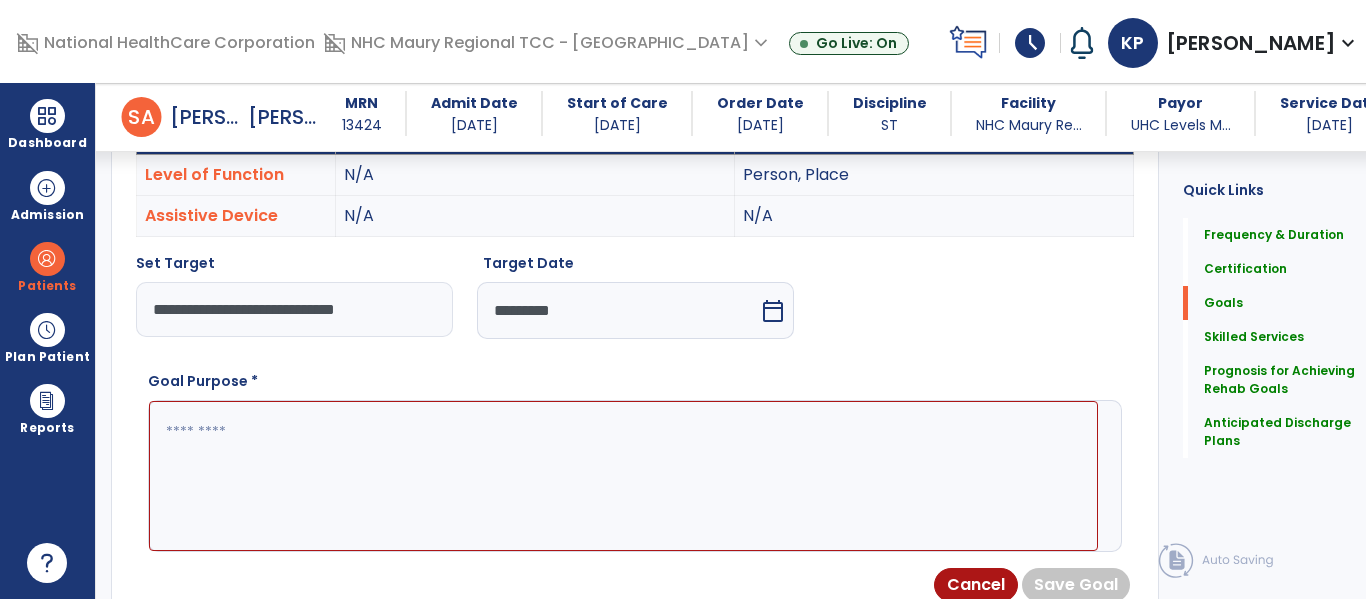 click on "*********" at bounding box center [618, 310] 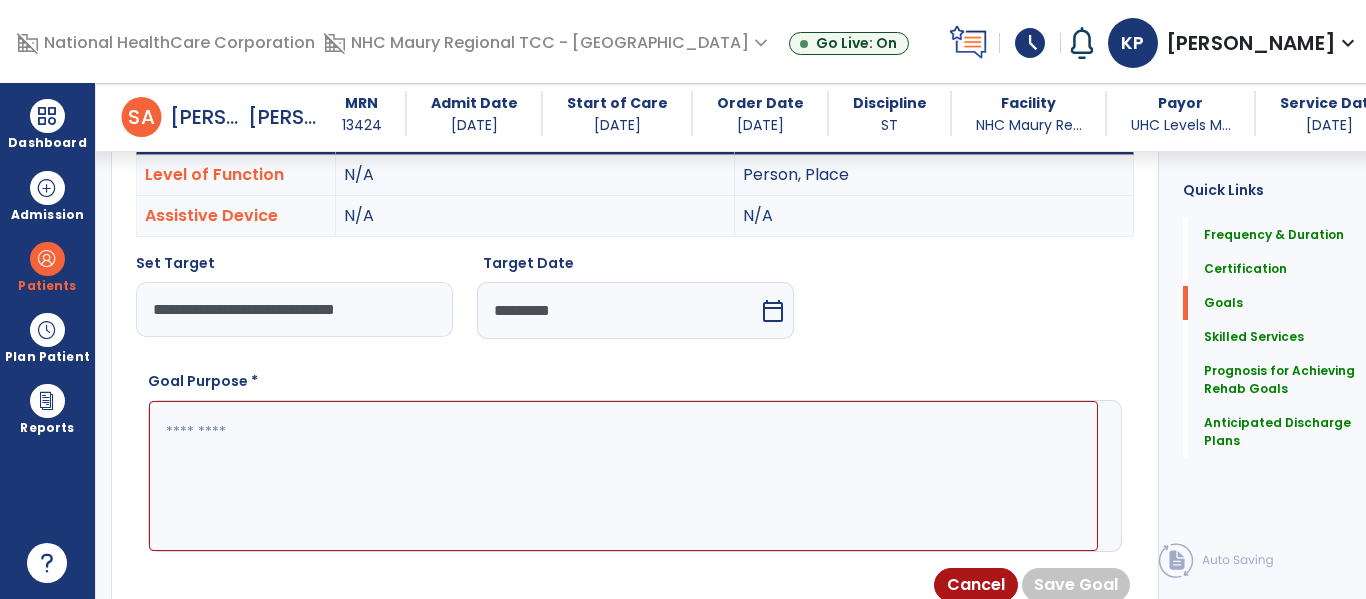 select on "*" 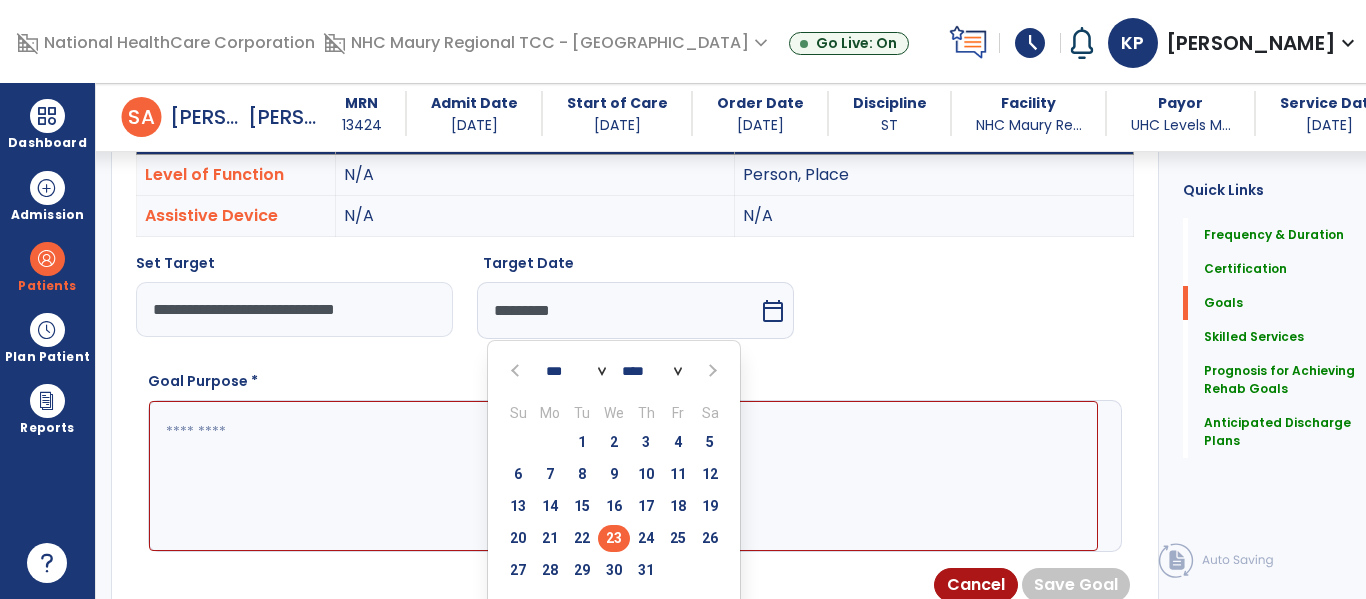 click at bounding box center (710, 371) 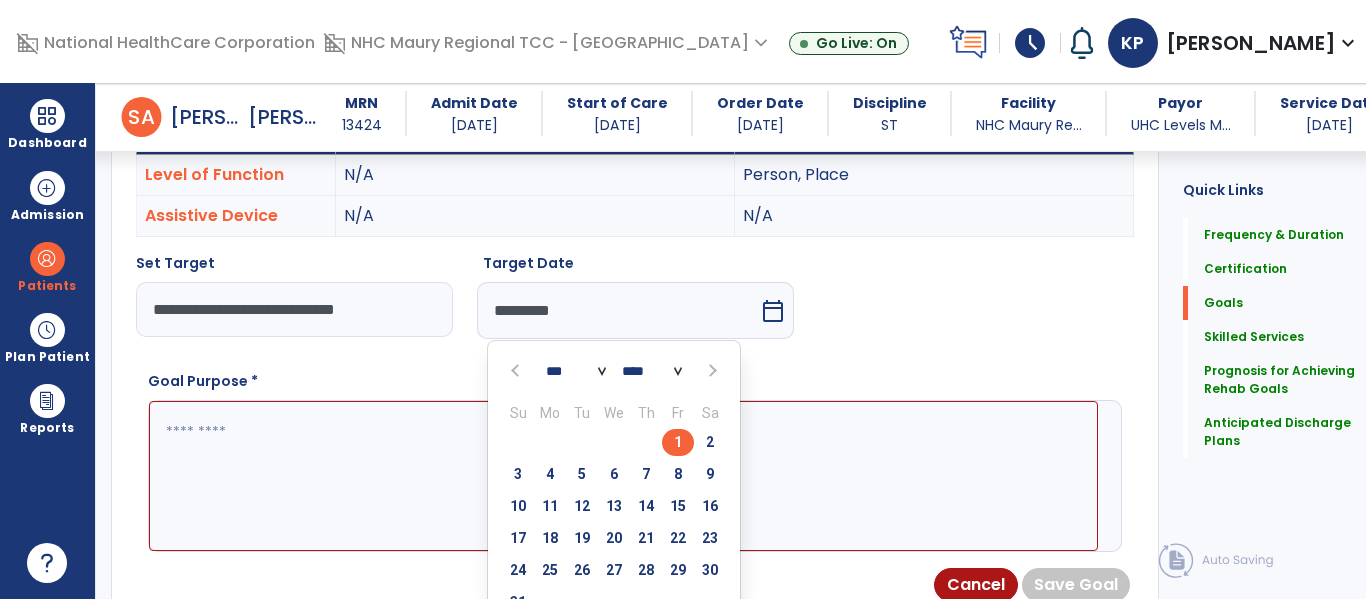 click on "6" at bounding box center (614, 477) 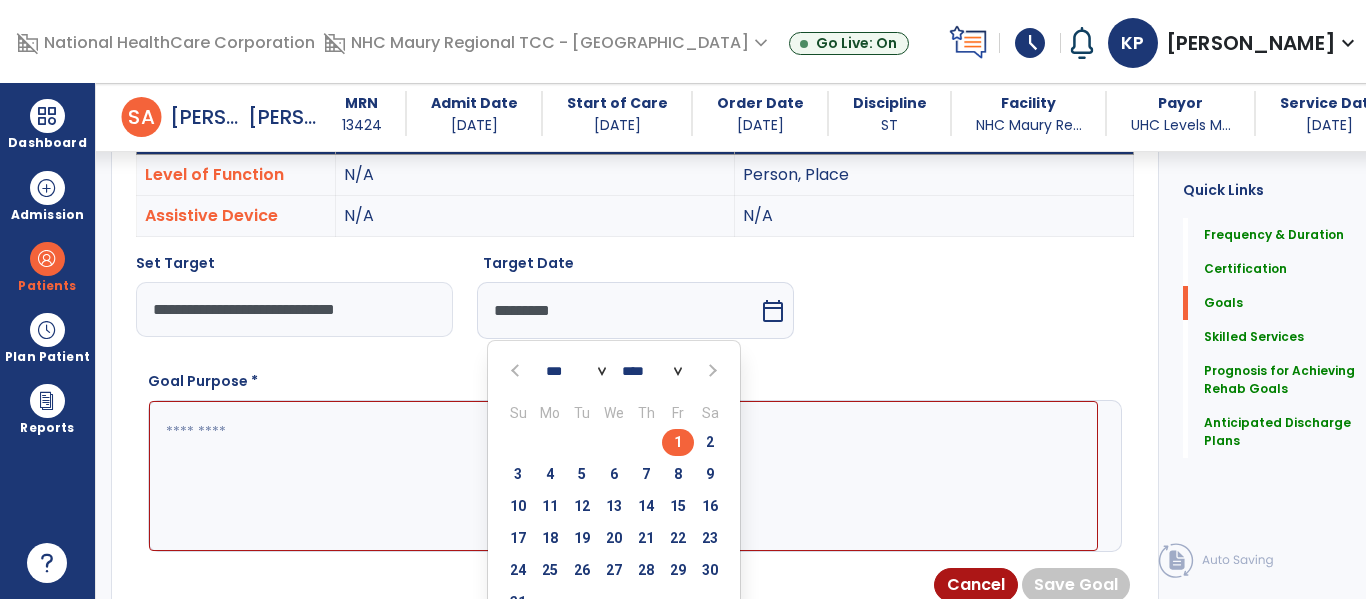 type on "********" 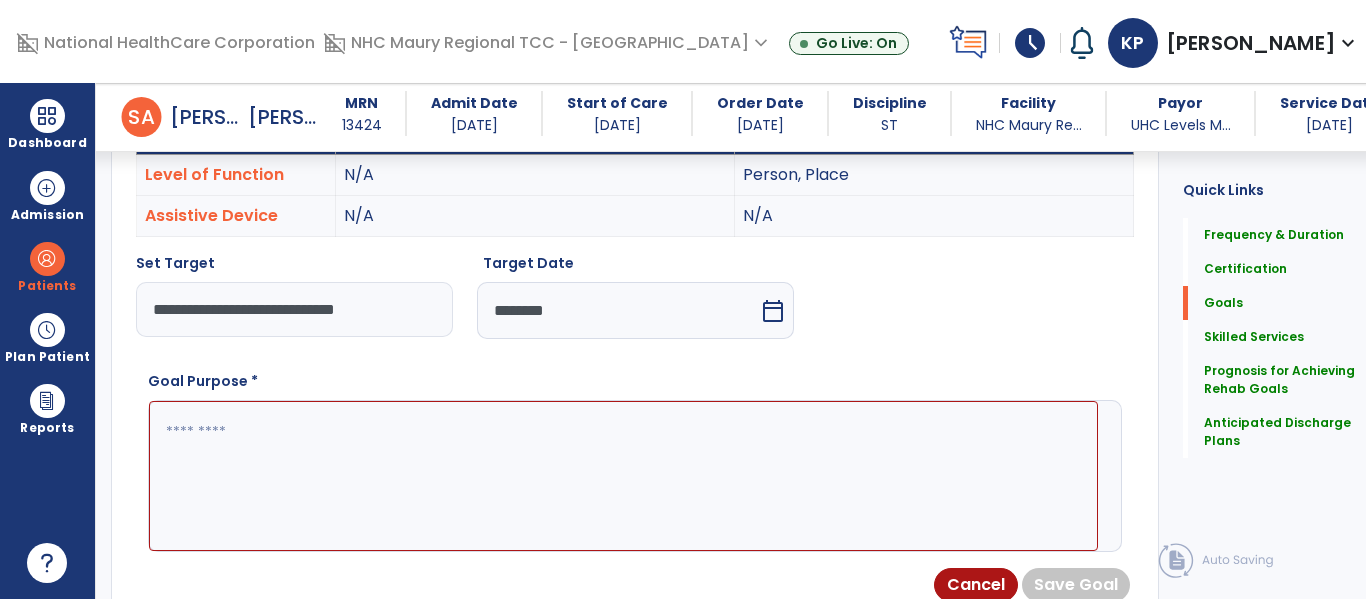 click at bounding box center (623, 476) 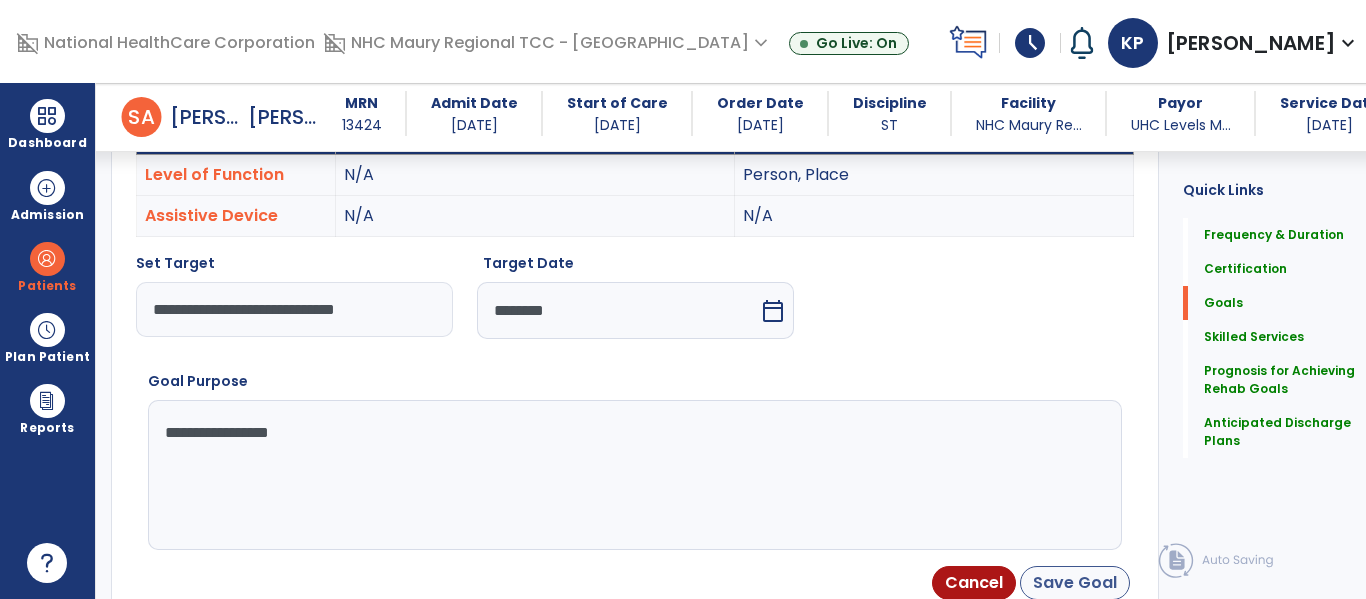 type on "**********" 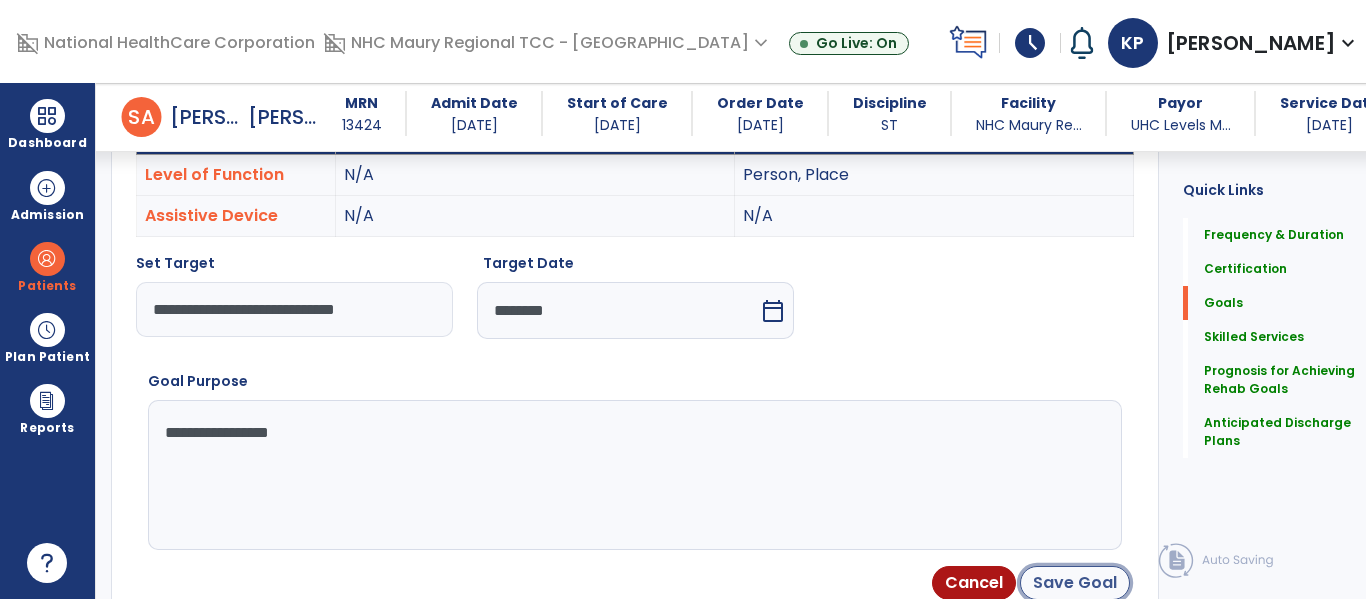 click on "Save Goal" at bounding box center (1075, 583) 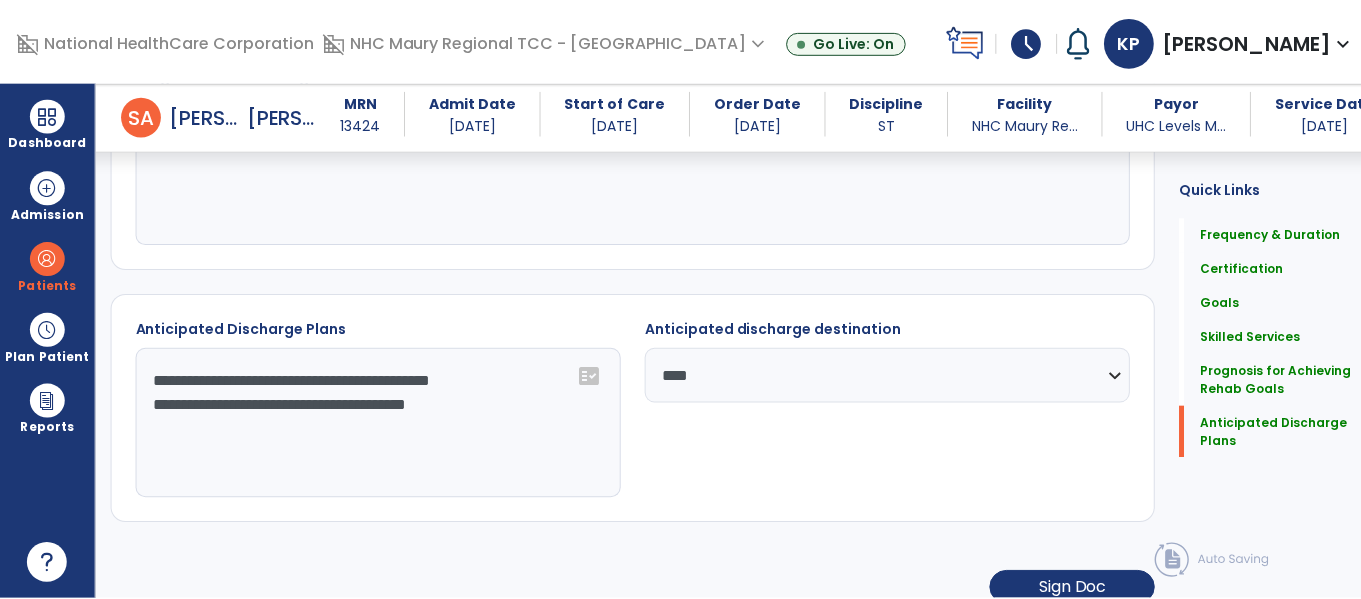 scroll, scrollTop: 2524, scrollLeft: 0, axis: vertical 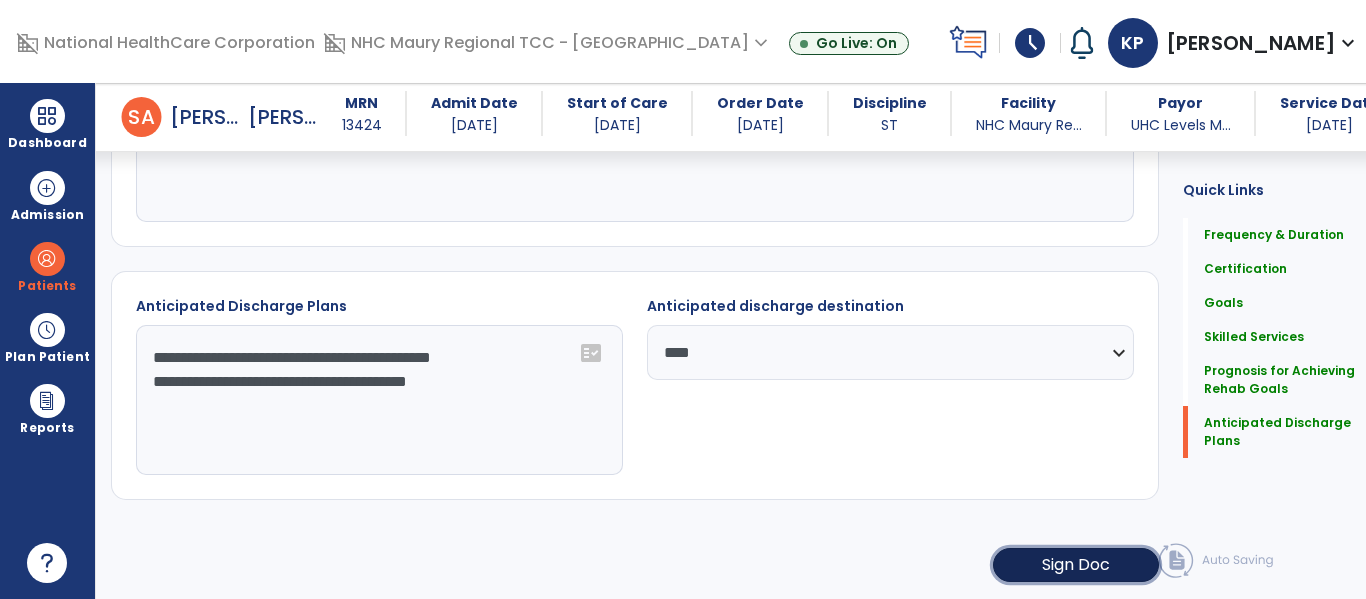click on "Sign Doc" 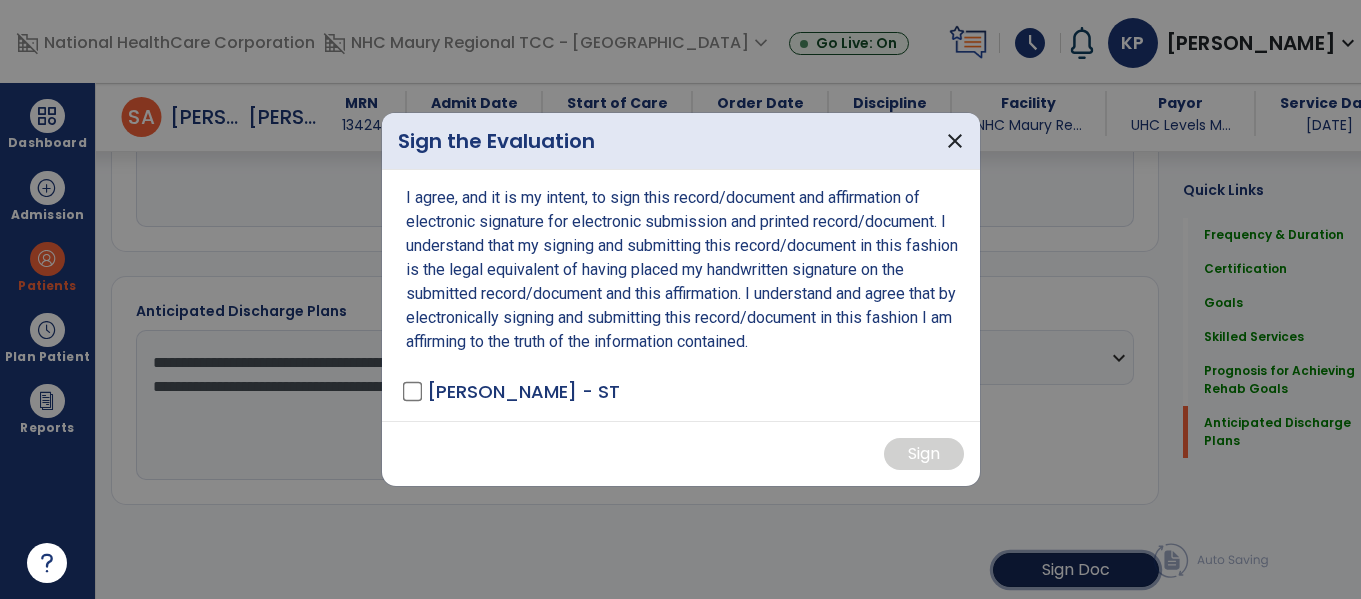 scroll, scrollTop: 2524, scrollLeft: 0, axis: vertical 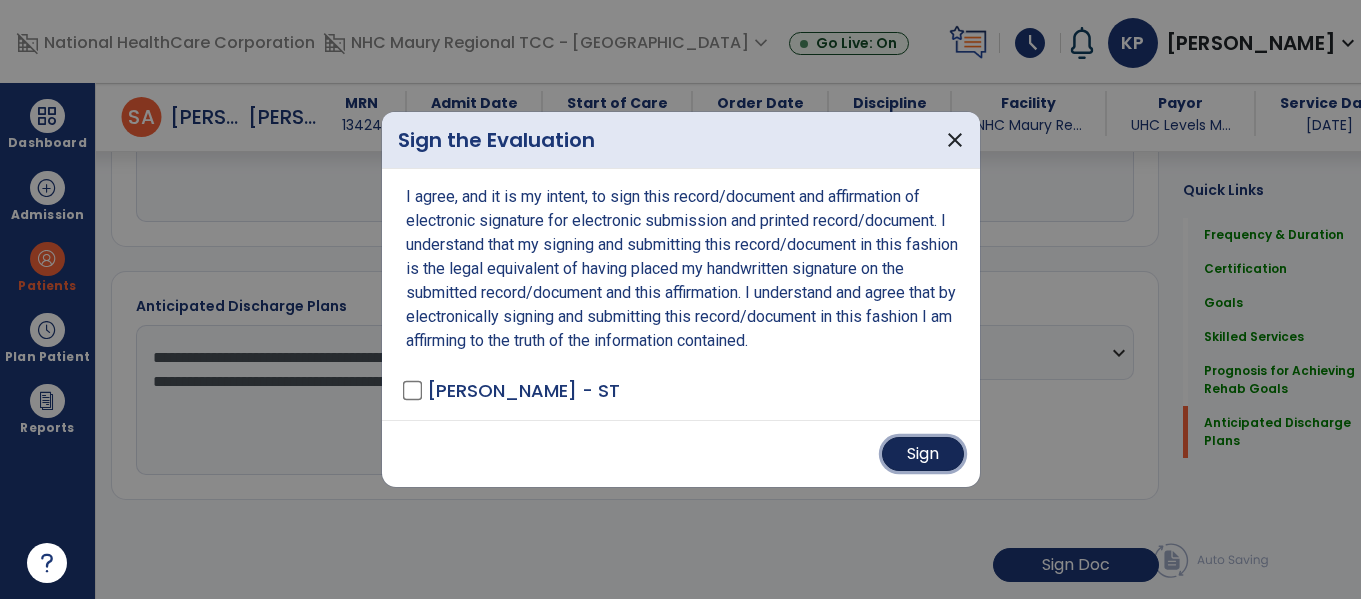 click on "Sign" at bounding box center (923, 454) 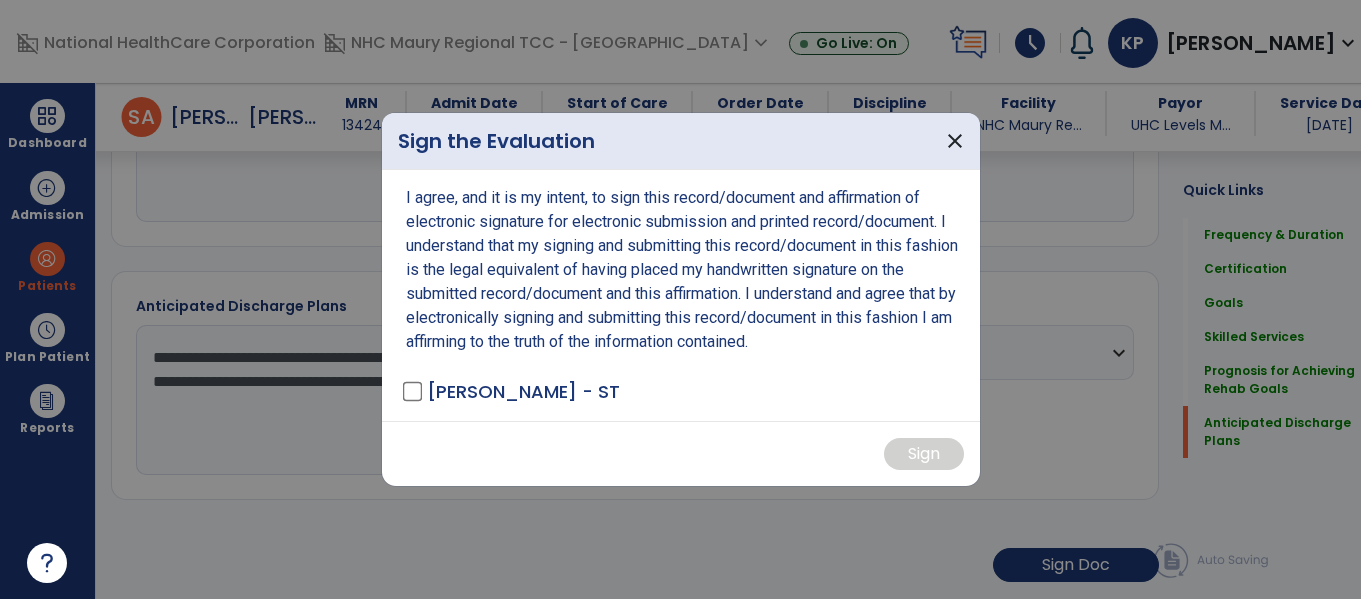 scroll, scrollTop: 2523, scrollLeft: 0, axis: vertical 